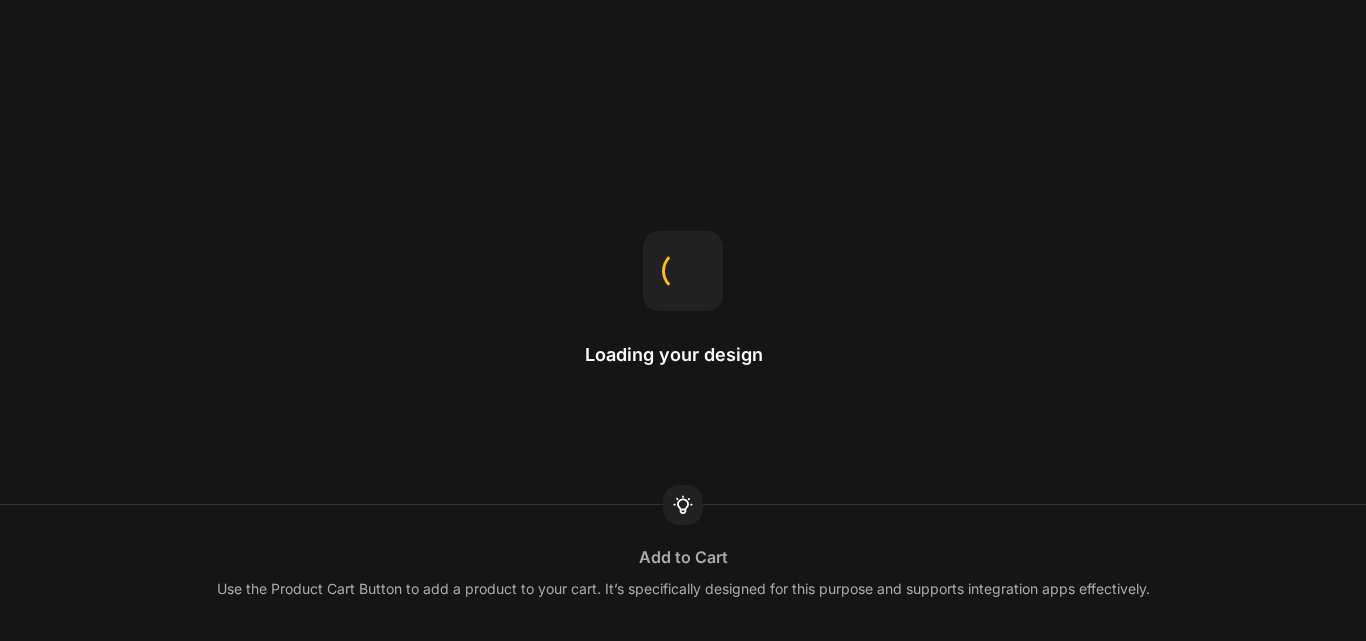 scroll, scrollTop: 0, scrollLeft: 0, axis: both 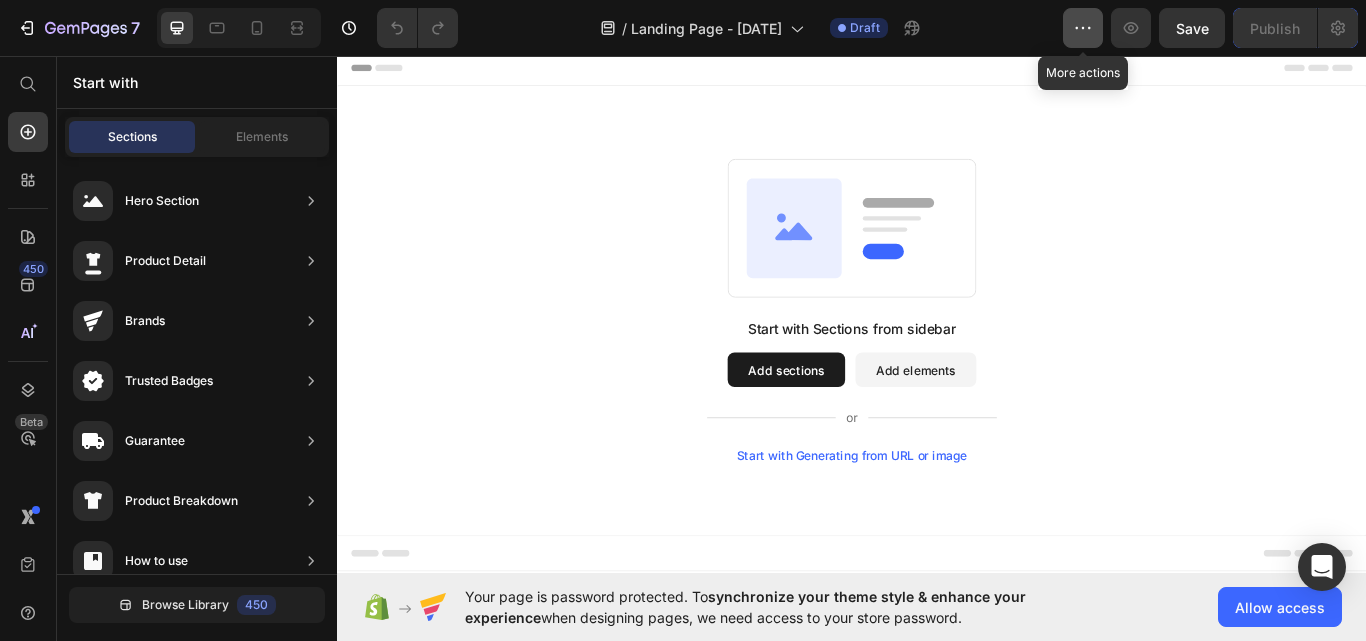 click 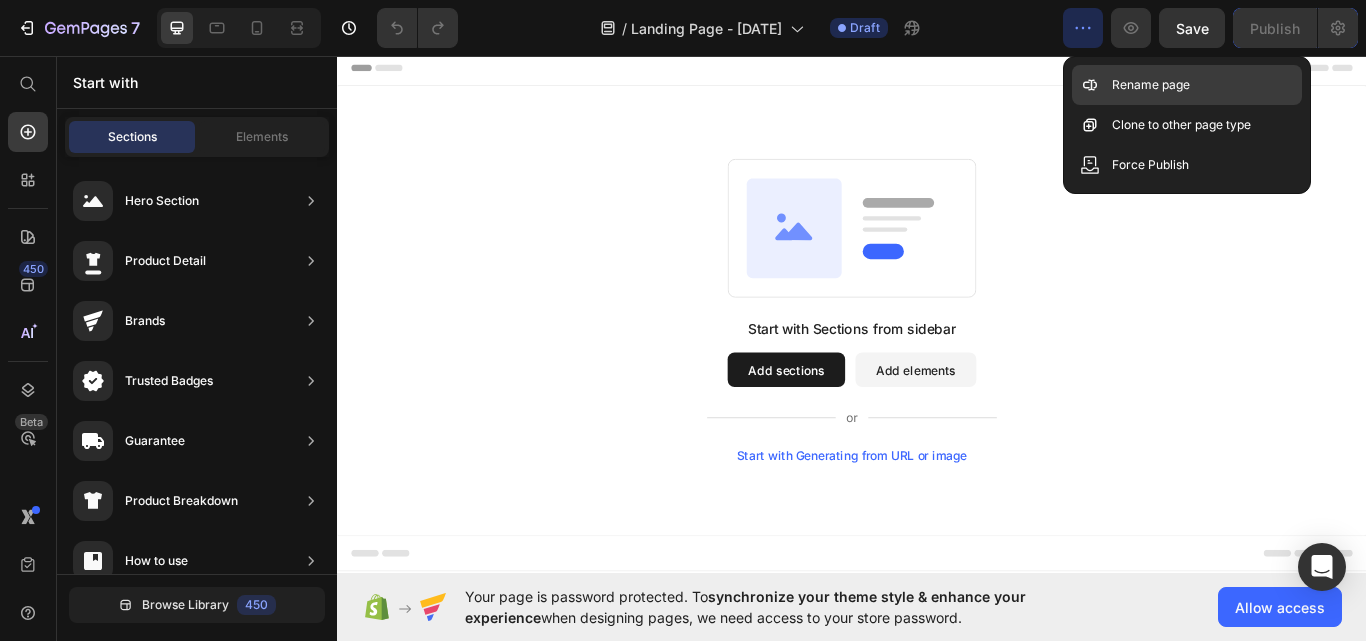 click on "Rename page" 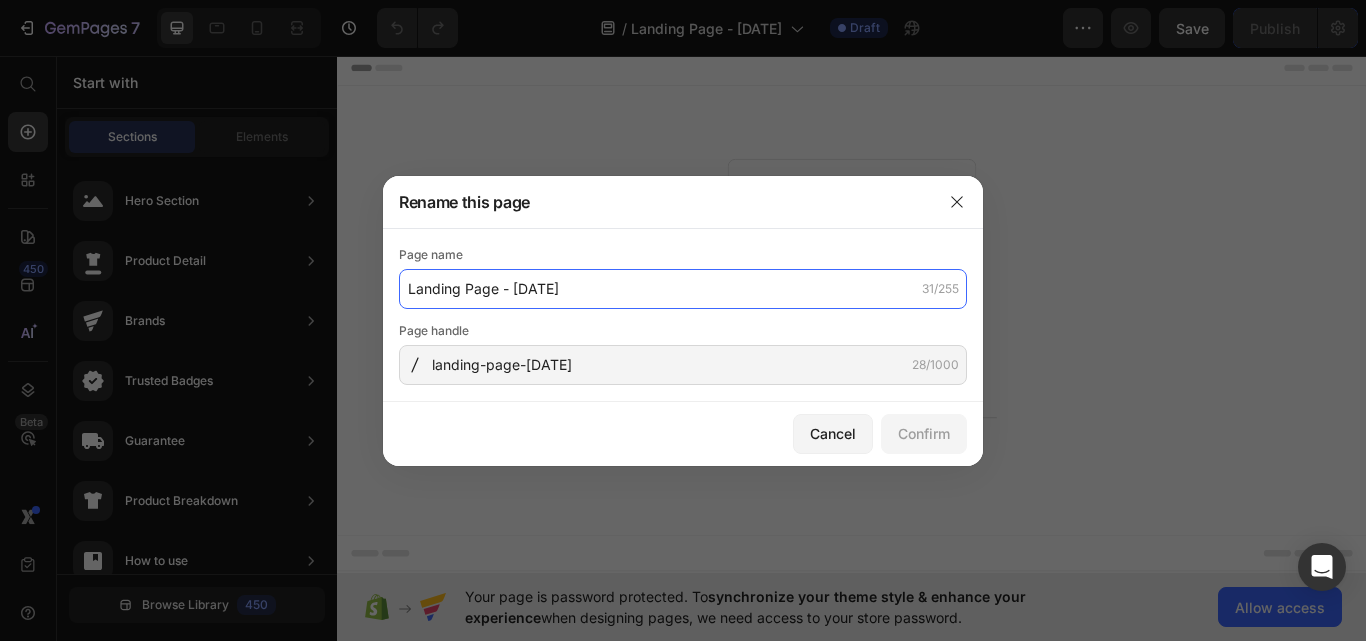 click on "Landing Page - [DATE]" 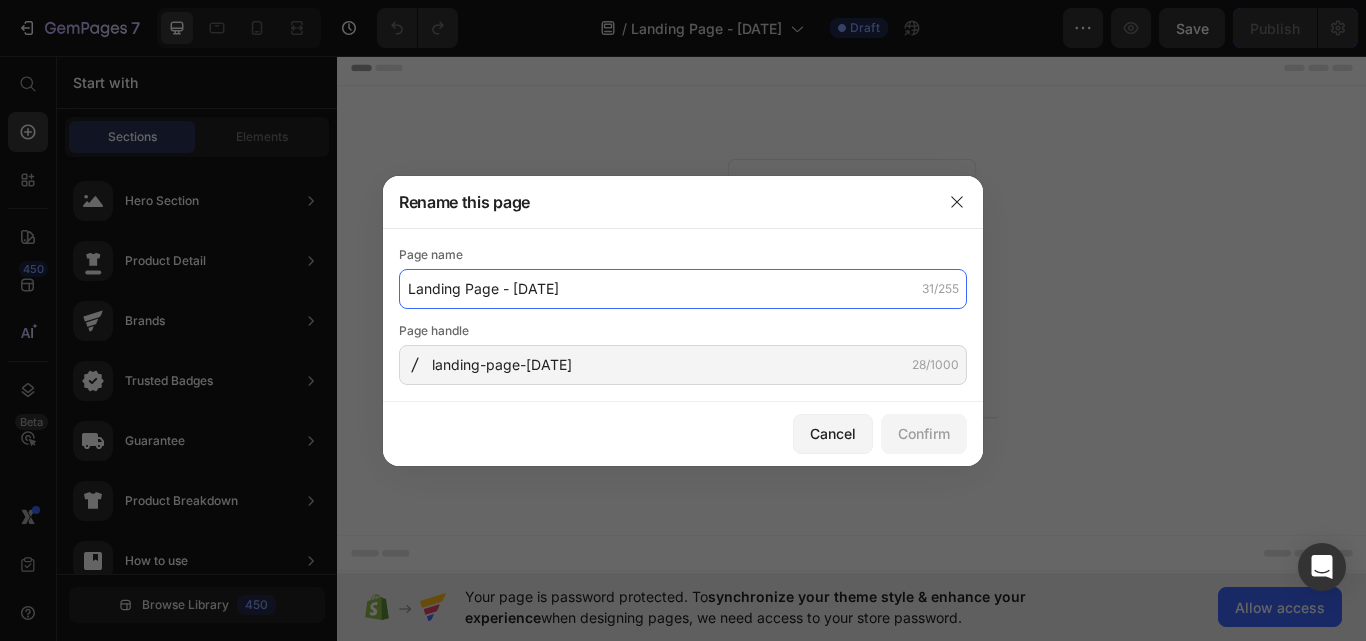 paste on "LumiChaise" 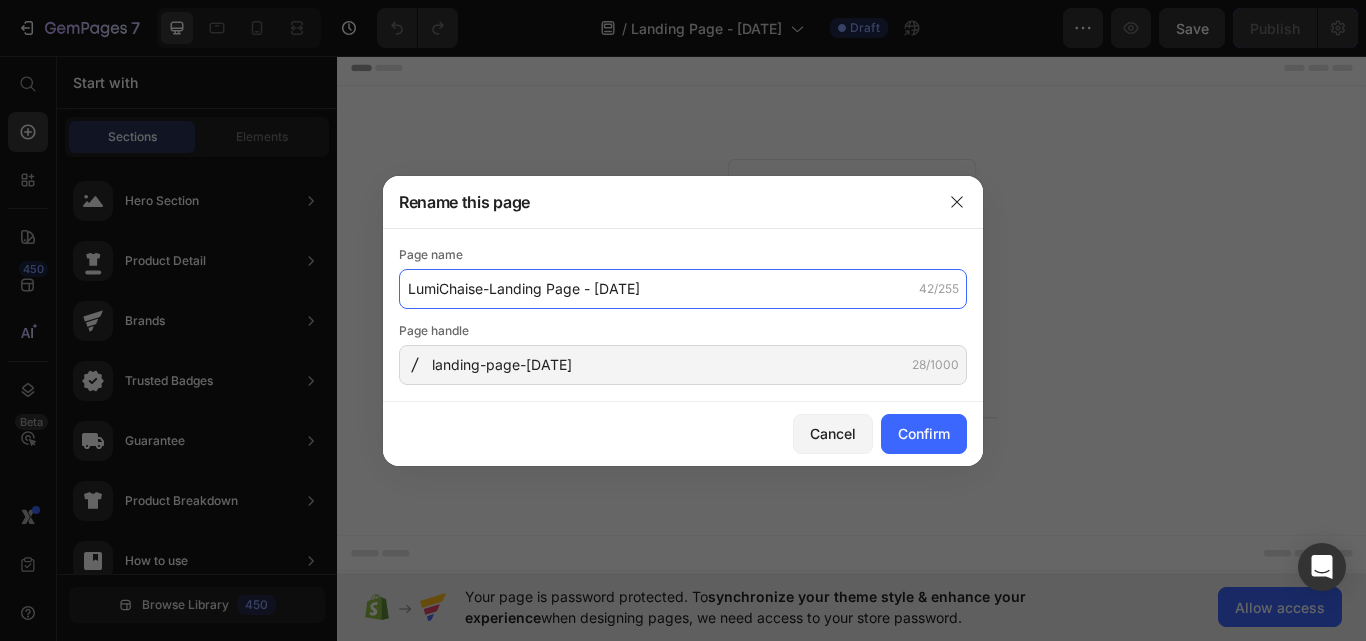 drag, startPoint x: 580, startPoint y: 291, endPoint x: 494, endPoint y: 289, distance: 86.023254 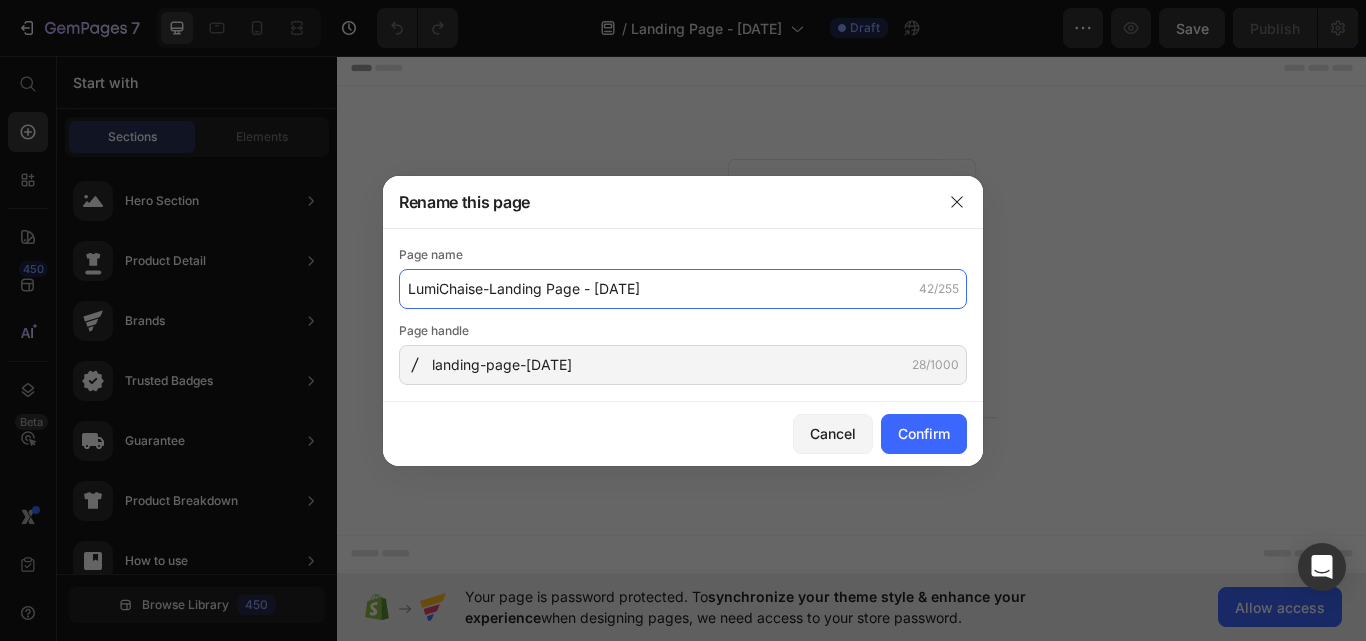 click on "LumiChaise-Landing Page - [DATE]" 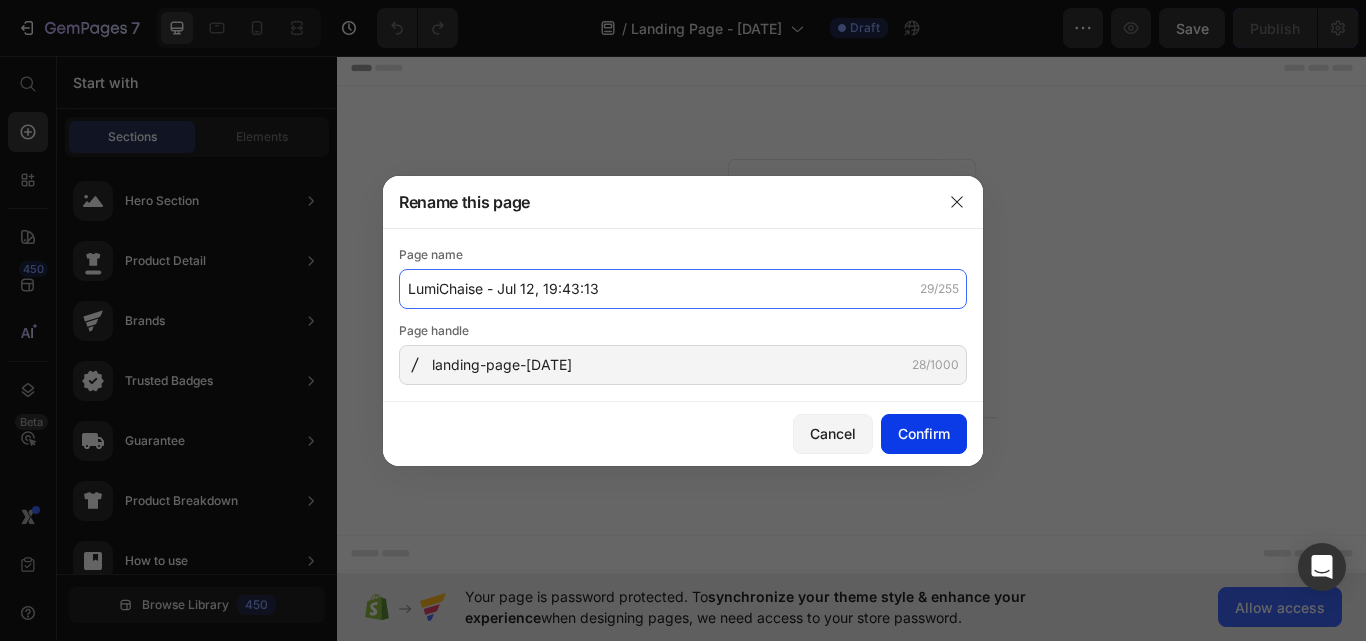 type on "LumiChaise - Jul 12, 19:43:13" 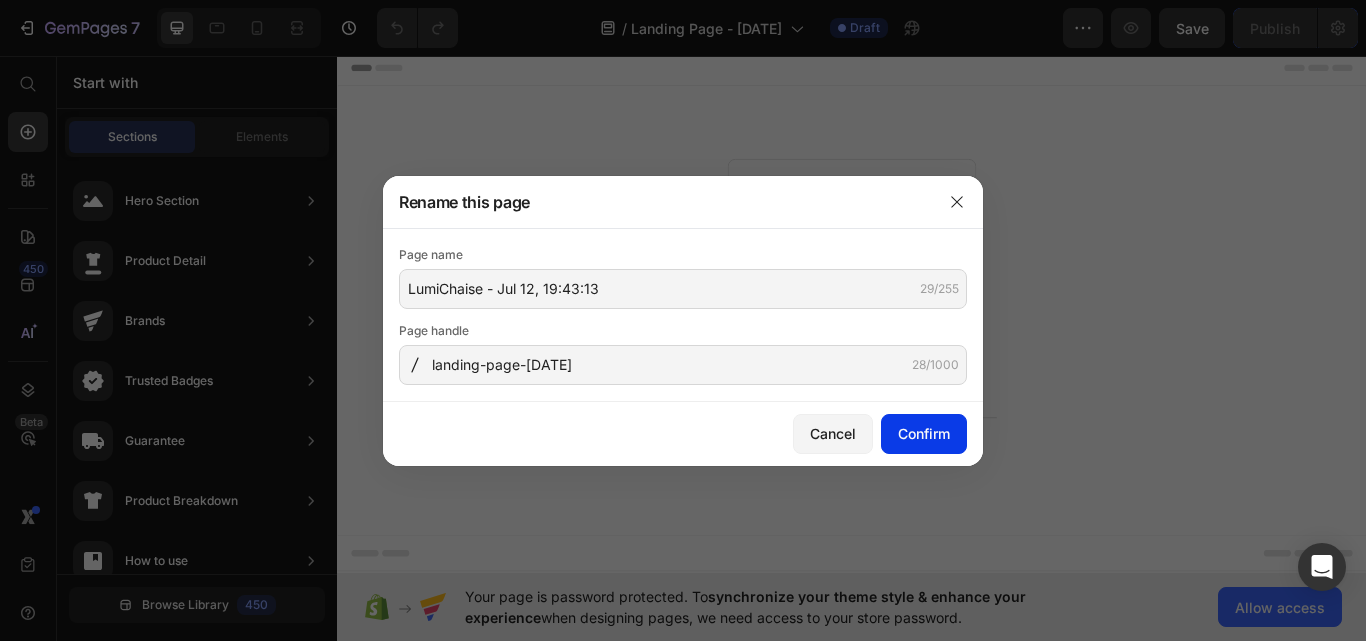 click on "Confirm" at bounding box center [924, 433] 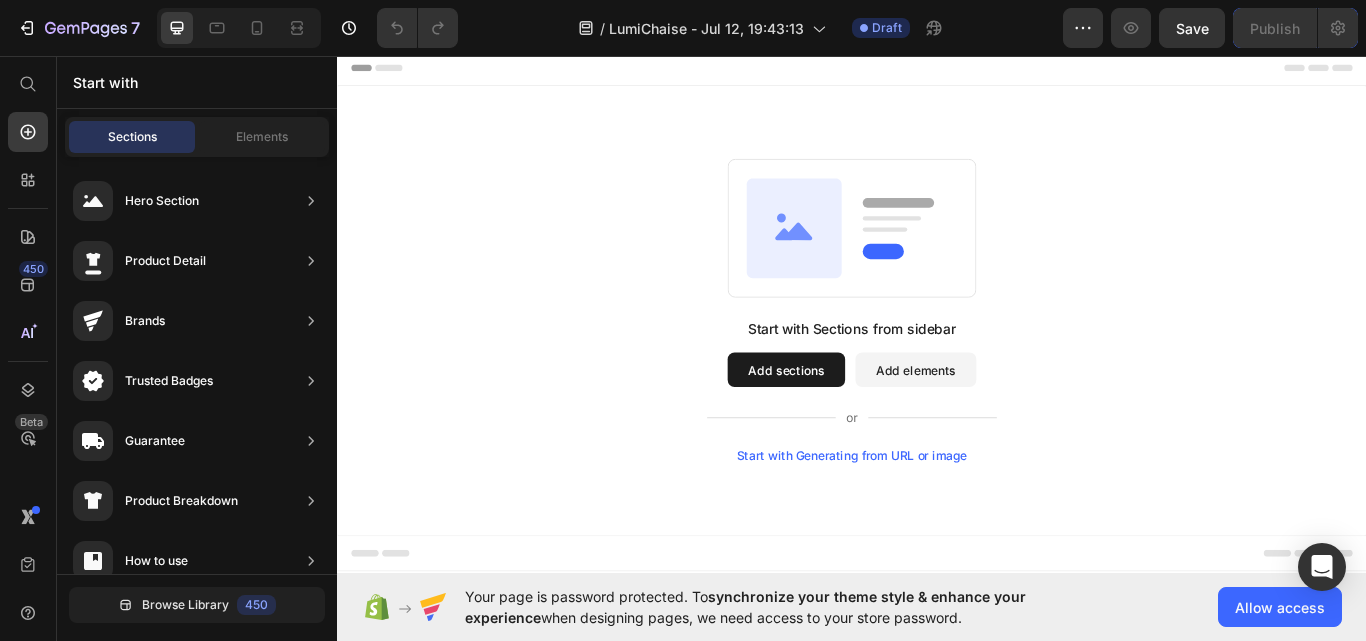 click on "Add sections" at bounding box center (860, 423) 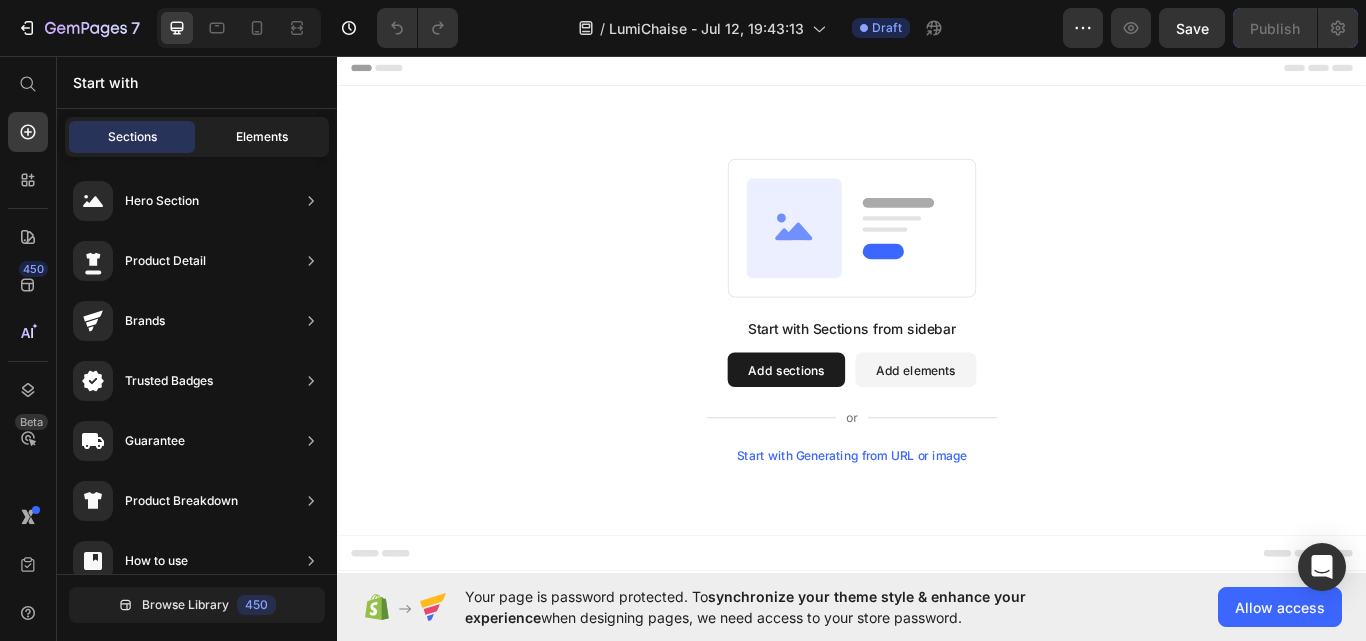 click on "Elements" at bounding box center (262, 137) 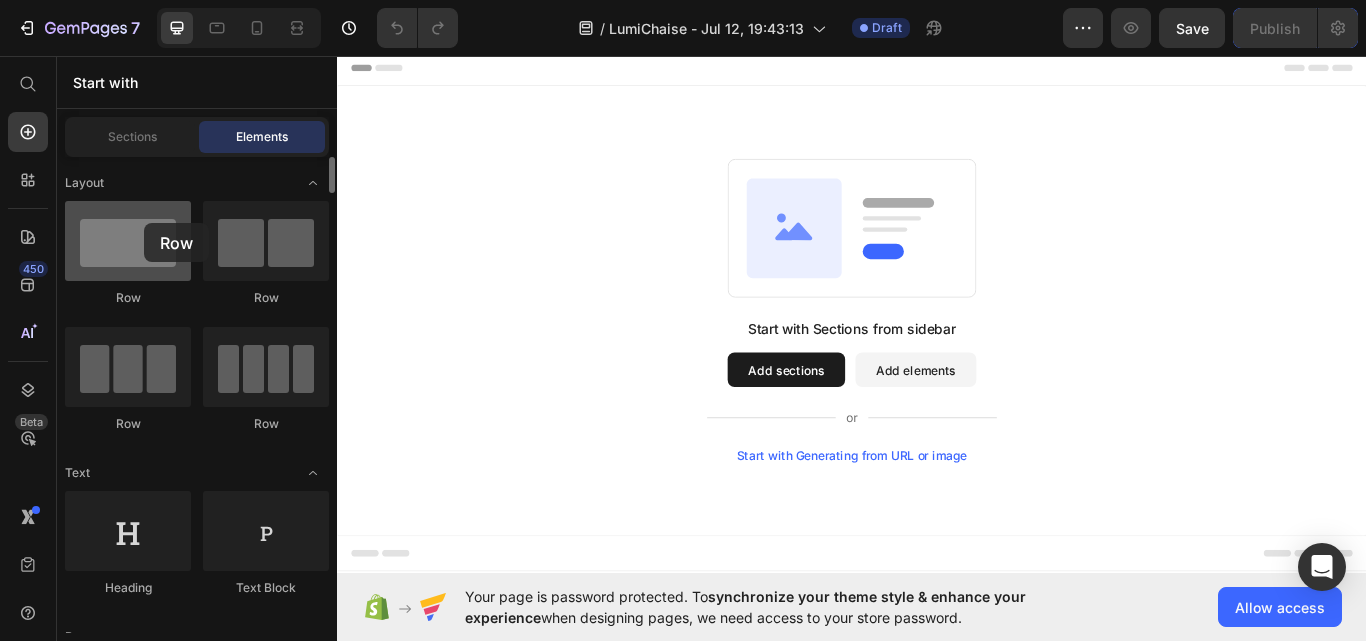 click at bounding box center (128, 241) 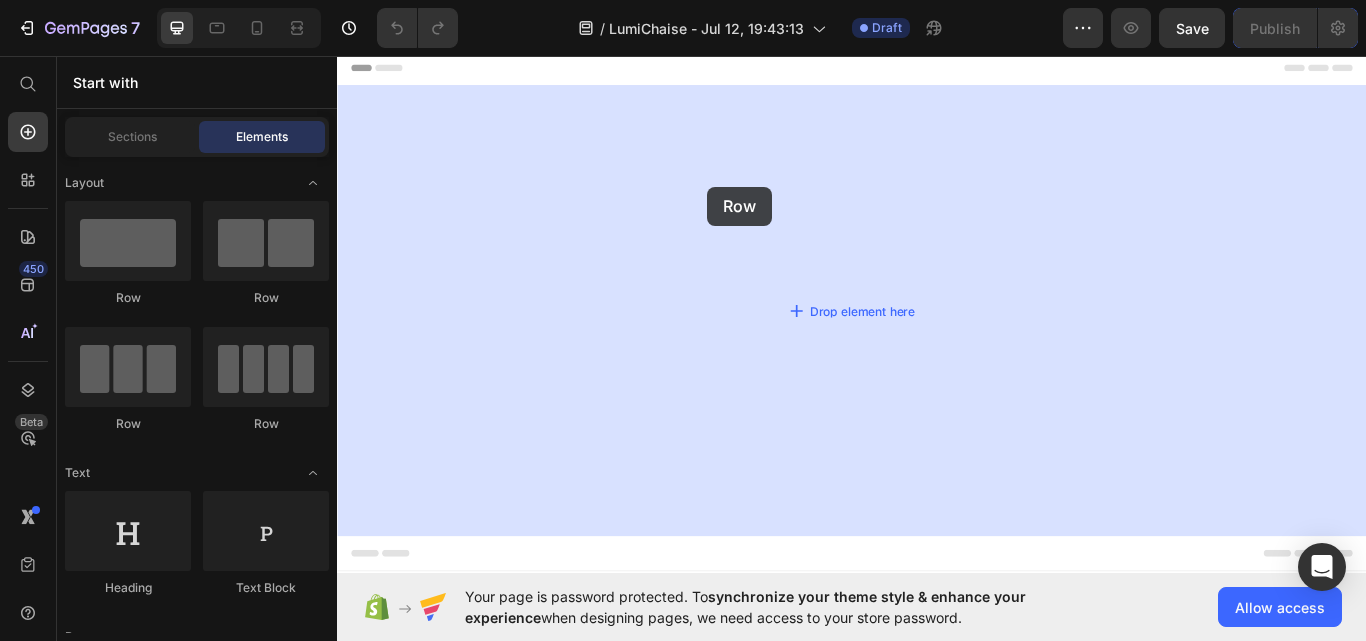 drag, startPoint x: 469, startPoint y: 295, endPoint x: 792, endPoint y: 209, distance: 334.2529 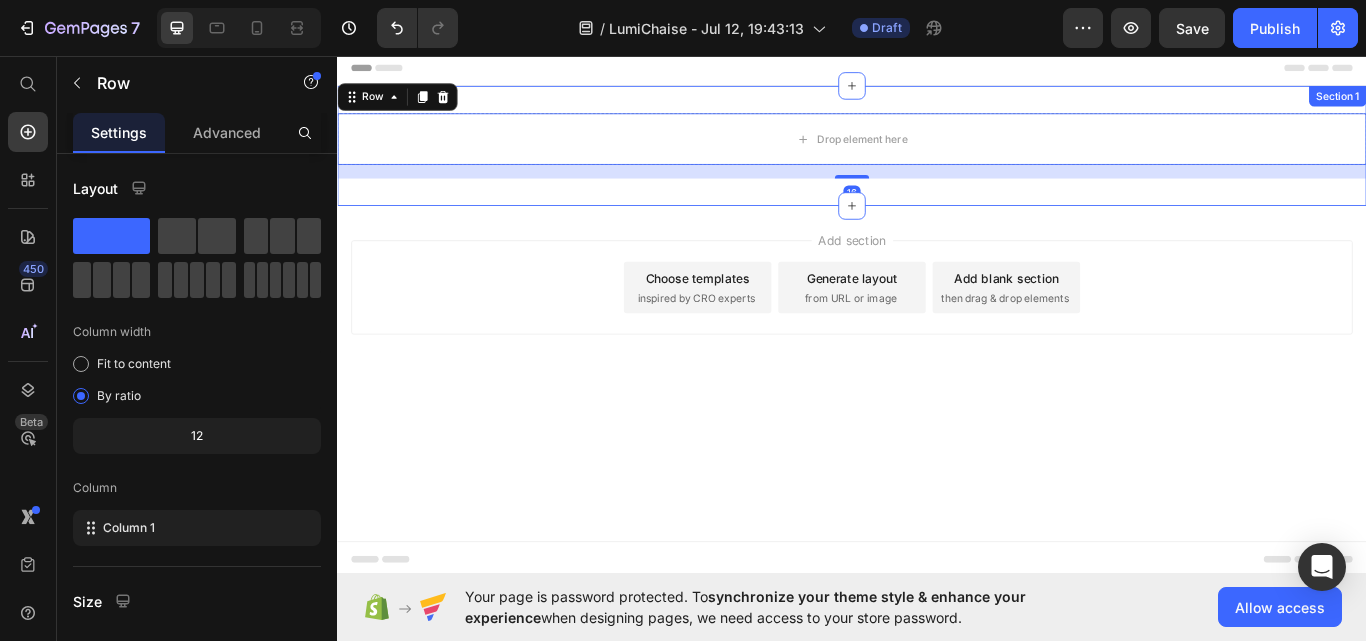 click on "Drop element here Row   16 Section 1" at bounding box center (937, 162) 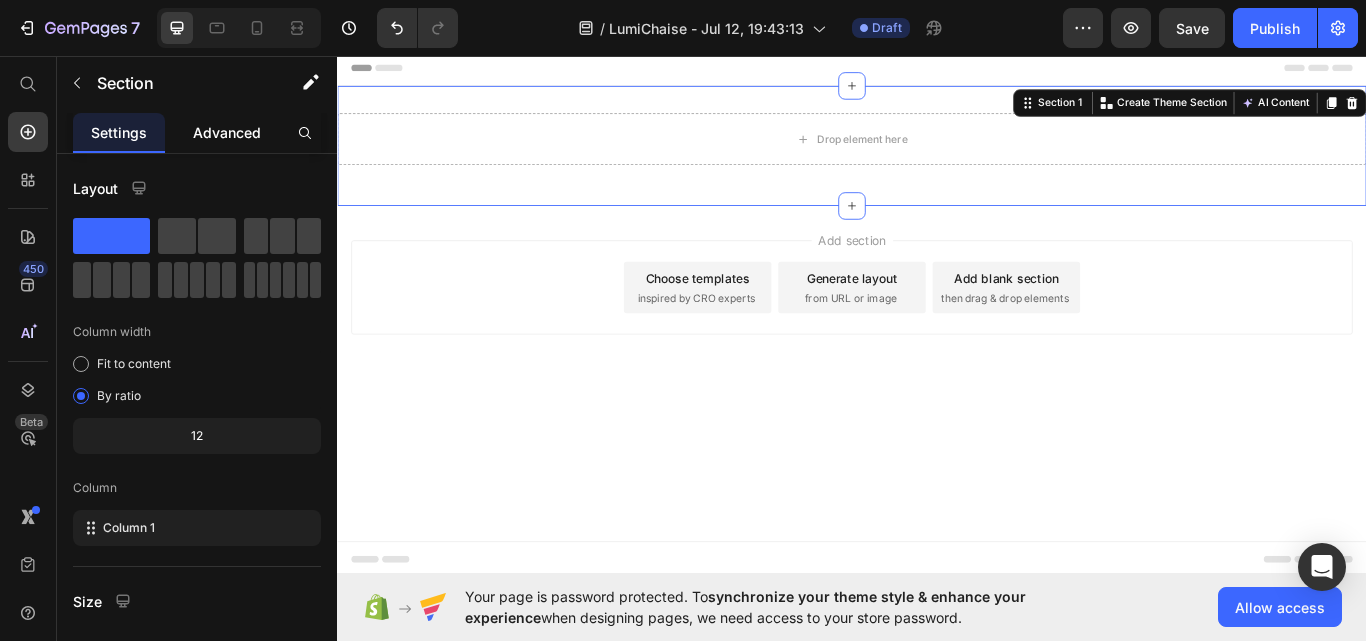 click on "Advanced" at bounding box center [227, 132] 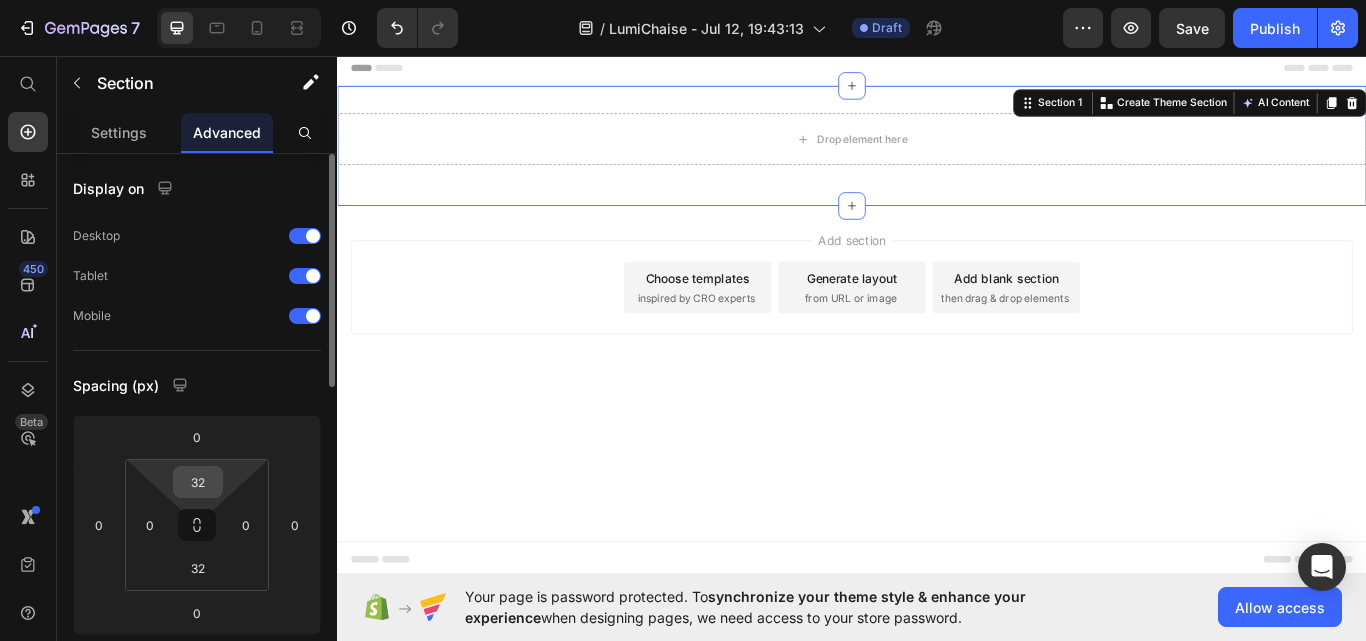 click on "32" at bounding box center (198, 482) 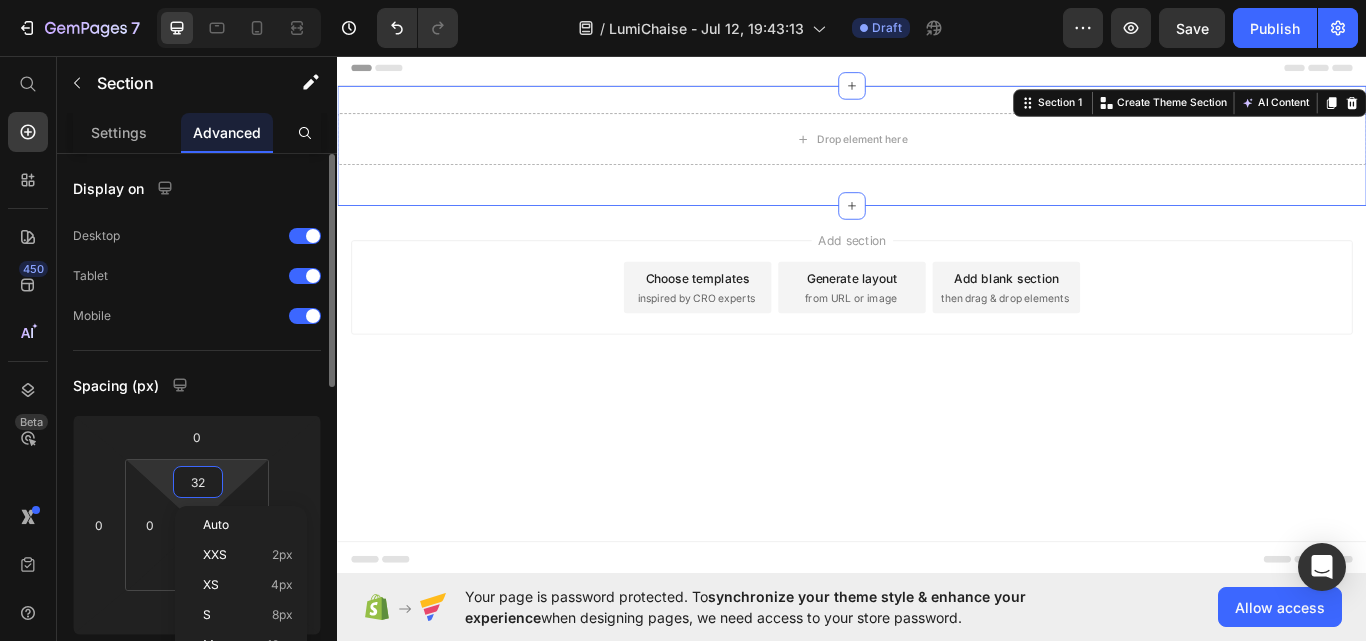 click on "32" at bounding box center [198, 482] 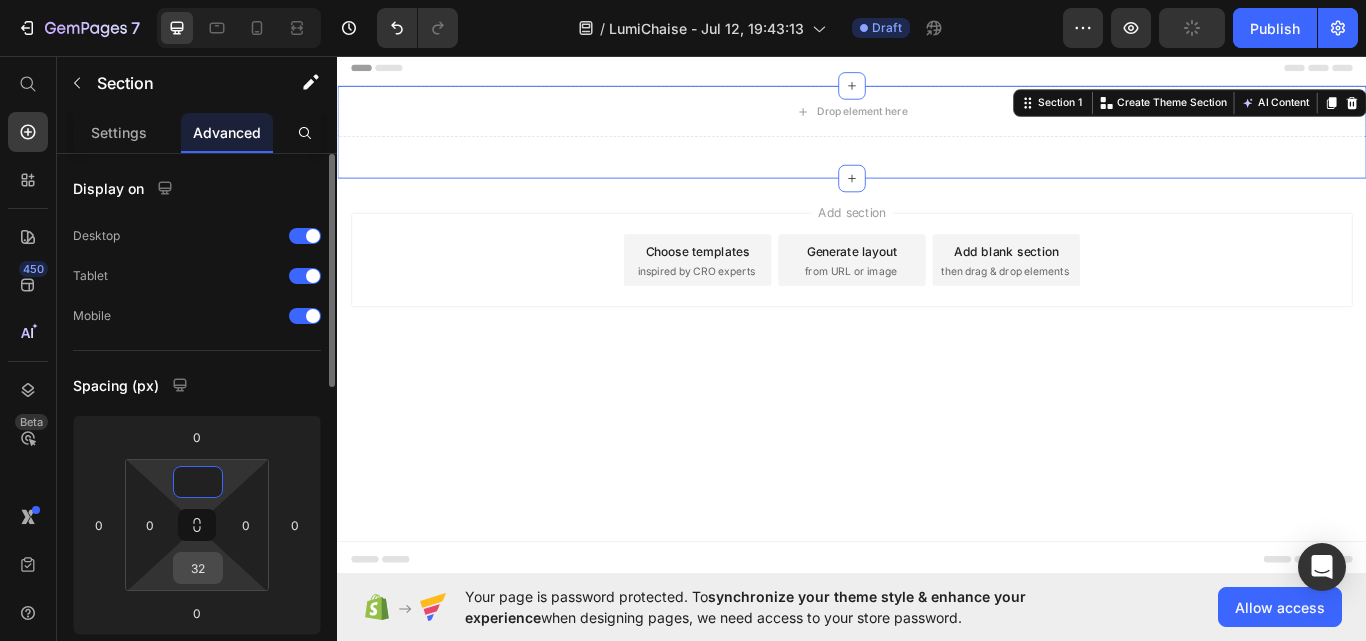type on "0" 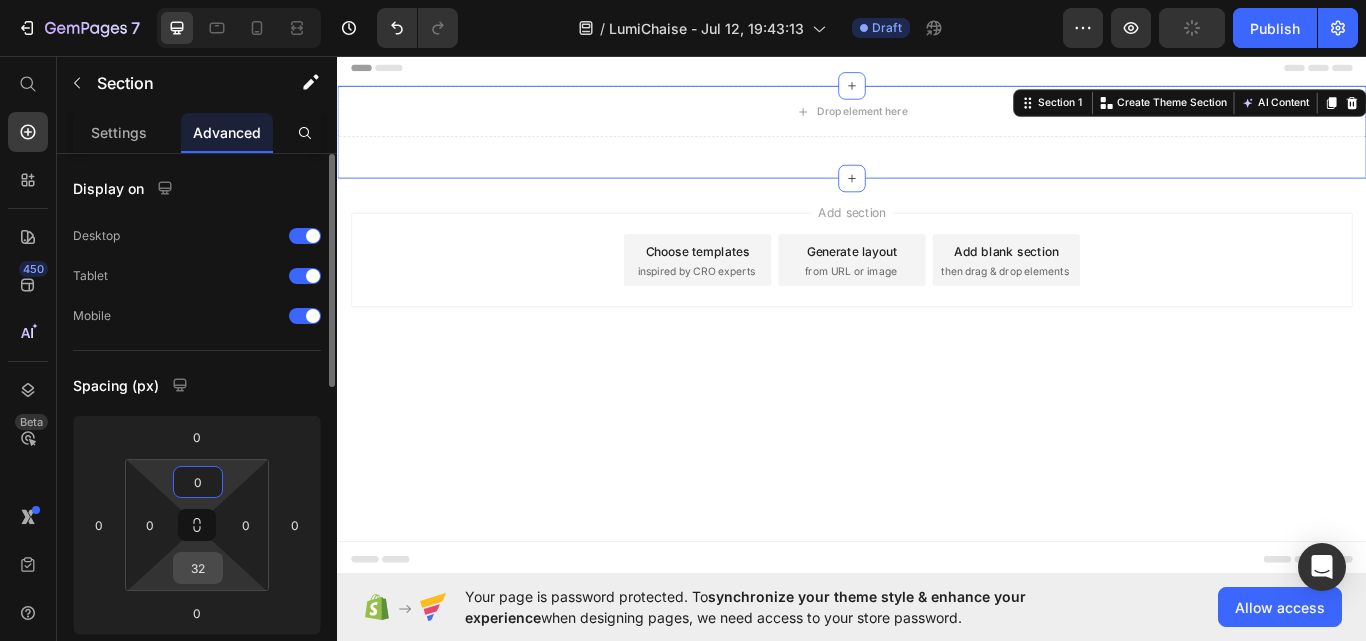 click on "32" at bounding box center (198, 568) 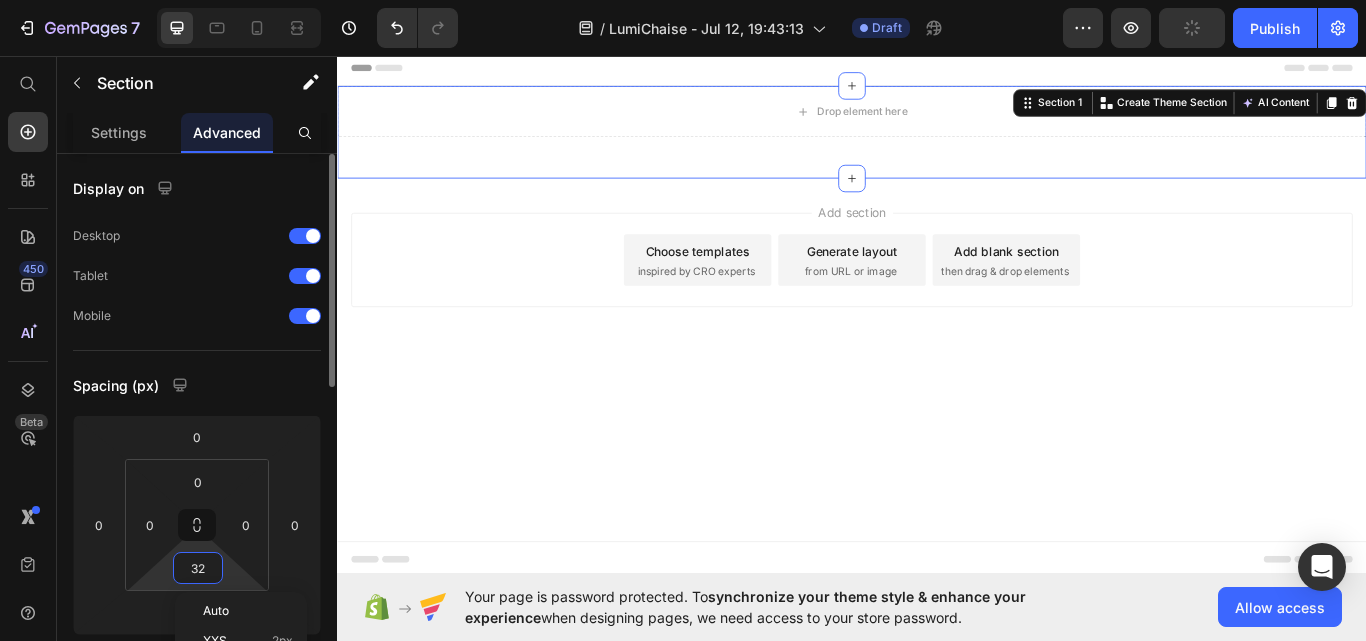 click on "32" at bounding box center [198, 568] 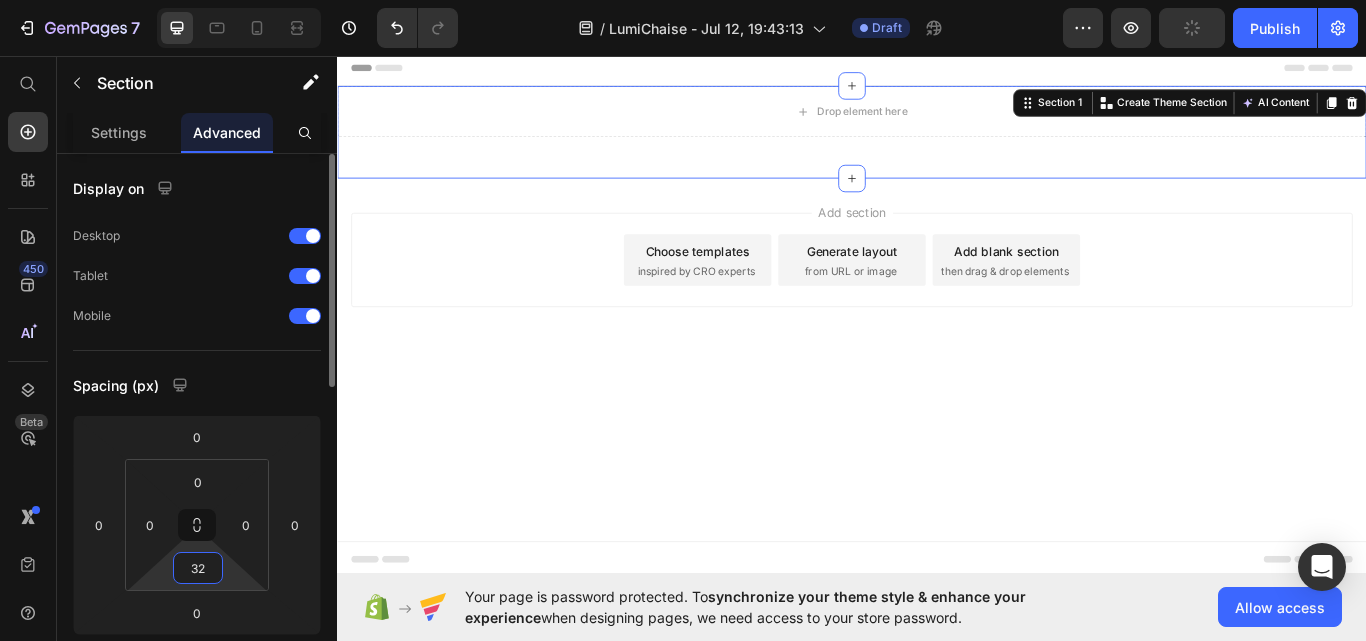 type 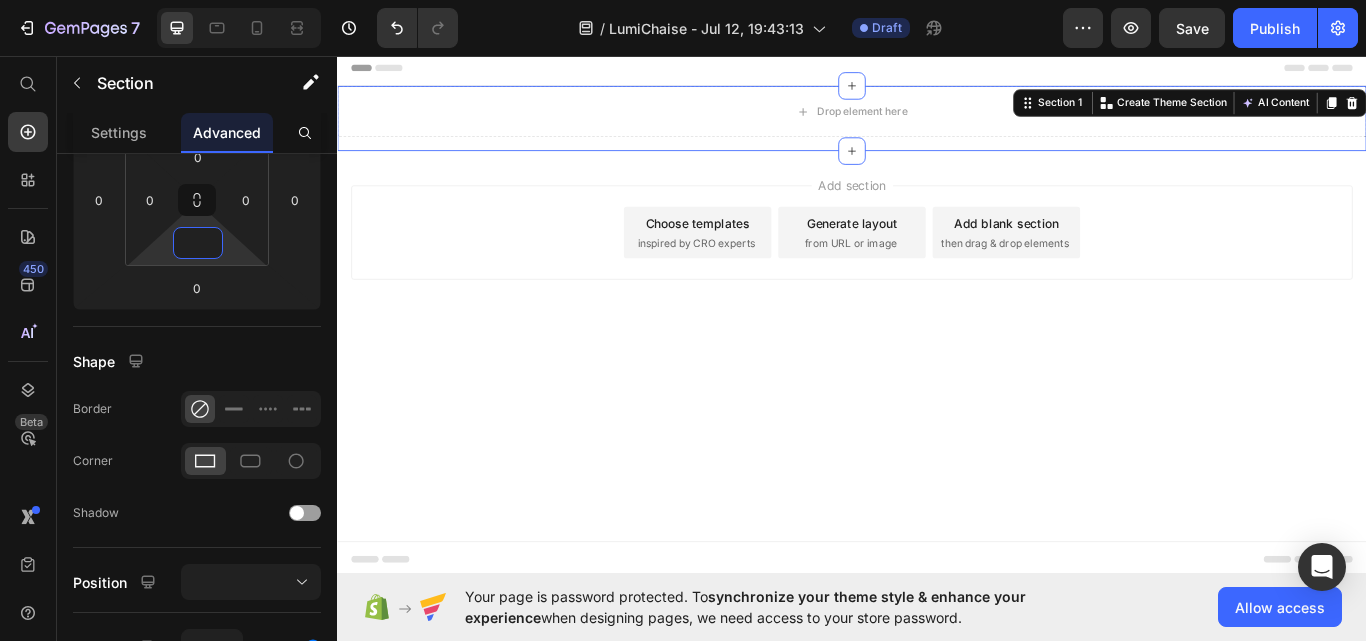 scroll, scrollTop: 0, scrollLeft: 0, axis: both 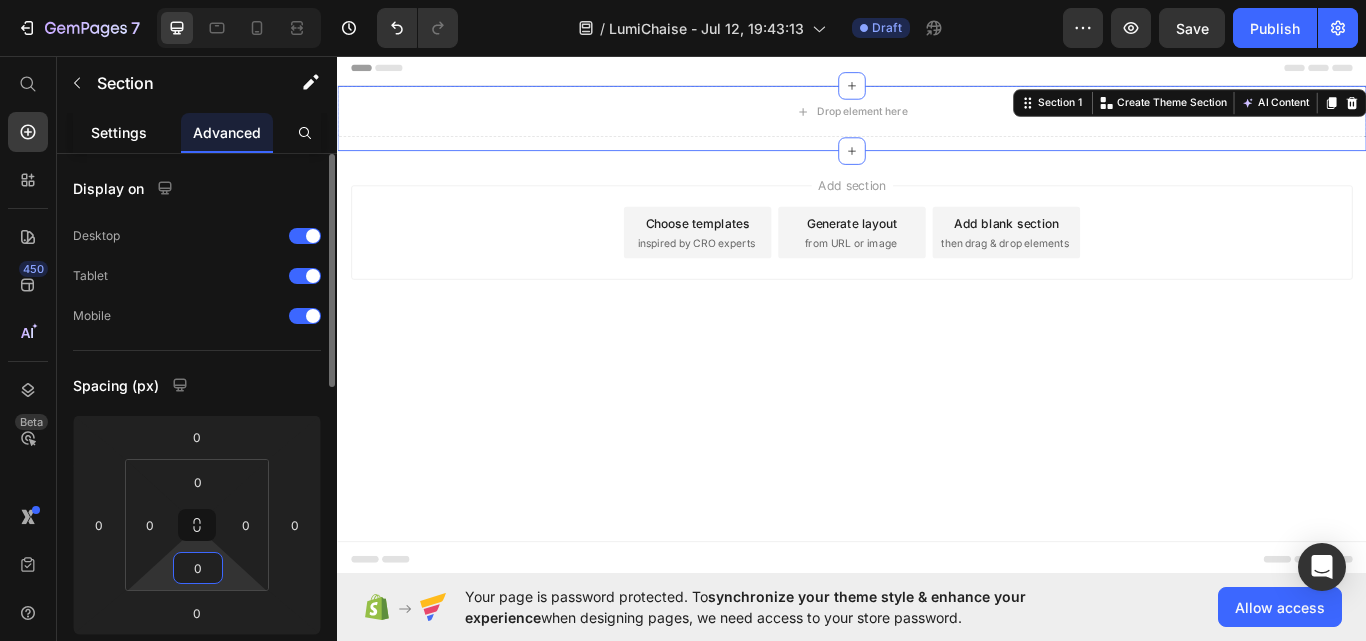 click on "Settings" at bounding box center (119, 132) 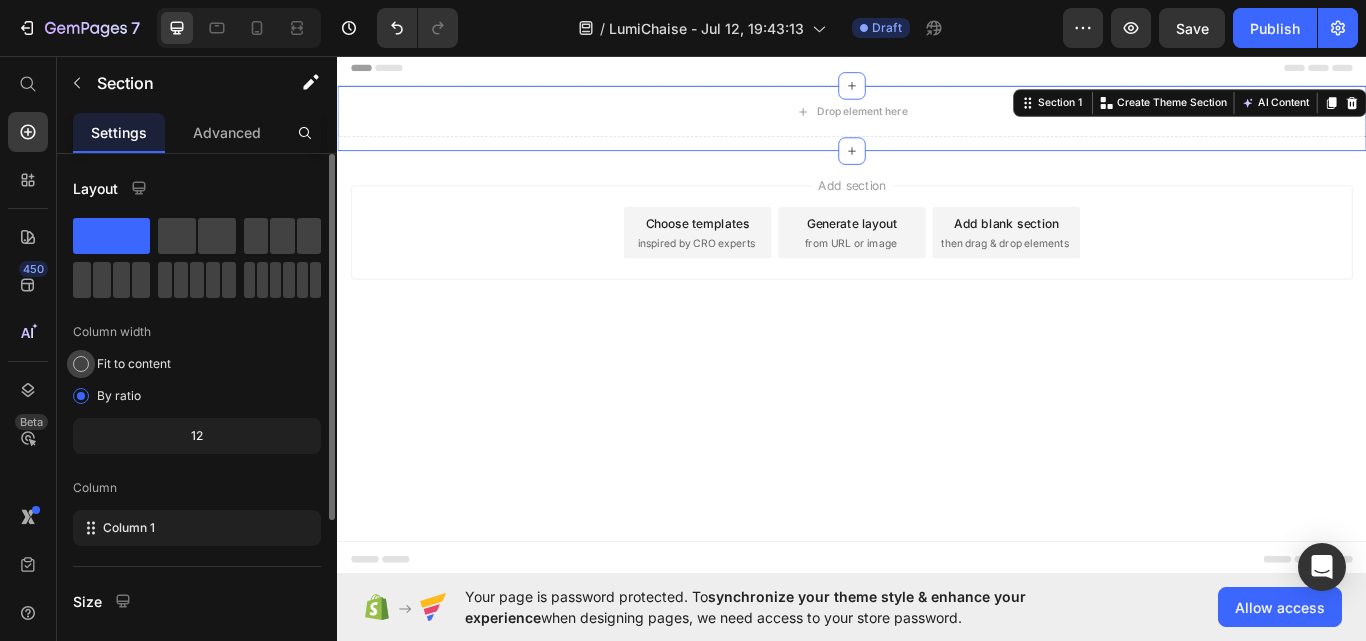 click on "Fit to content" at bounding box center (134, 364) 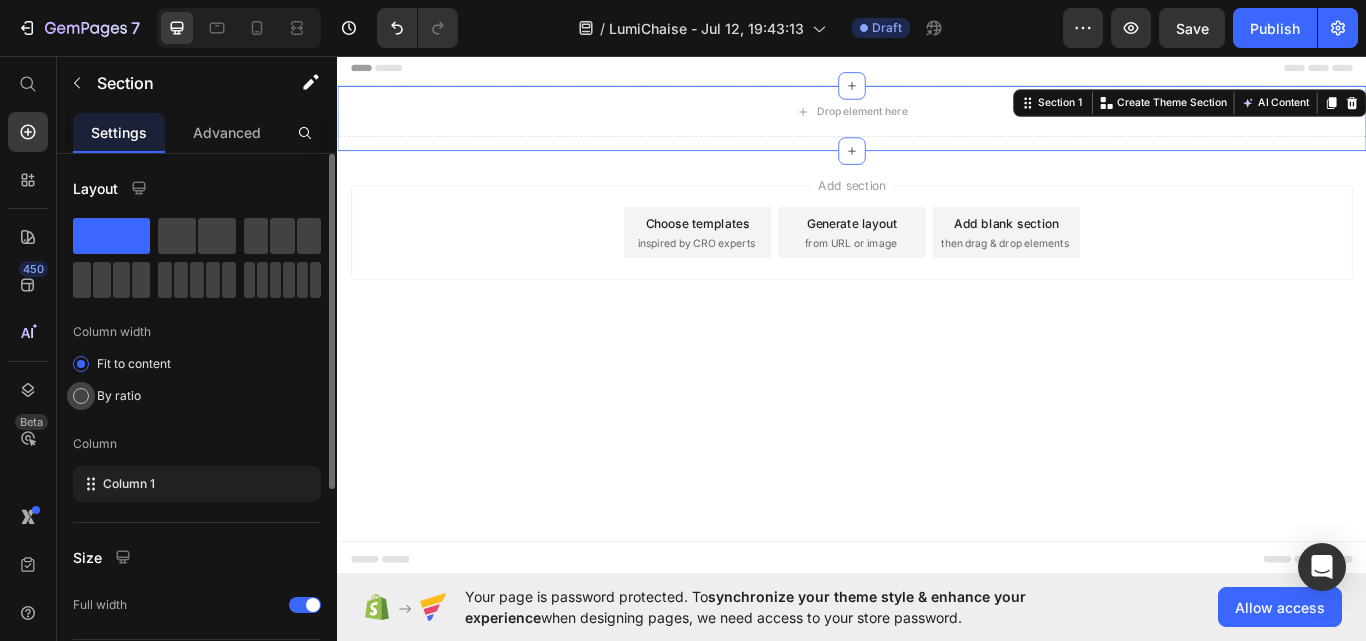 click on "By ratio" 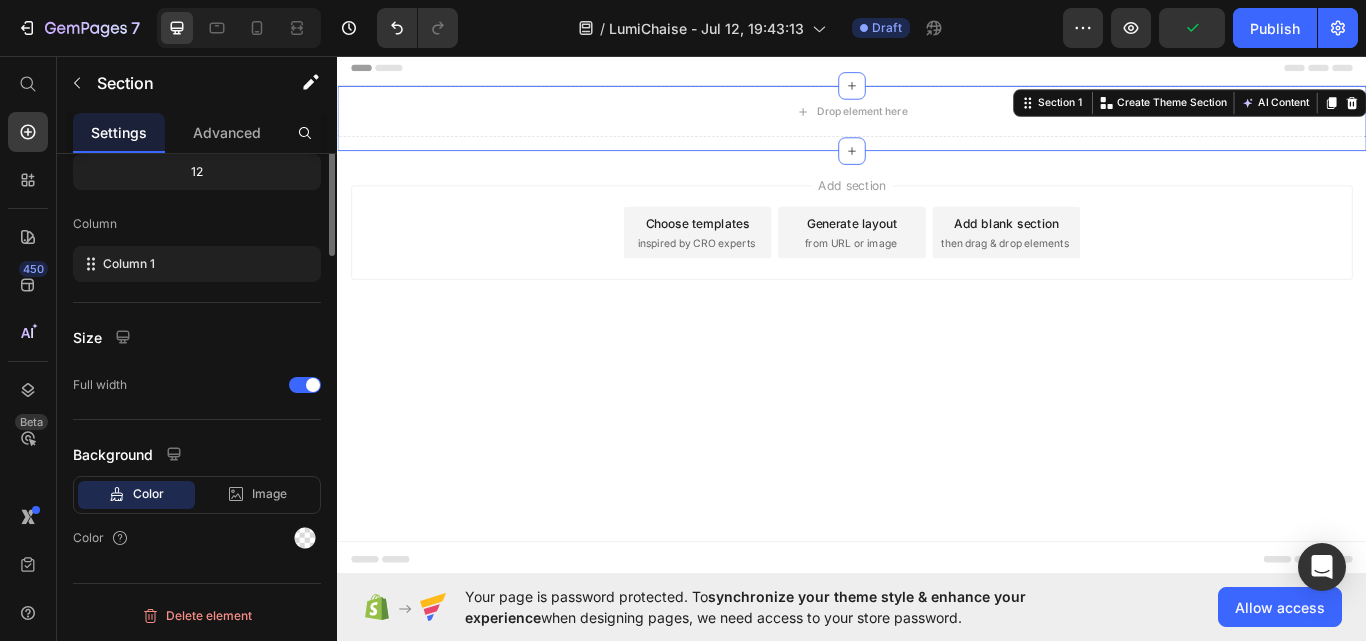 scroll, scrollTop: 0, scrollLeft: 0, axis: both 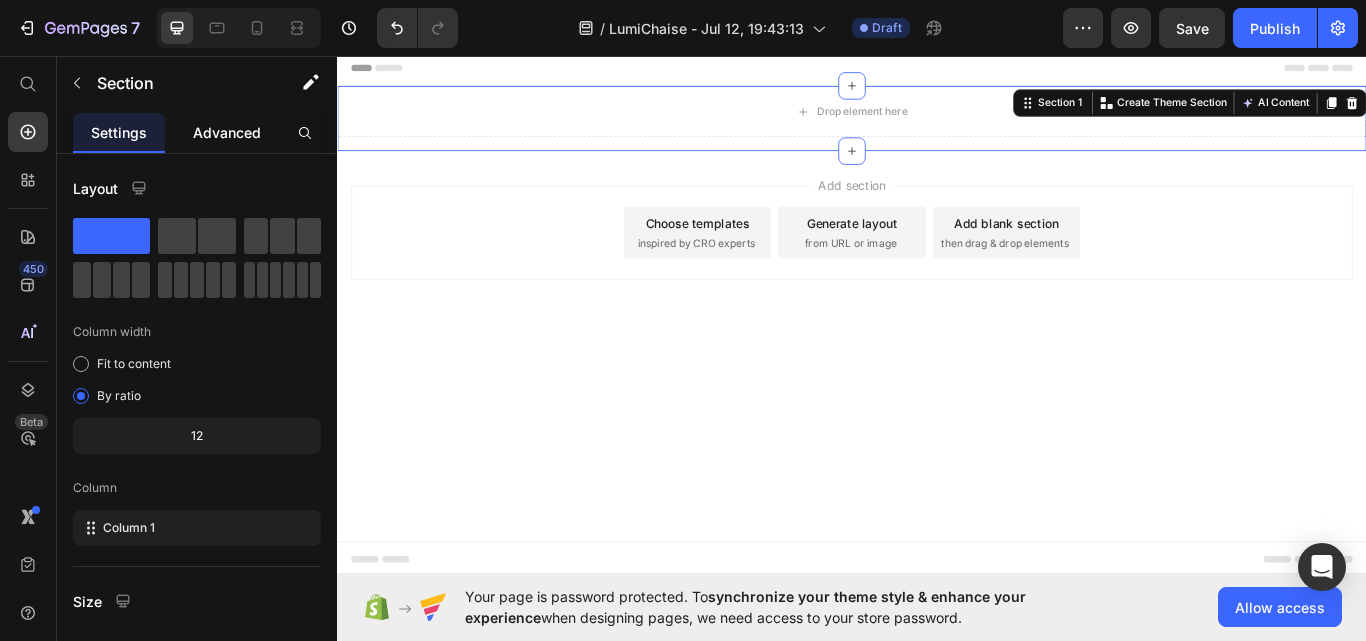 click on "Advanced" at bounding box center (227, 132) 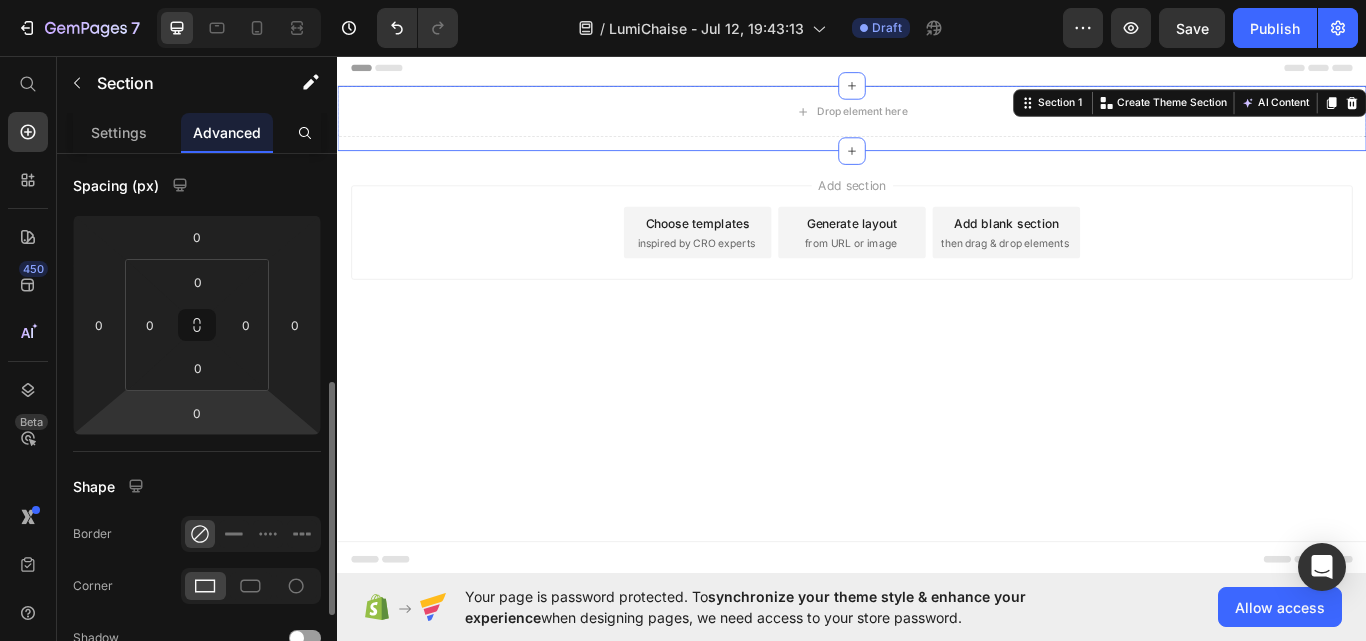 scroll, scrollTop: 300, scrollLeft: 0, axis: vertical 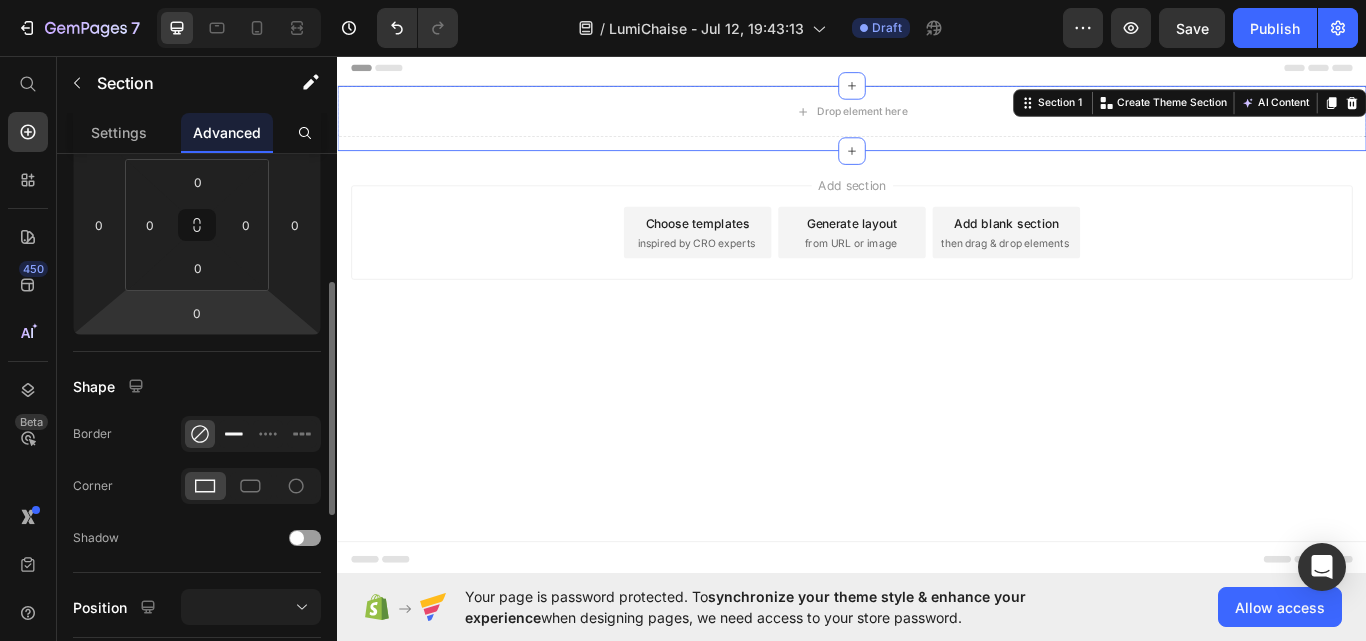 click 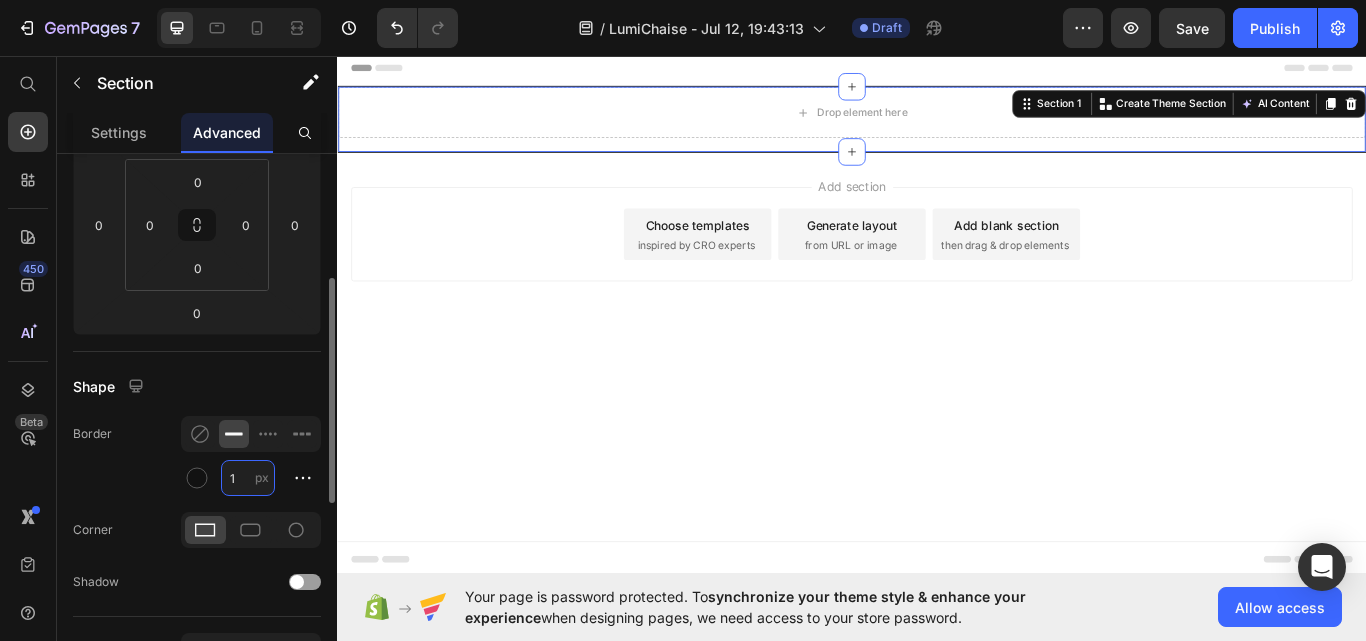 click on "1" at bounding box center [248, 478] 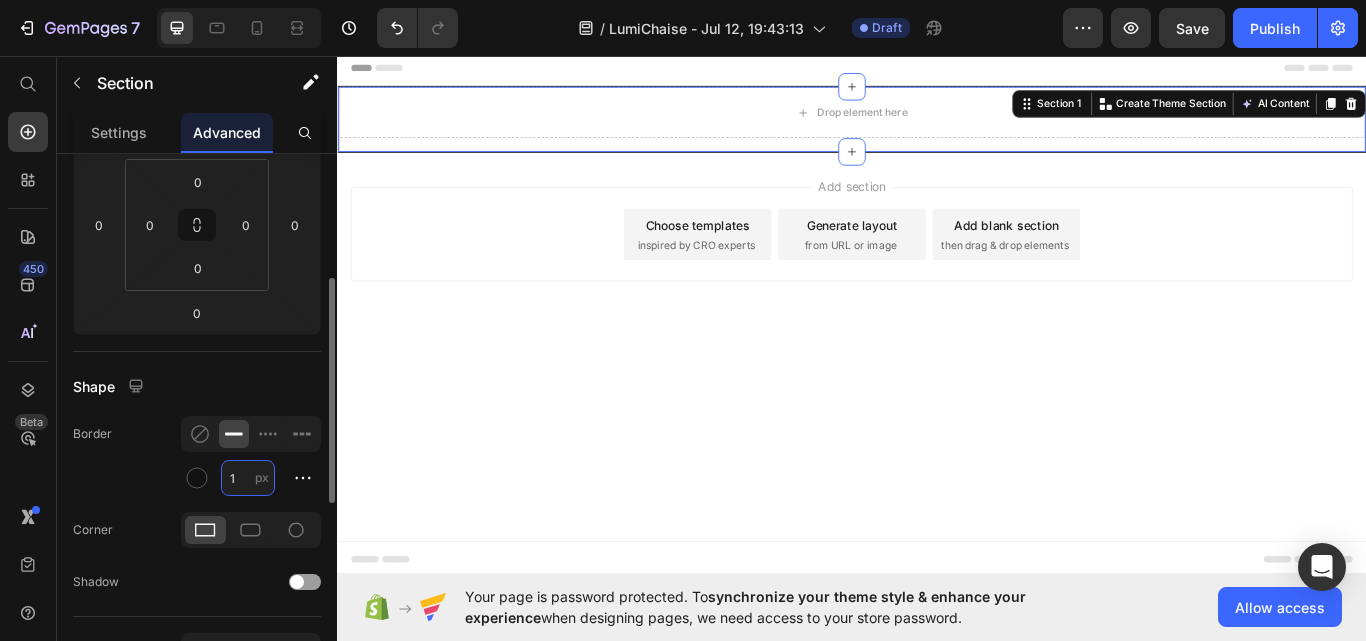 click on "1" at bounding box center [248, 478] 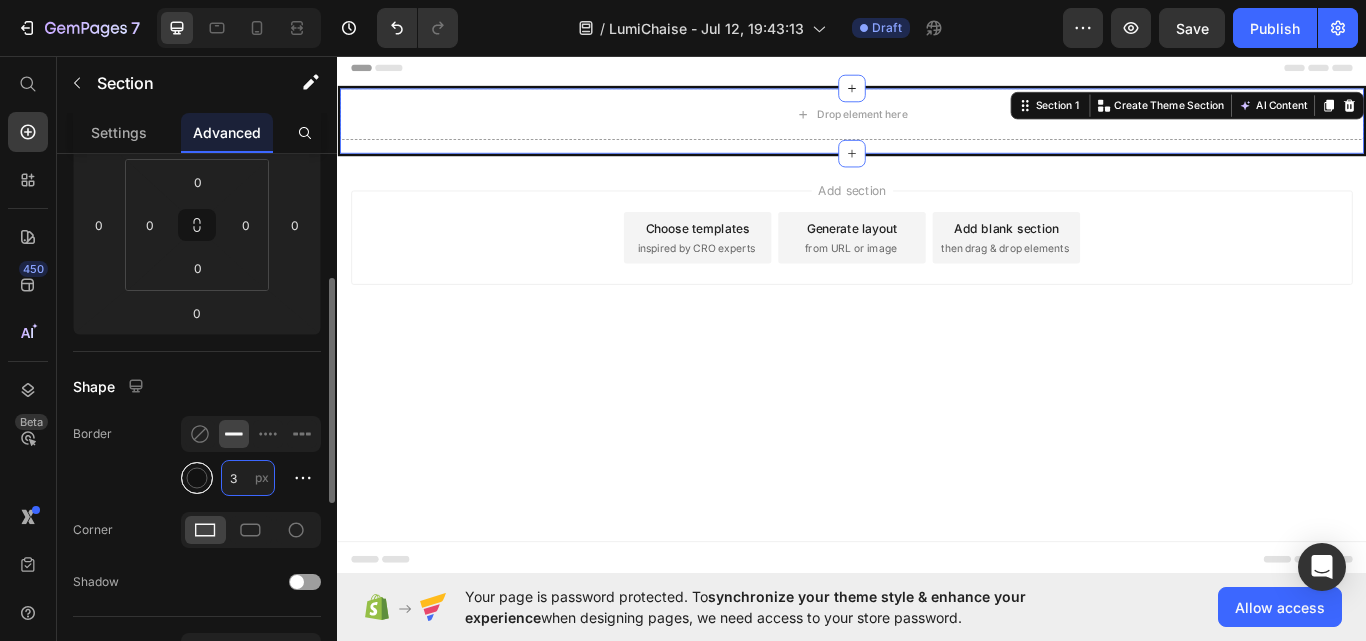 type on "3" 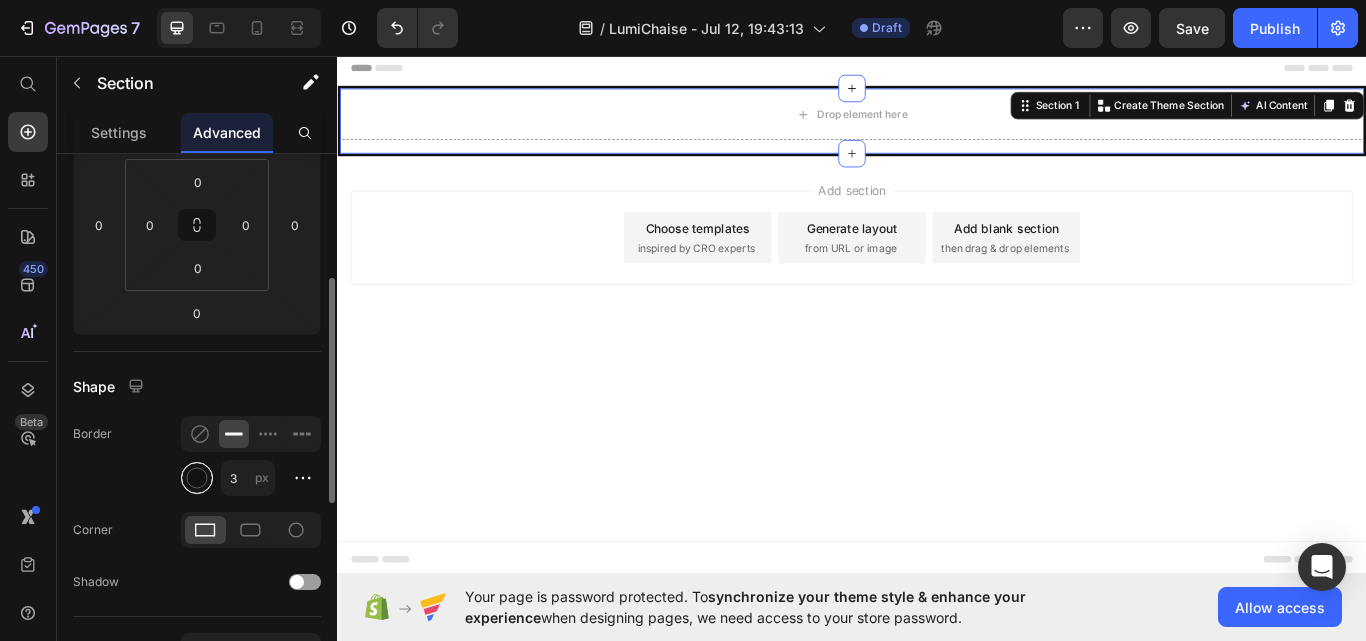 click at bounding box center (197, 478) 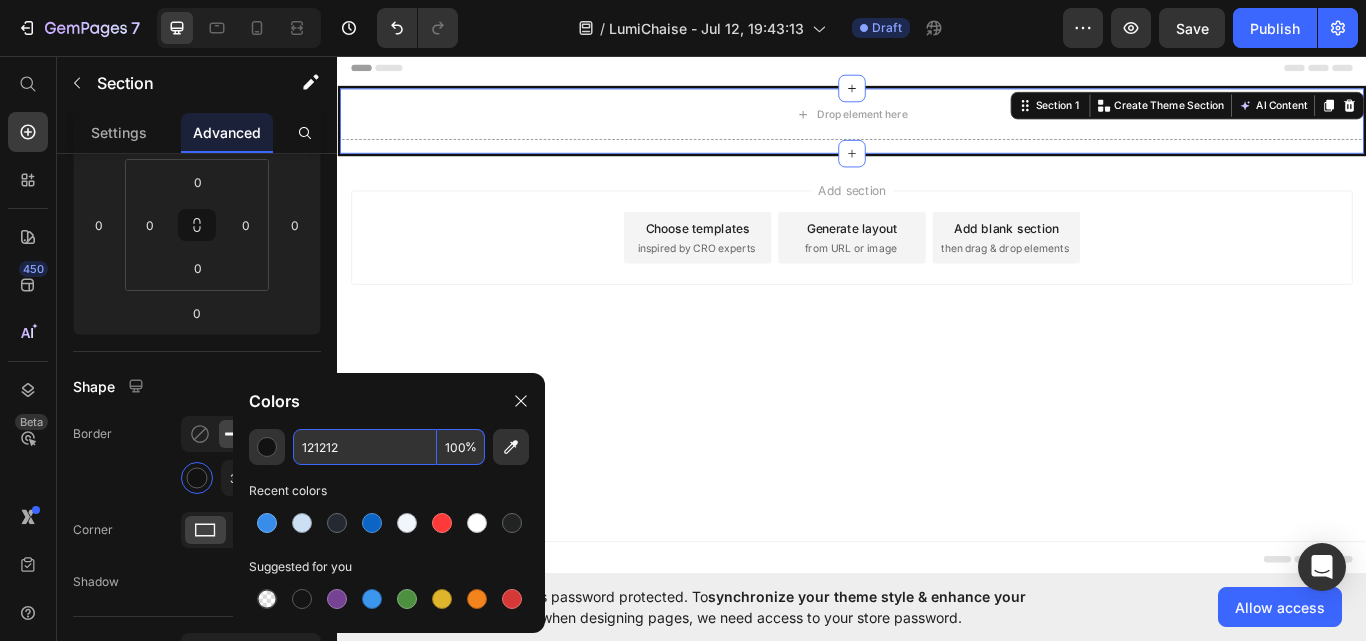 click on "121212" at bounding box center [365, 447] 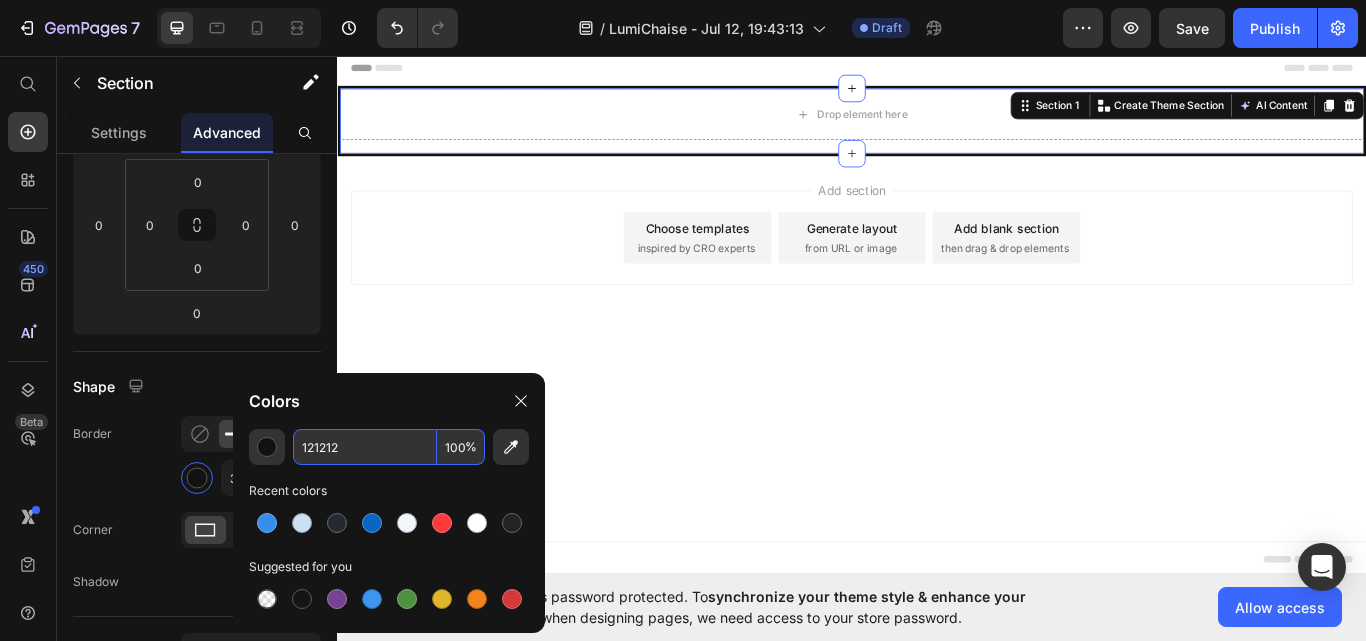 paste on "rgb(255, 255, 255)" 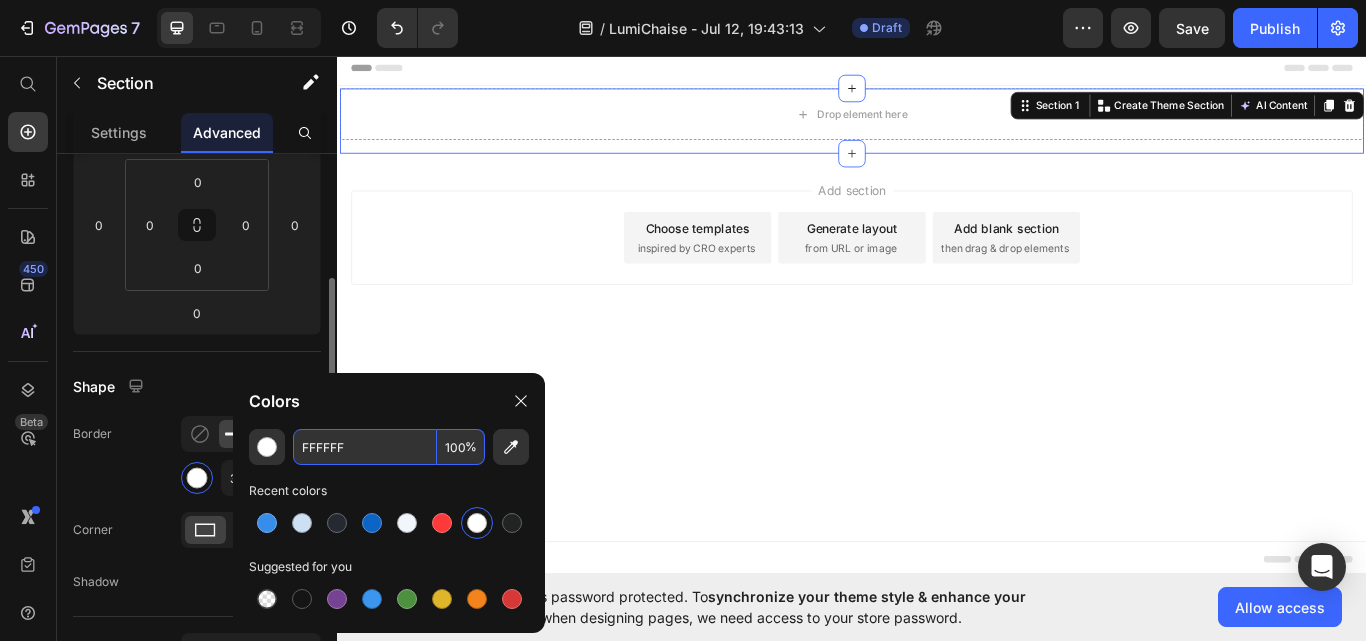 type on "FFFFFF" 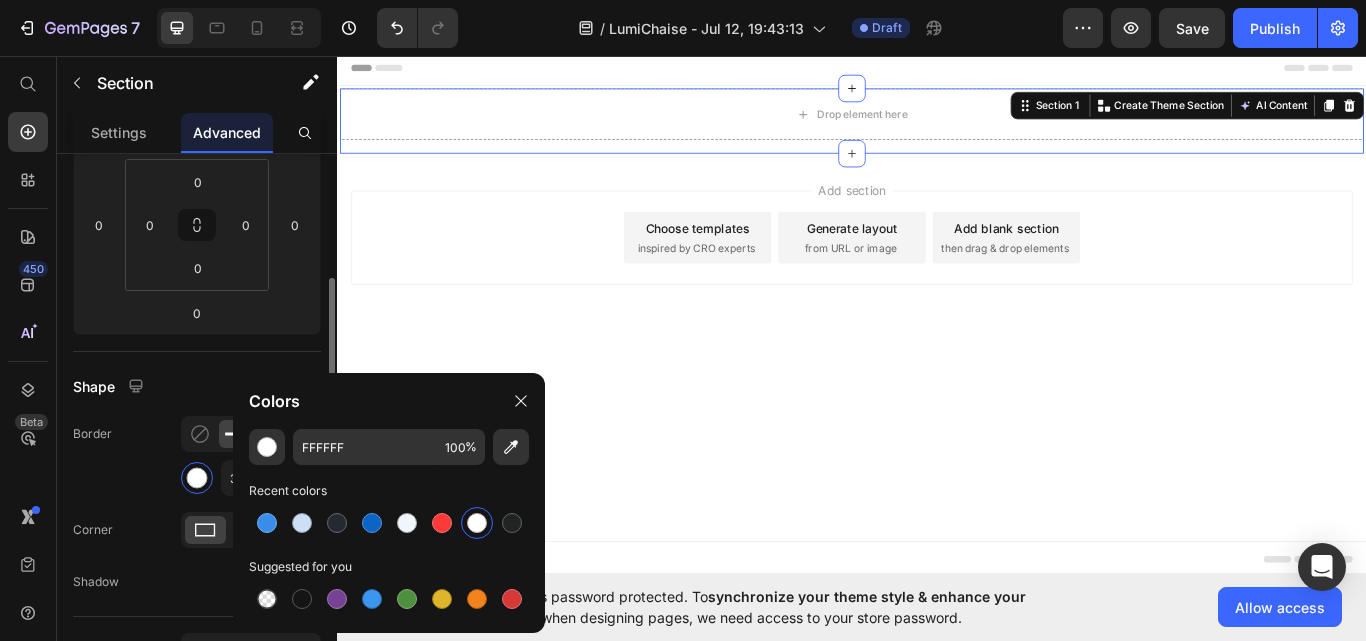 click on "3 px" at bounding box center [267, 478] 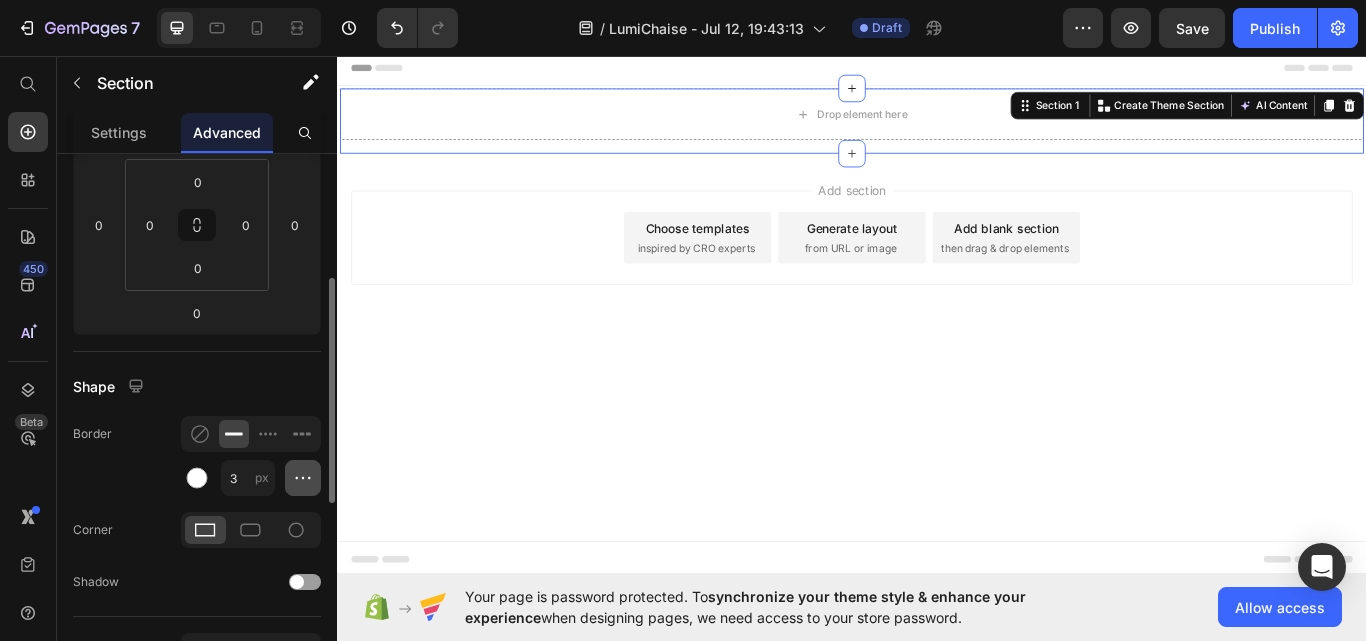 click 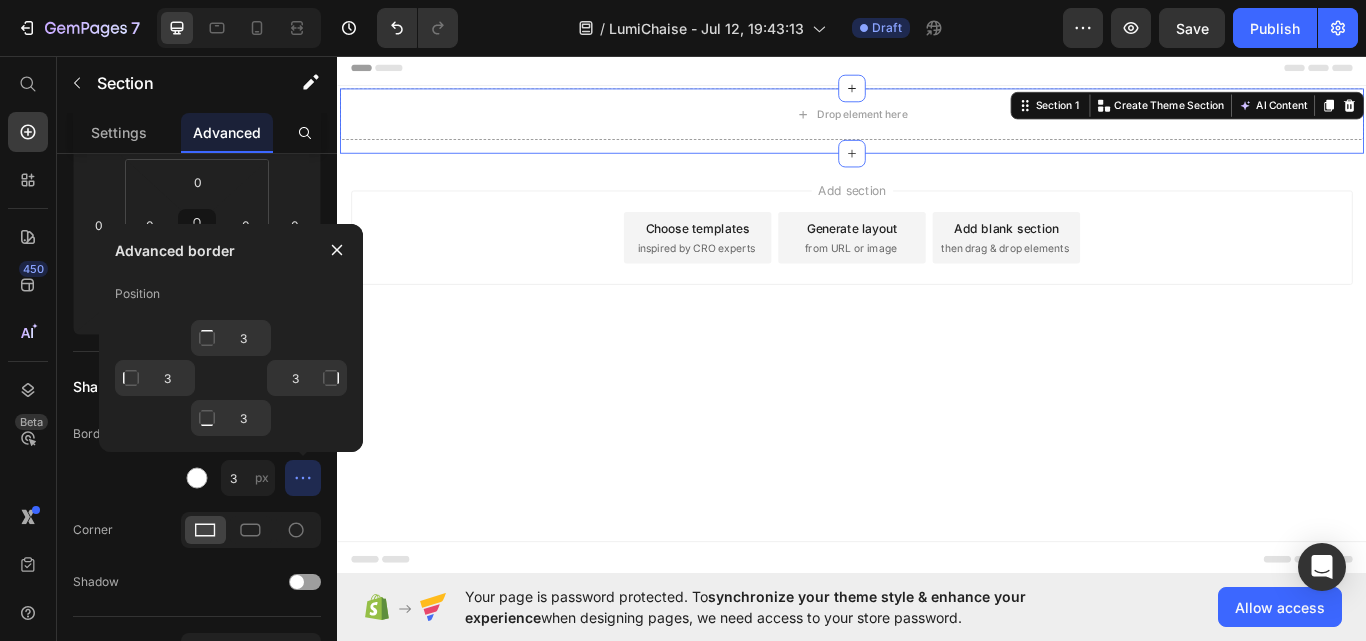 click 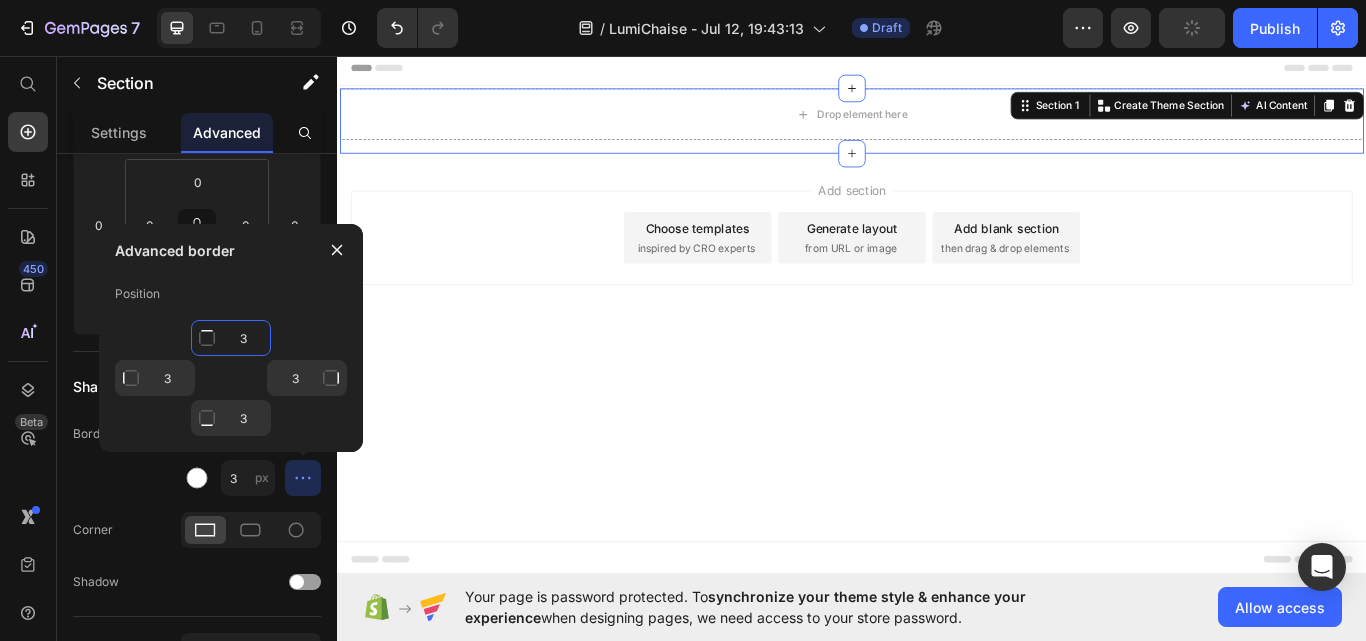 click on "3" 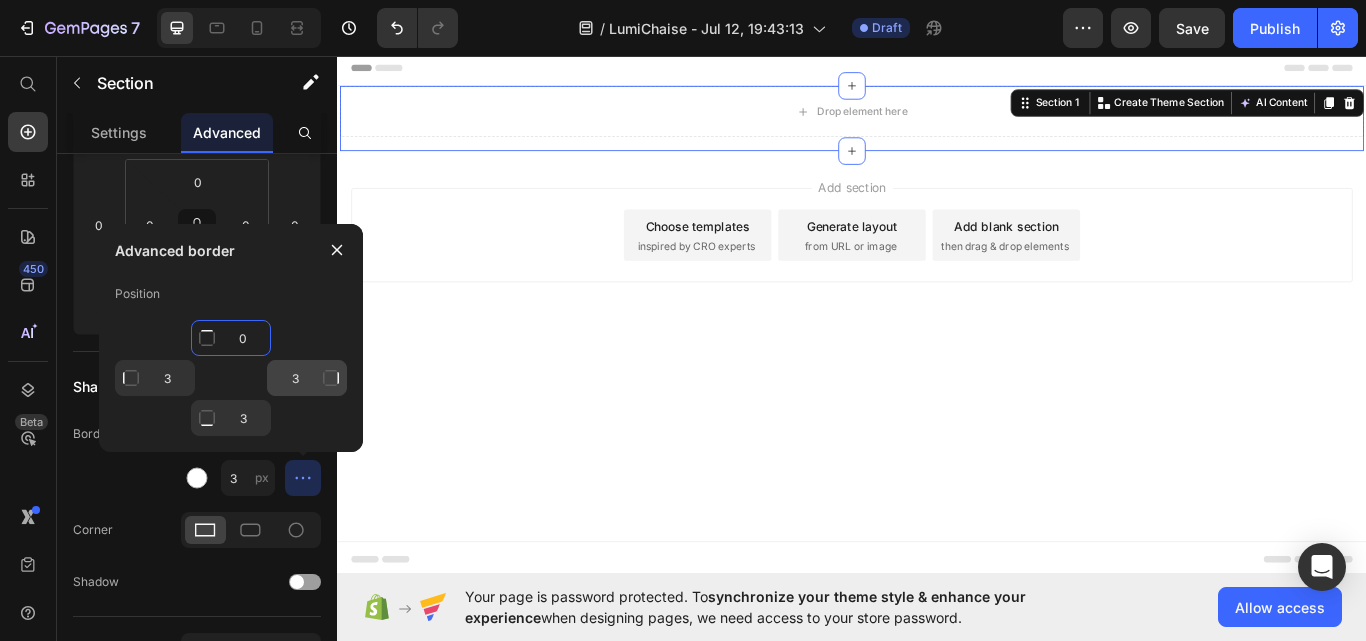 type on "0" 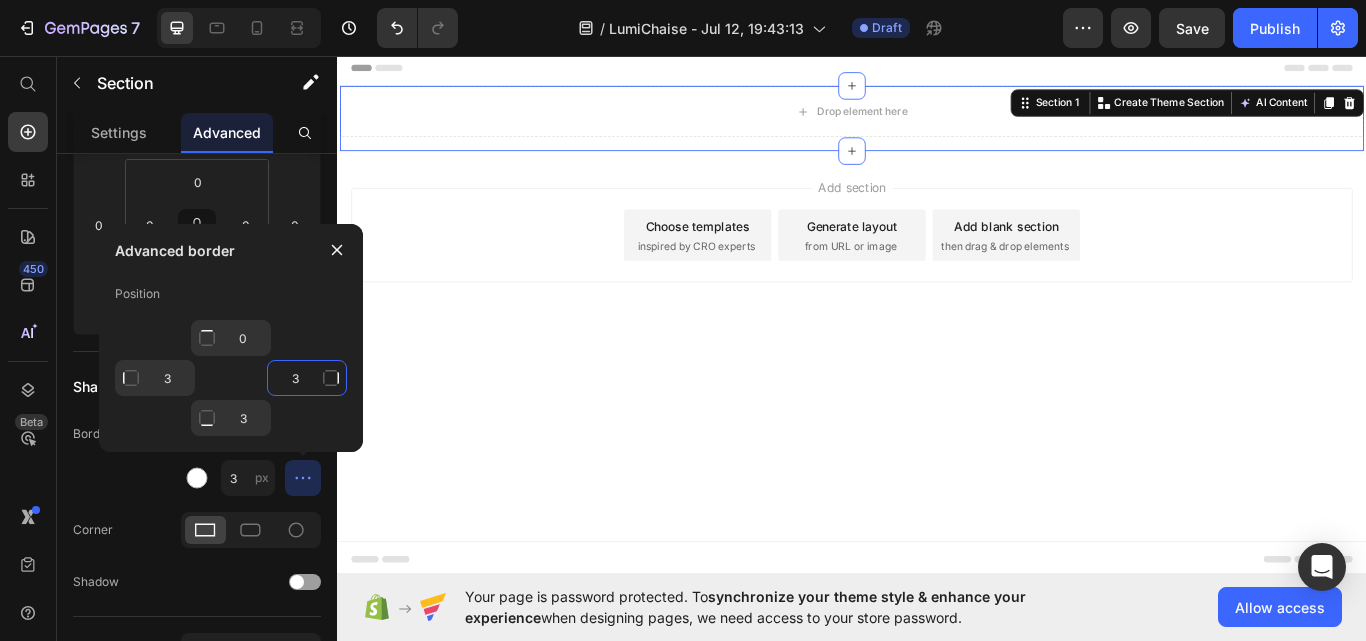 click on "3" 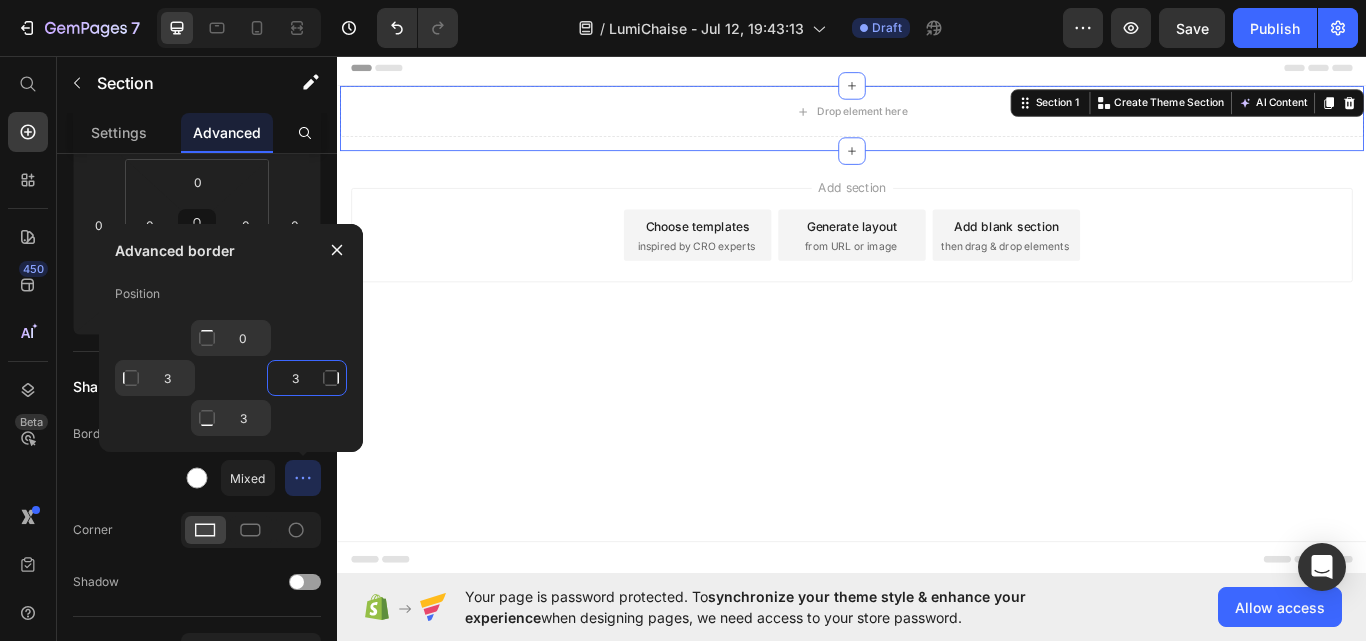 click on "3" 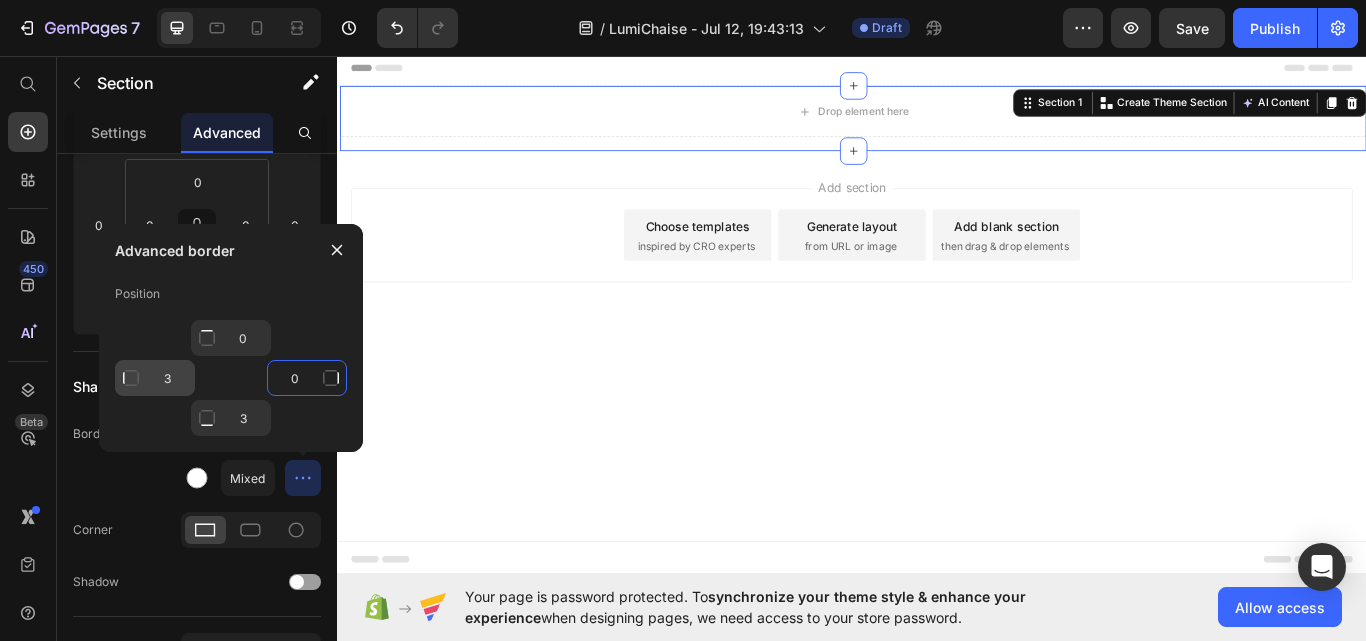 type on "0" 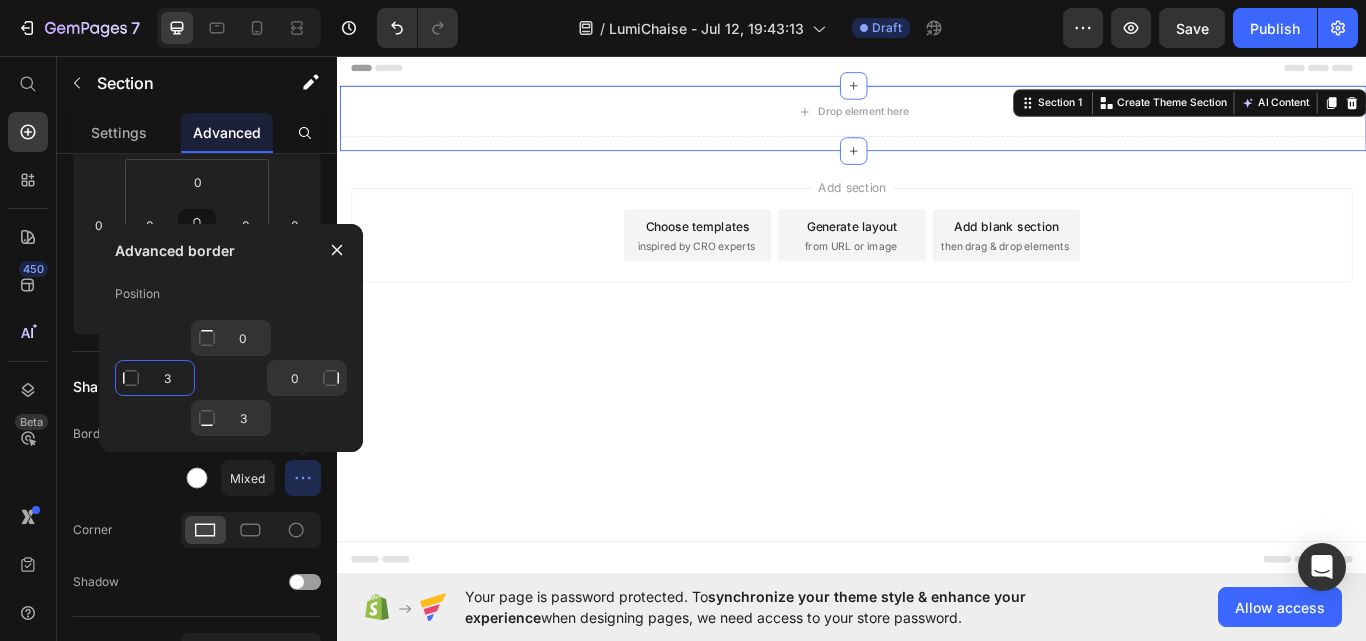 click on "3" 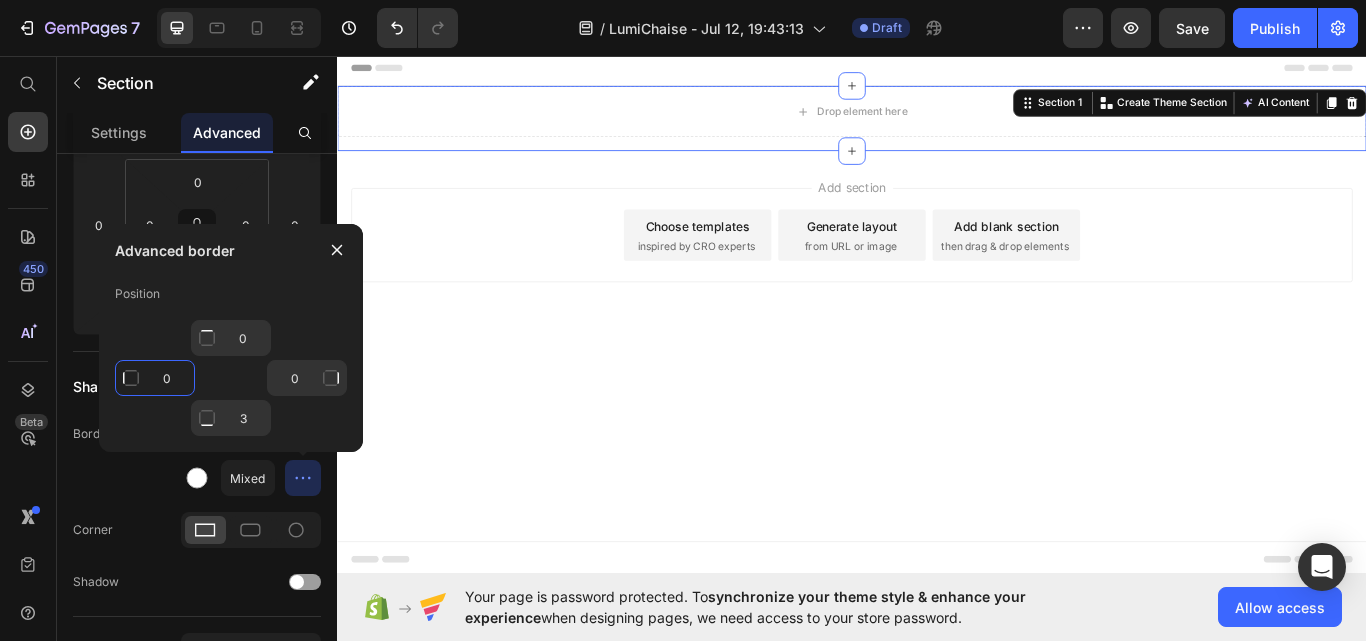 type on "0" 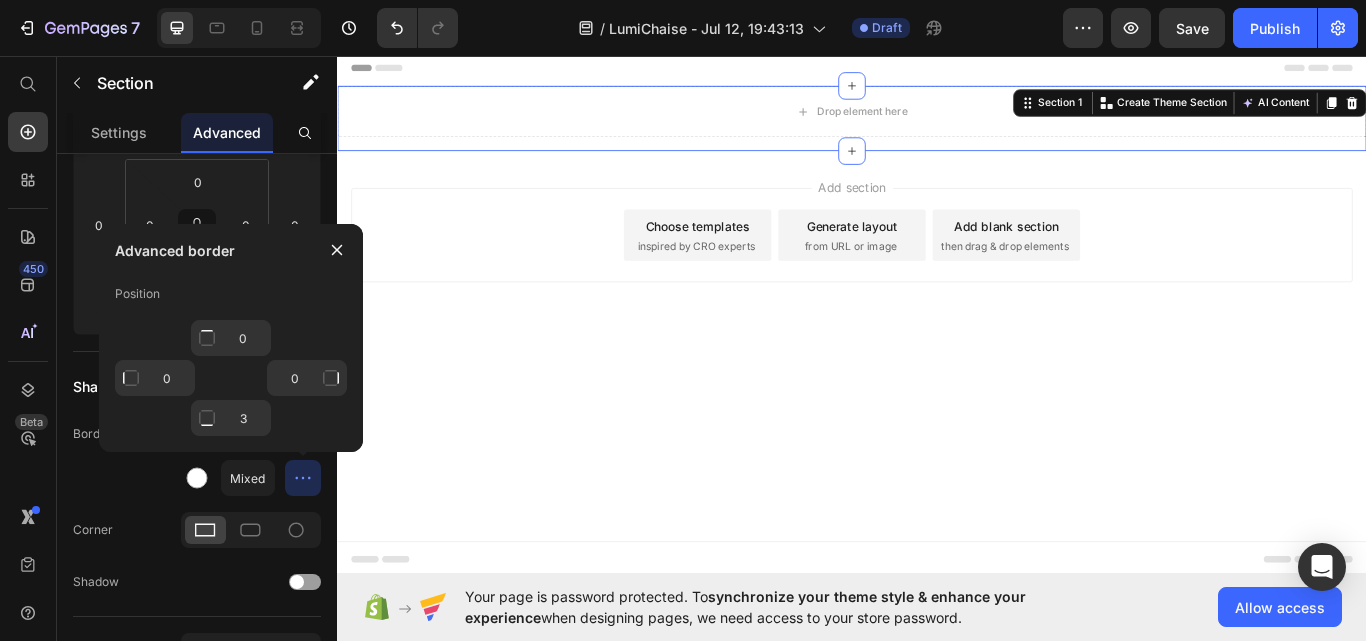 click 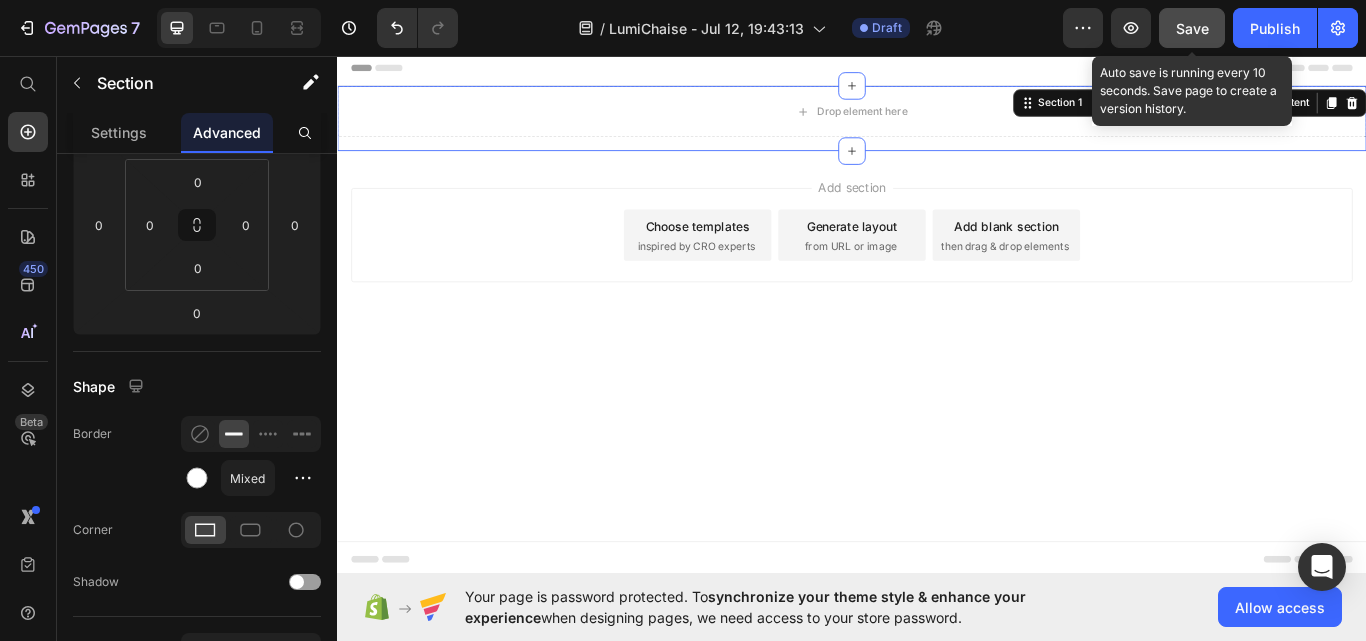 click on "Save" at bounding box center [1192, 28] 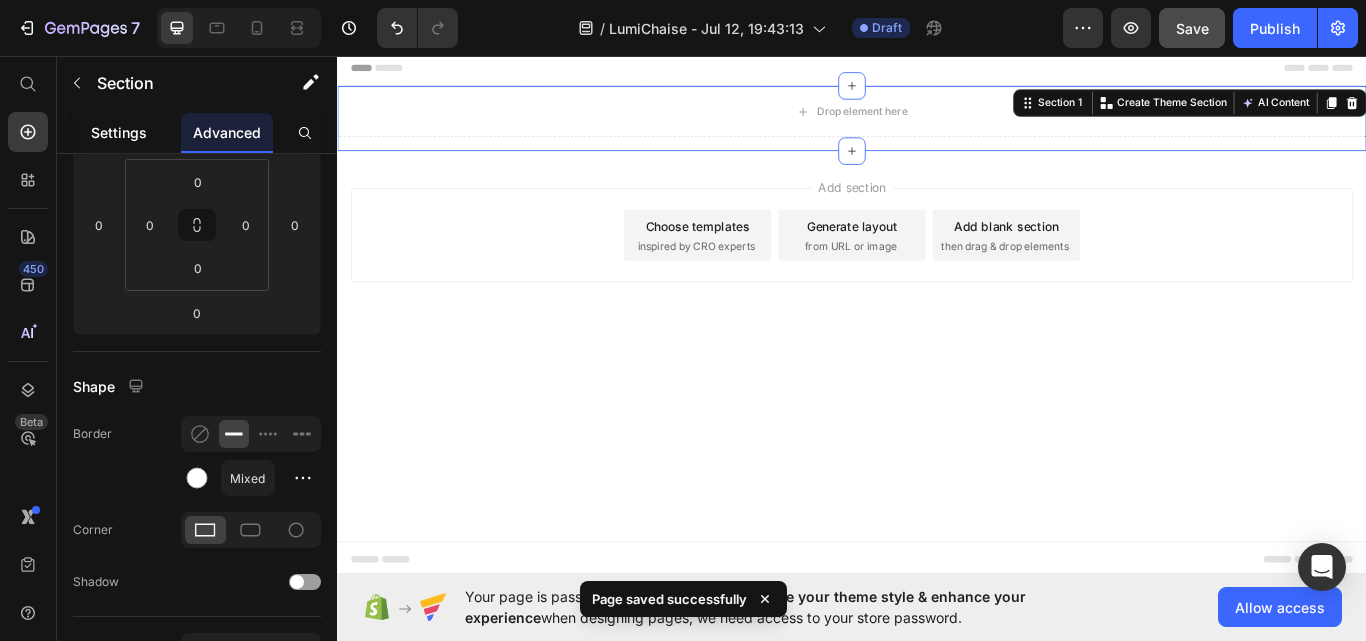 click on "Settings" at bounding box center [119, 132] 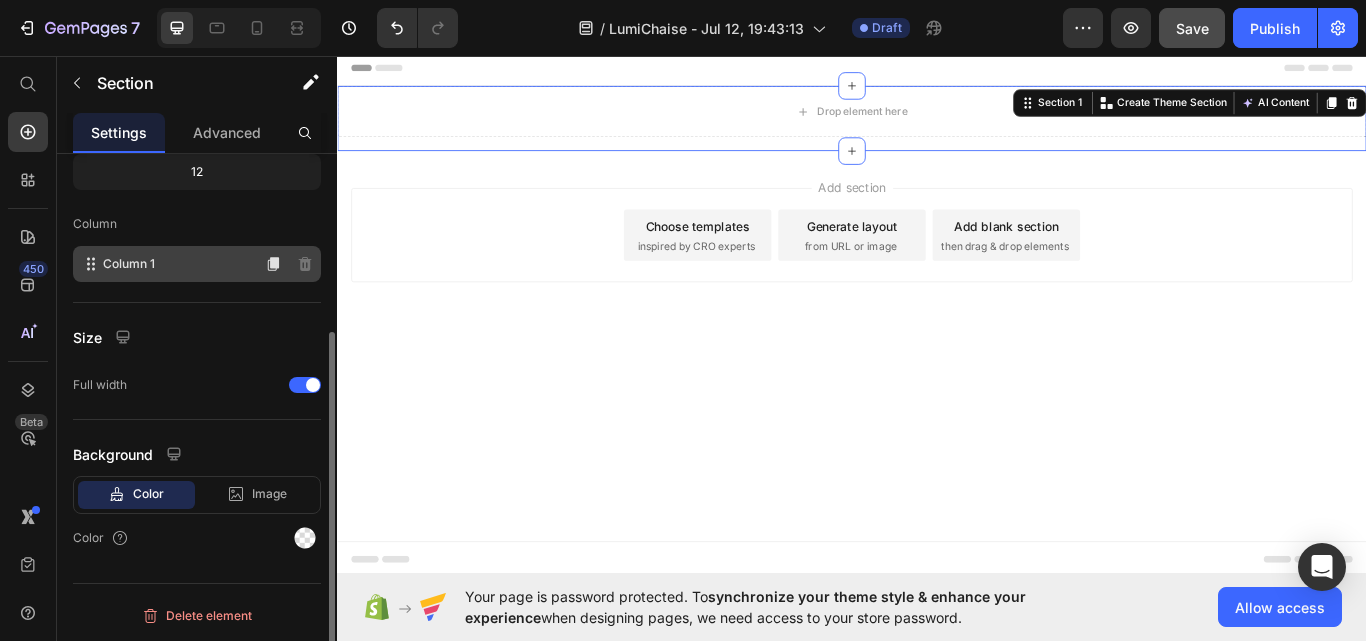 scroll, scrollTop: 0, scrollLeft: 0, axis: both 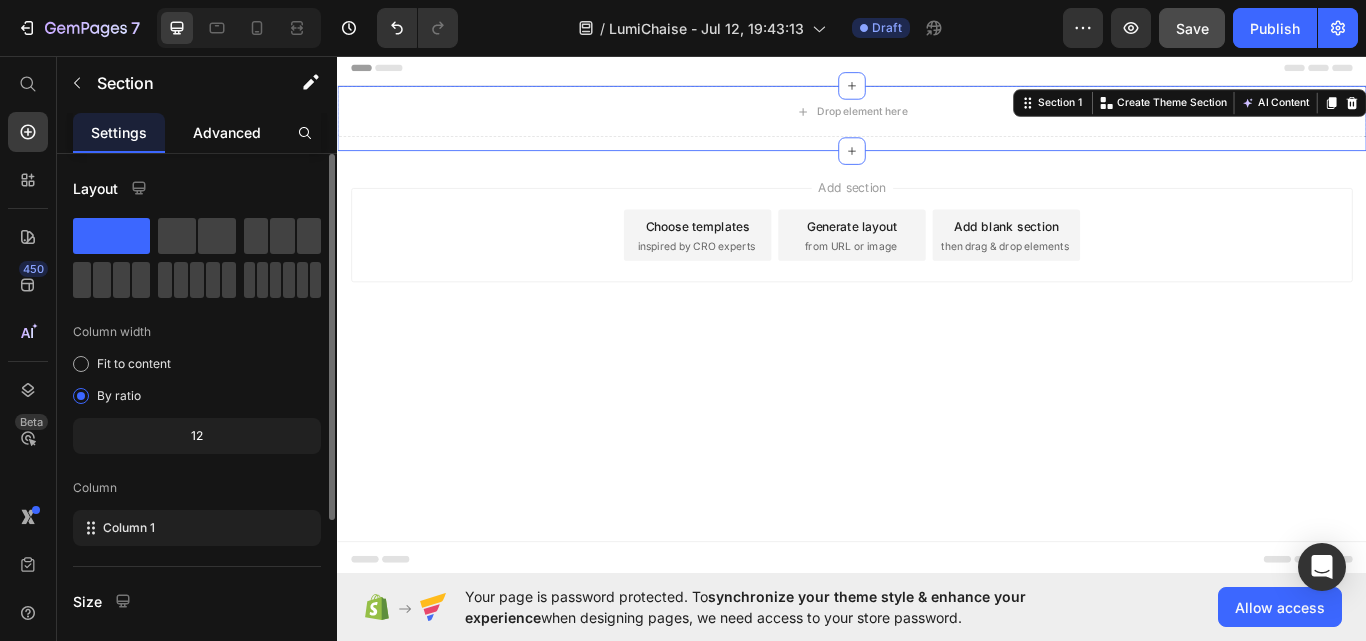 click on "Advanced" at bounding box center [227, 132] 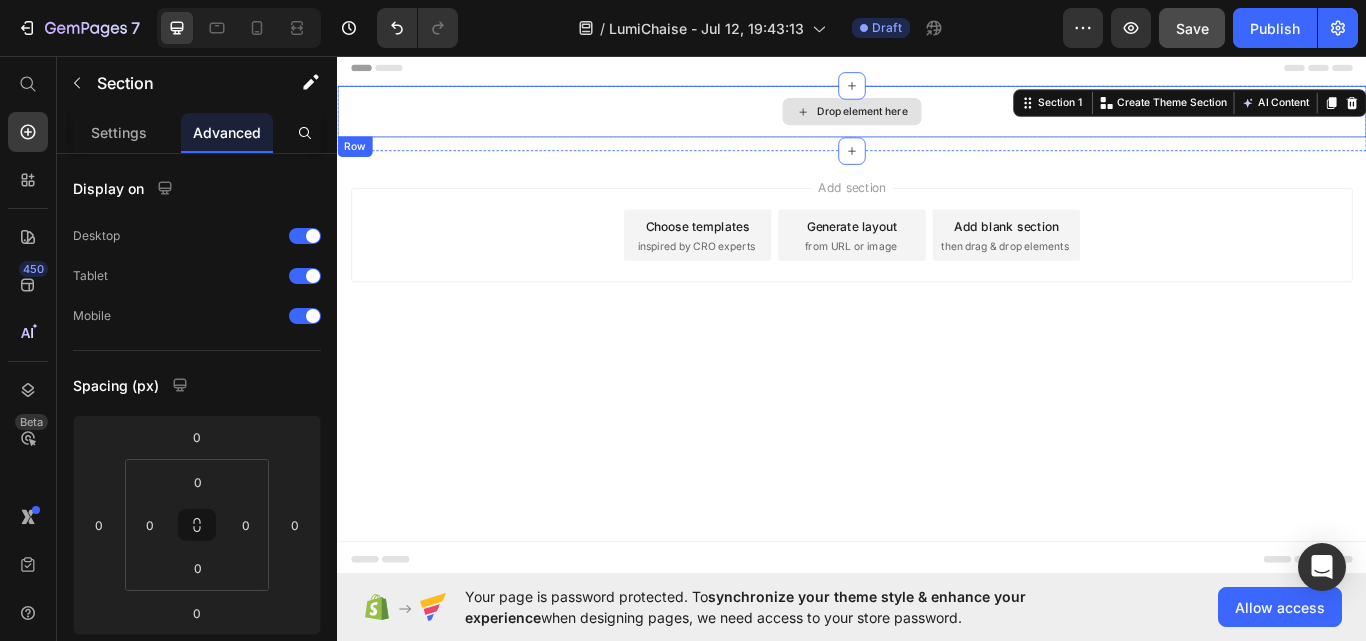 click on "Drop element here" at bounding box center (937, 122) 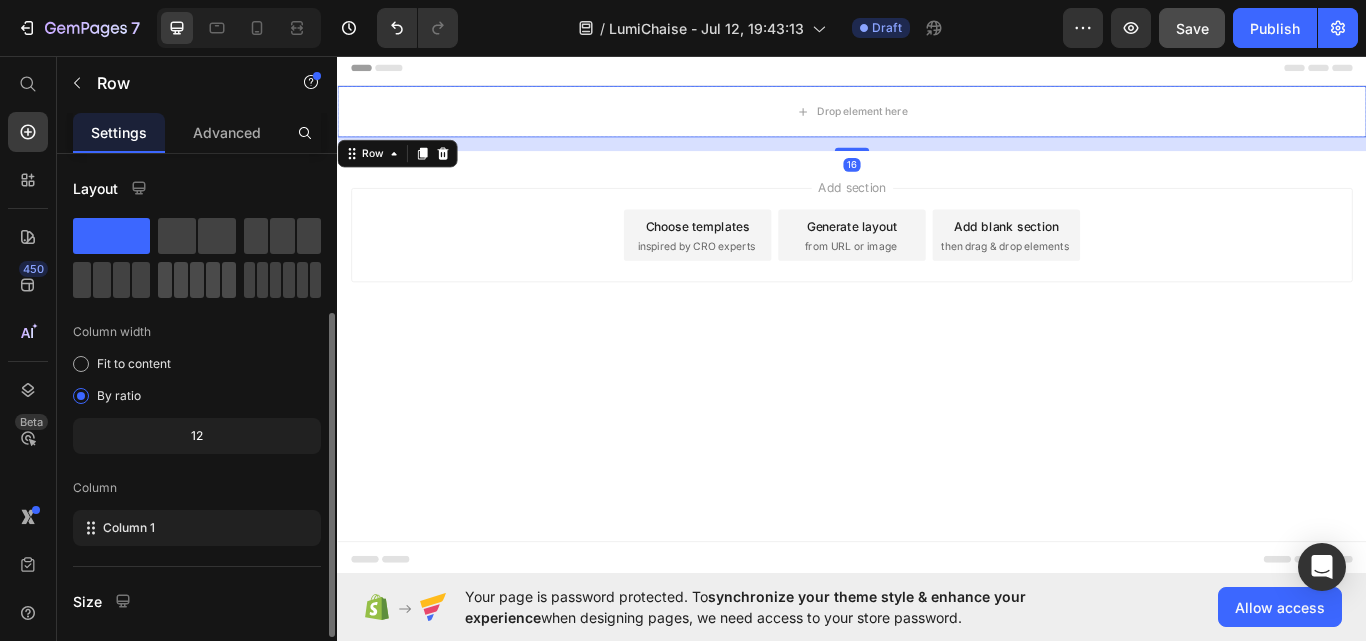 scroll, scrollTop: 200, scrollLeft: 0, axis: vertical 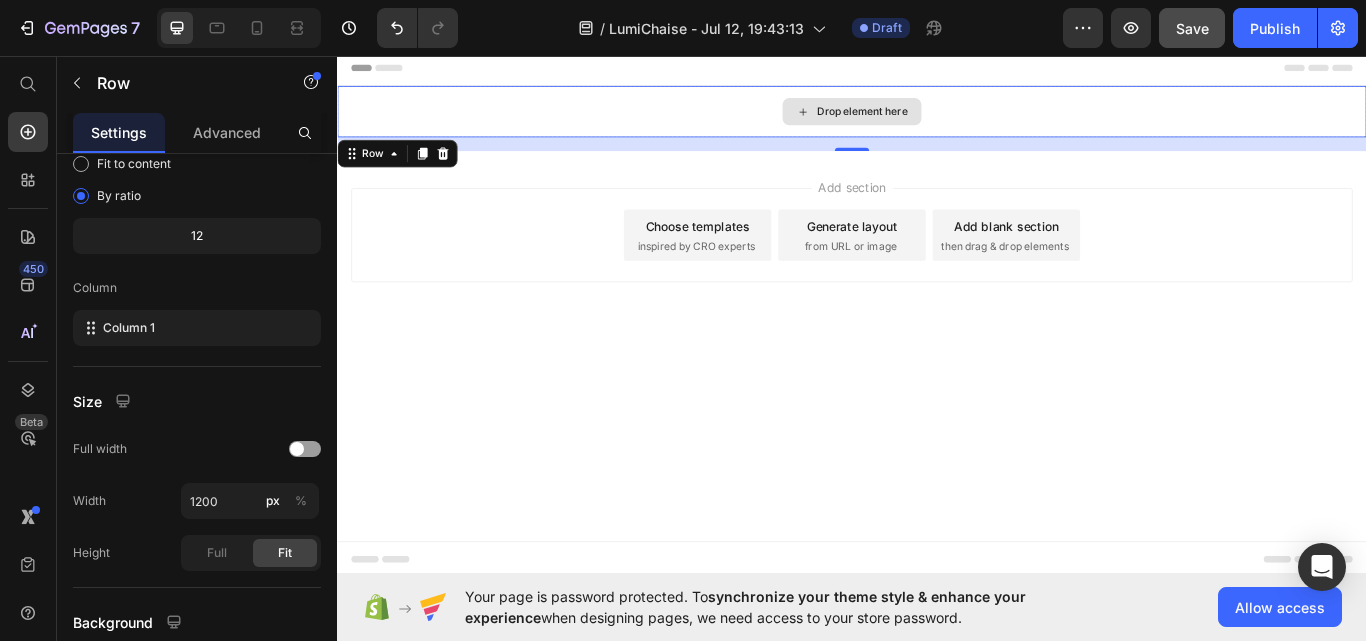 click on "Drop element here" at bounding box center [937, 122] 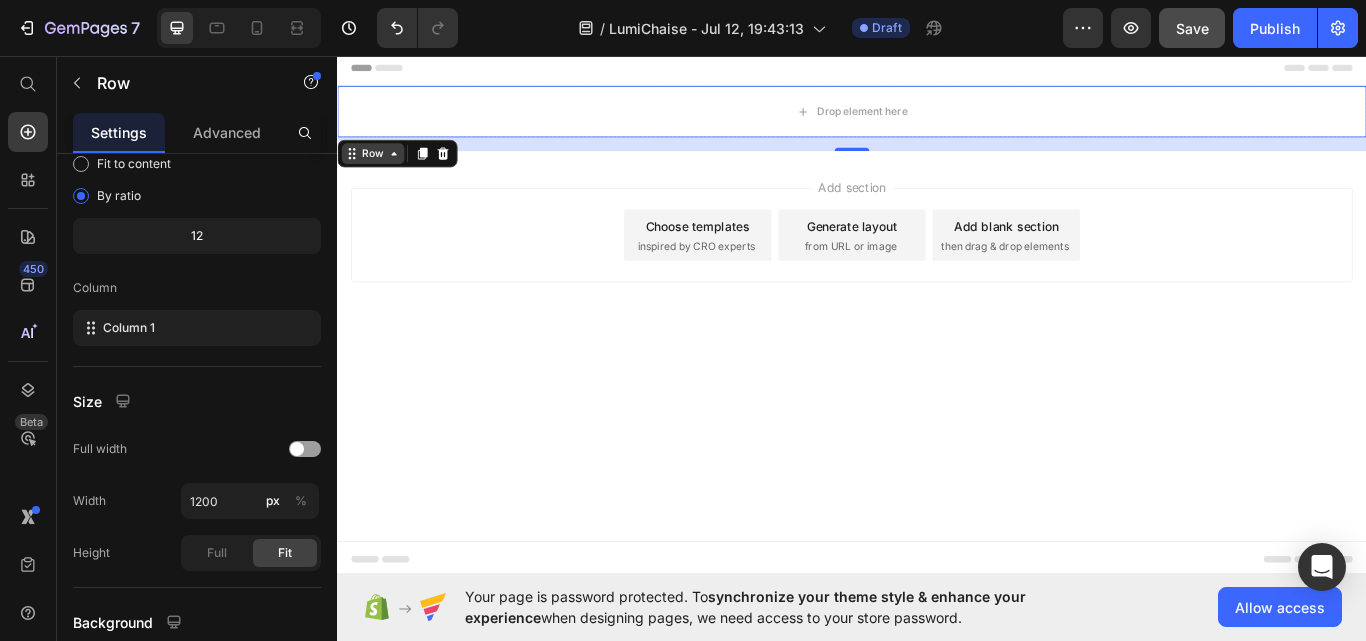 click on "Row" at bounding box center [378, 171] 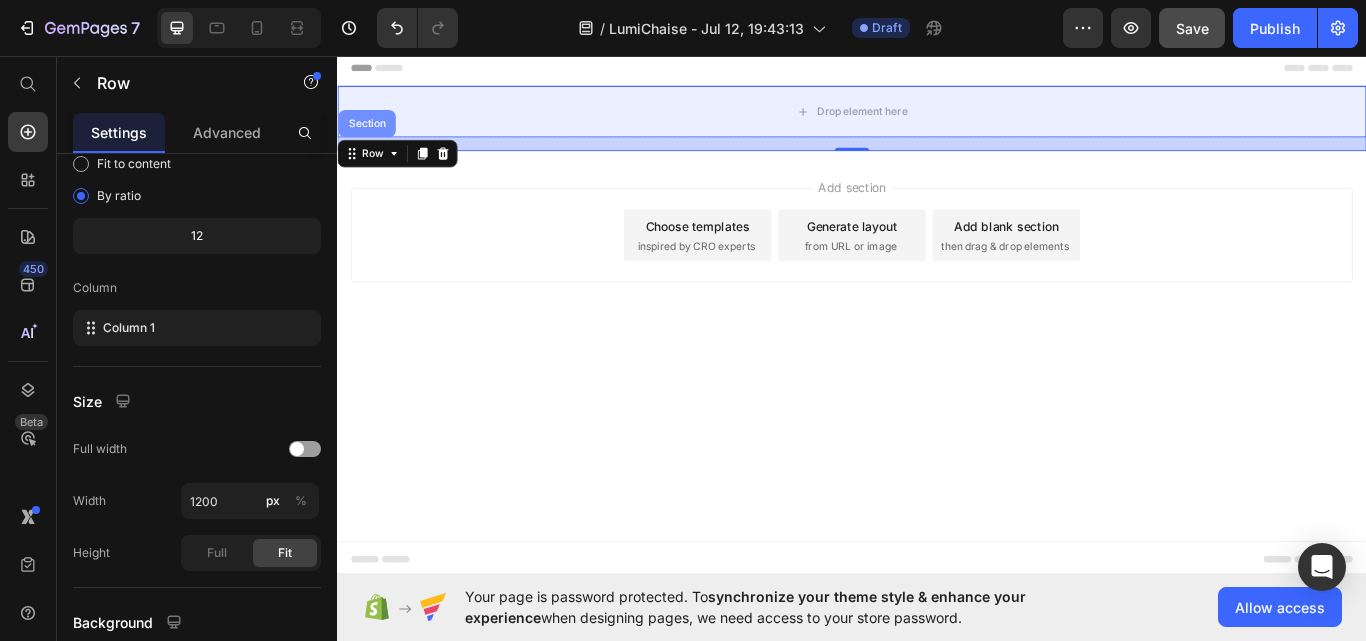 click on "Section" at bounding box center (371, 136) 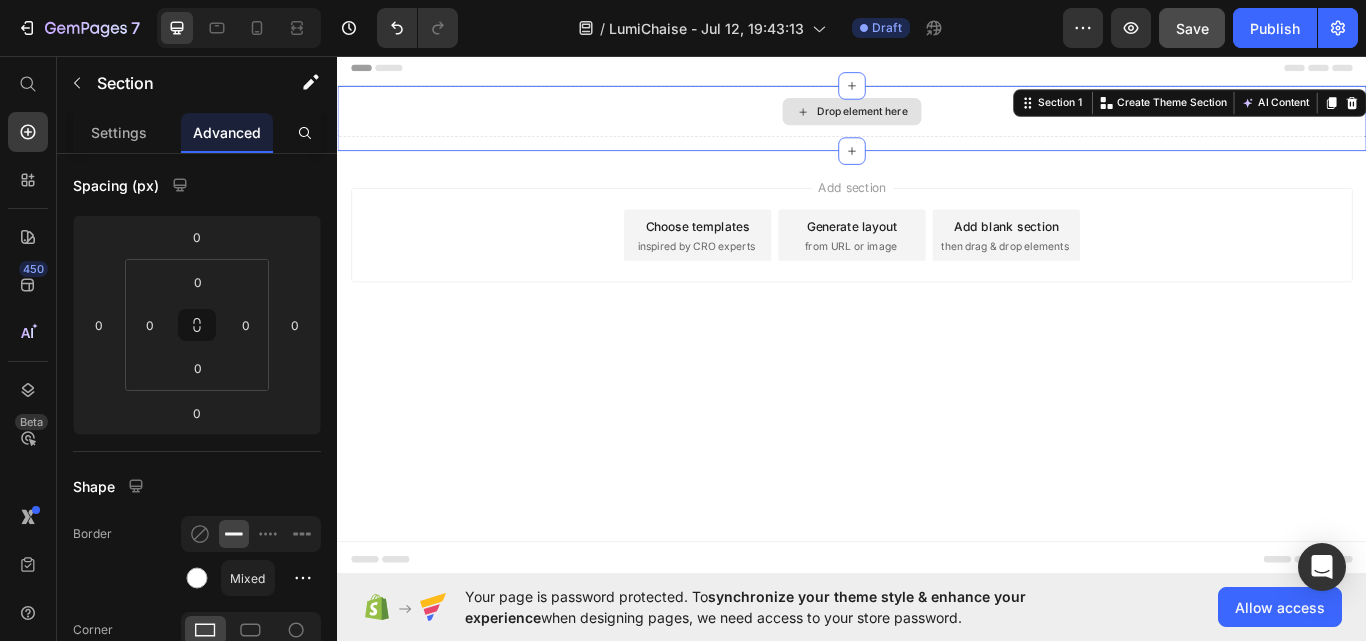 scroll, scrollTop: 0, scrollLeft: 0, axis: both 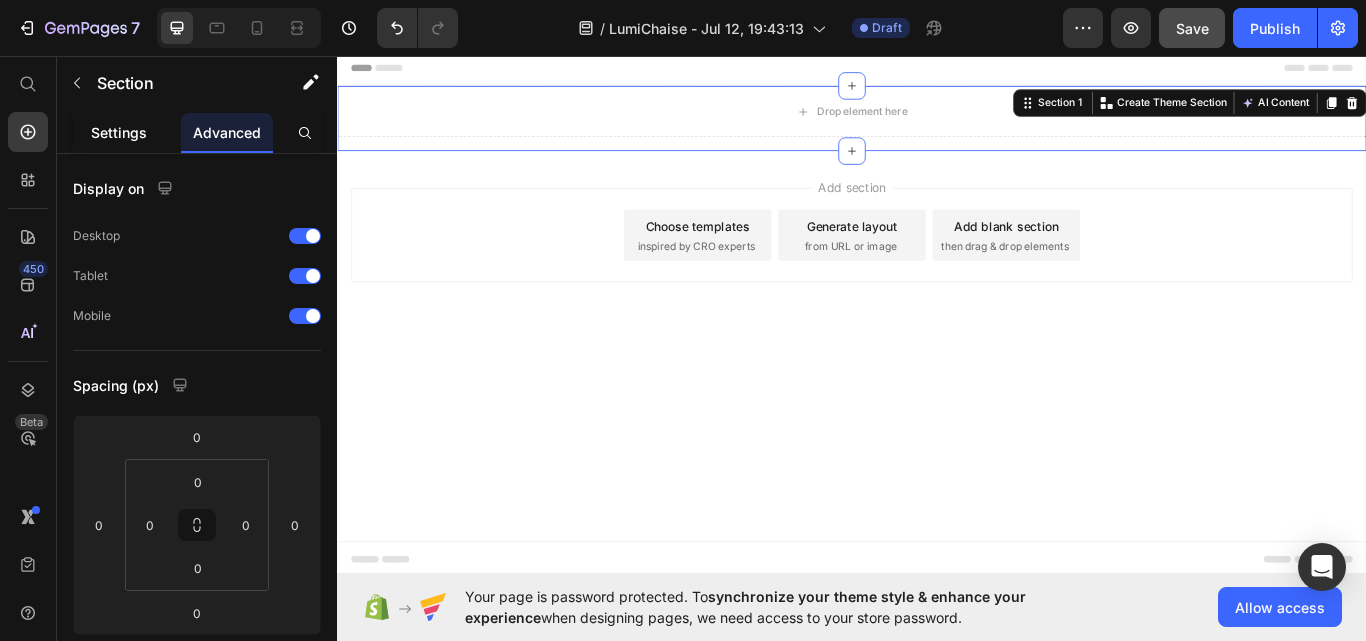click on "Settings" at bounding box center (119, 132) 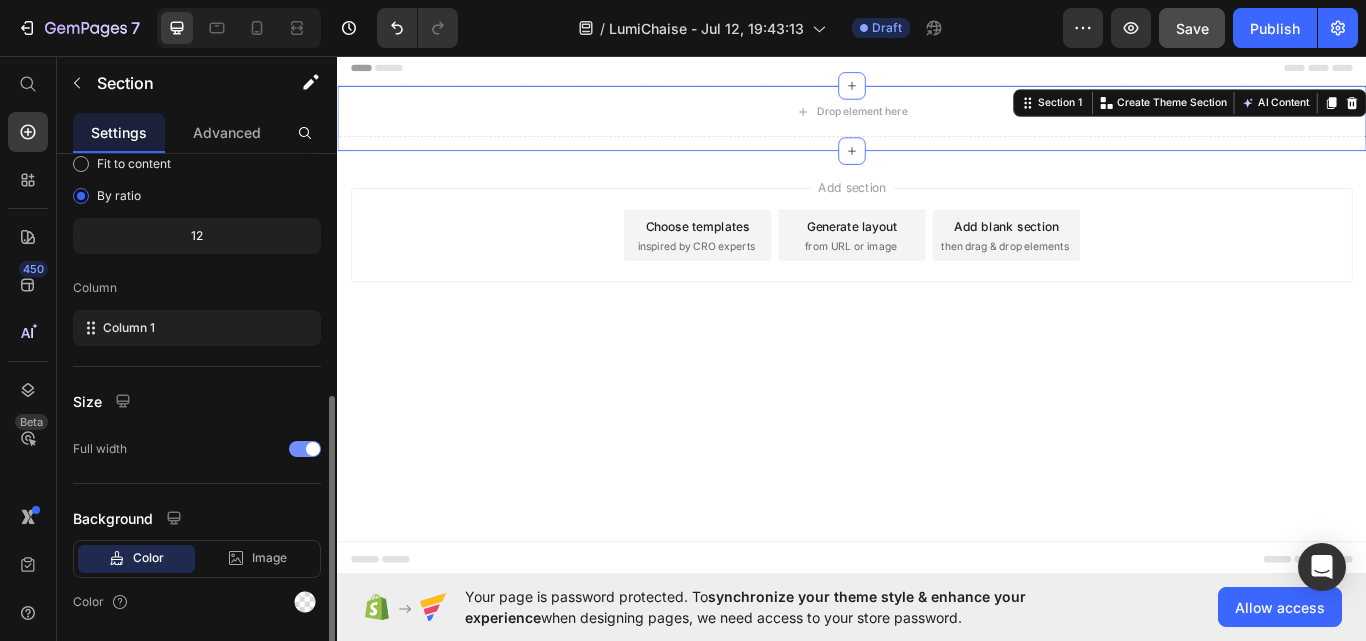 scroll, scrollTop: 264, scrollLeft: 0, axis: vertical 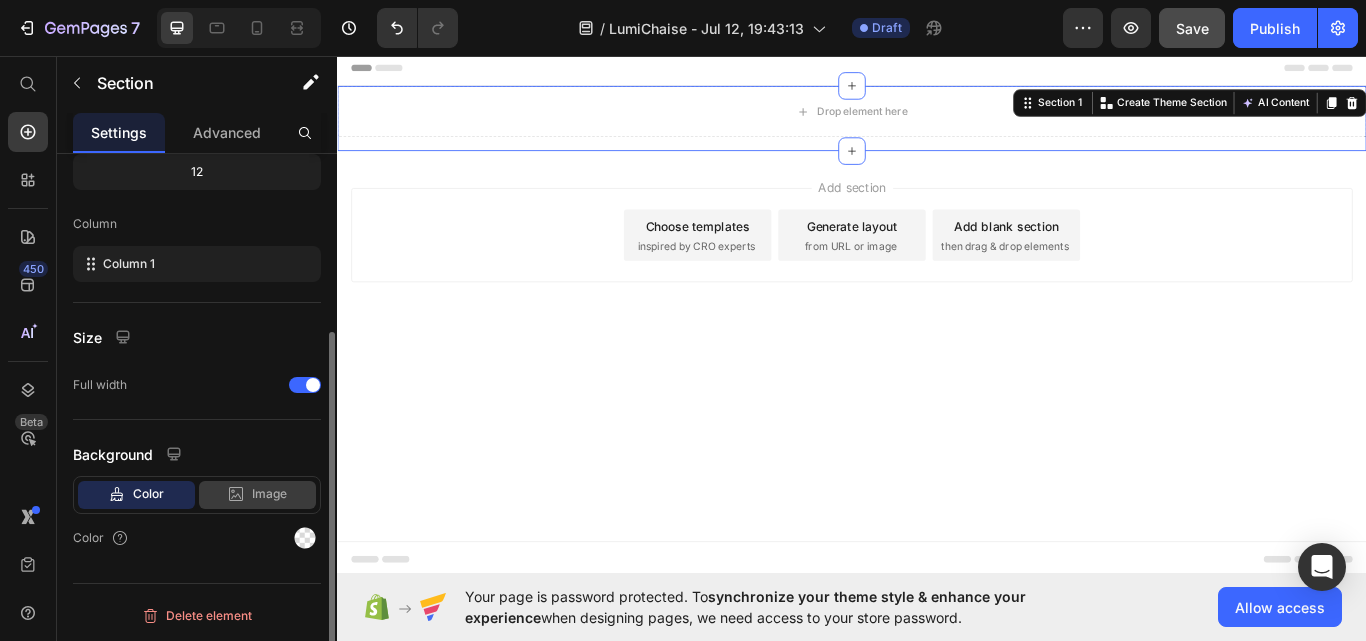 click on "Image" 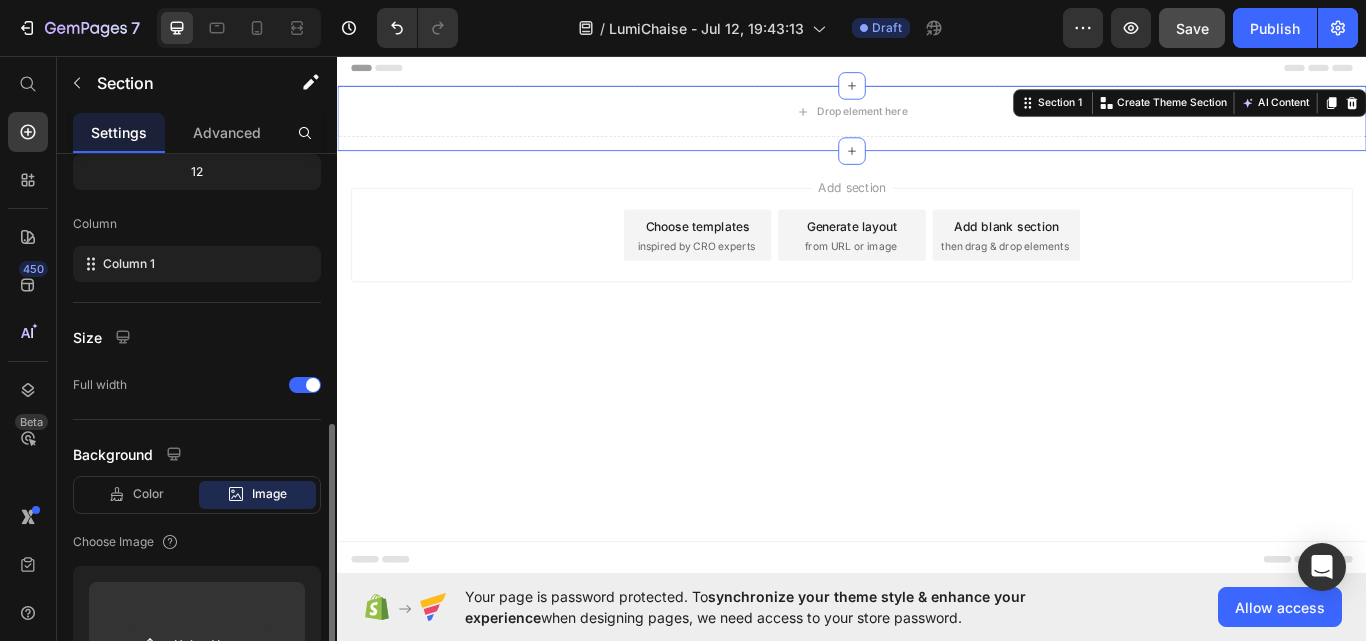 scroll, scrollTop: 464, scrollLeft: 0, axis: vertical 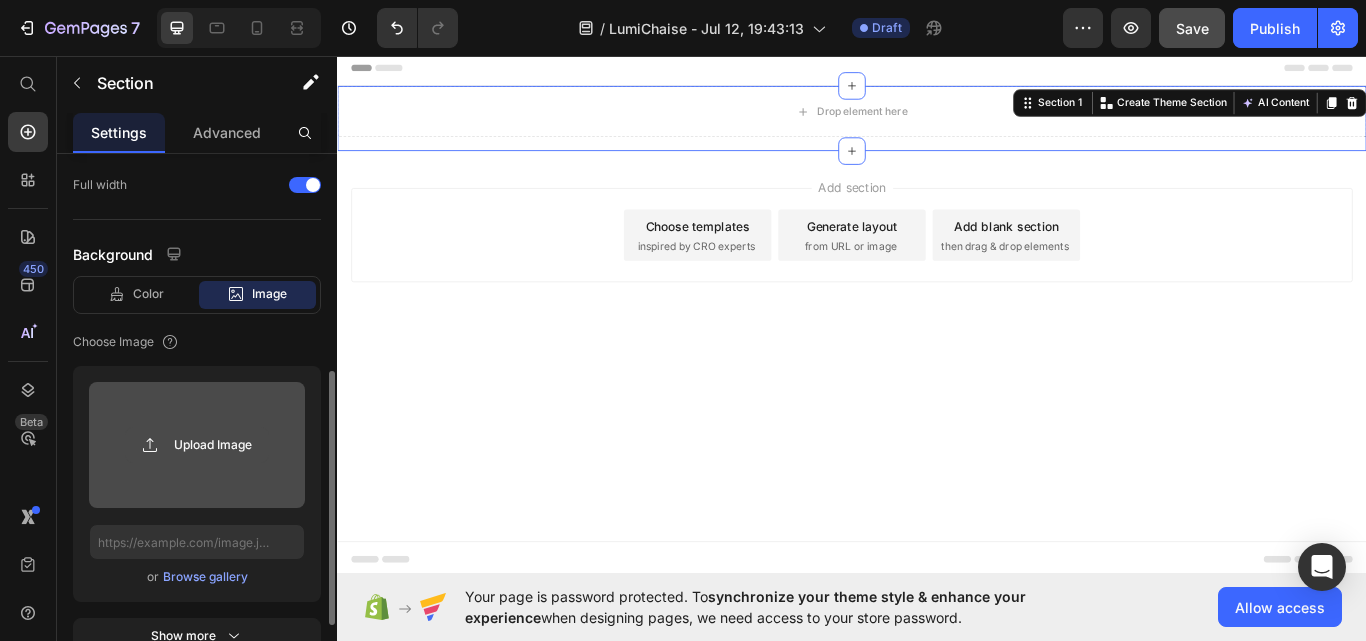 click 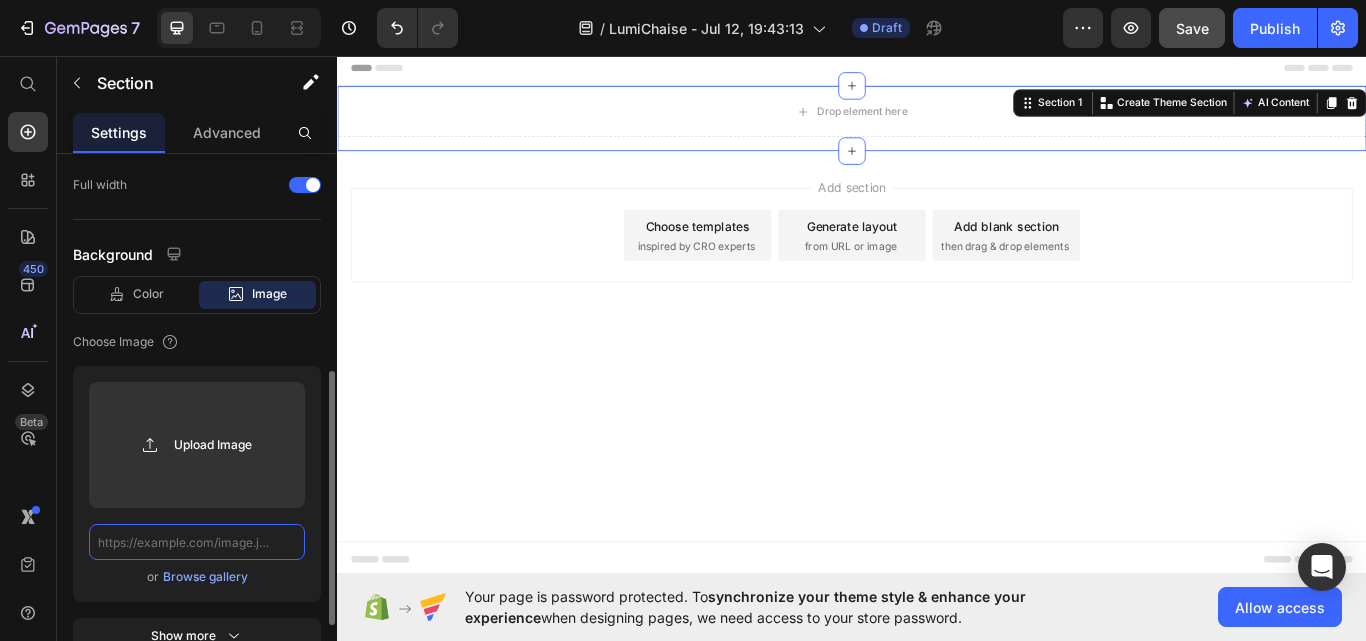 click 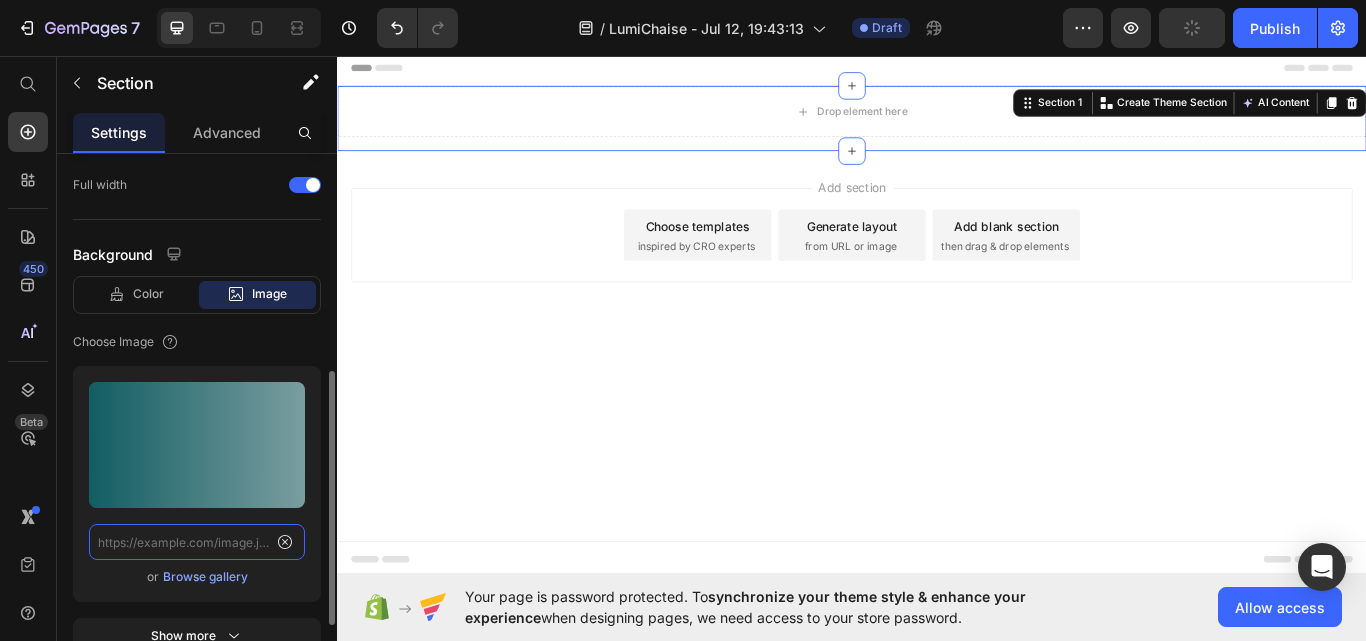 scroll, scrollTop: 0, scrollLeft: 0, axis: both 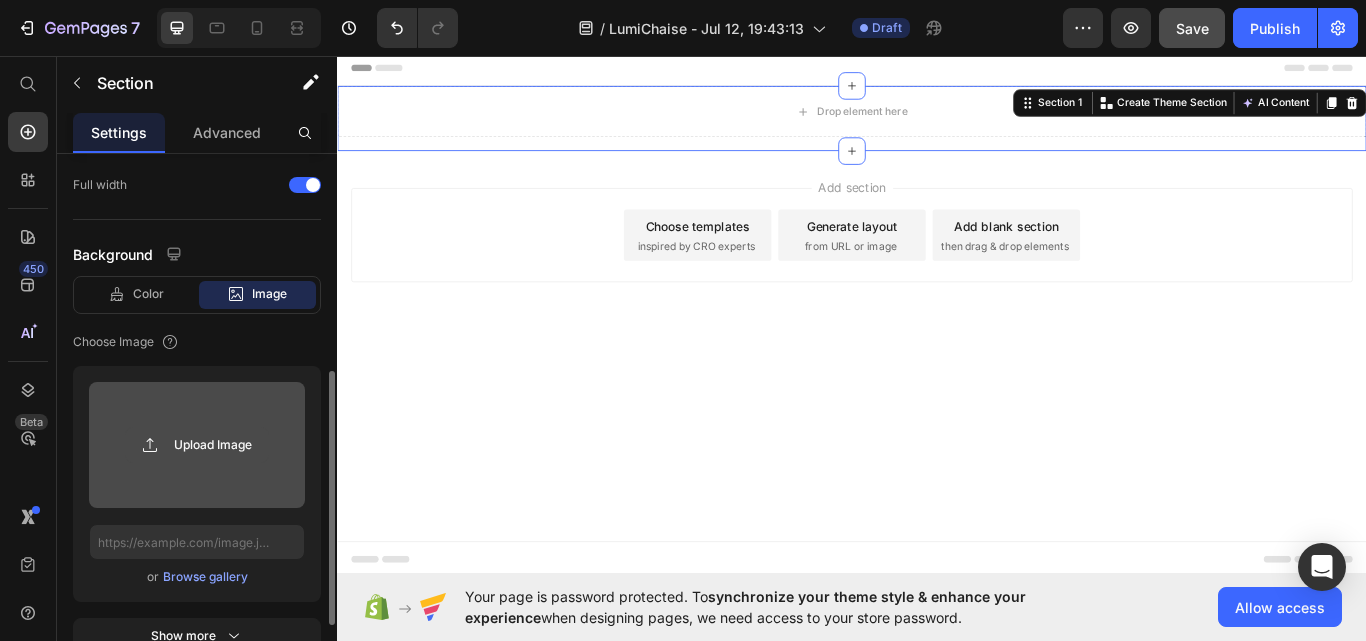 click 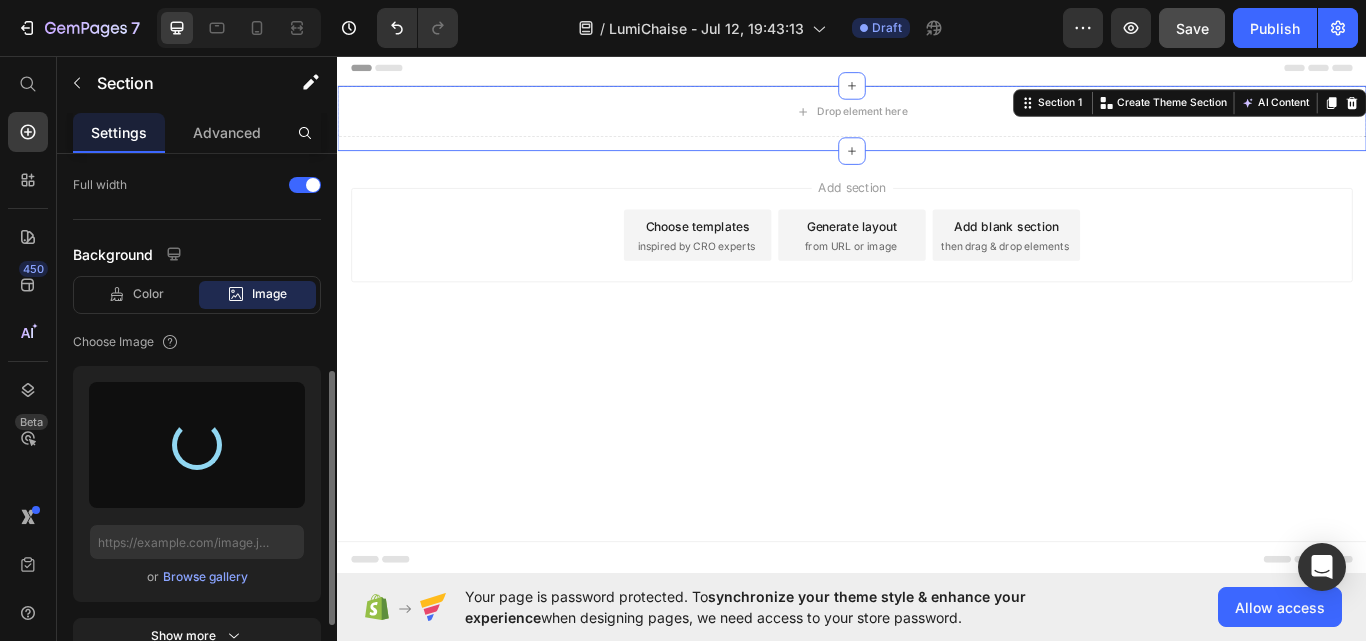 type on "https://cdn.shopify.com/s/files/1/0725/9681/6097/files/gempages_539597693203252129-dbcd6e20-6c19-43aa-9e1b-c5ff68f2474e.webp" 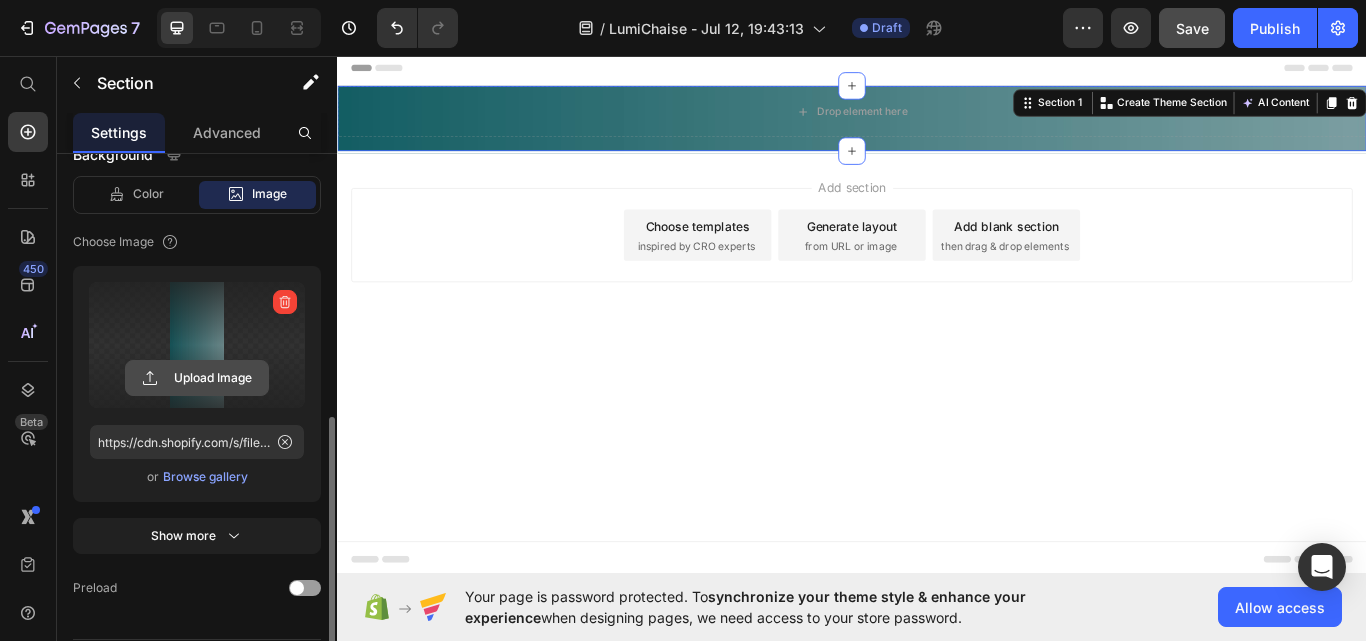 scroll, scrollTop: 620, scrollLeft: 0, axis: vertical 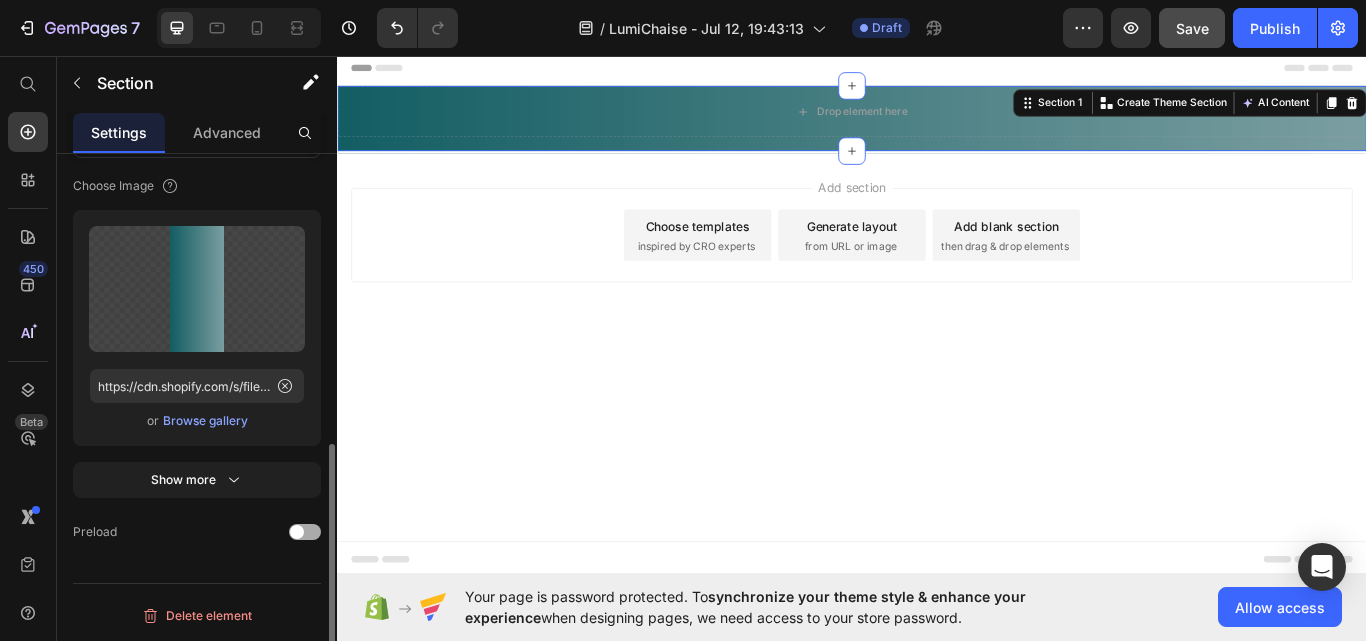click at bounding box center (297, 532) 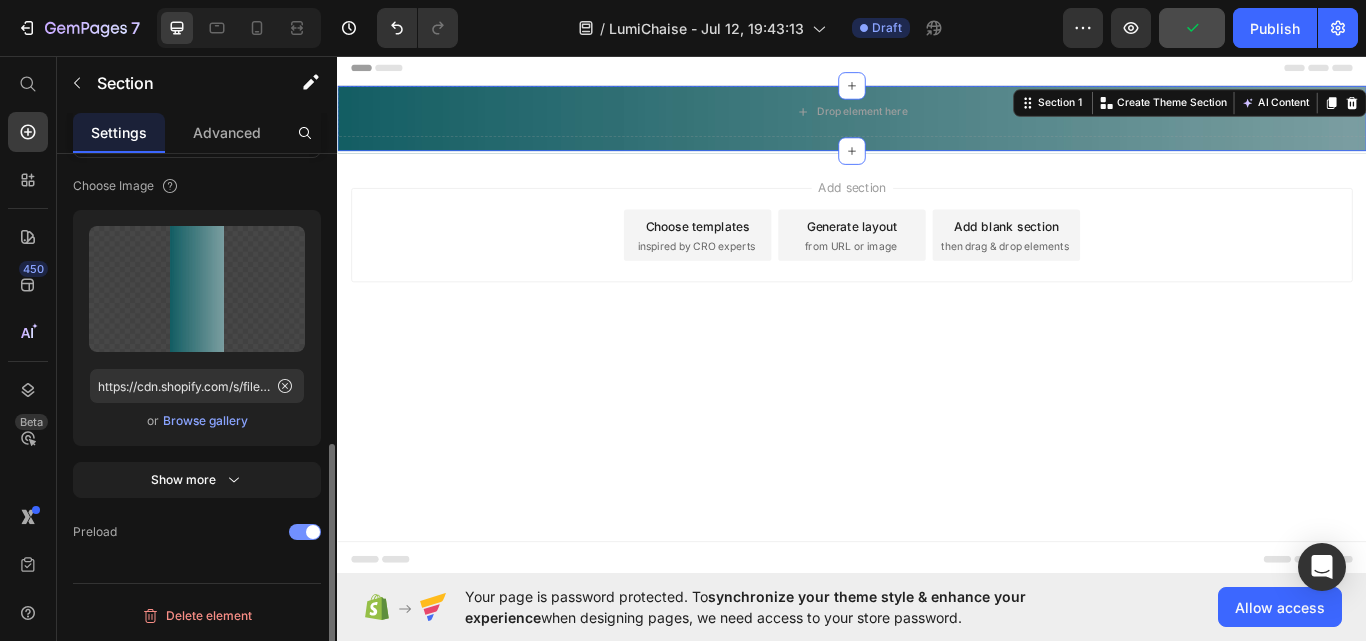click at bounding box center [305, 532] 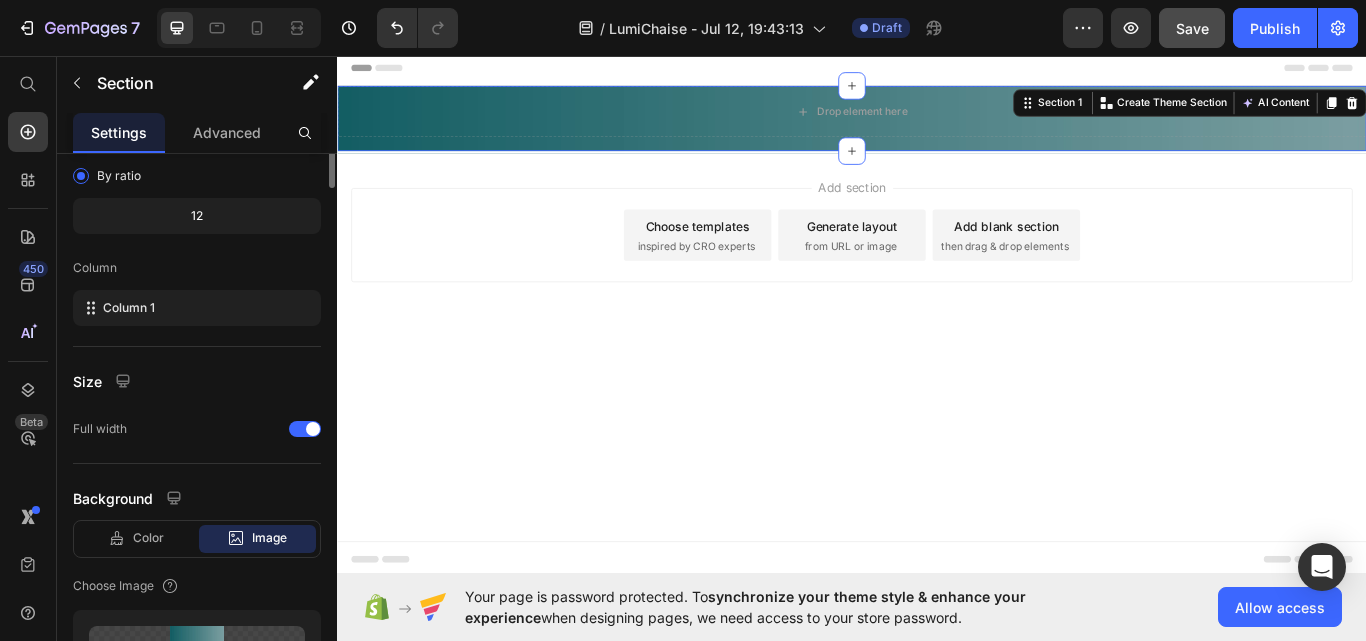 scroll, scrollTop: 0, scrollLeft: 0, axis: both 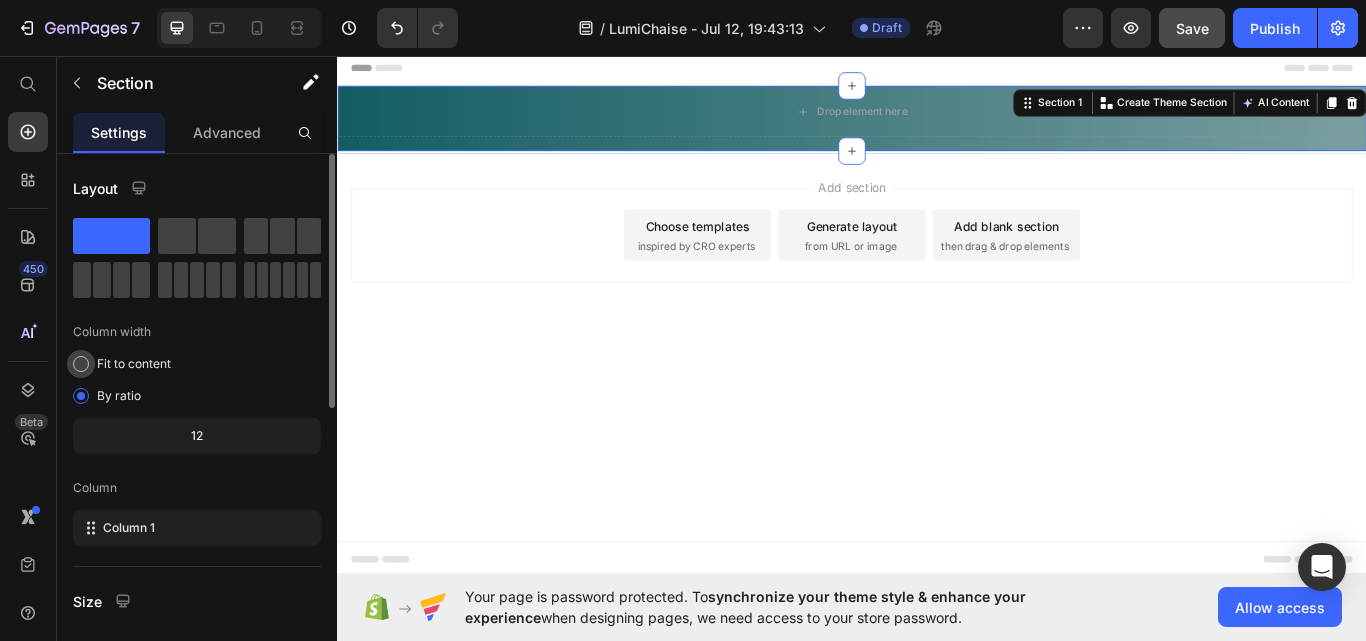 click on "Fit to content" at bounding box center [134, 364] 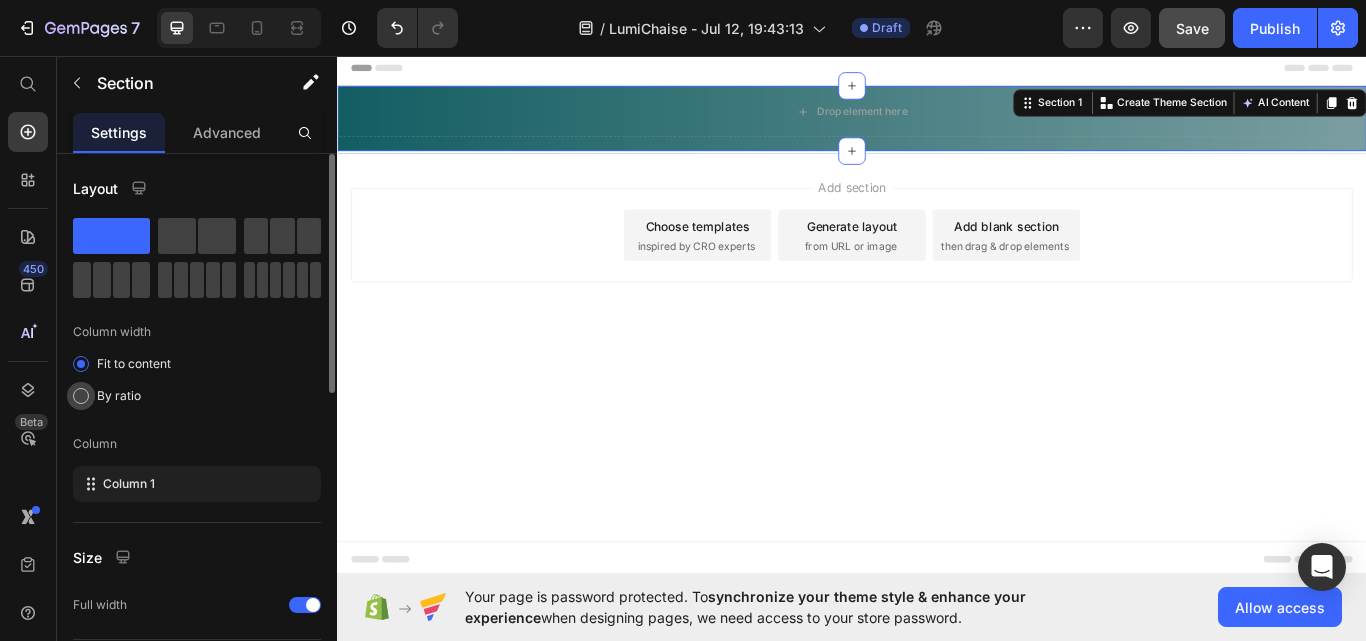 click on "By ratio" 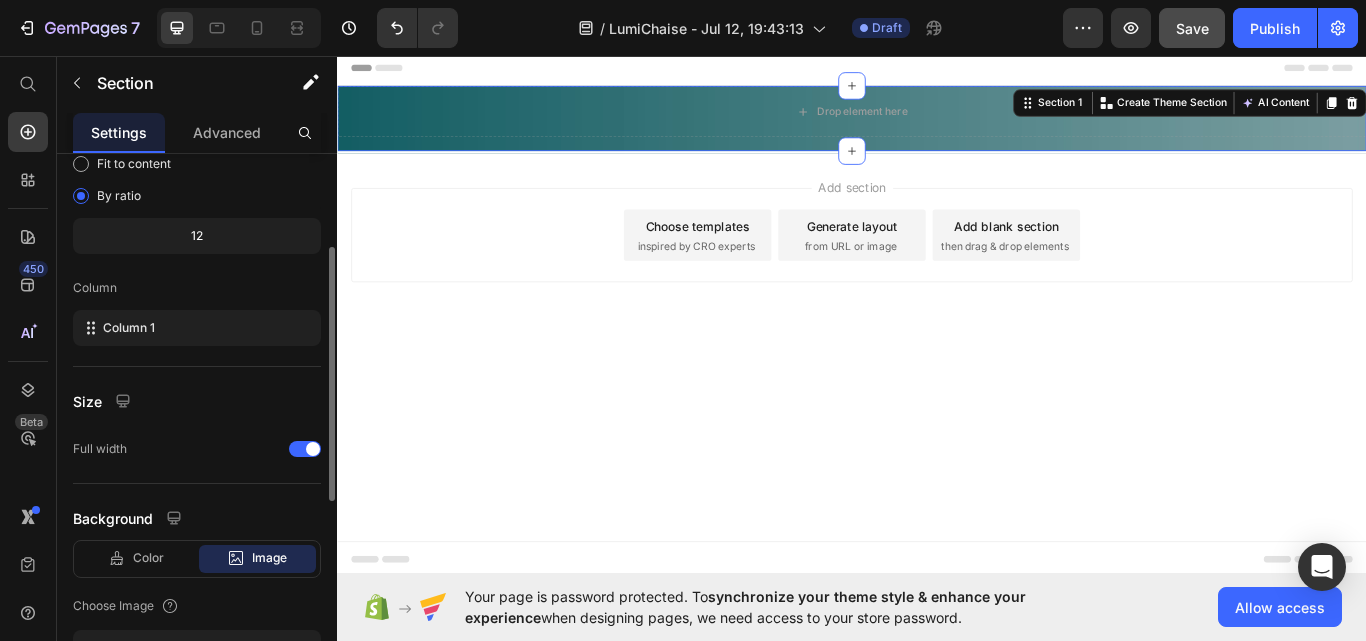 scroll, scrollTop: 0, scrollLeft: 0, axis: both 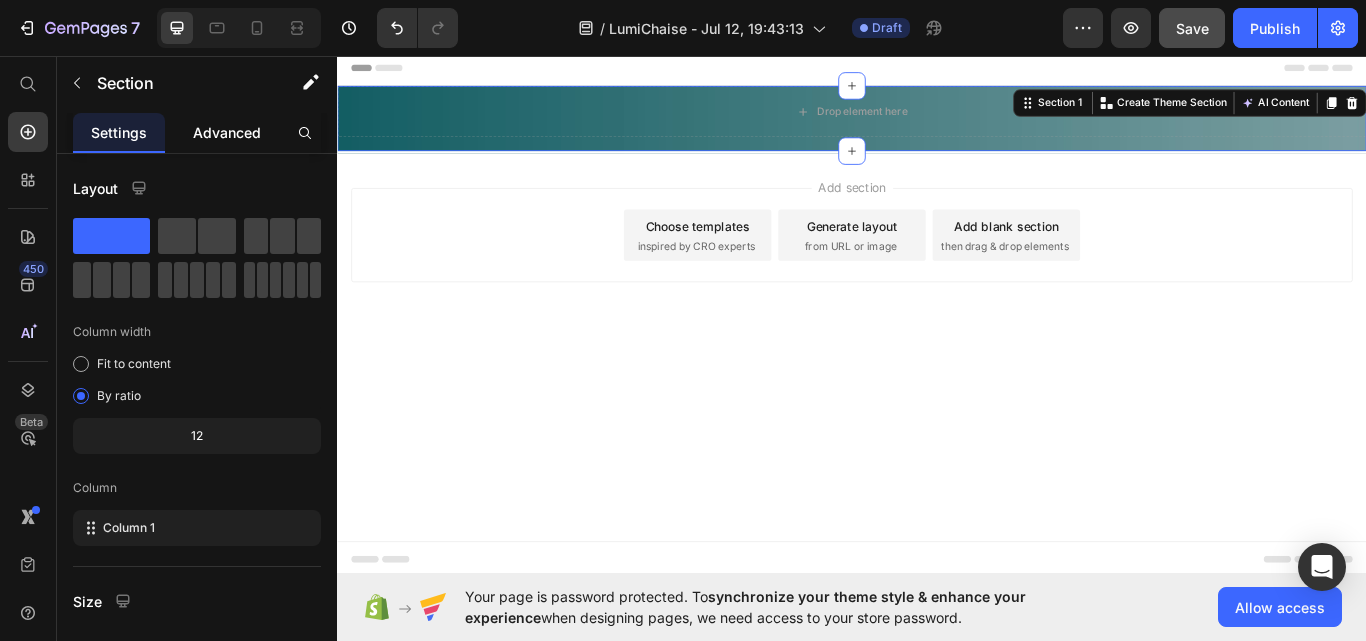 click on "Advanced" at bounding box center (227, 132) 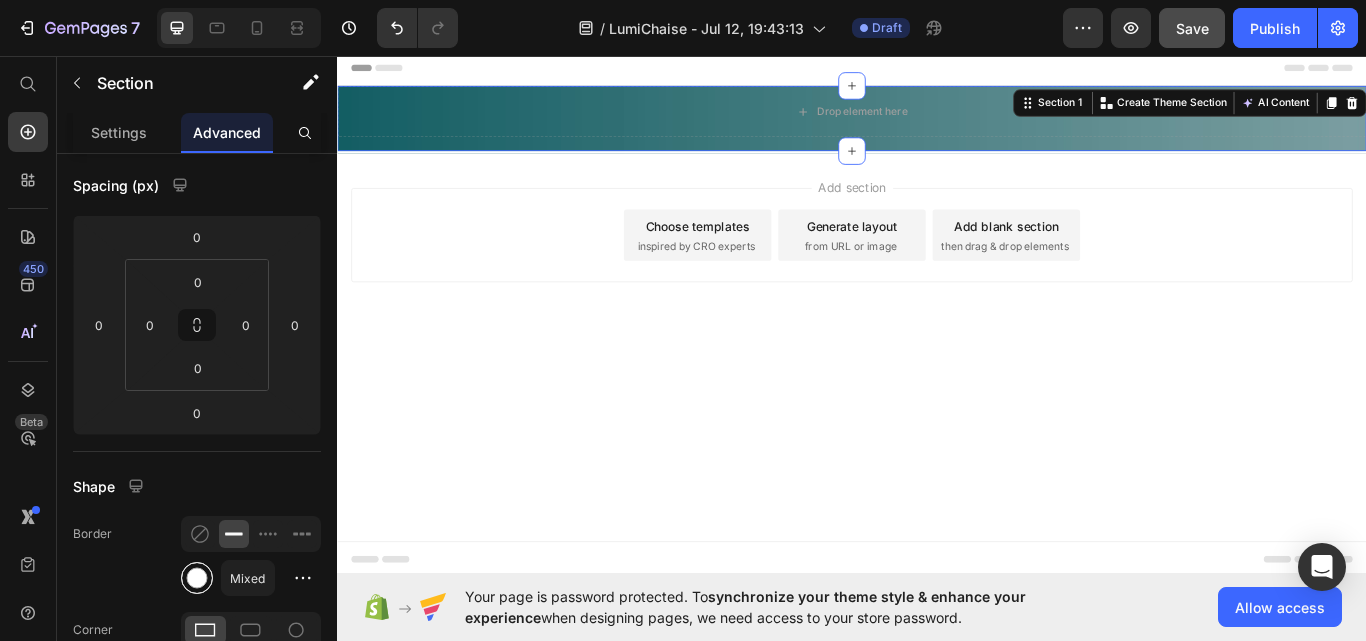 scroll, scrollTop: 500, scrollLeft: 0, axis: vertical 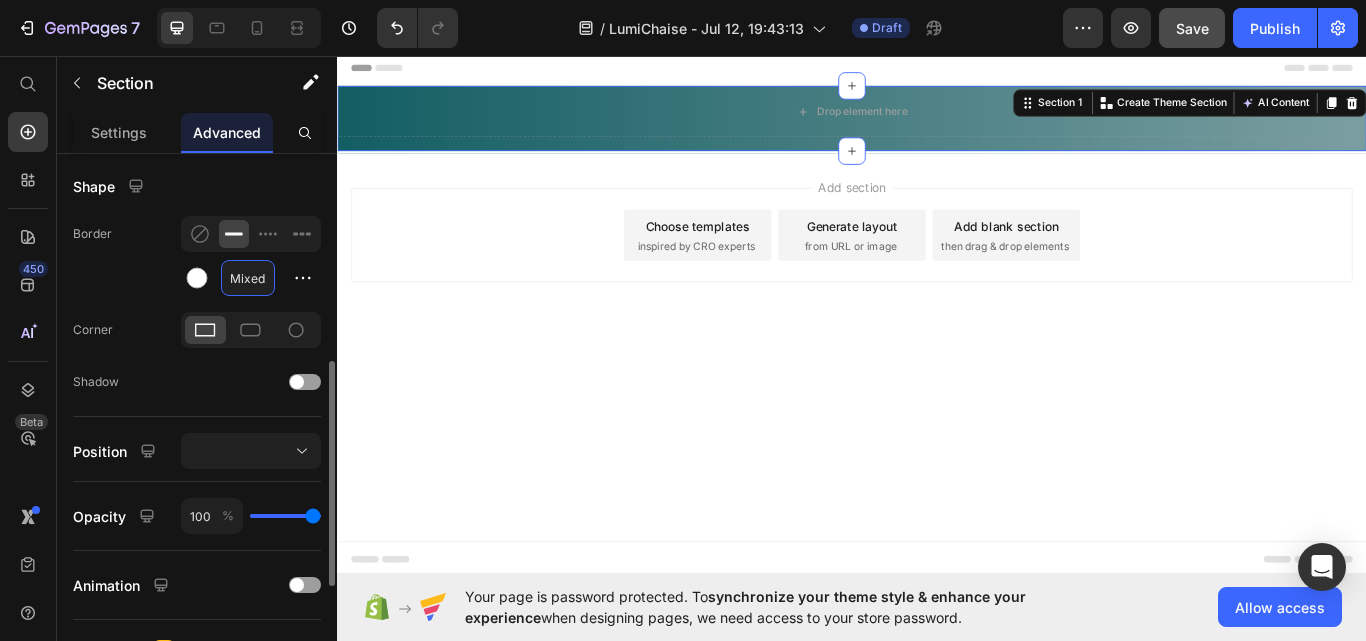 click on "Mixed" at bounding box center [248, 278] 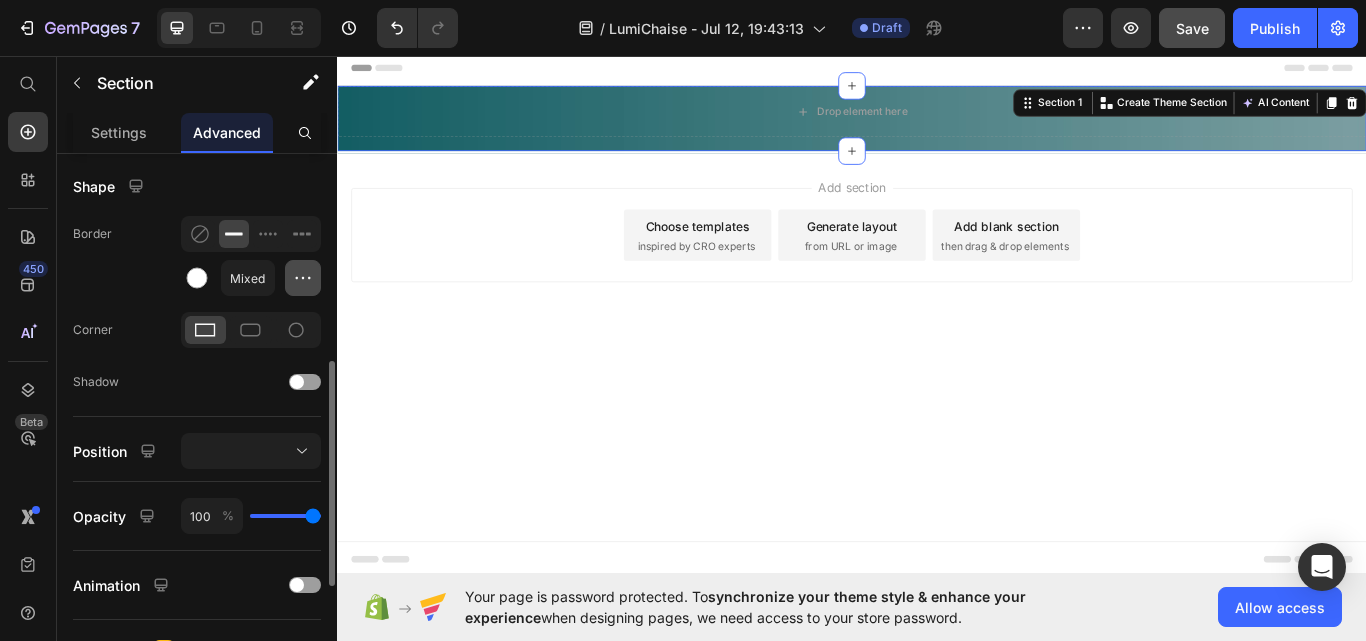 click 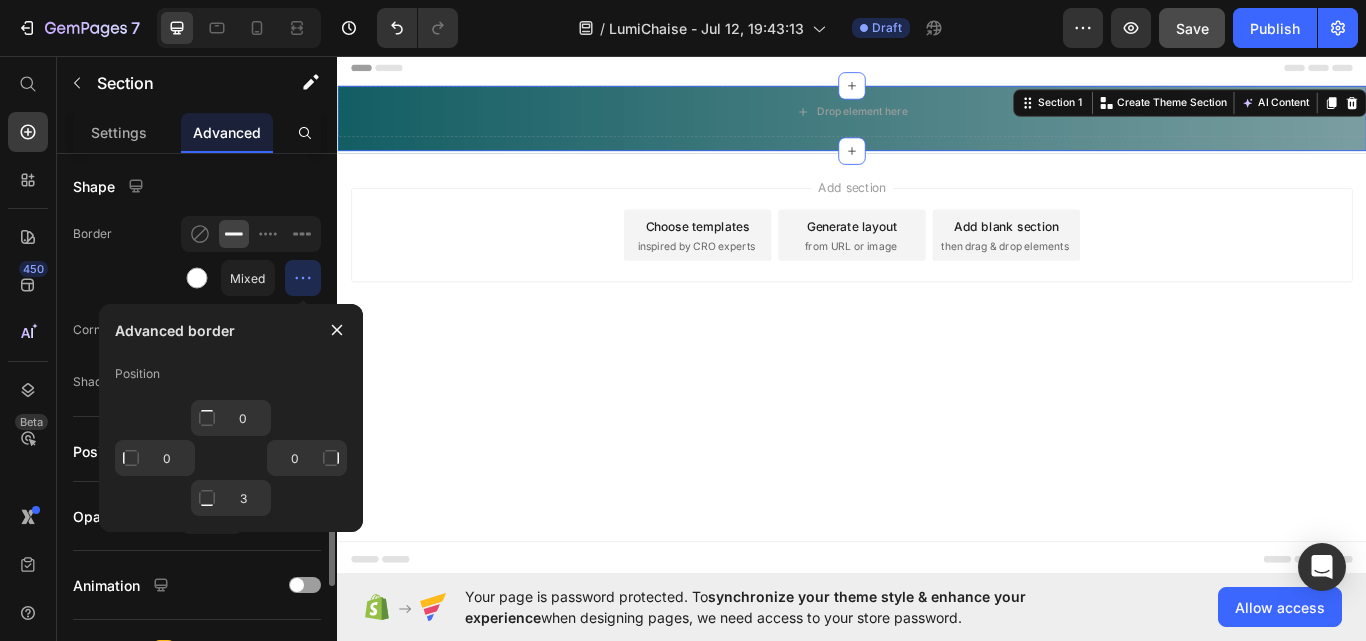 click on "Border Mixed" 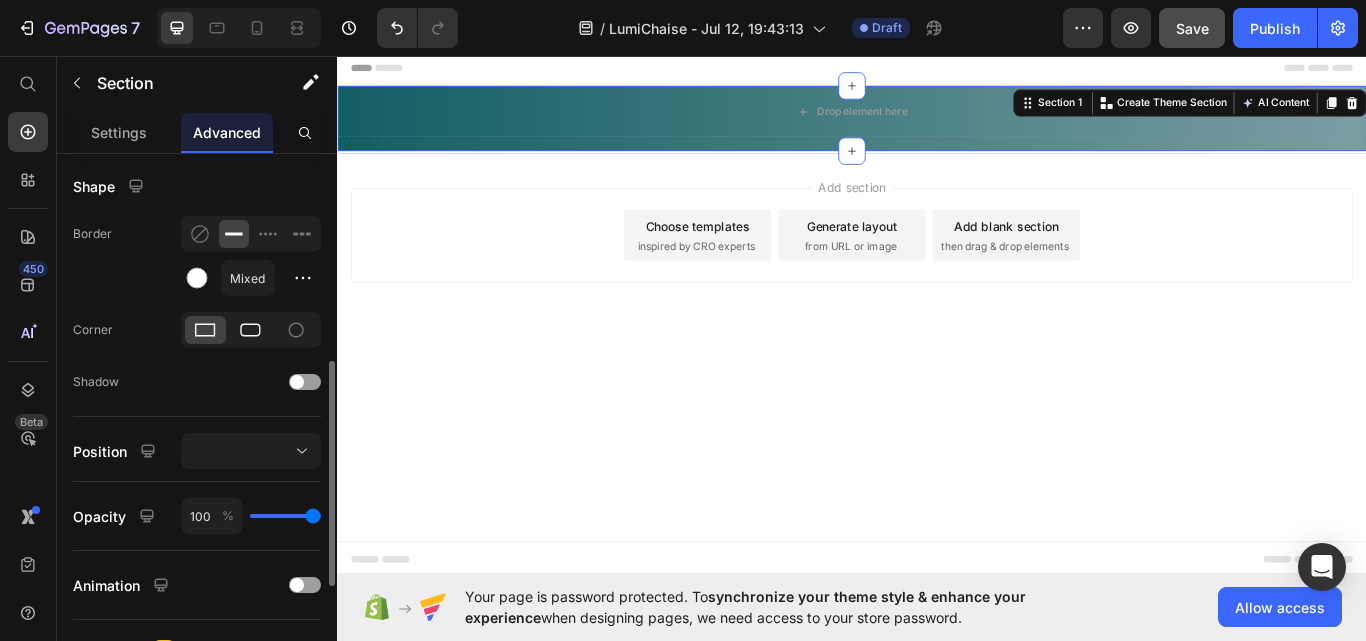 click 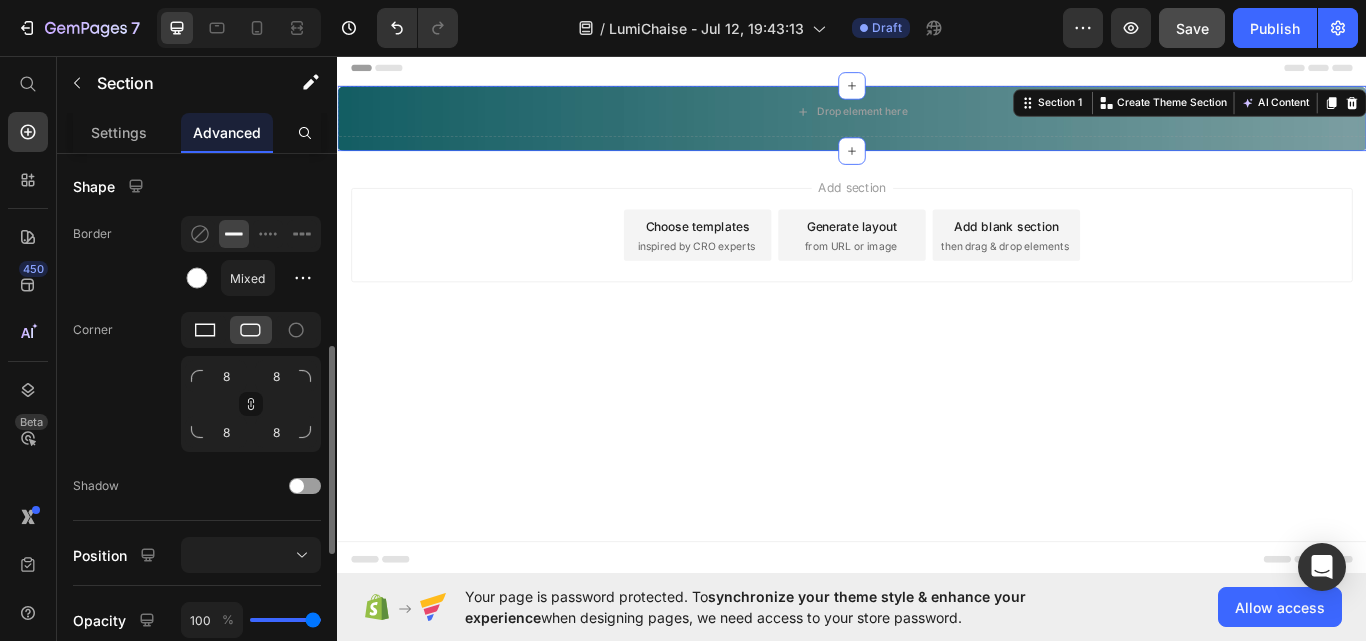 click 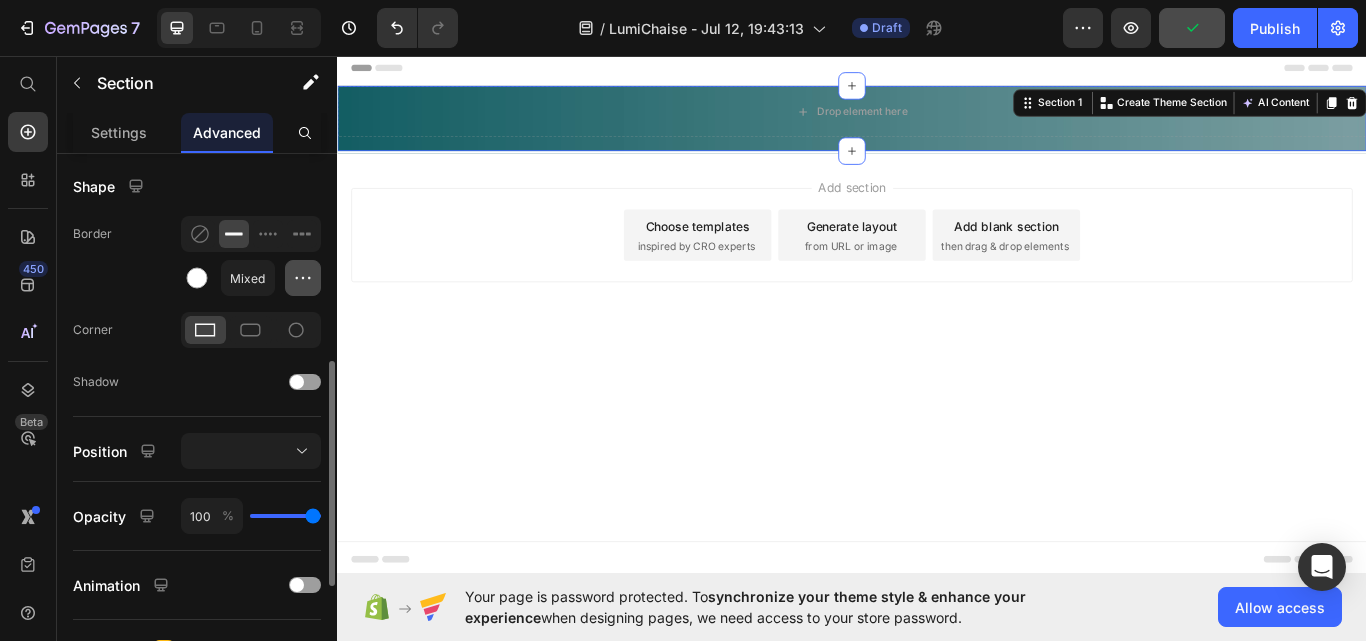 click 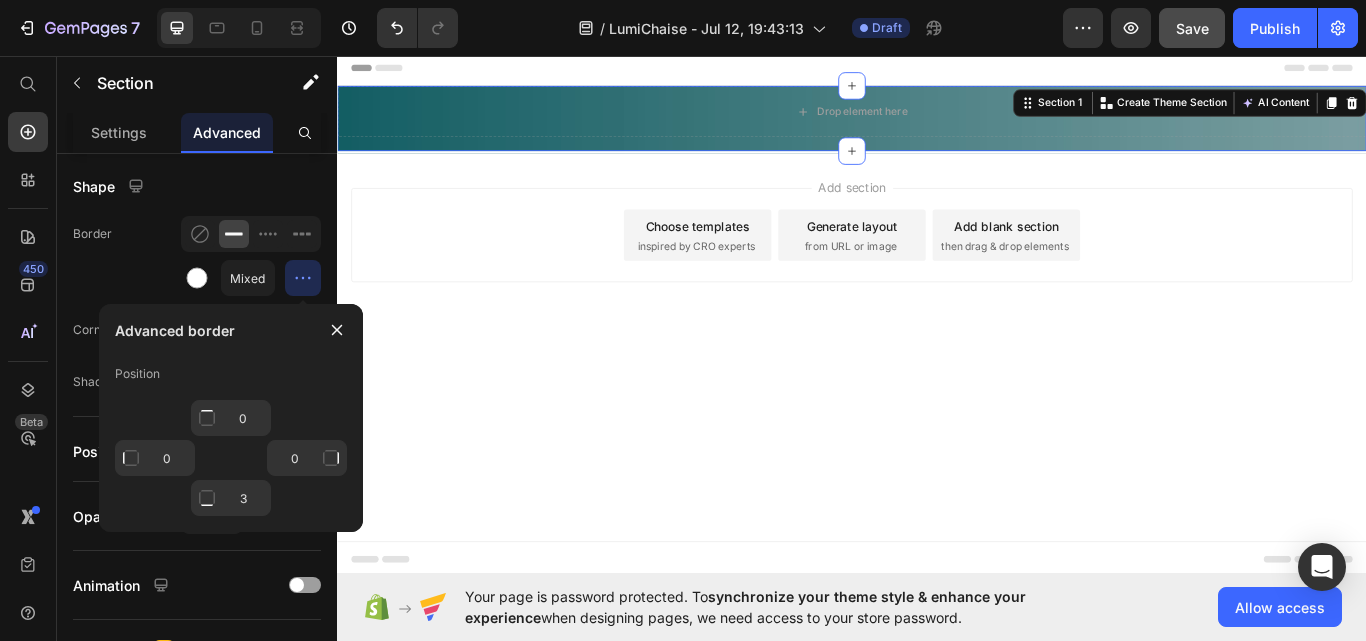 click 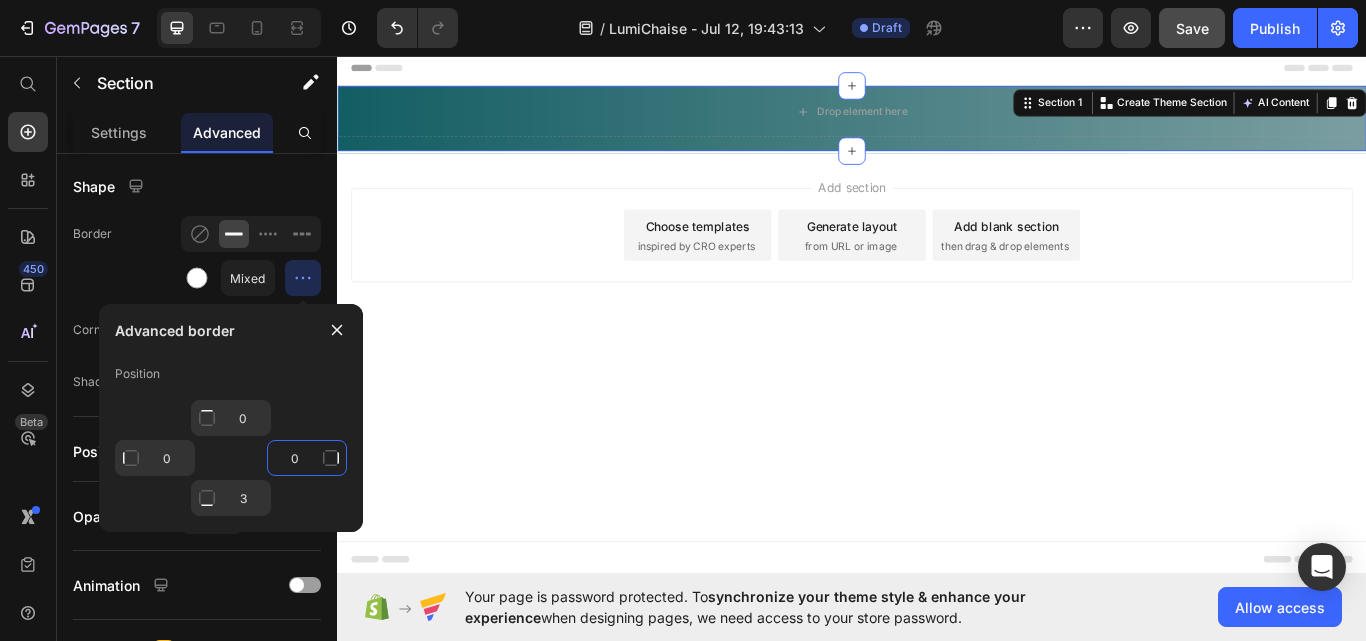 click on "0" 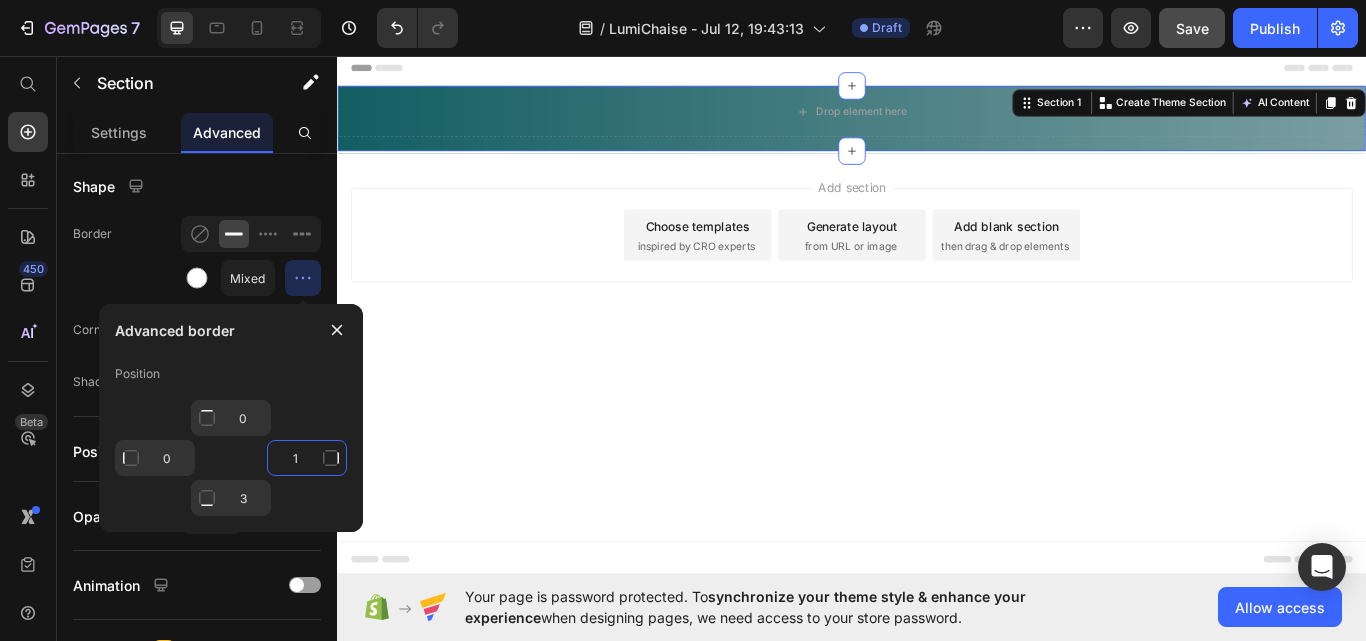 click on "1" 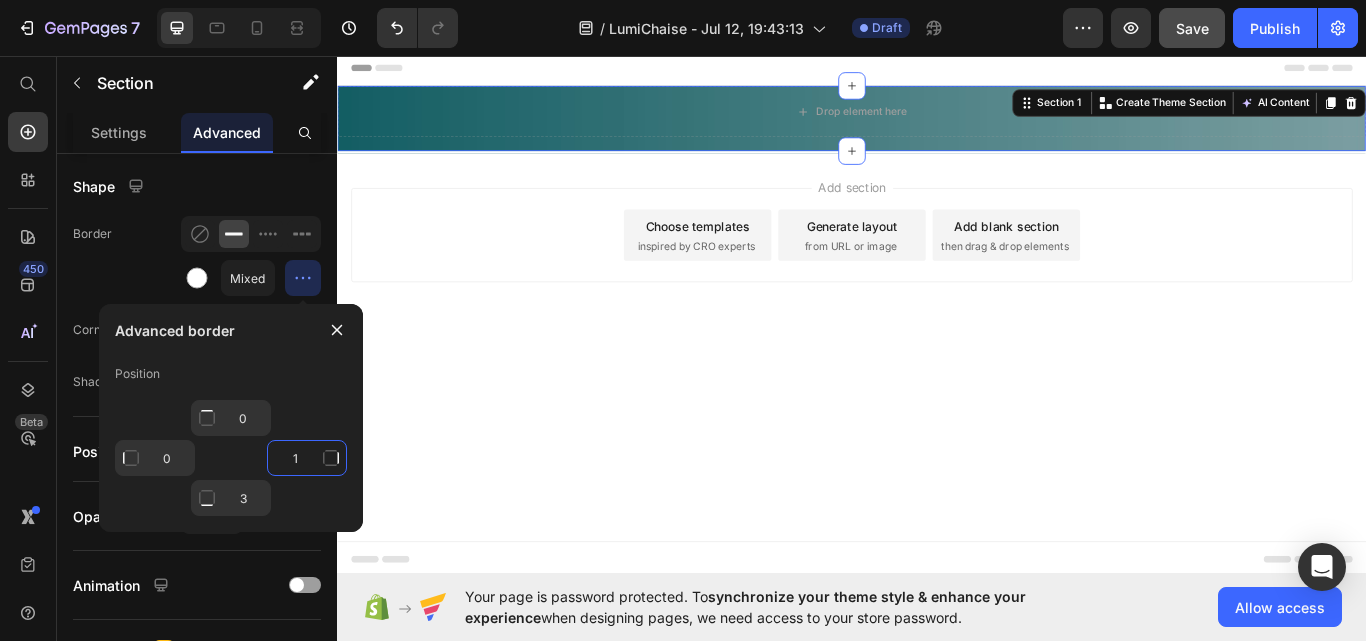 click on "1" 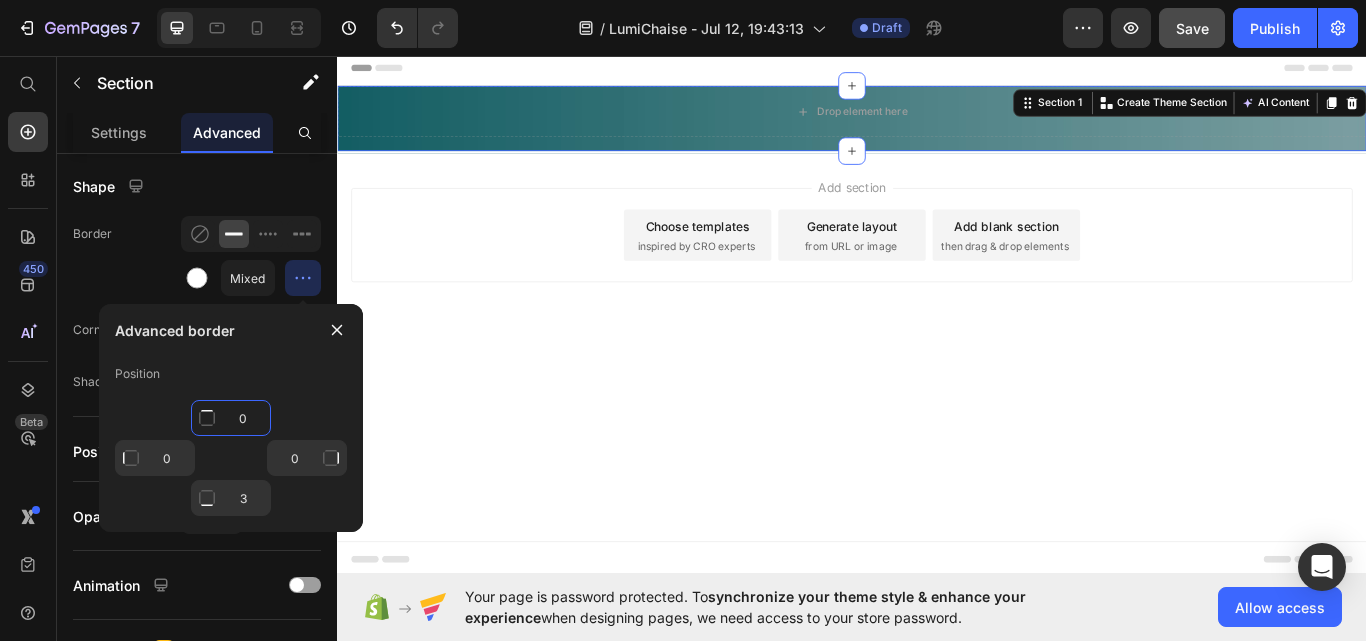 click on "0" 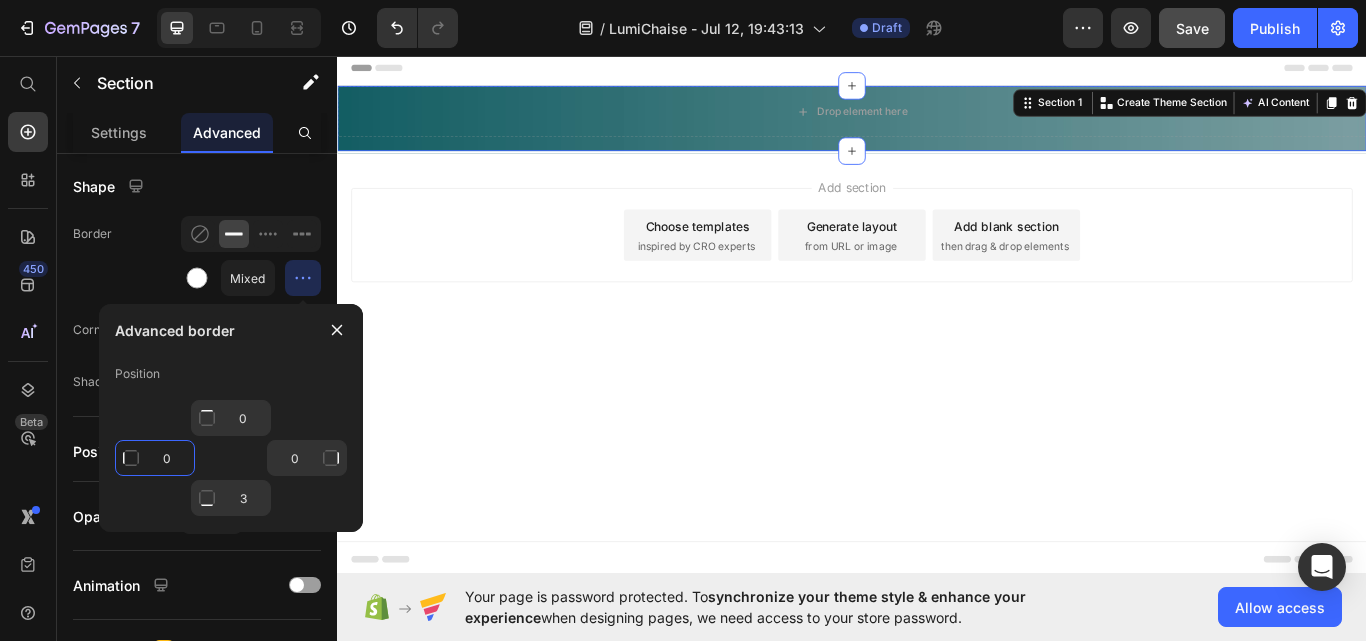 click on "0" 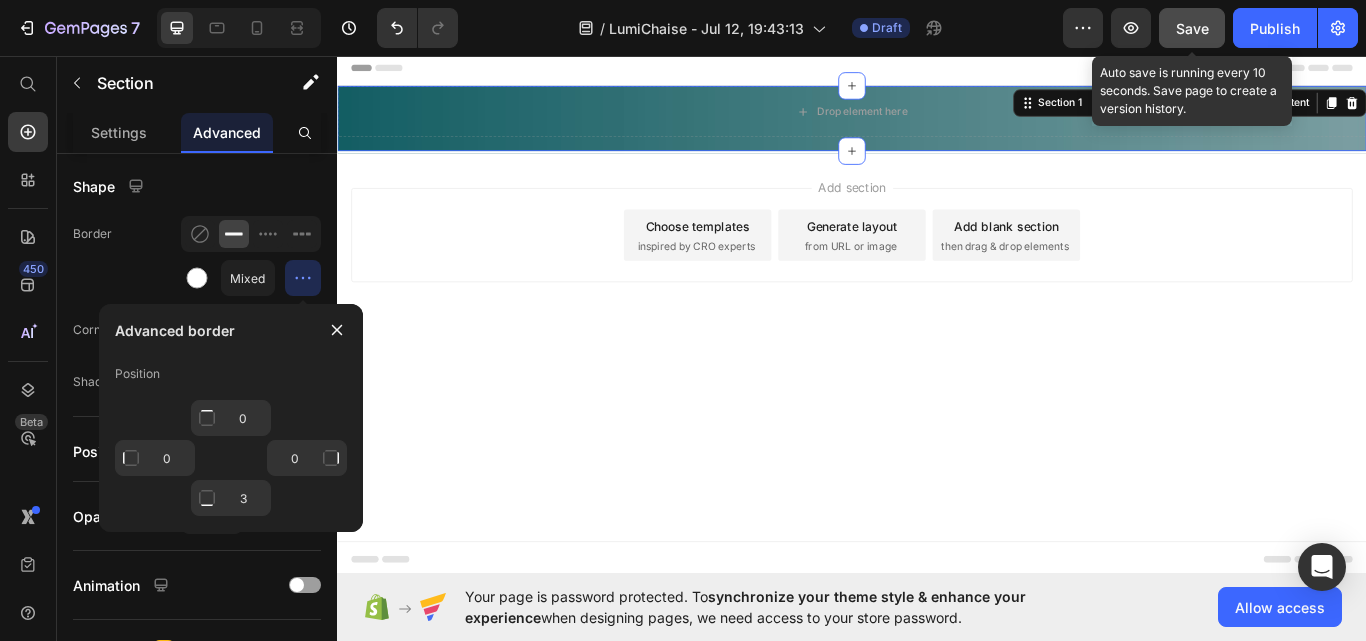 click on "Save" at bounding box center [1192, 28] 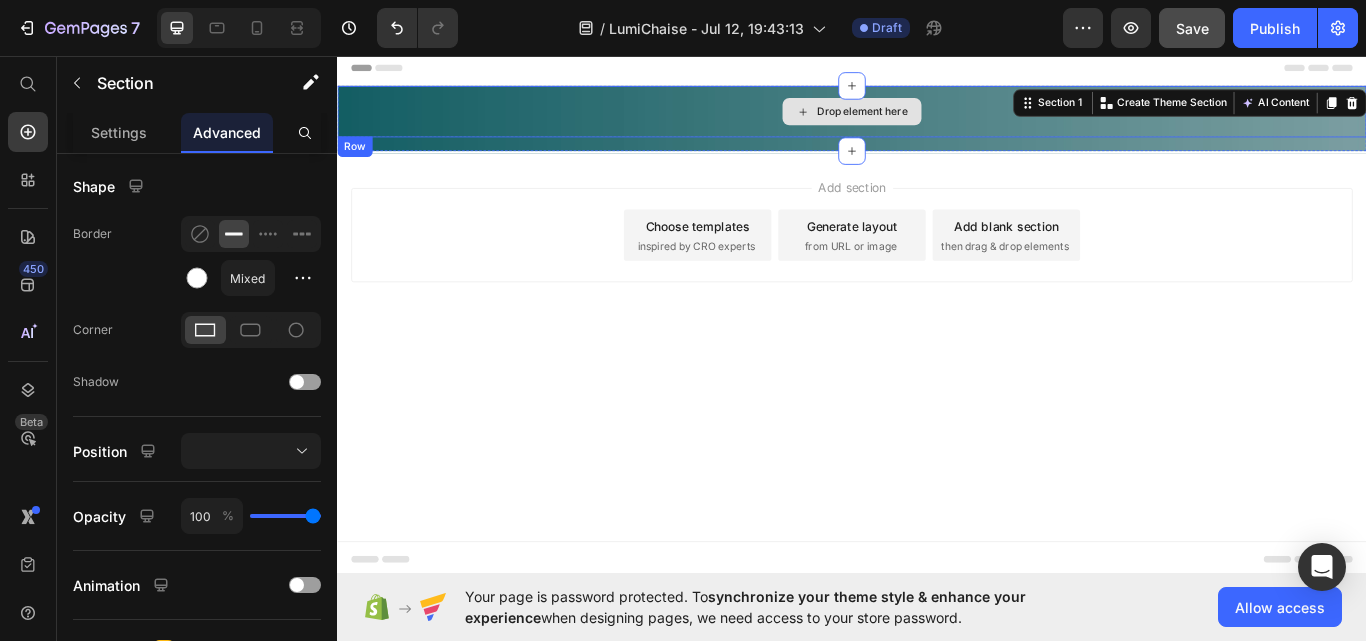 click on "Drop element here" at bounding box center (937, 122) 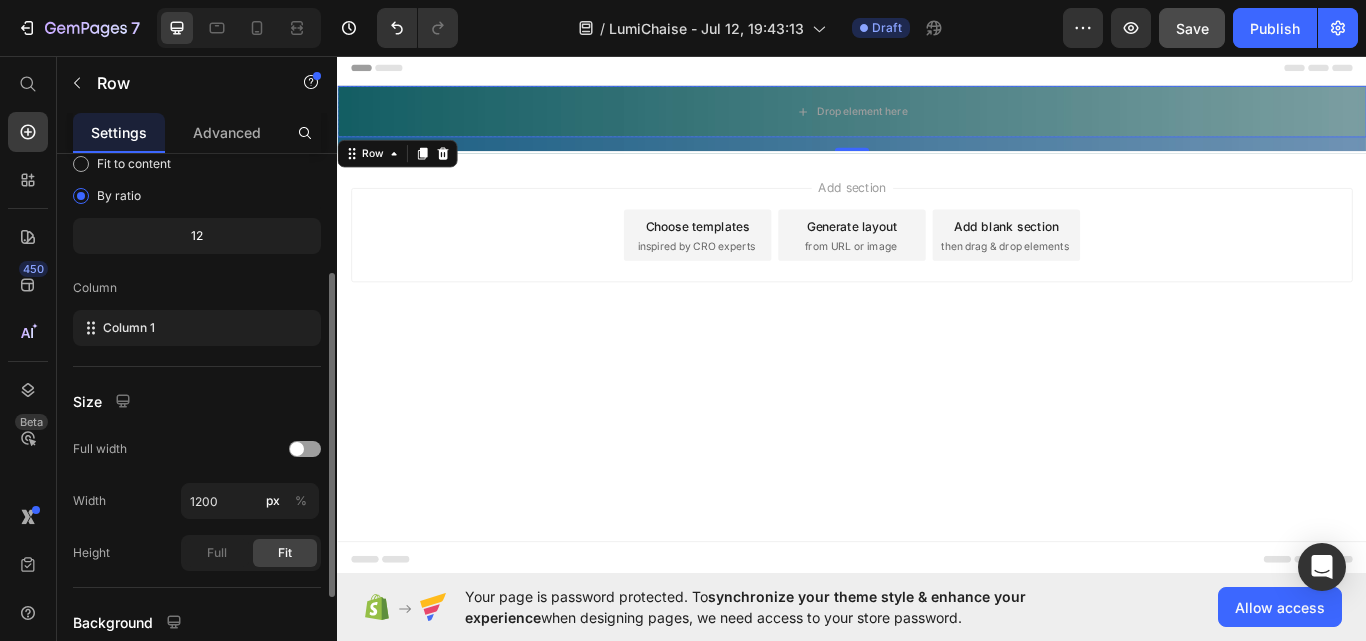 scroll, scrollTop: 300, scrollLeft: 0, axis: vertical 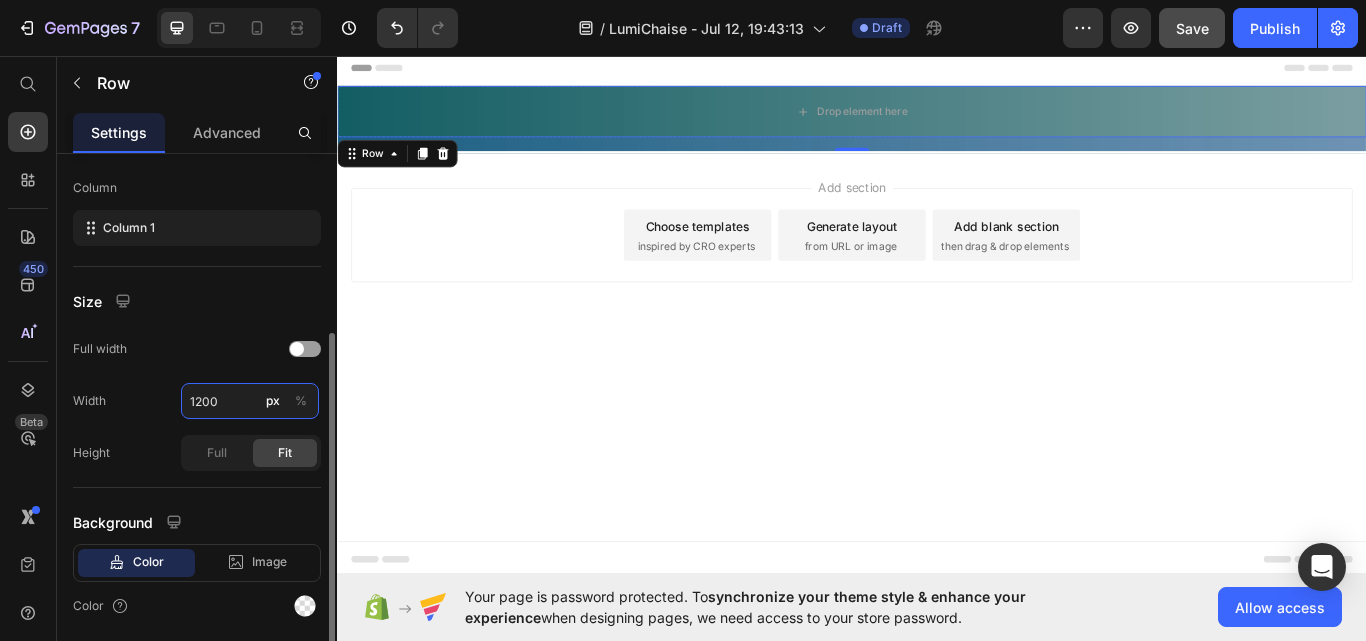 click on "1200" at bounding box center [250, 401] 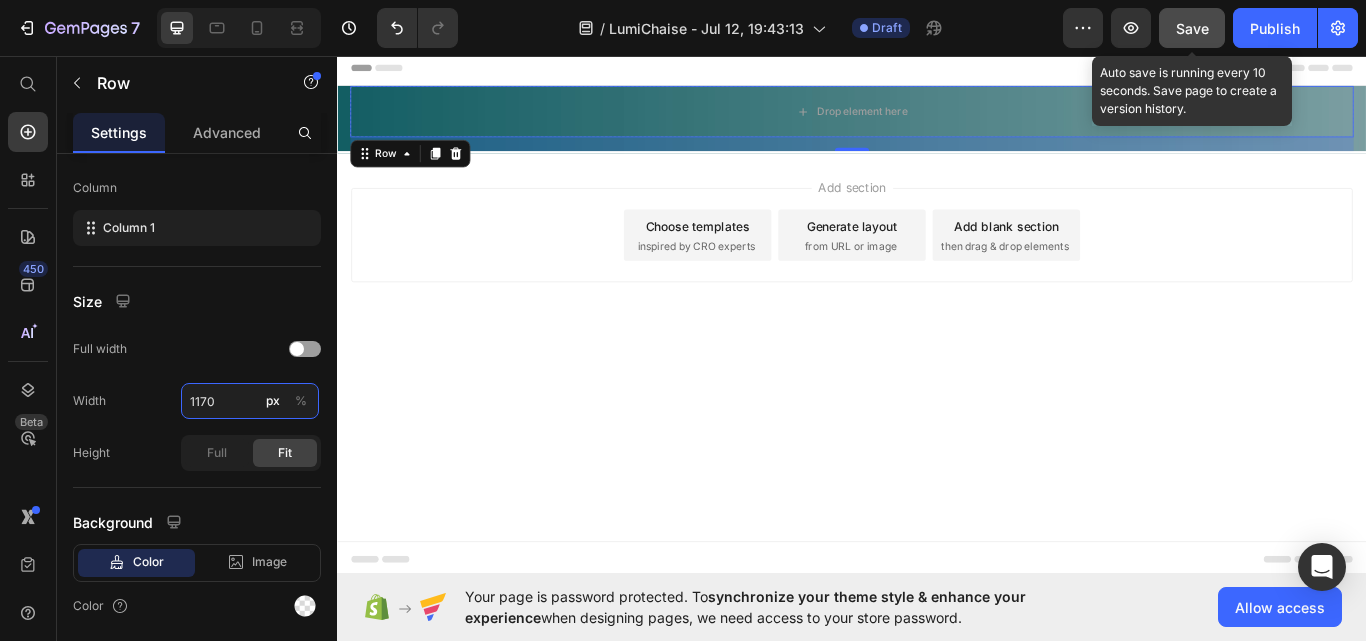 type on "1170" 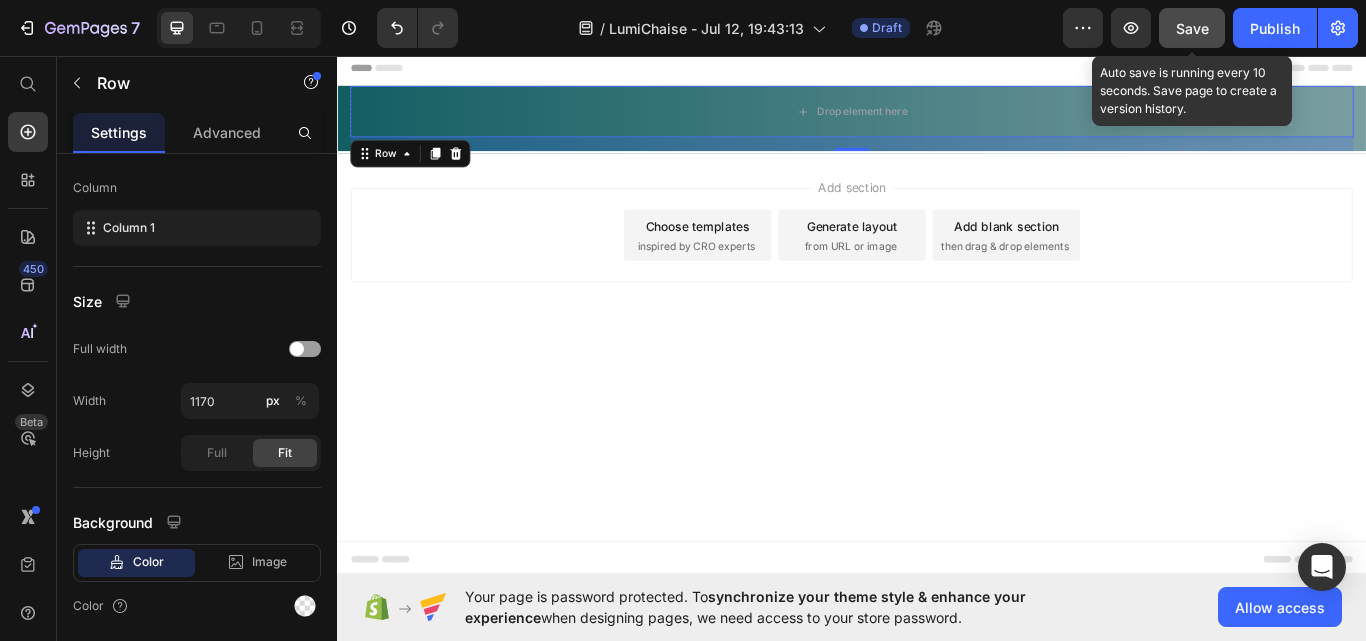 click on "Save" at bounding box center [1192, 28] 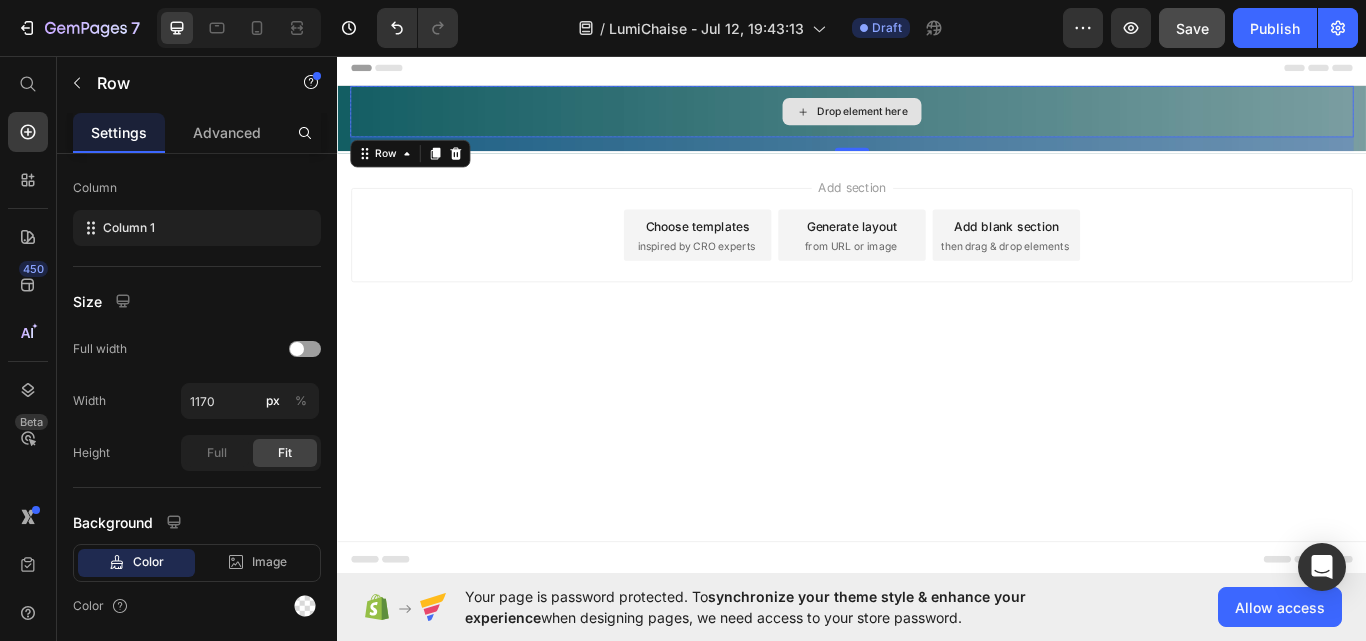 click on "Drop element here" at bounding box center (949, 122) 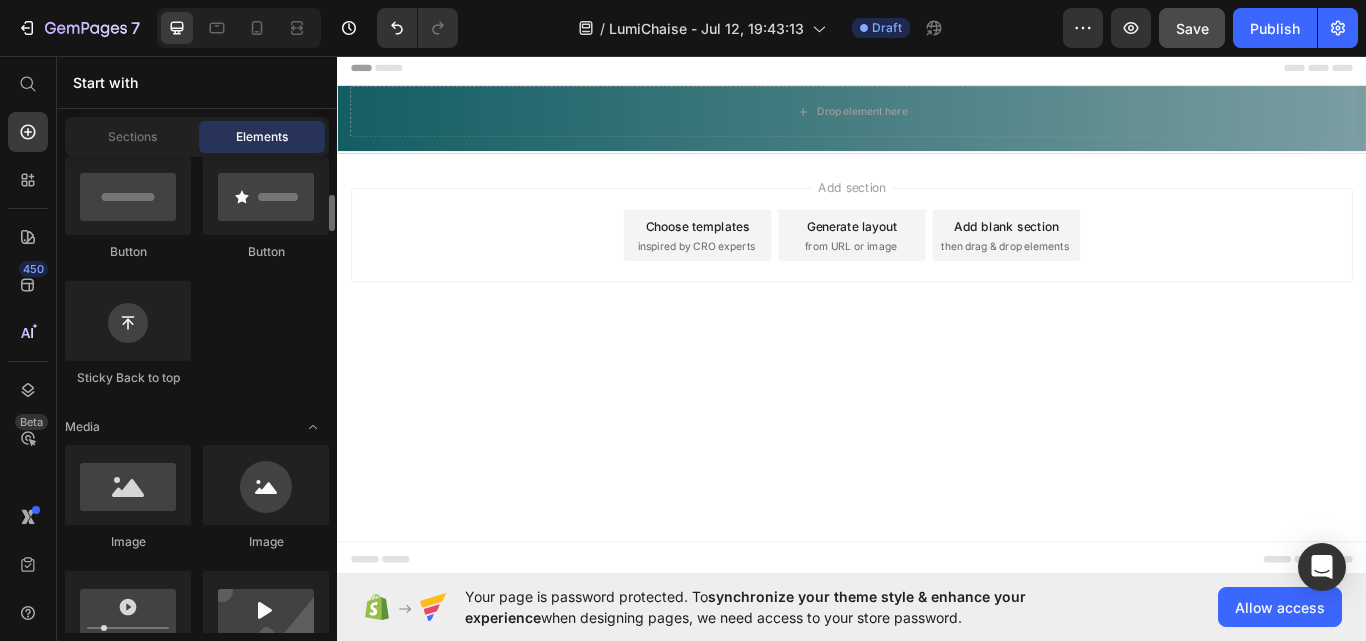 scroll, scrollTop: 600, scrollLeft: 0, axis: vertical 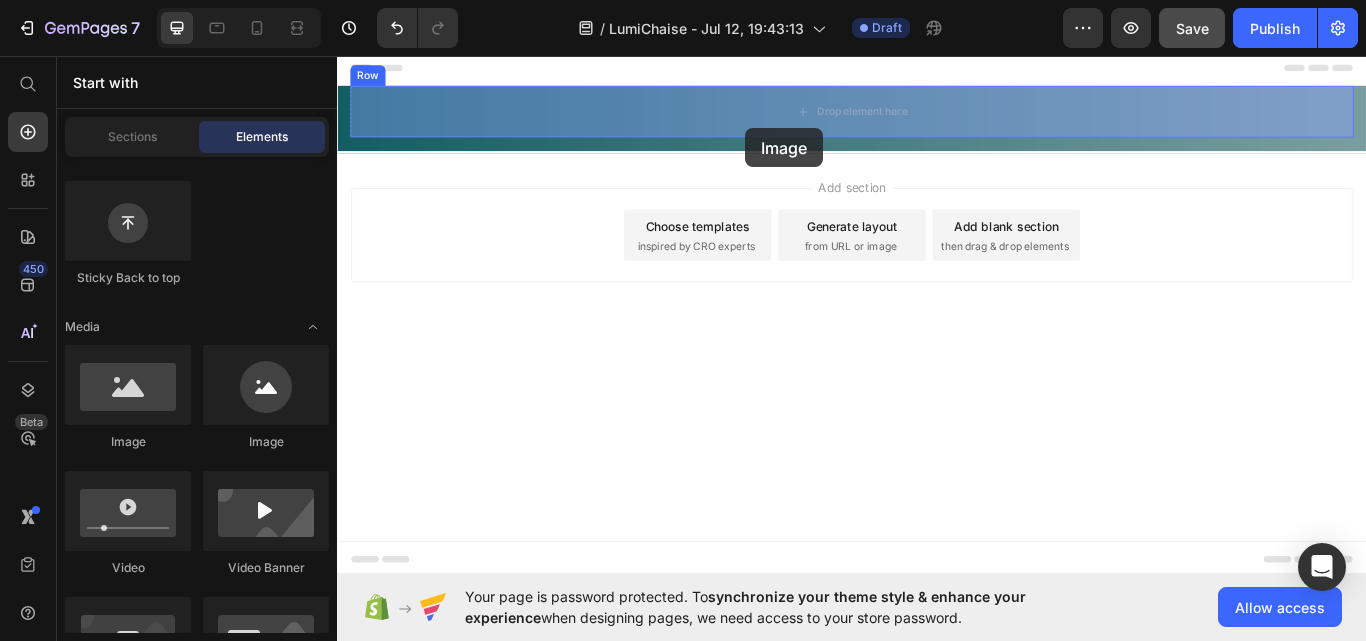 drag, startPoint x: 452, startPoint y: 441, endPoint x: 813, endPoint y: 141, distance: 469.38364 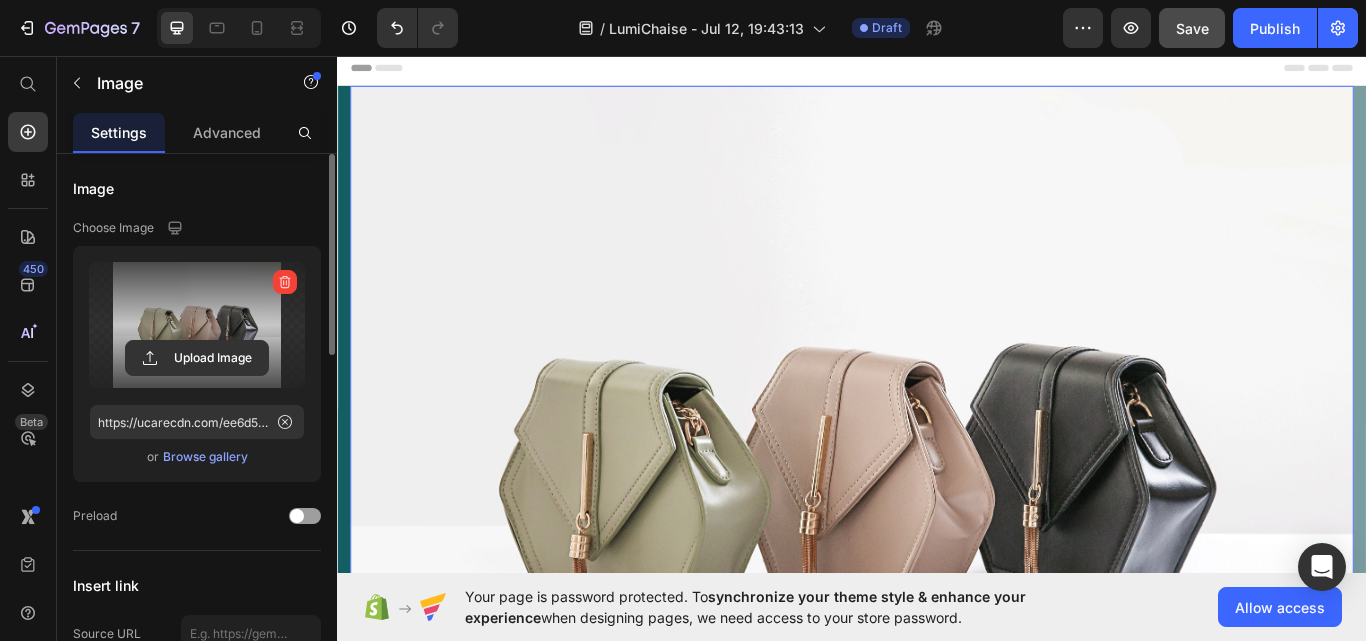 scroll, scrollTop: 400, scrollLeft: 0, axis: vertical 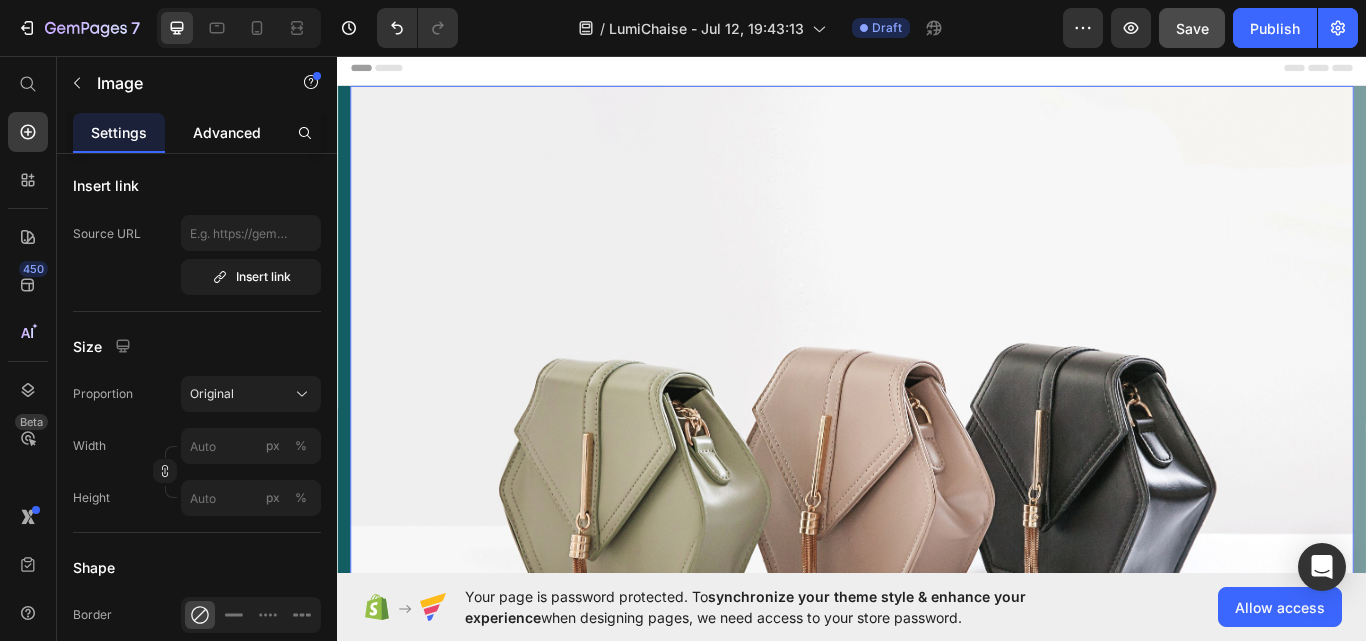 click on "Advanced" at bounding box center (227, 132) 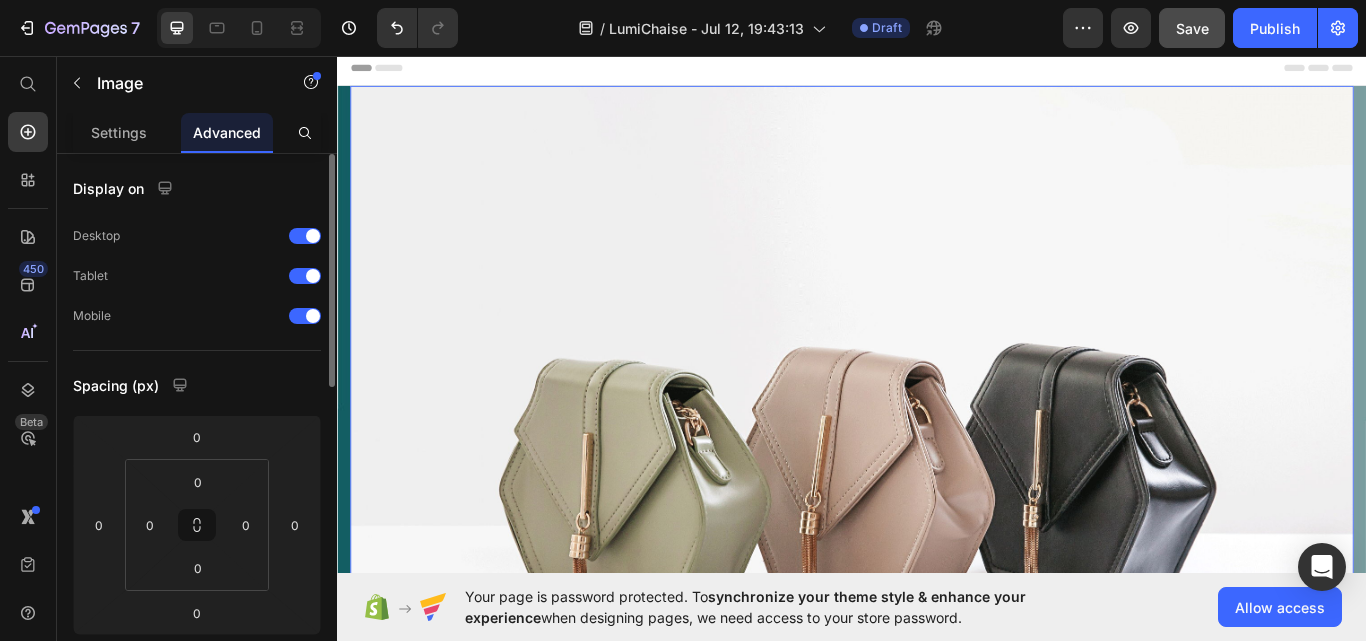 scroll, scrollTop: 100, scrollLeft: 0, axis: vertical 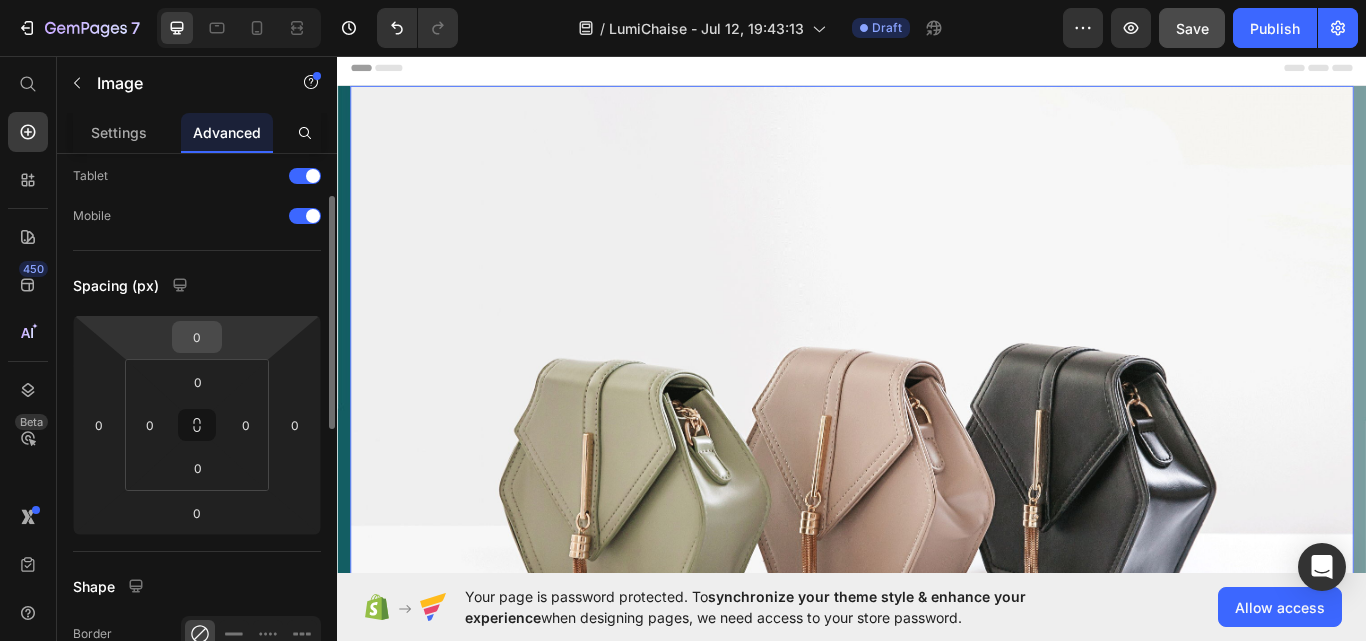 click on "0" at bounding box center (197, 337) 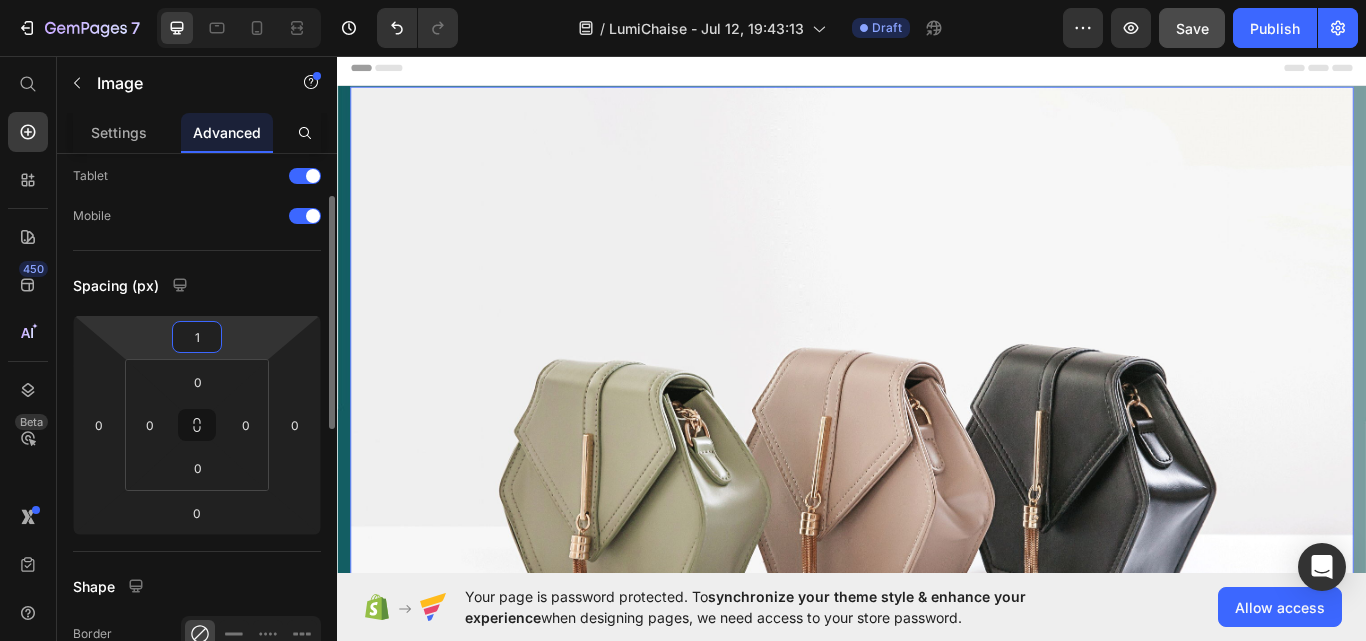 type on "10" 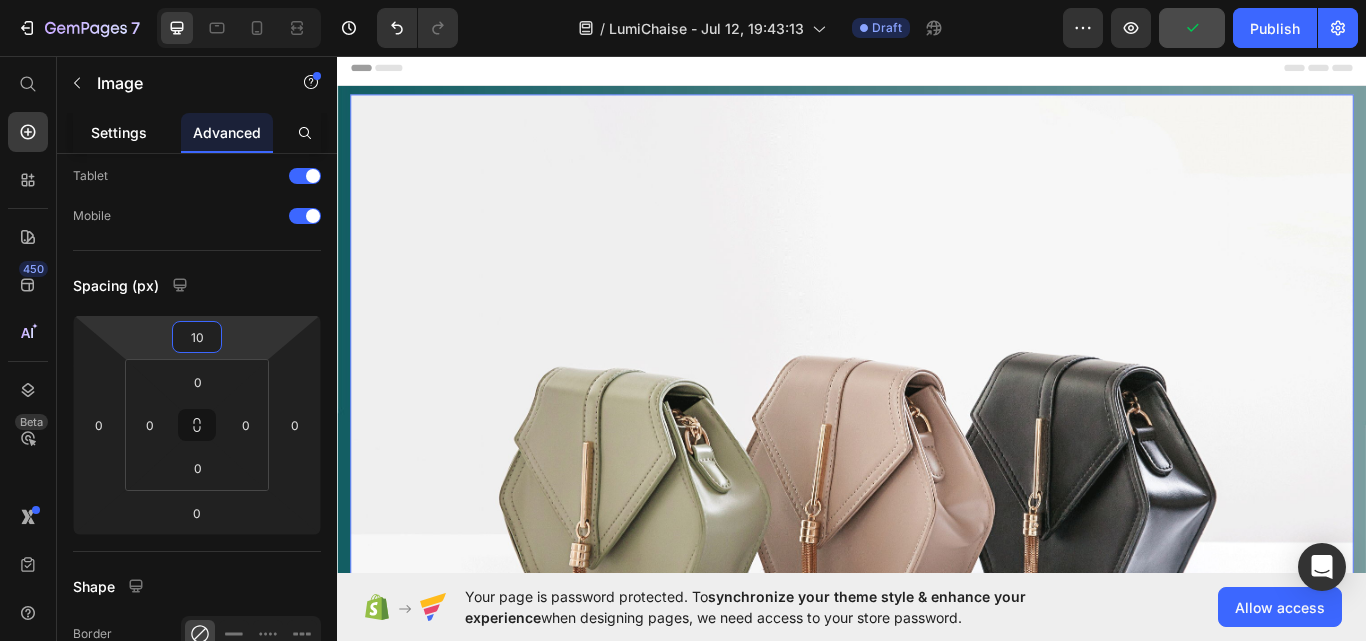 click on "Settings" at bounding box center (119, 132) 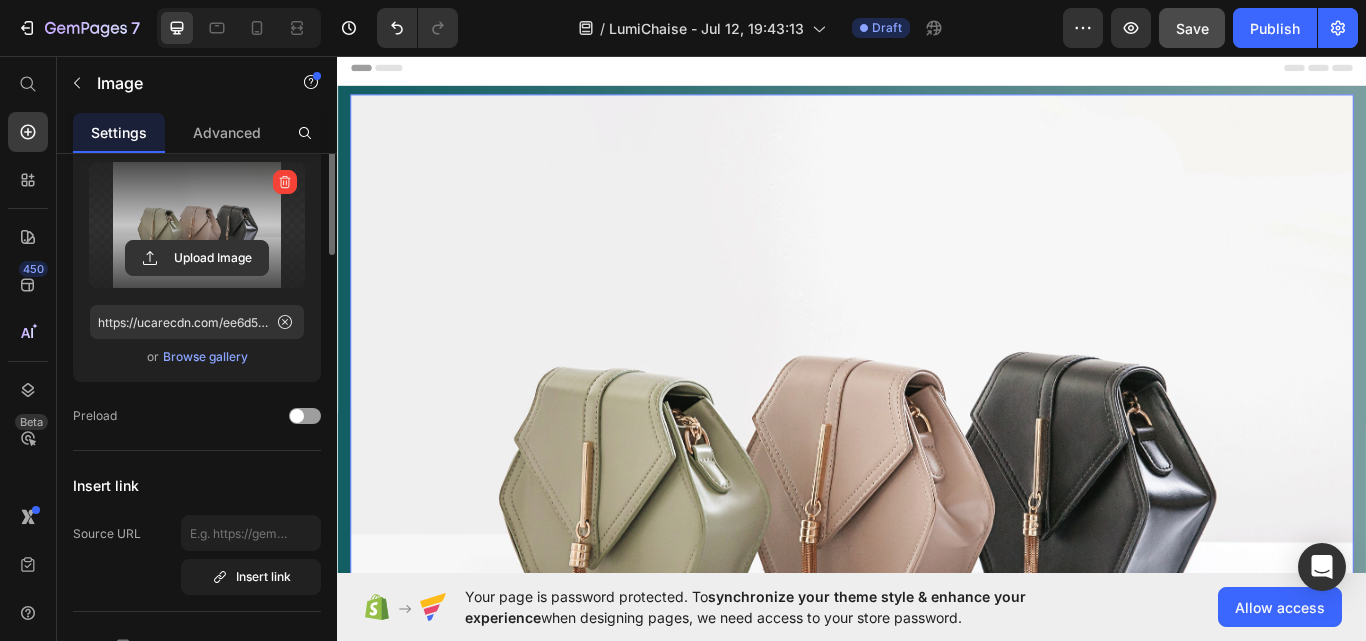 scroll, scrollTop: 0, scrollLeft: 0, axis: both 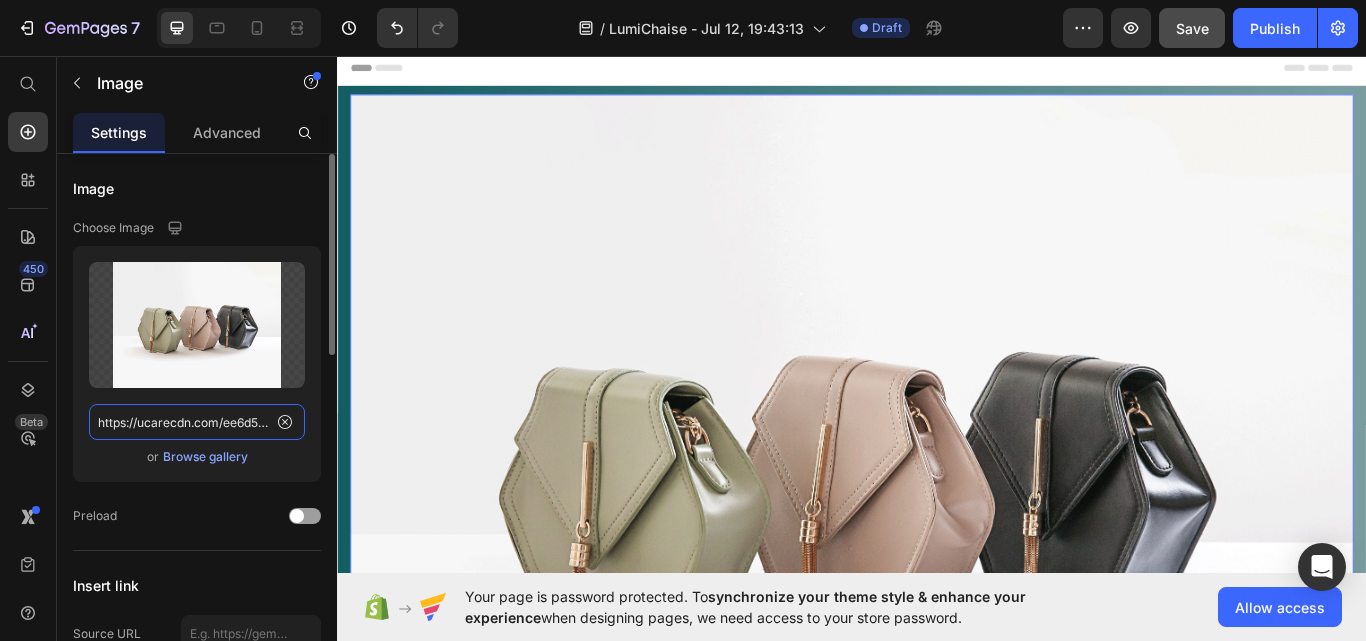 click on "https://ucarecdn.com/ee6d5074-1640-4cc7-8933-47c8589c3dee/-/format/auto/" 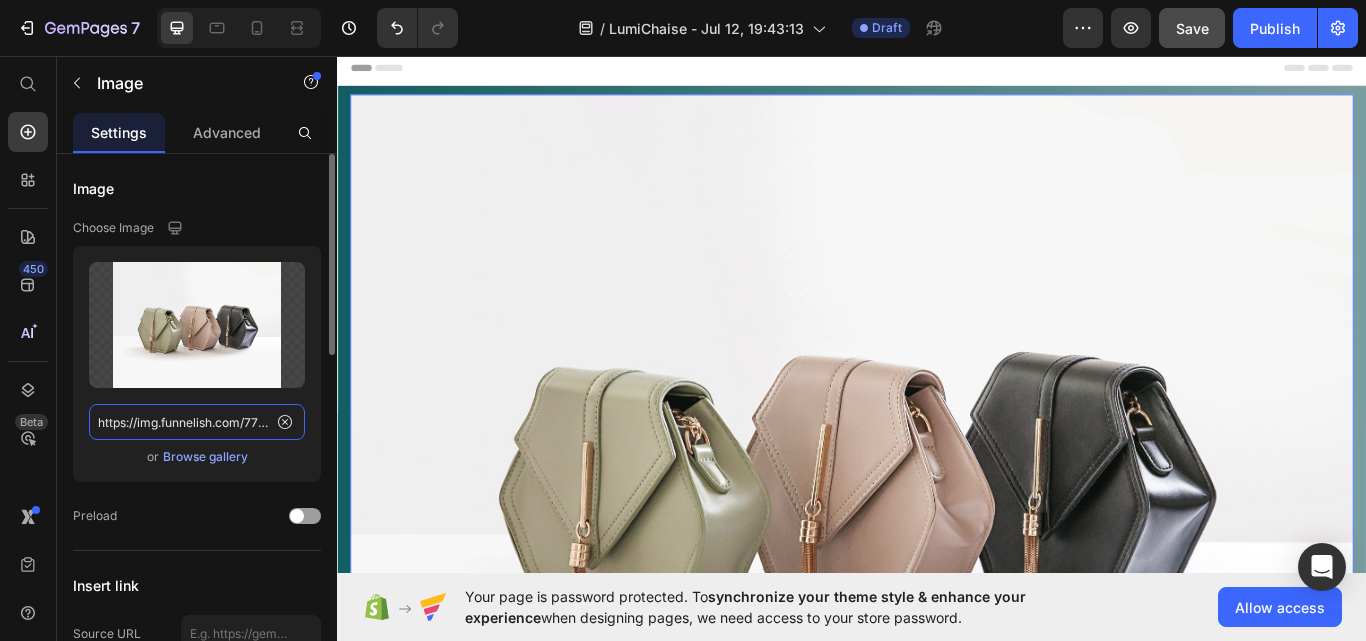 scroll, scrollTop: 0, scrollLeft: 233, axis: horizontal 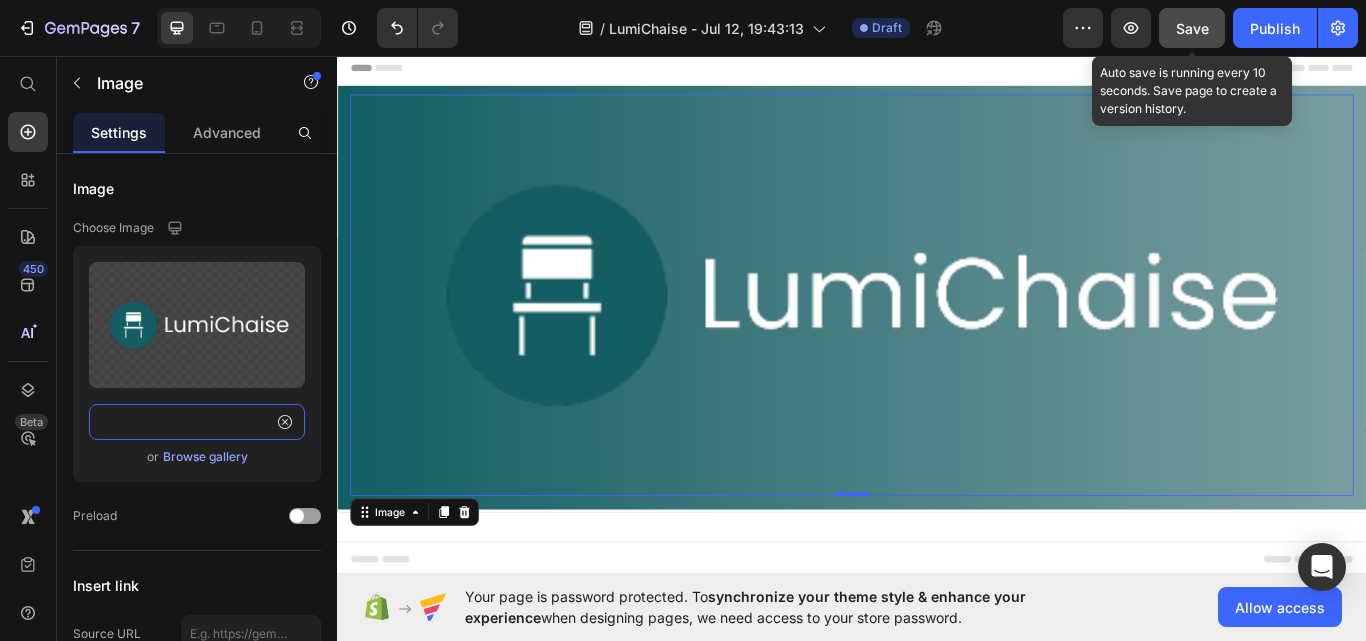type on "https://img.funnelish.com/77746/750602/1741670075-officialylogo9.png" 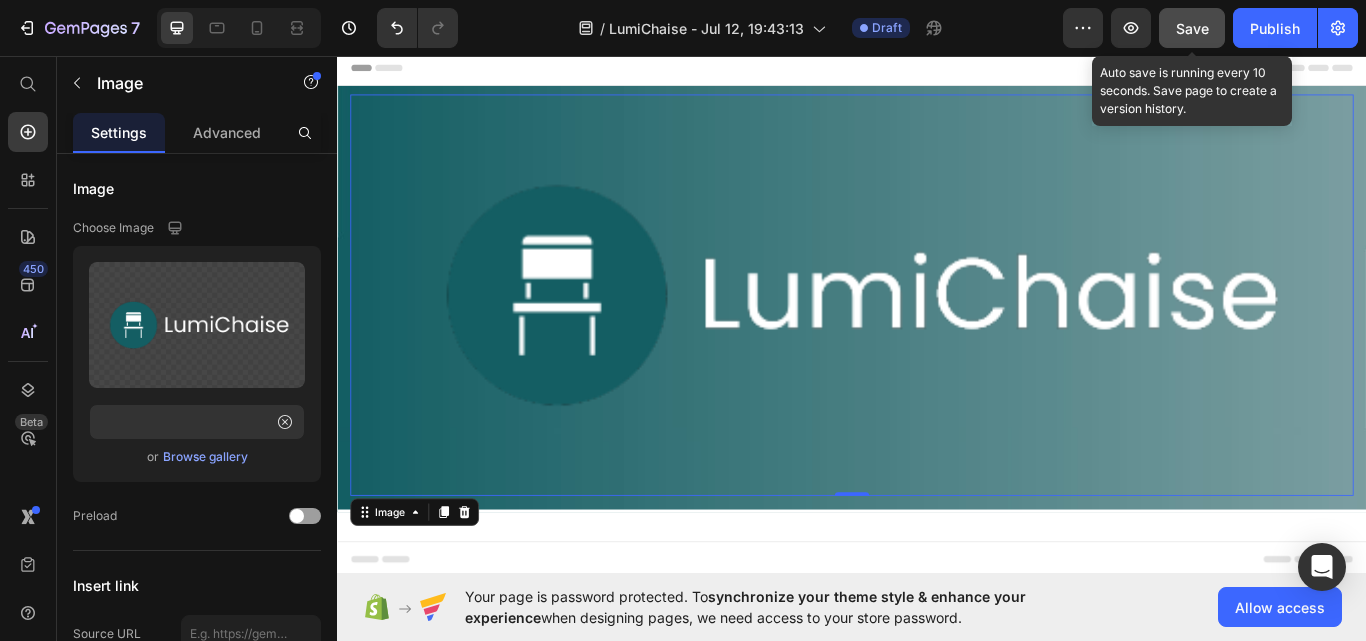 scroll, scrollTop: 0, scrollLeft: 0, axis: both 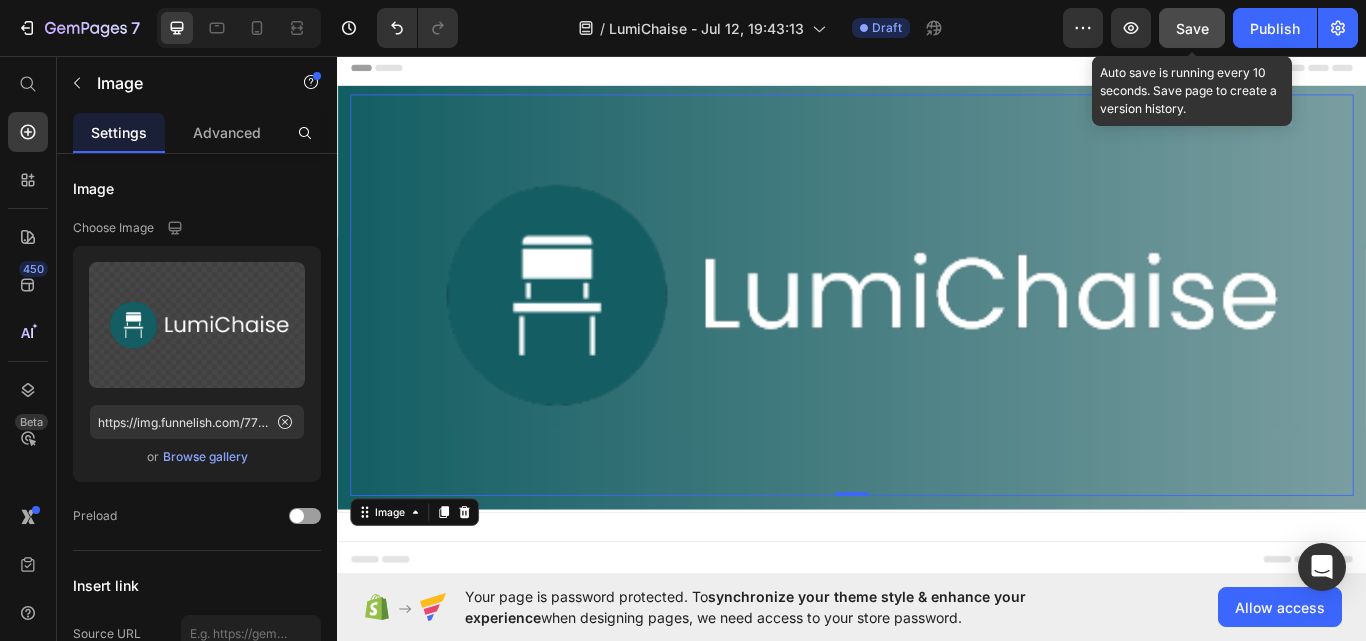click on "Save" at bounding box center [1192, 28] 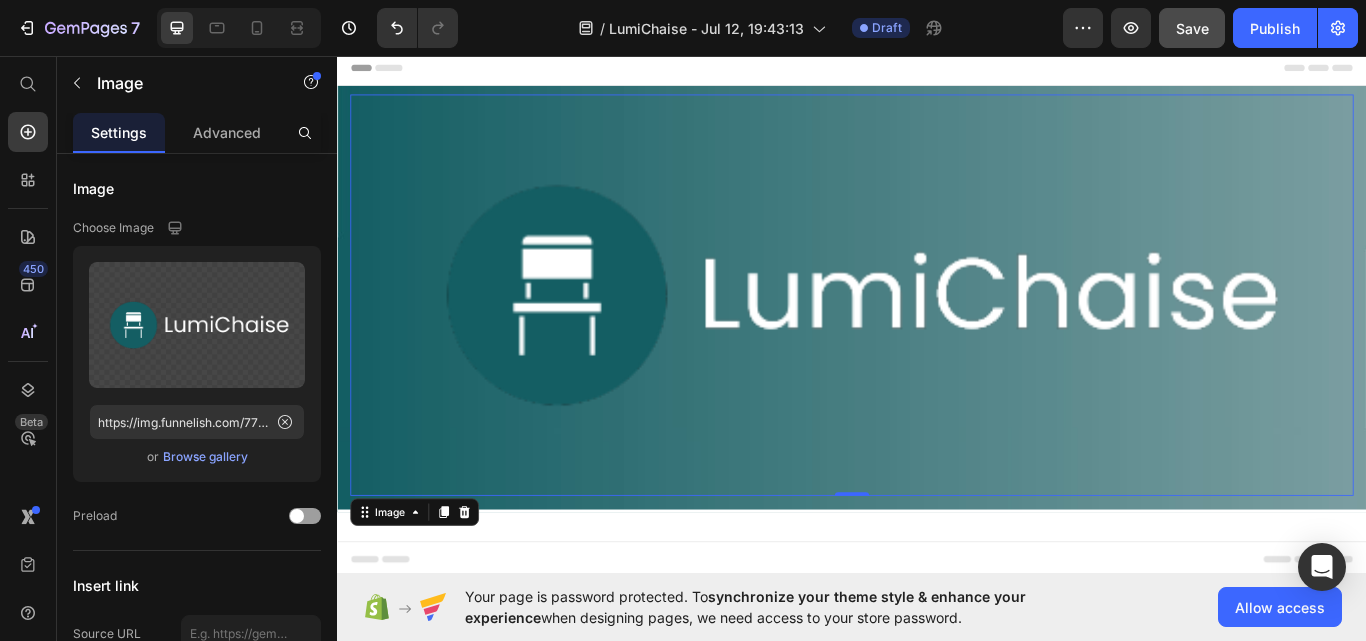 scroll, scrollTop: 170, scrollLeft: 0, axis: vertical 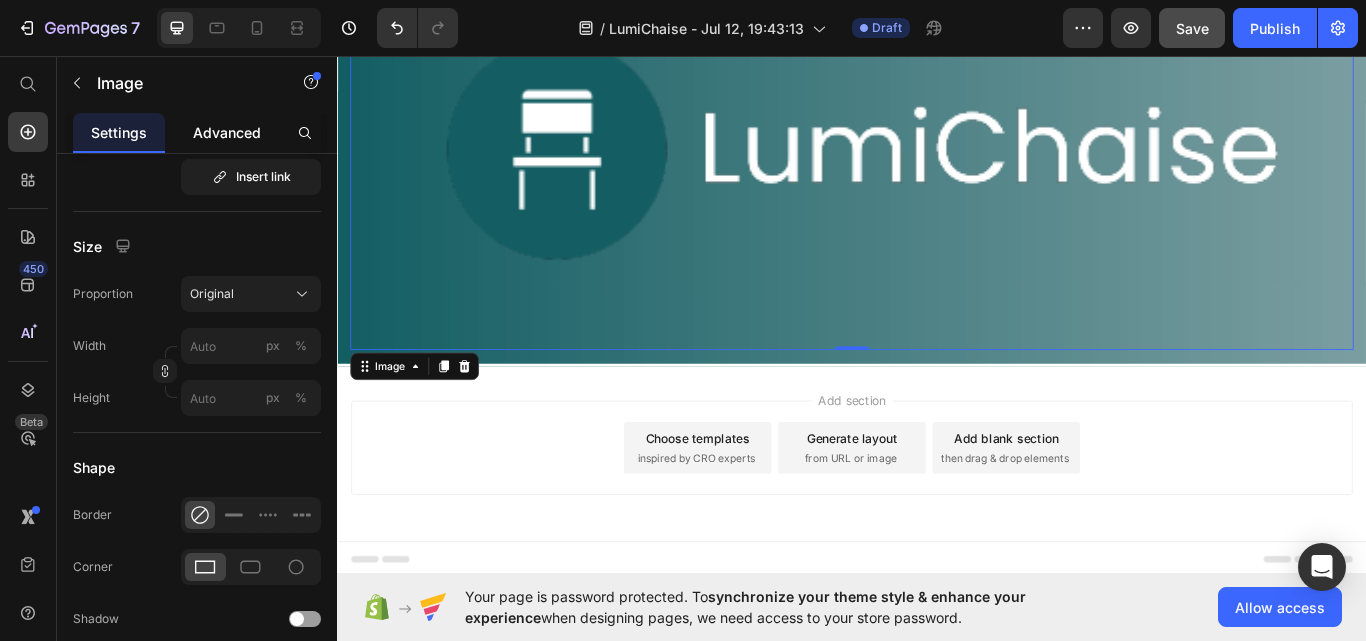 click on "Advanced" at bounding box center [227, 132] 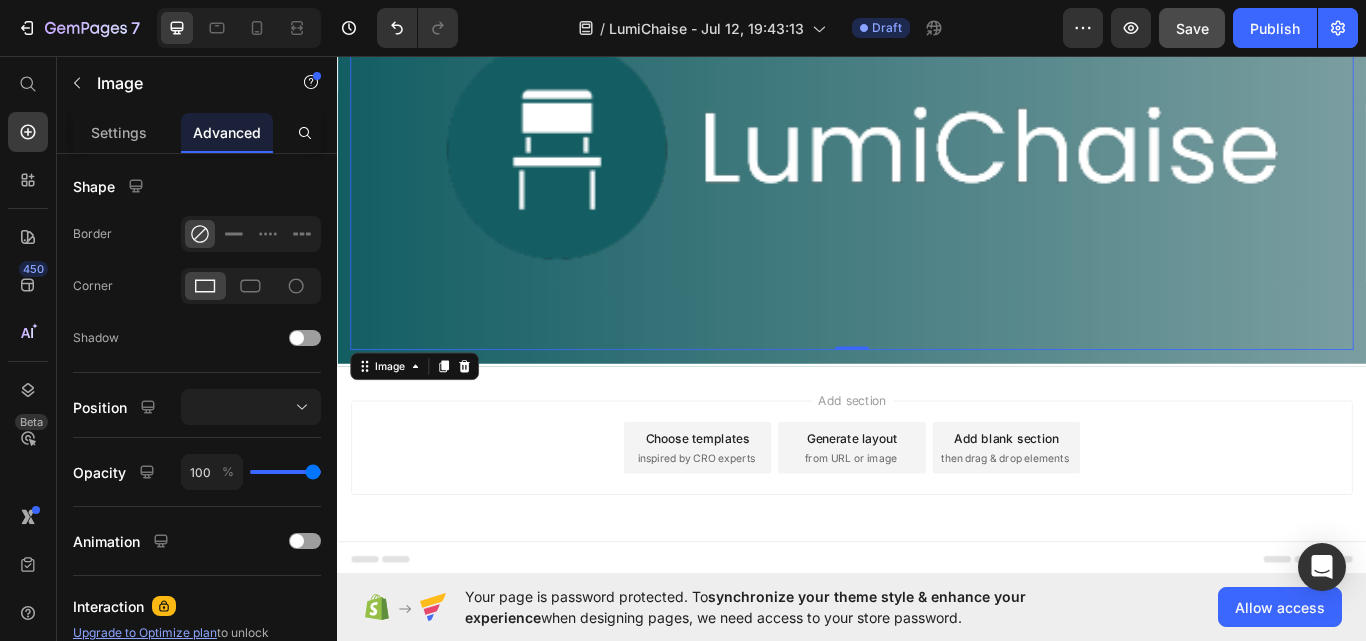 scroll, scrollTop: 0, scrollLeft: 0, axis: both 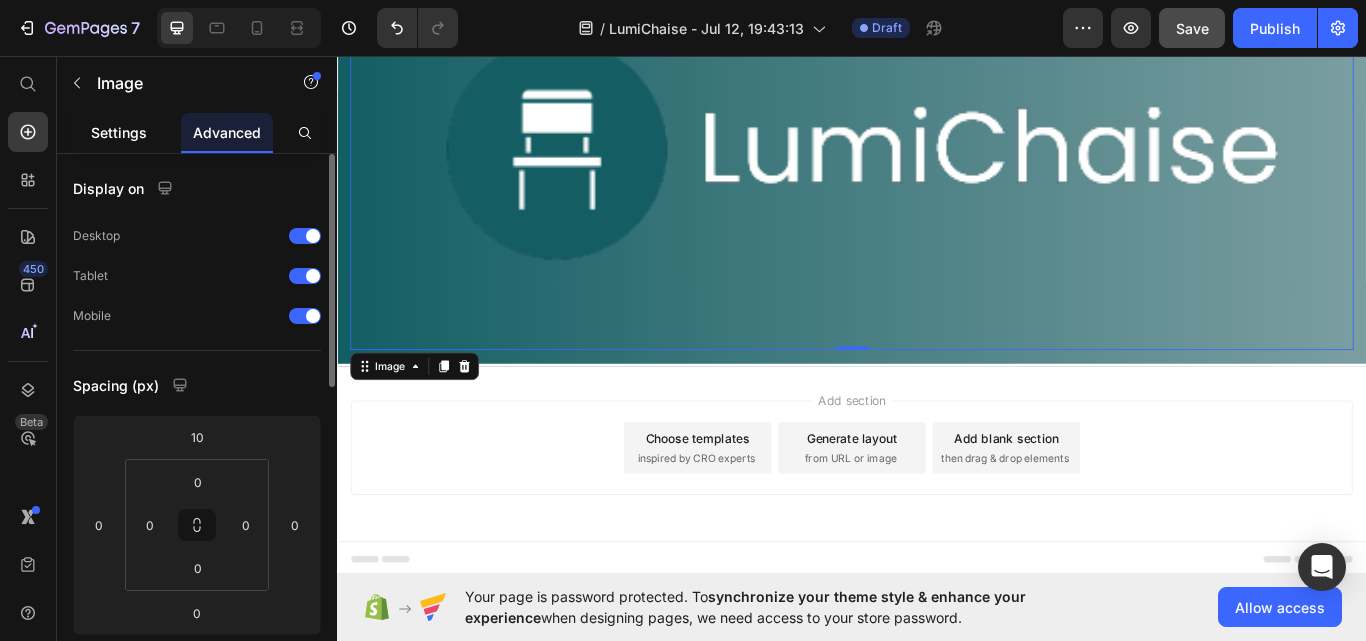 click on "Settings" at bounding box center [119, 132] 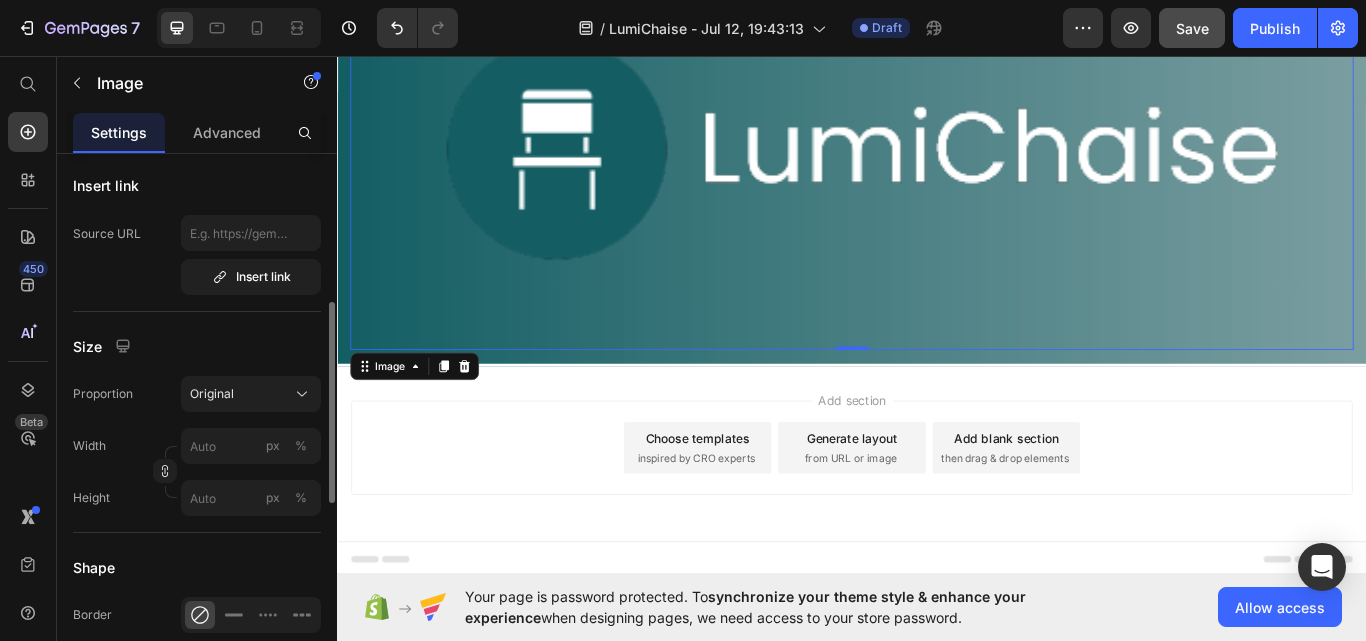 scroll, scrollTop: 600, scrollLeft: 0, axis: vertical 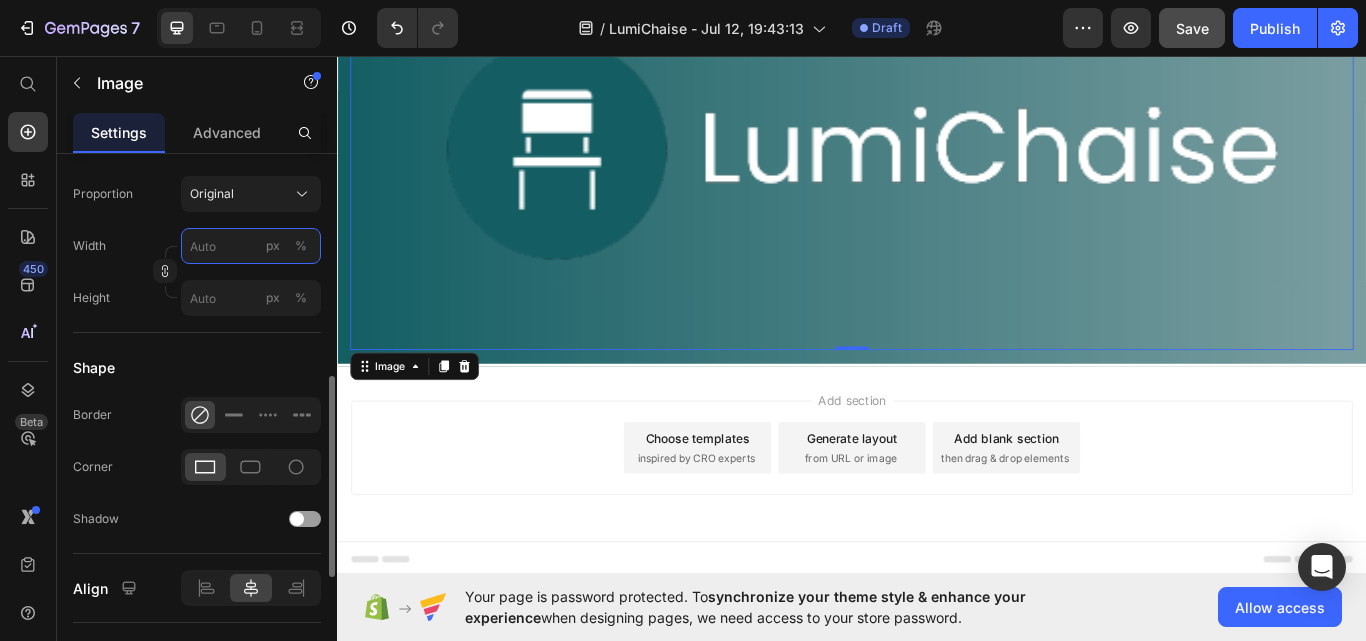 click on "px %" at bounding box center (251, 246) 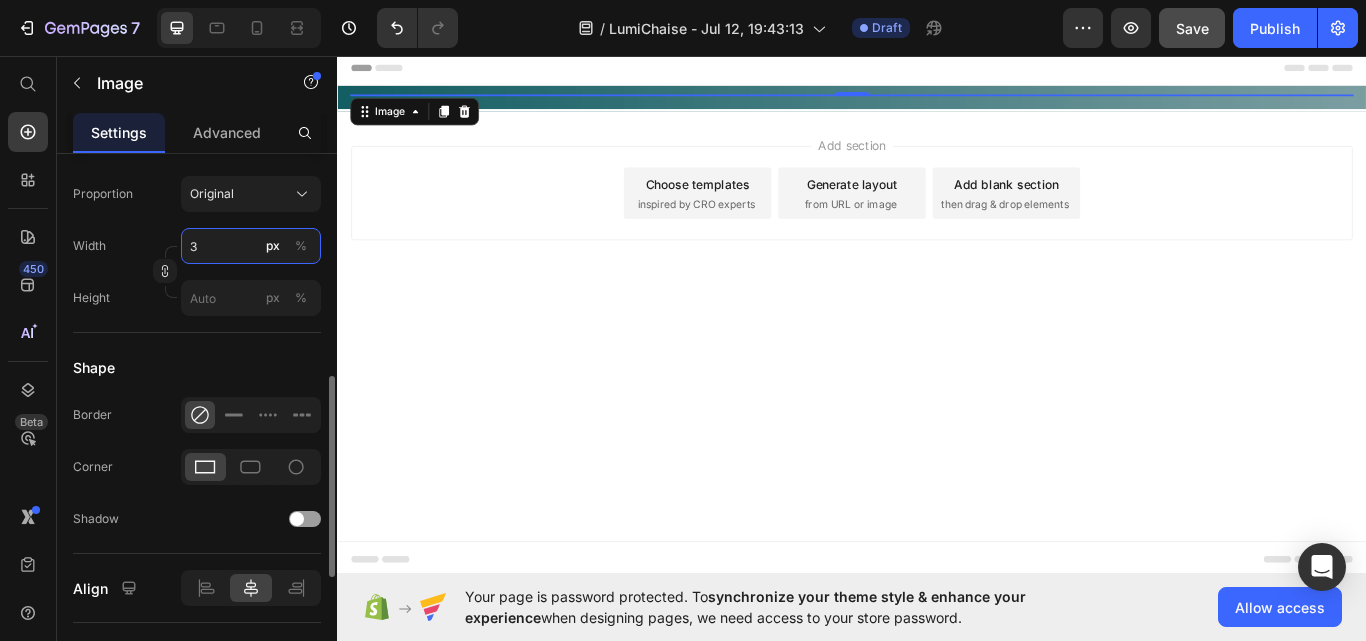 scroll, scrollTop: 0, scrollLeft: 0, axis: both 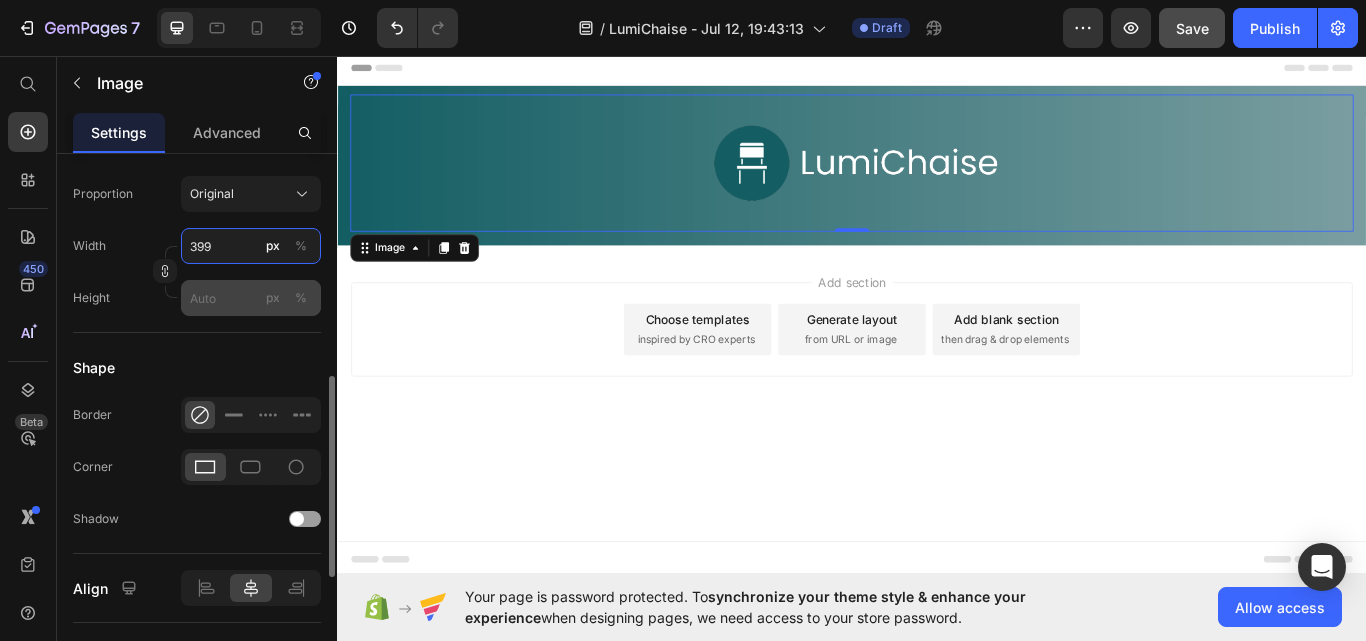 type on "399" 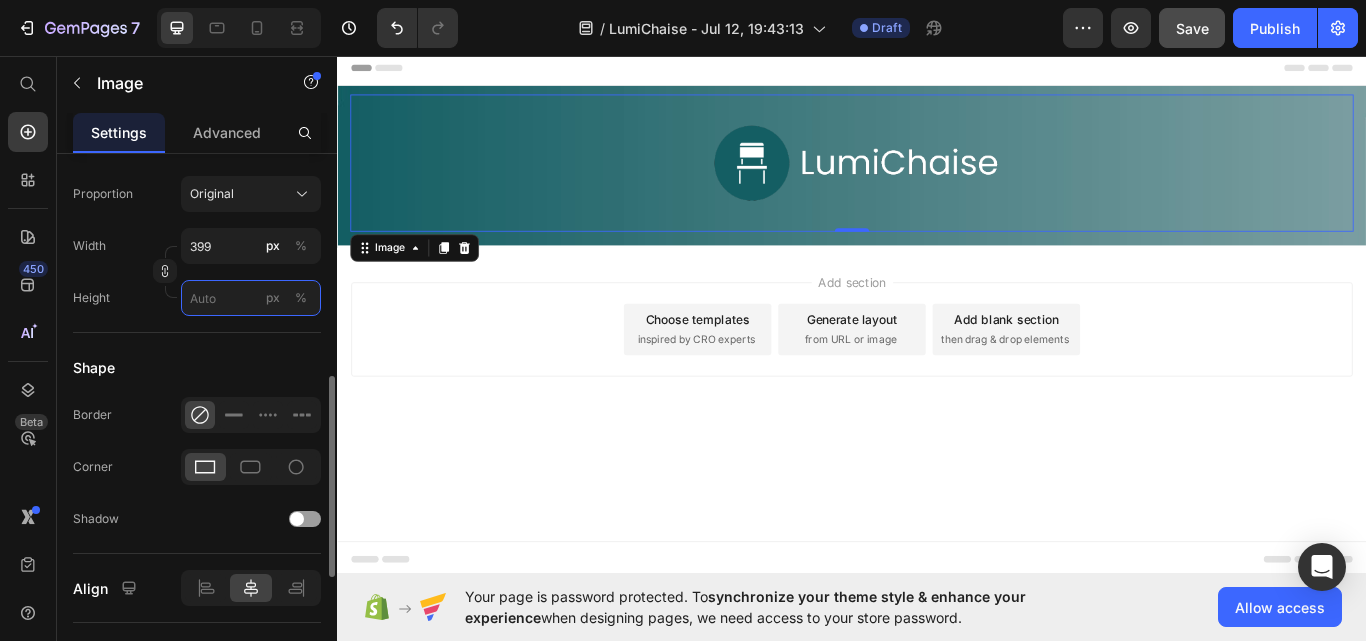 click on "px %" at bounding box center [251, 298] 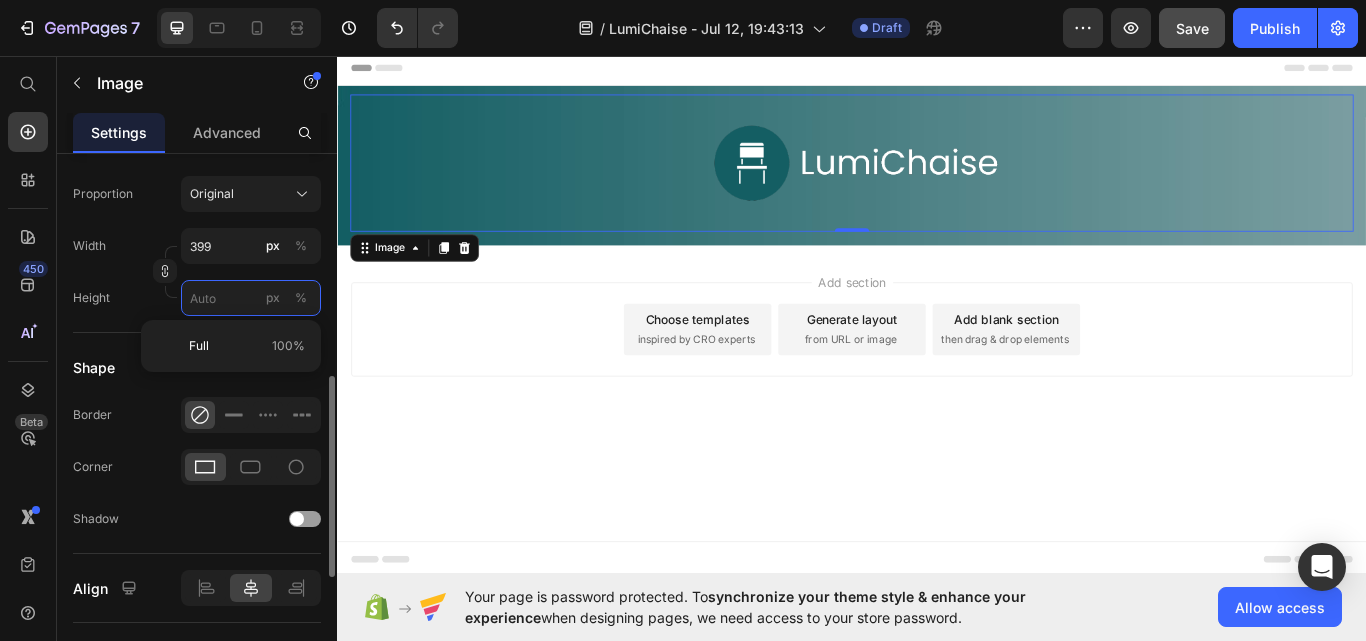 type 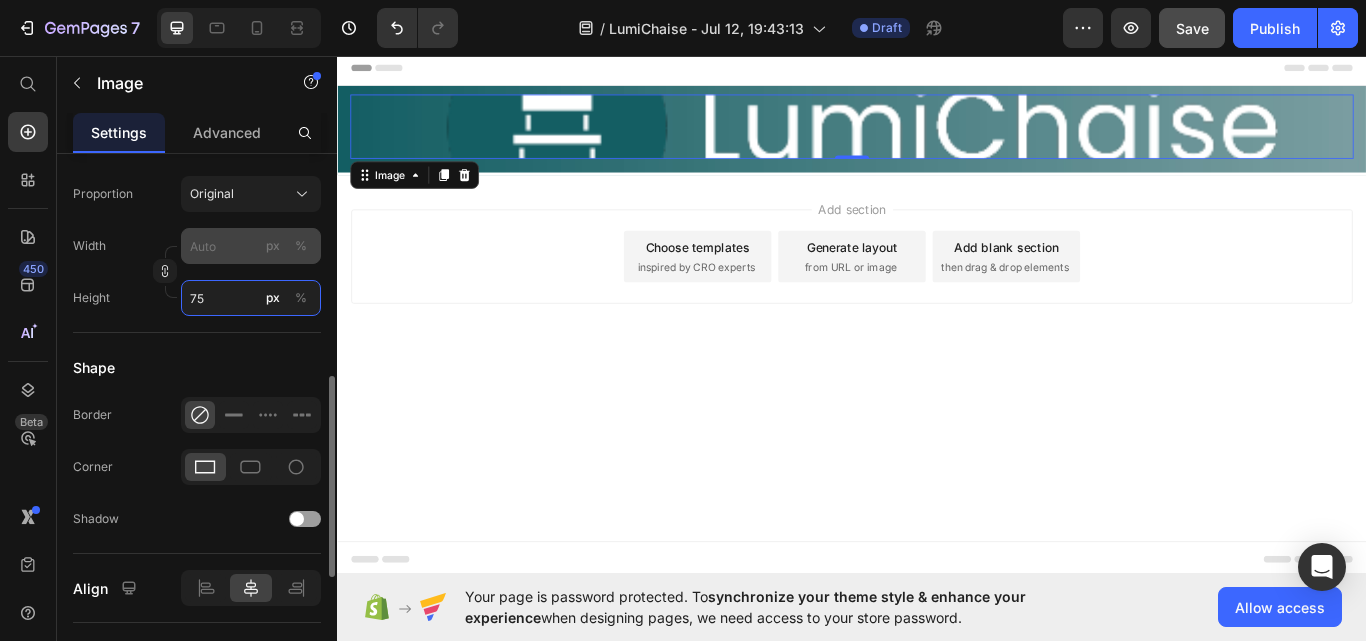 type on "75" 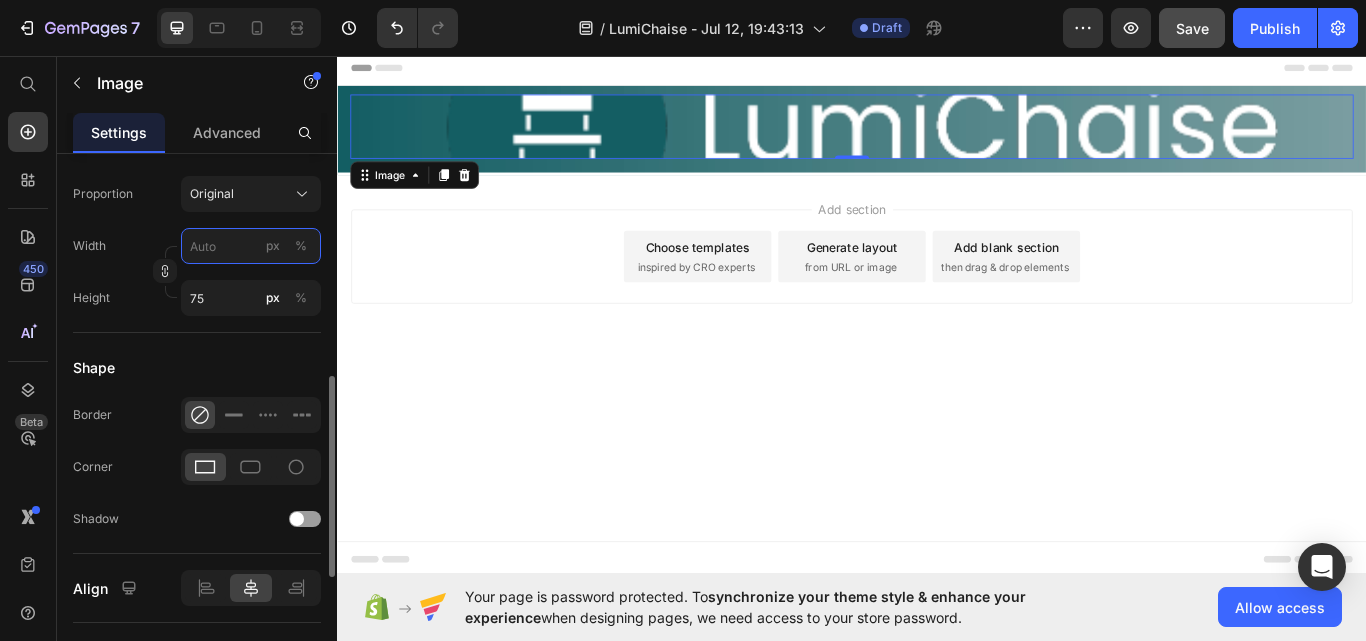 click on "px %" at bounding box center (251, 246) 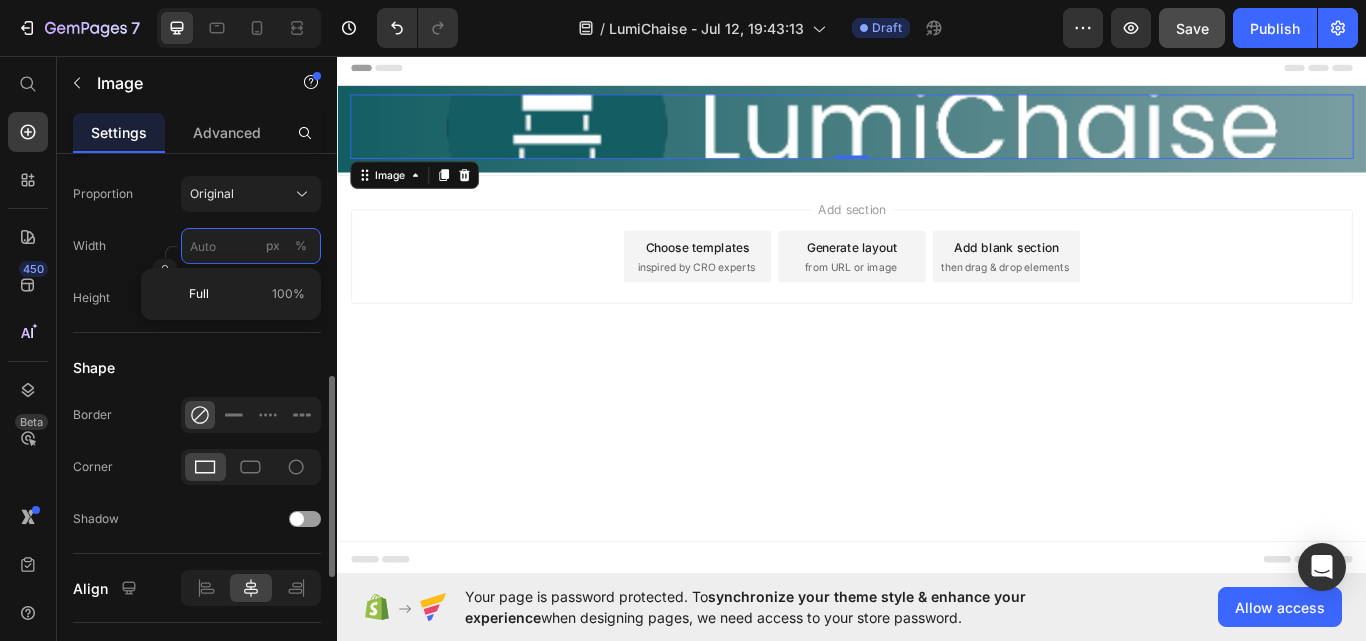 type on "3" 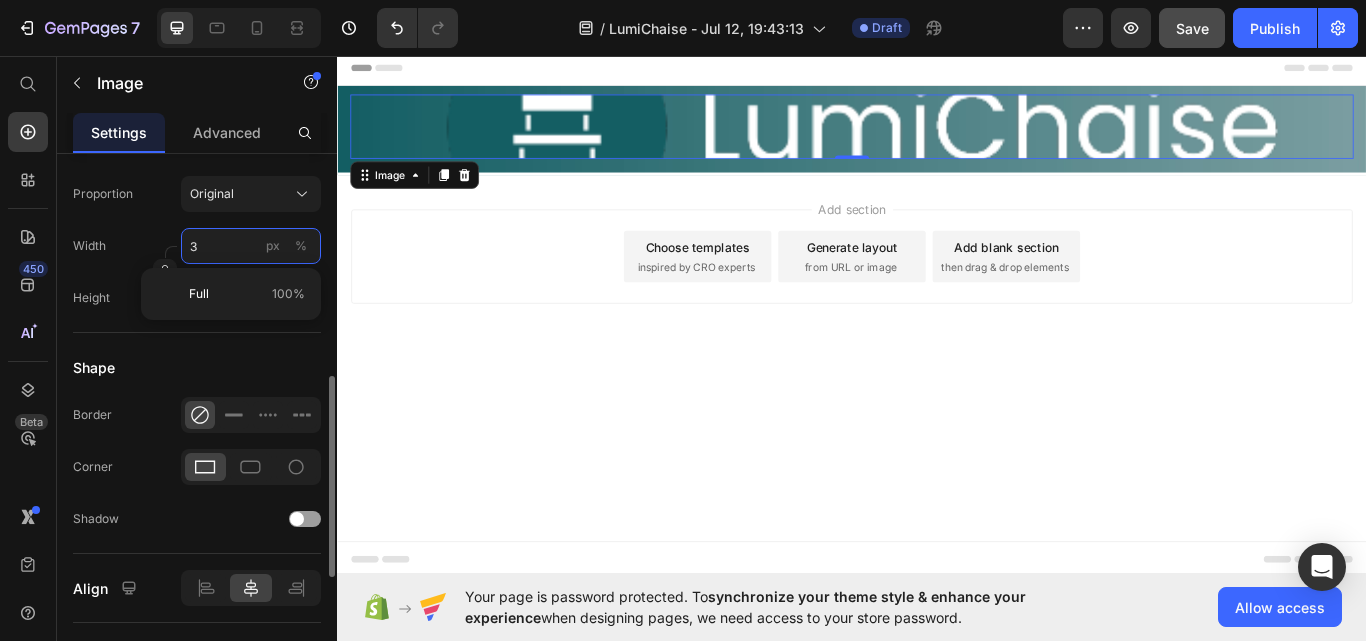 type 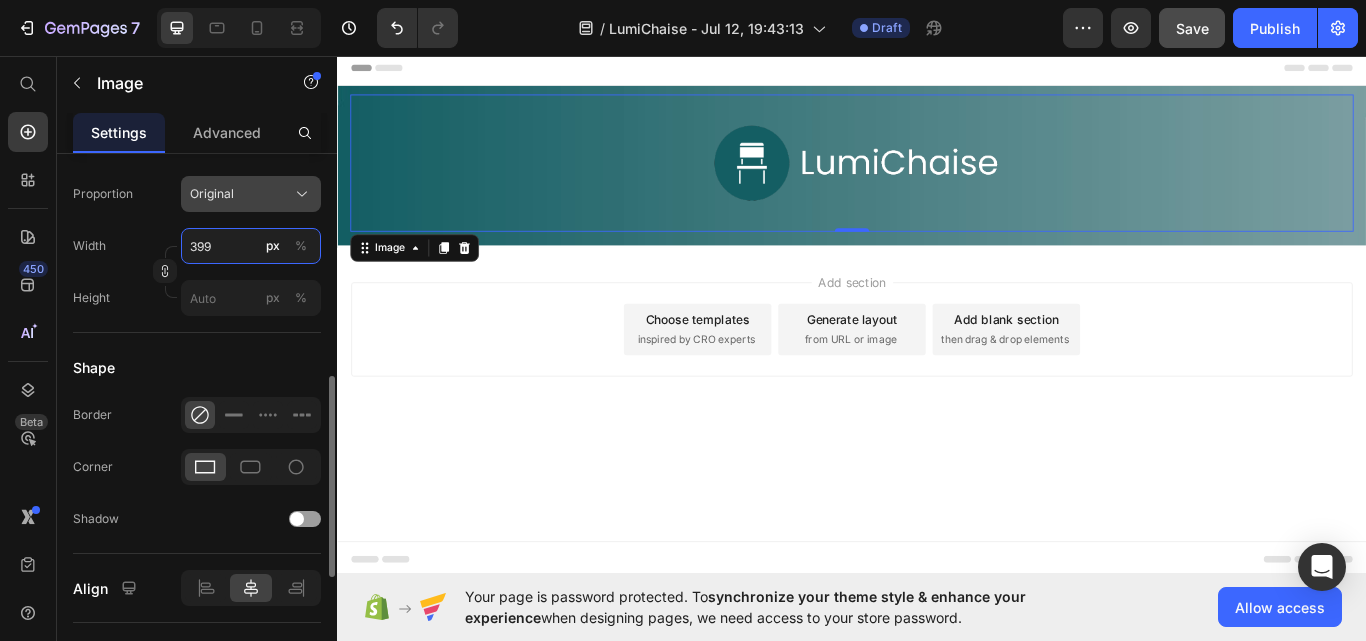 type on "399" 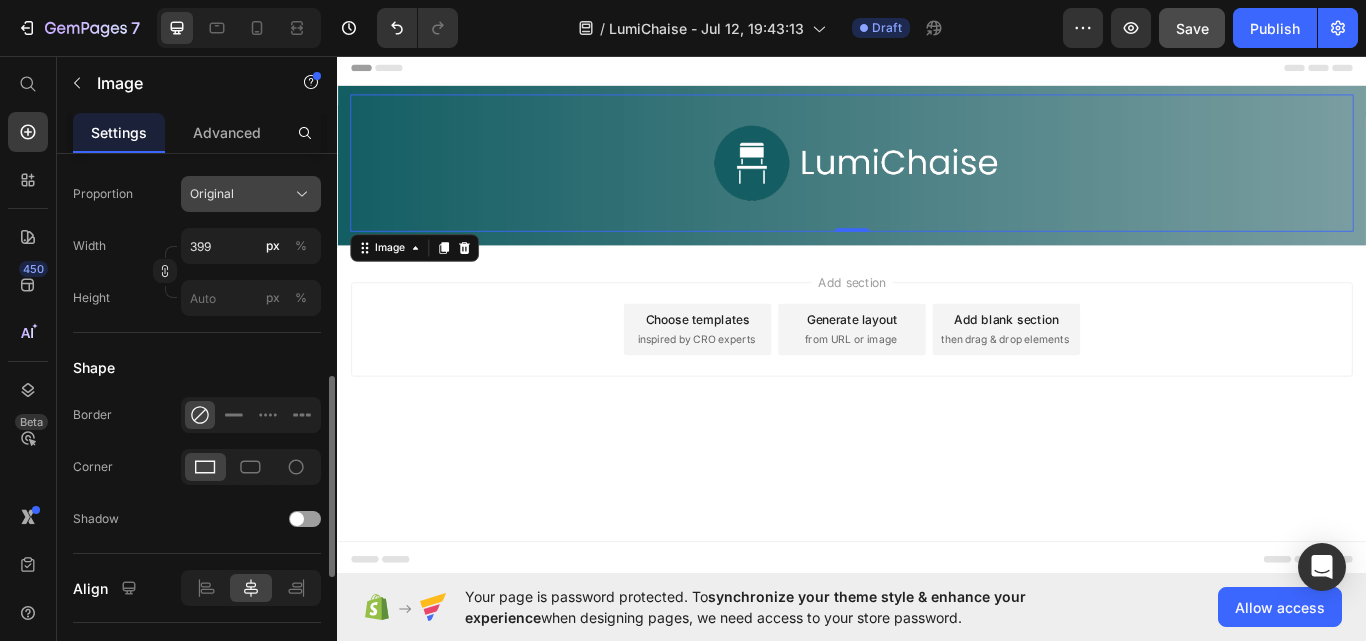 click on "Original" 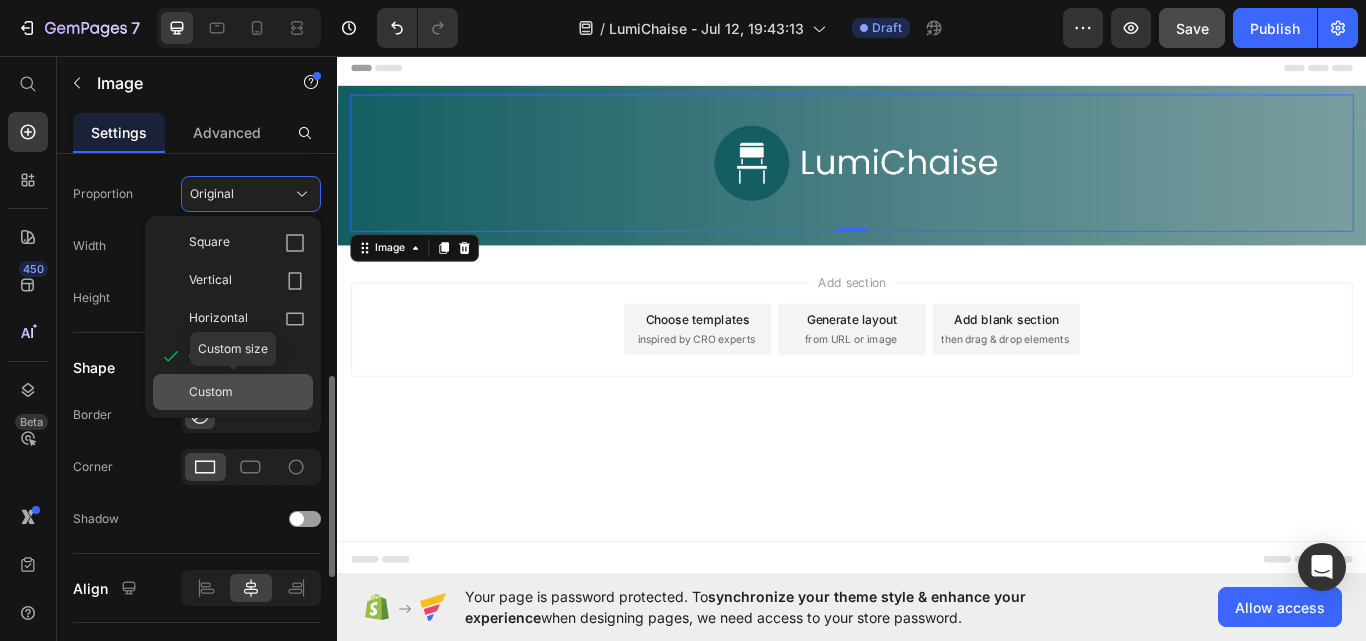 click on "Custom" at bounding box center [211, 392] 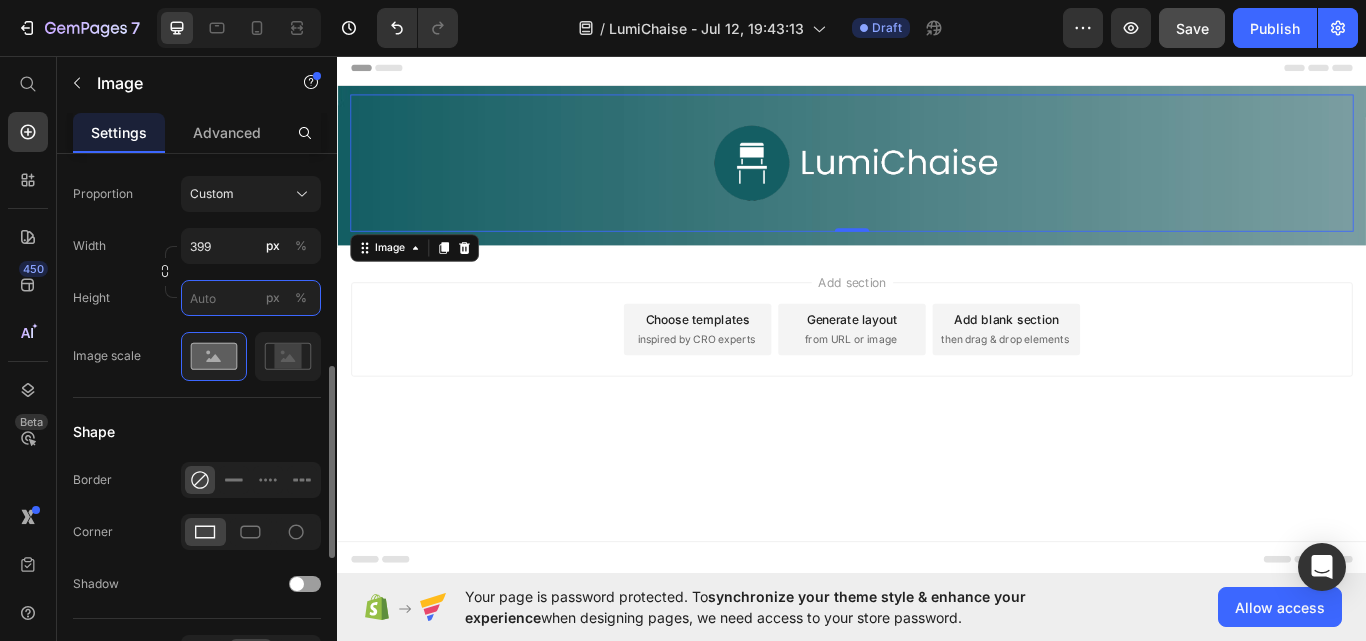 click on "px %" at bounding box center (251, 298) 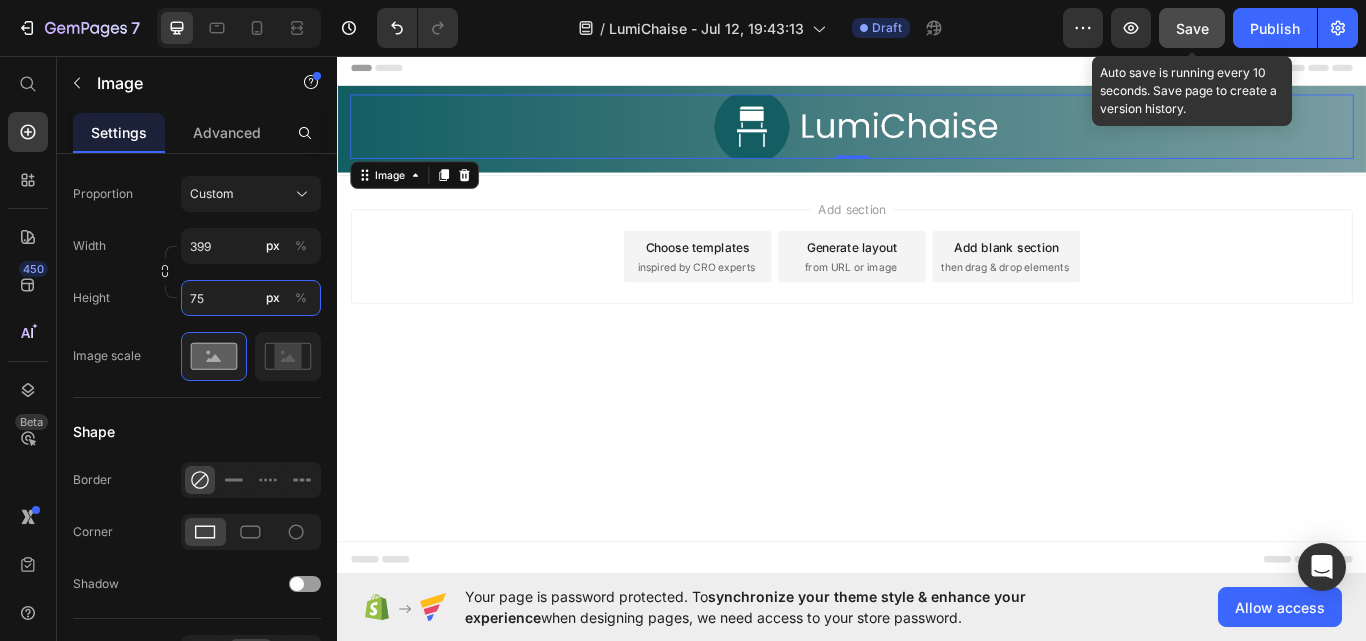 type on "75" 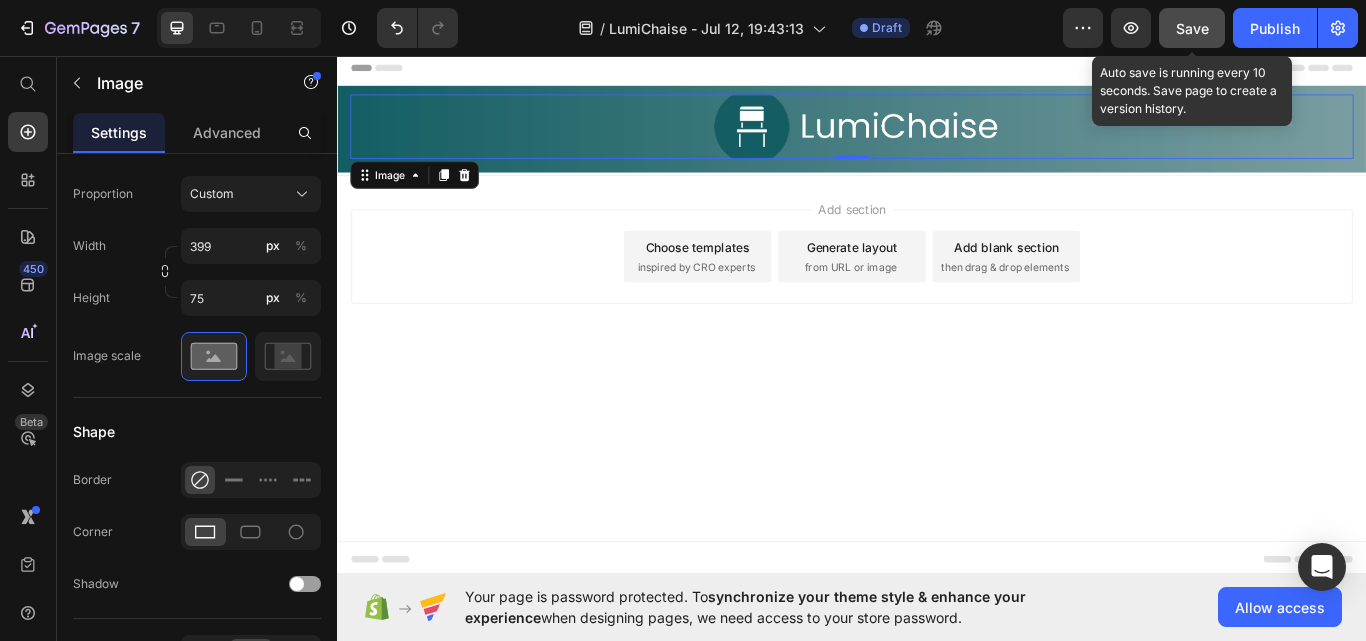 click on "Save" 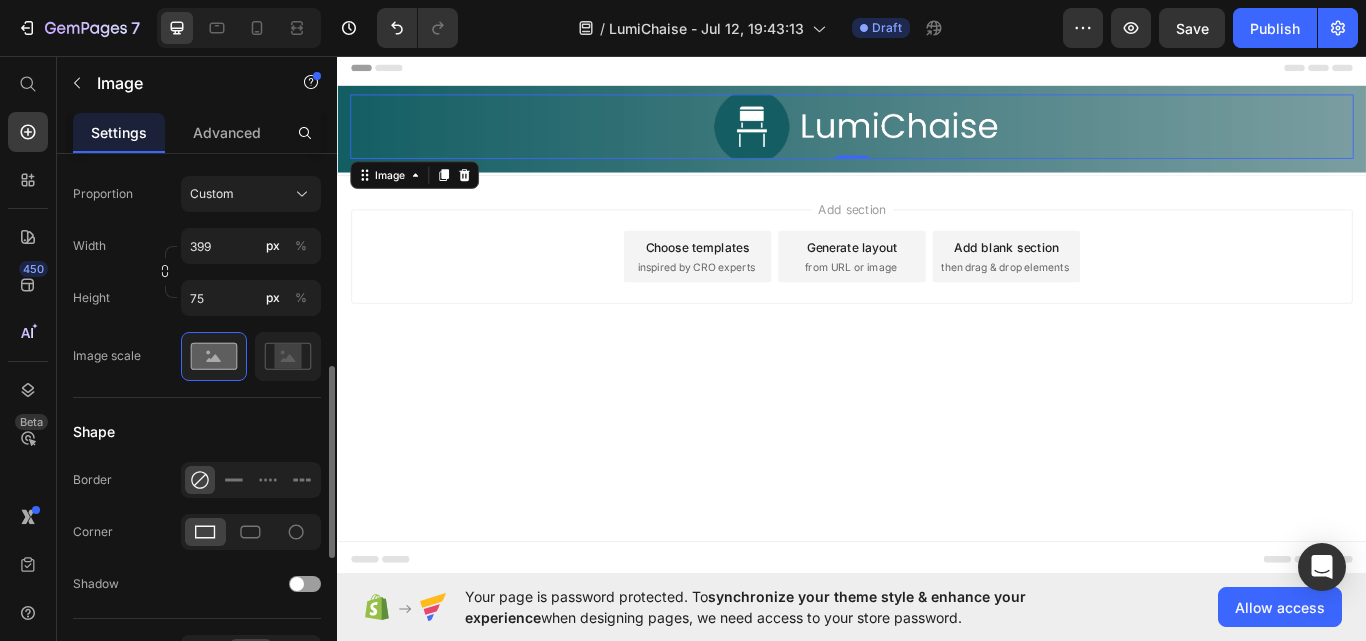 scroll, scrollTop: 700, scrollLeft: 0, axis: vertical 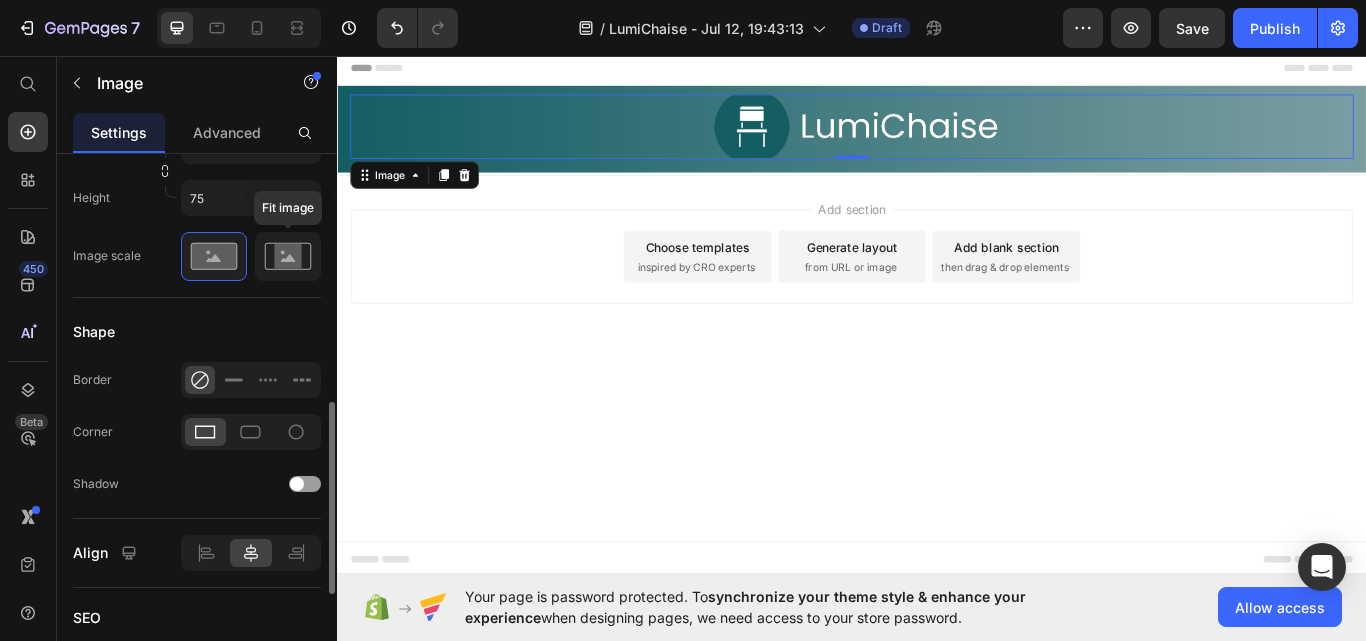 click 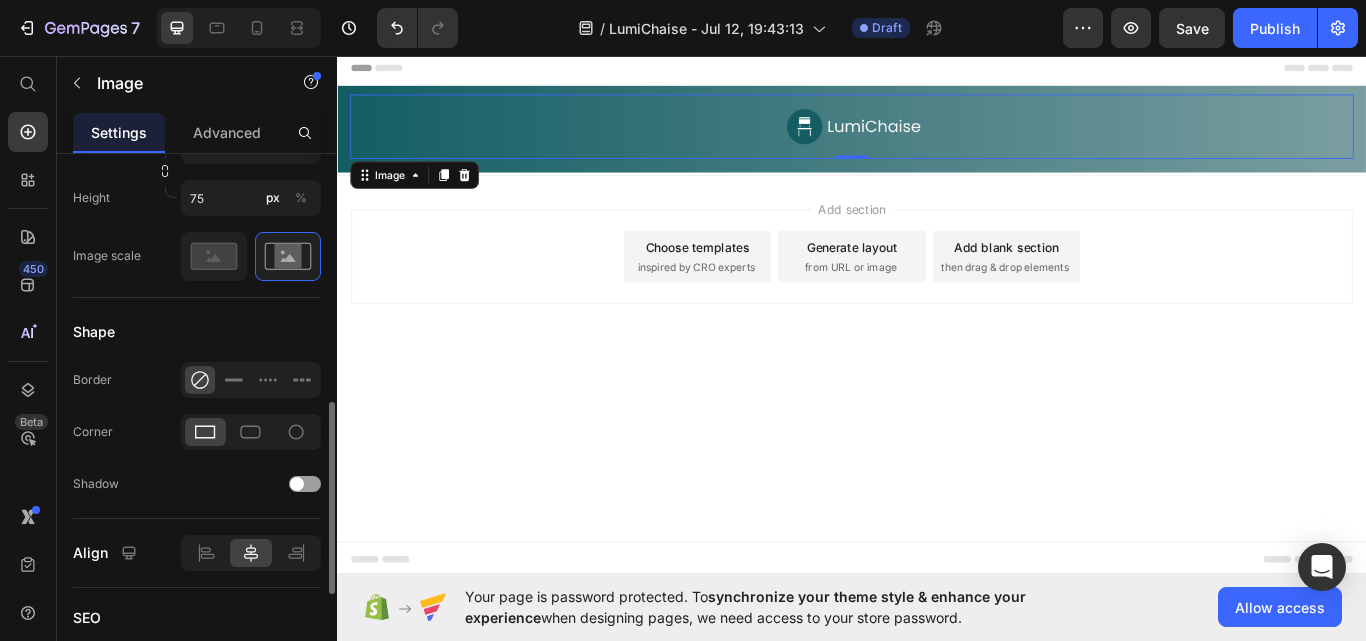 scroll, scrollTop: 600, scrollLeft: 0, axis: vertical 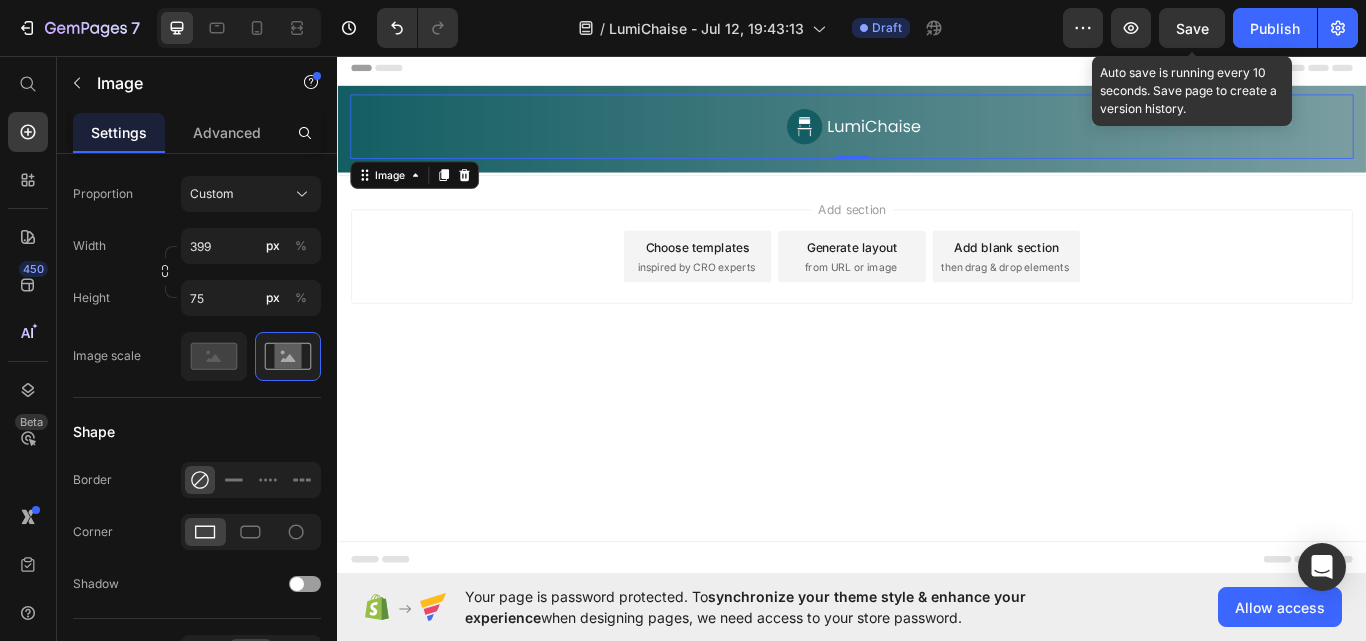 click on "Save" at bounding box center [1192, 28] 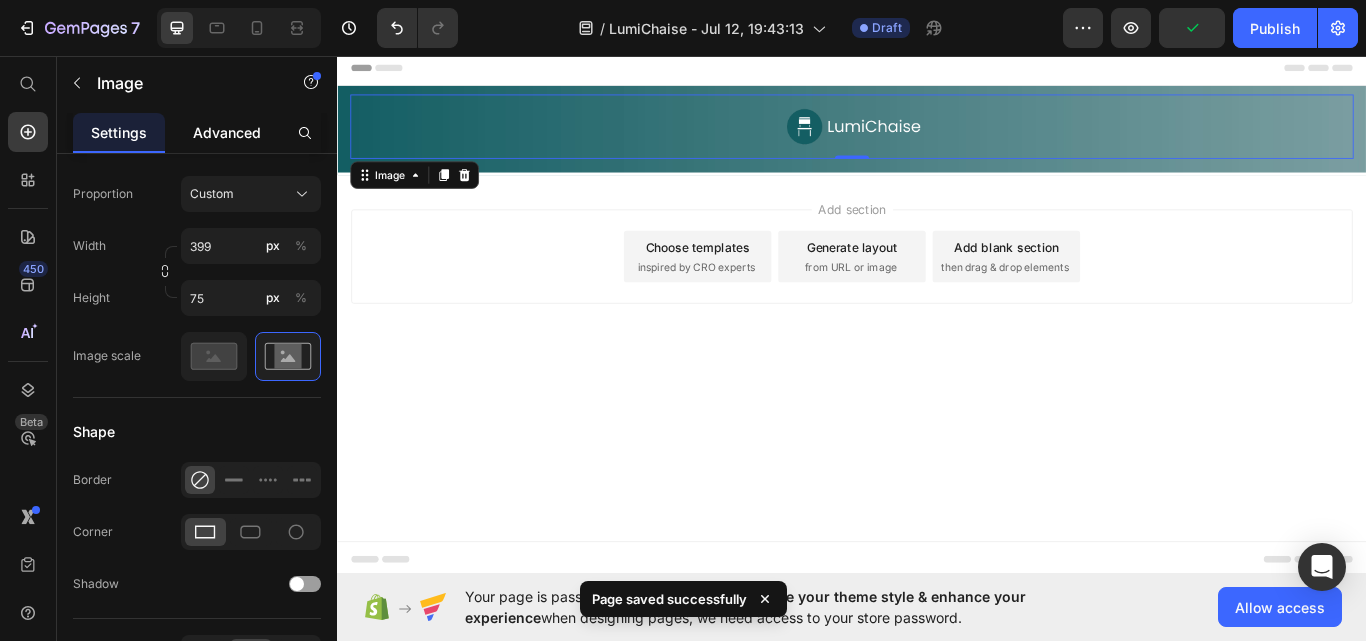 click on "Advanced" at bounding box center (227, 132) 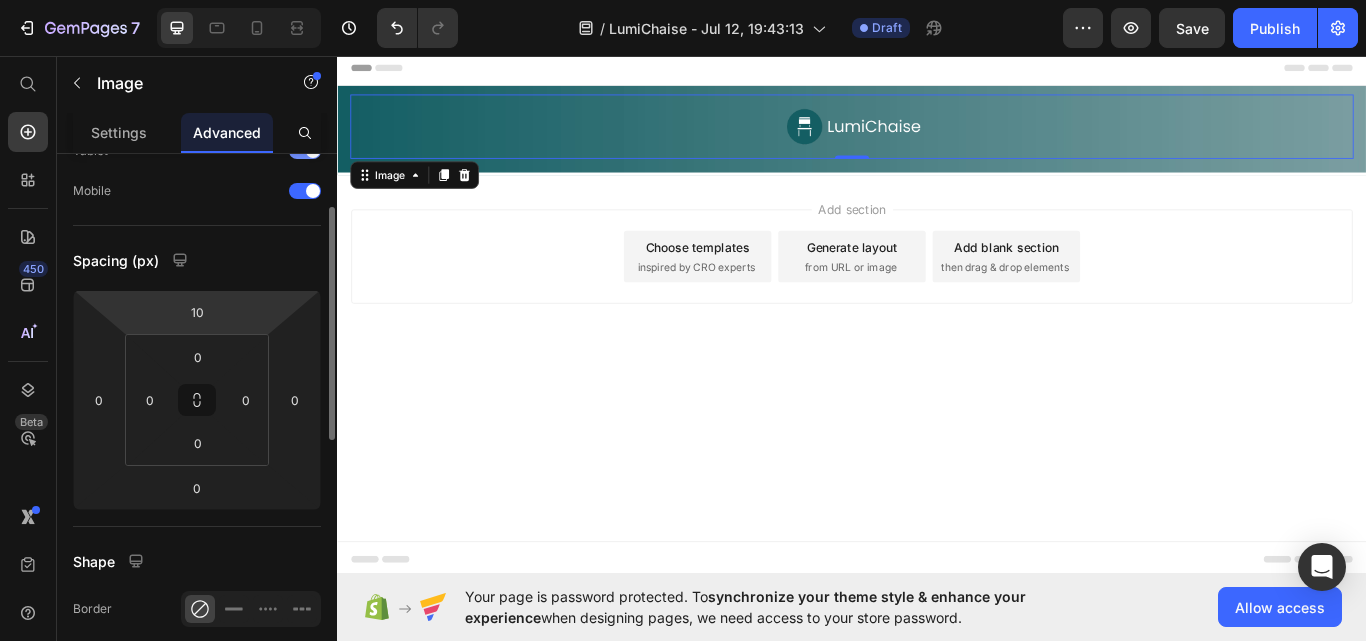 scroll, scrollTop: 0, scrollLeft: 0, axis: both 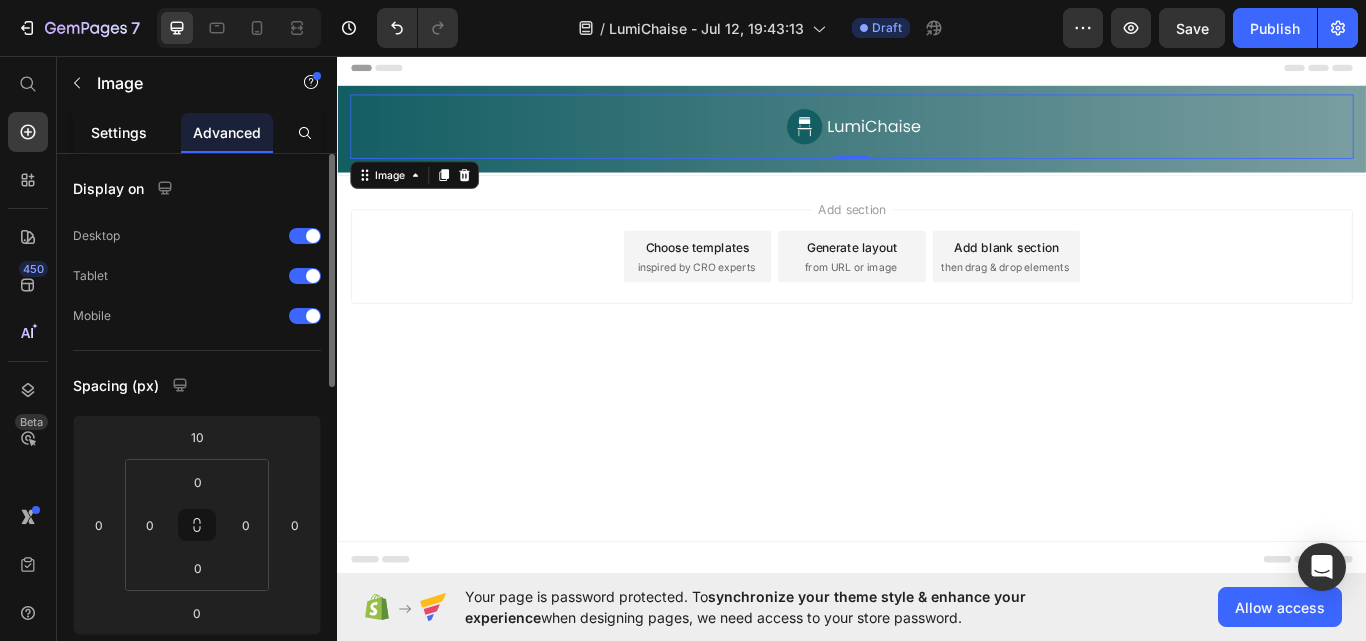 click on "Settings" 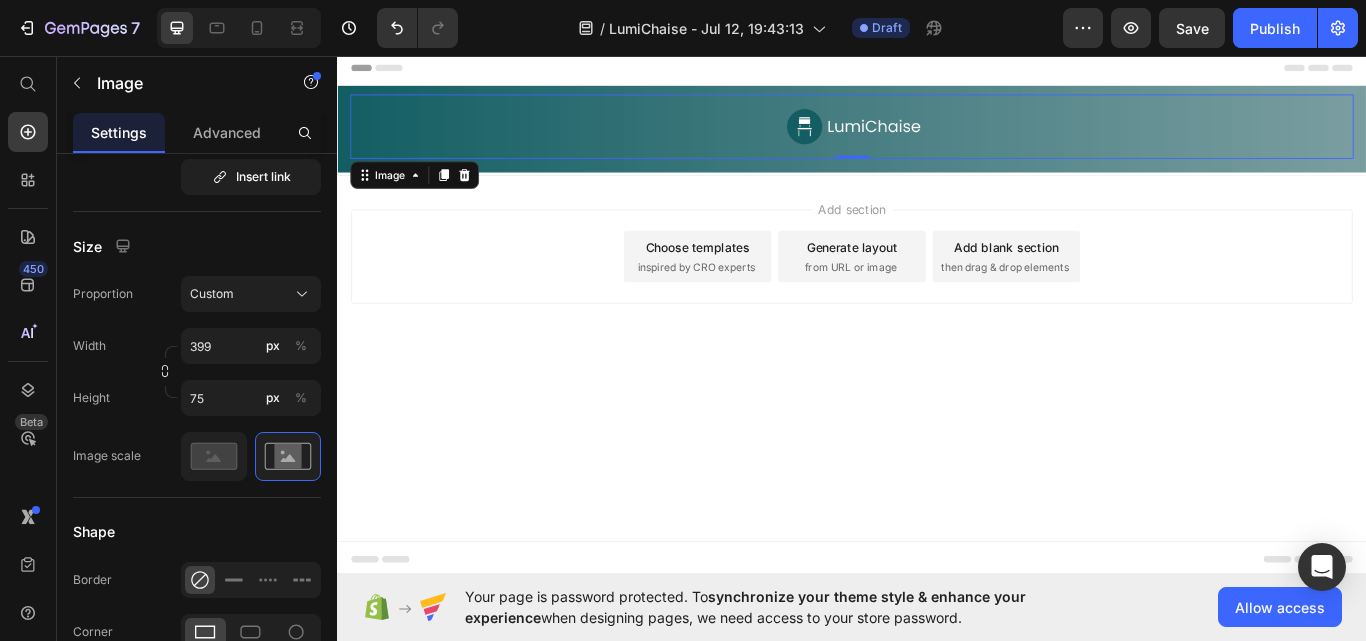 scroll, scrollTop: 0, scrollLeft: 0, axis: both 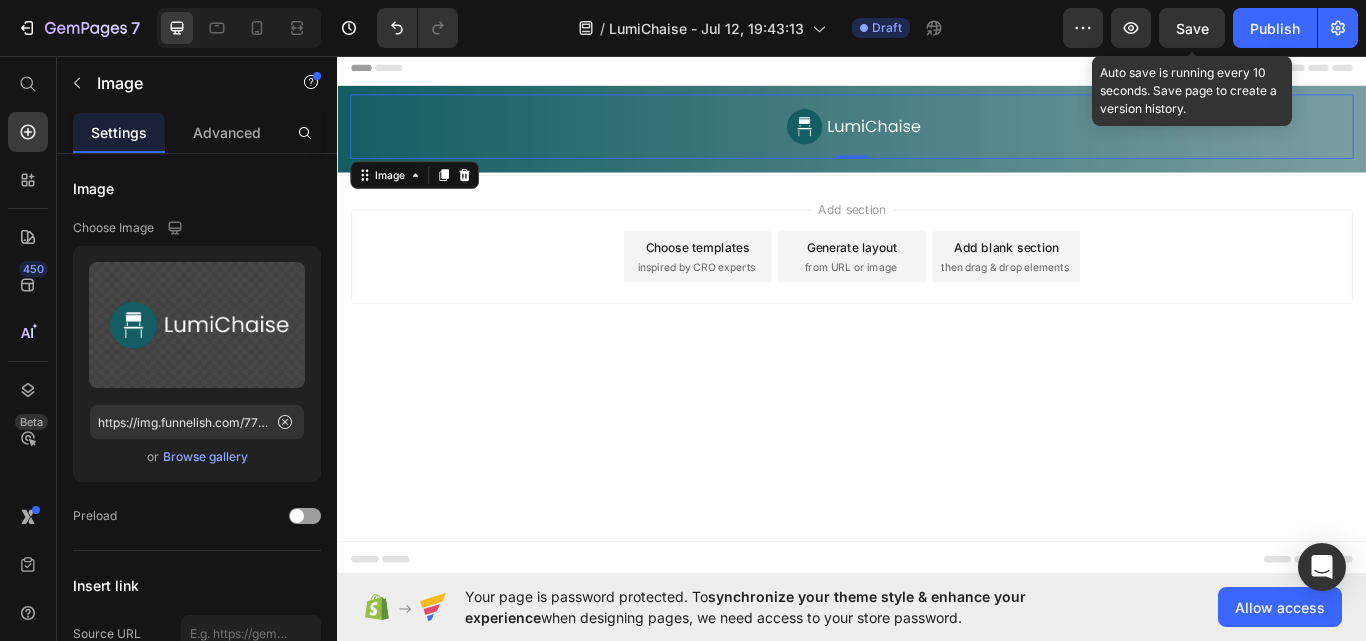 click on "Save" at bounding box center (1192, 28) 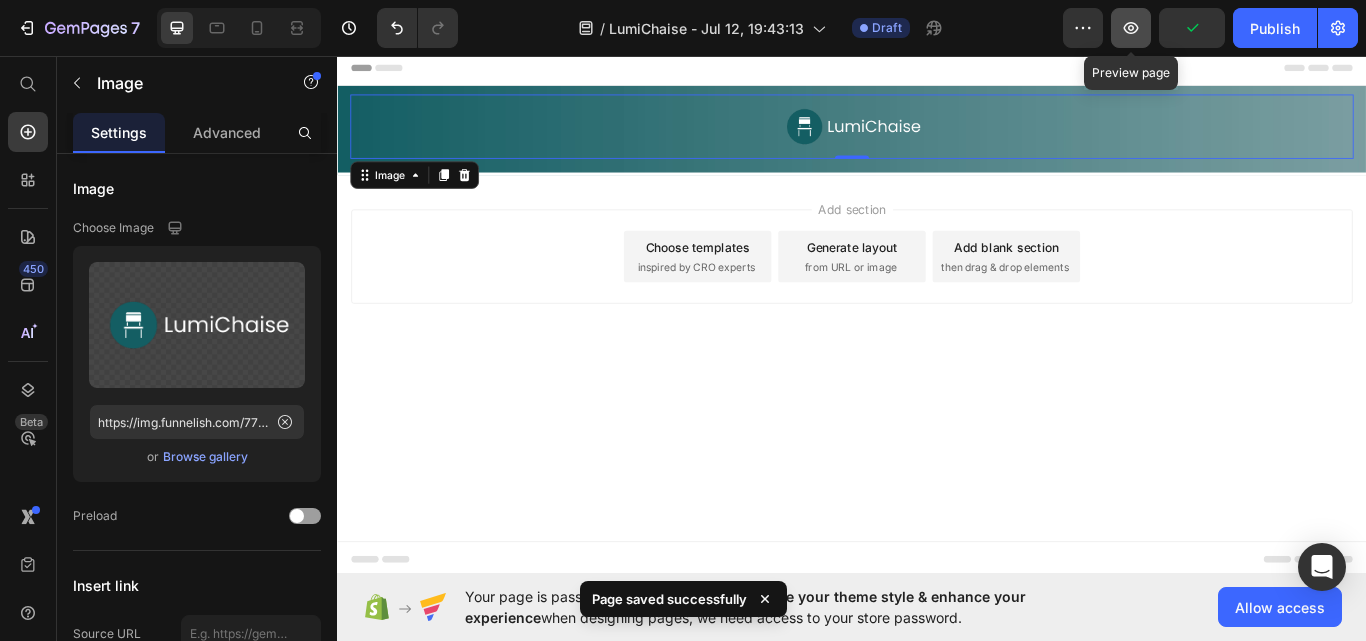 click 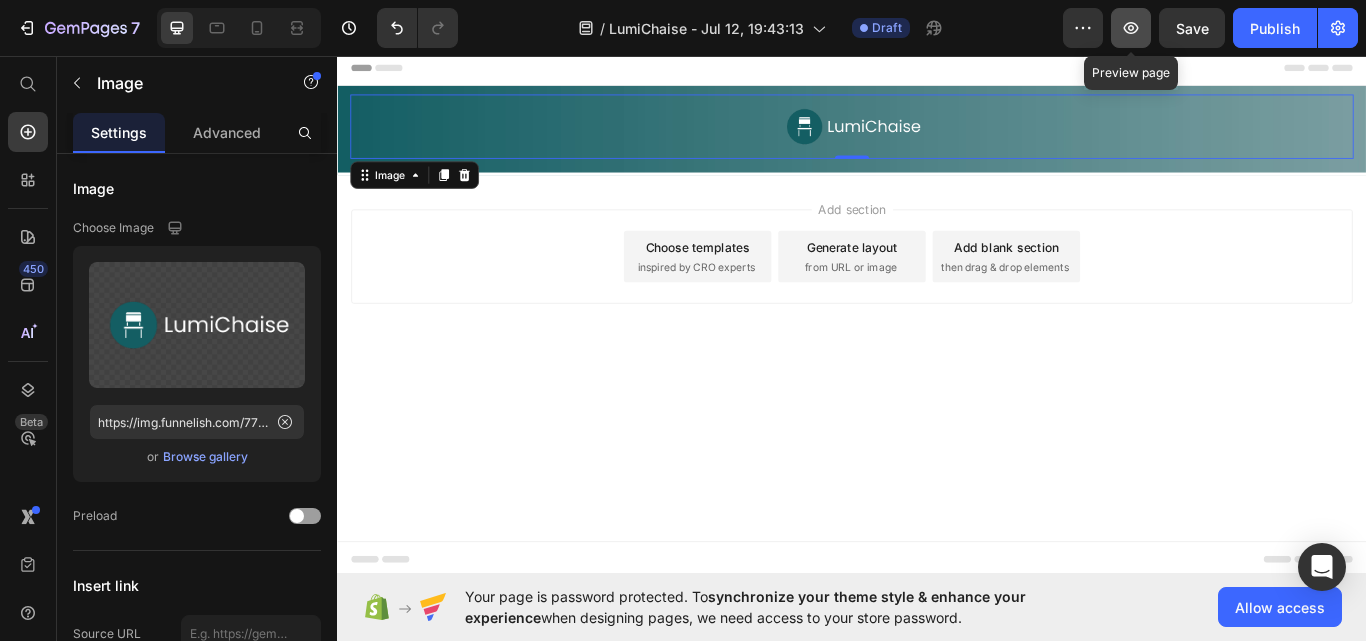 click 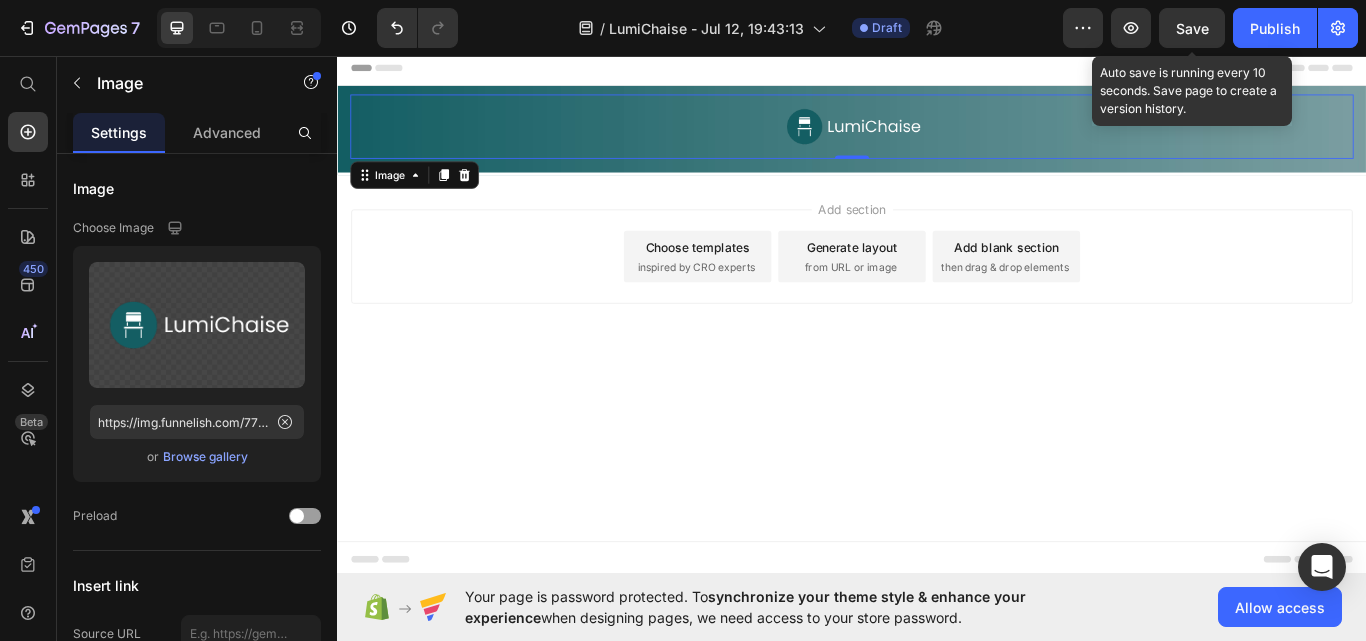 click on "Save" at bounding box center (1192, 28) 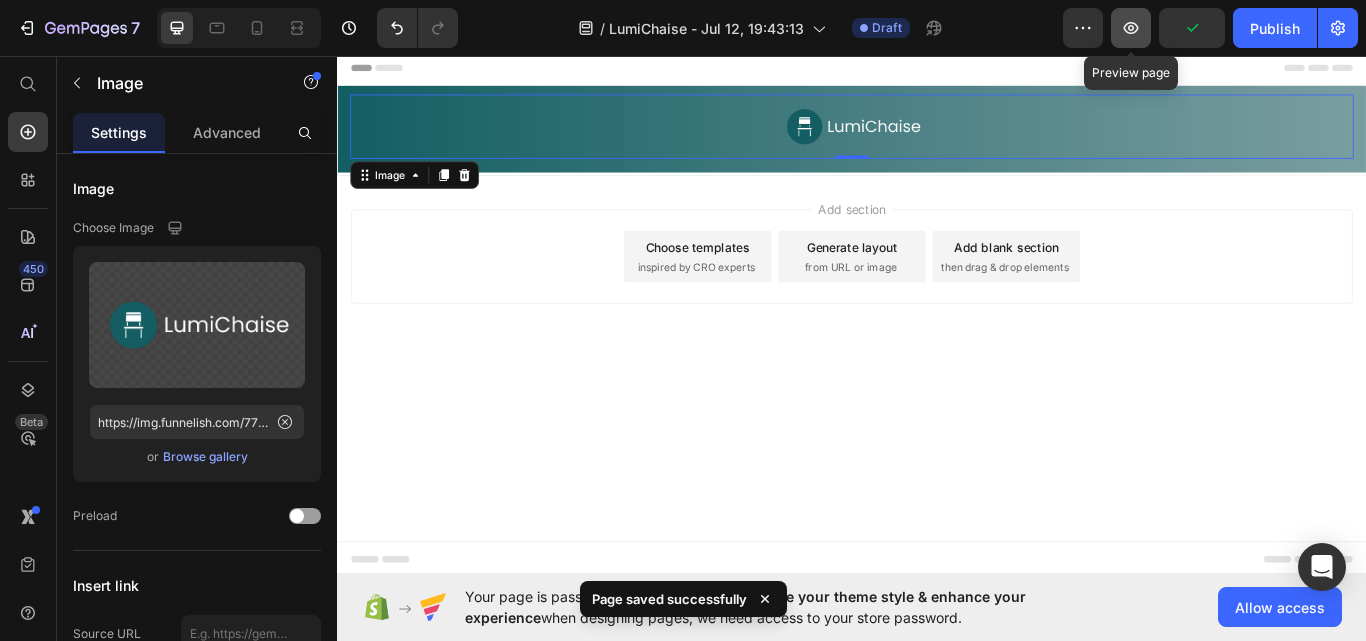 click 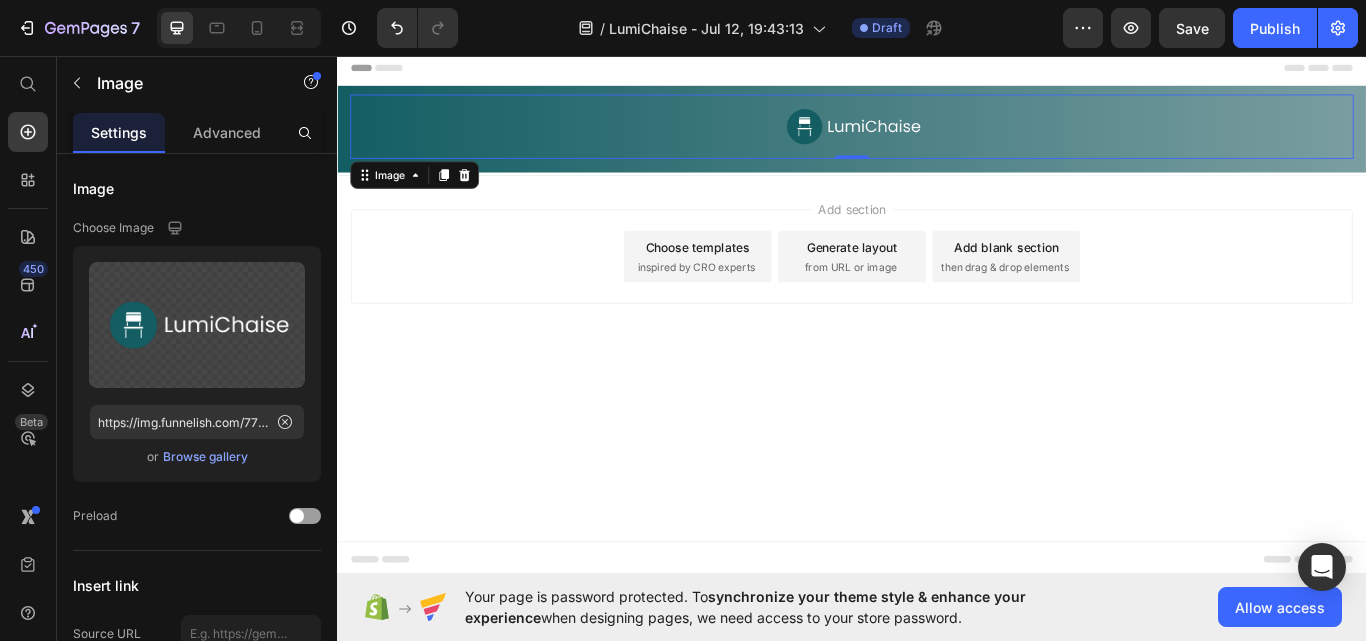 click on "Header" at bounding box center [937, 71] 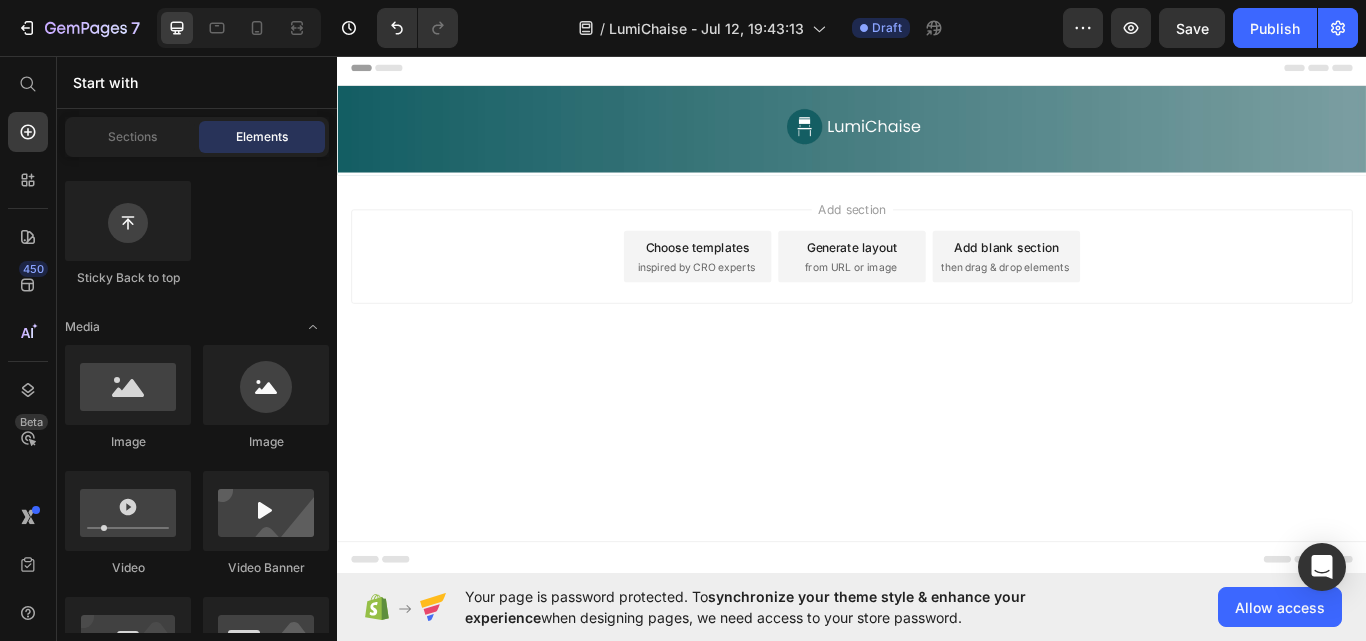 click 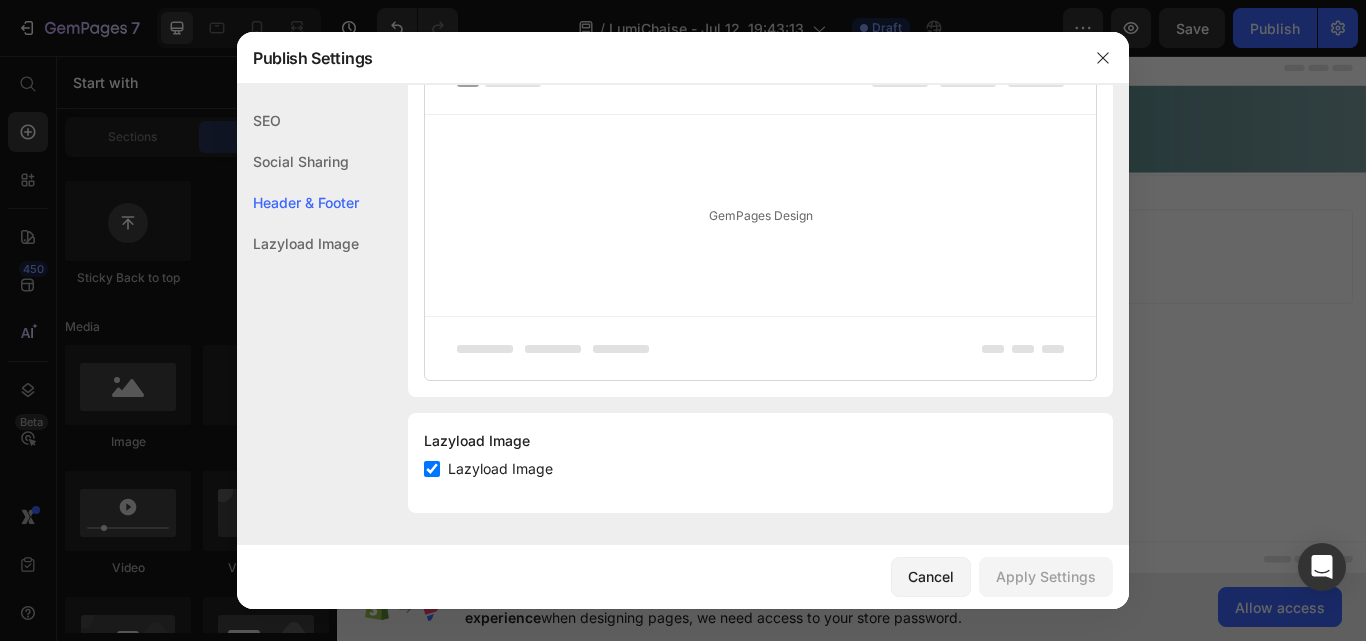 scroll, scrollTop: 926, scrollLeft: 0, axis: vertical 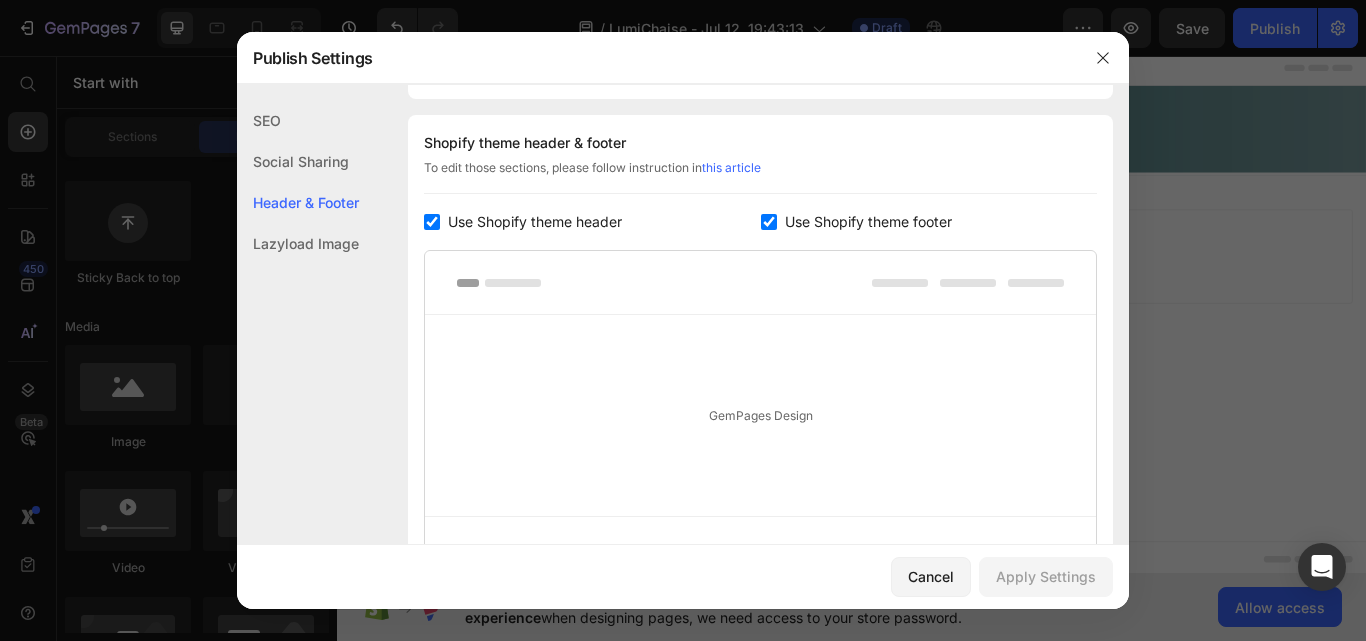 click on "Use Shopify theme header" at bounding box center [531, 222] 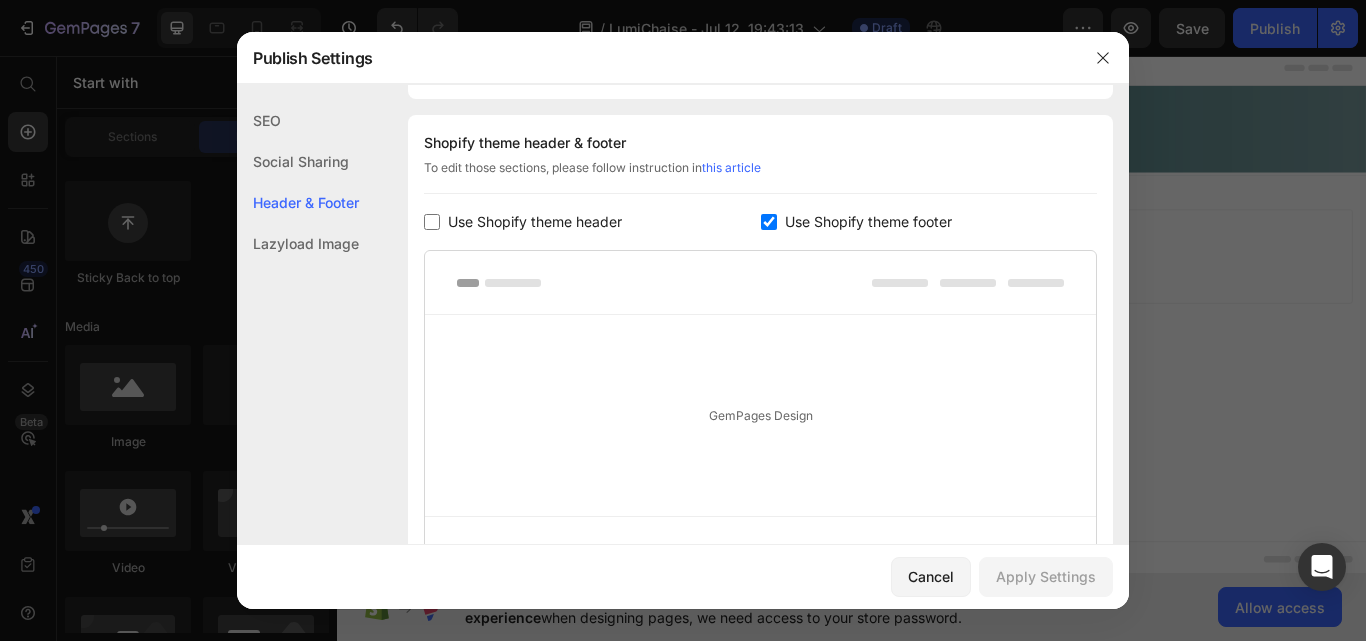 checkbox on "false" 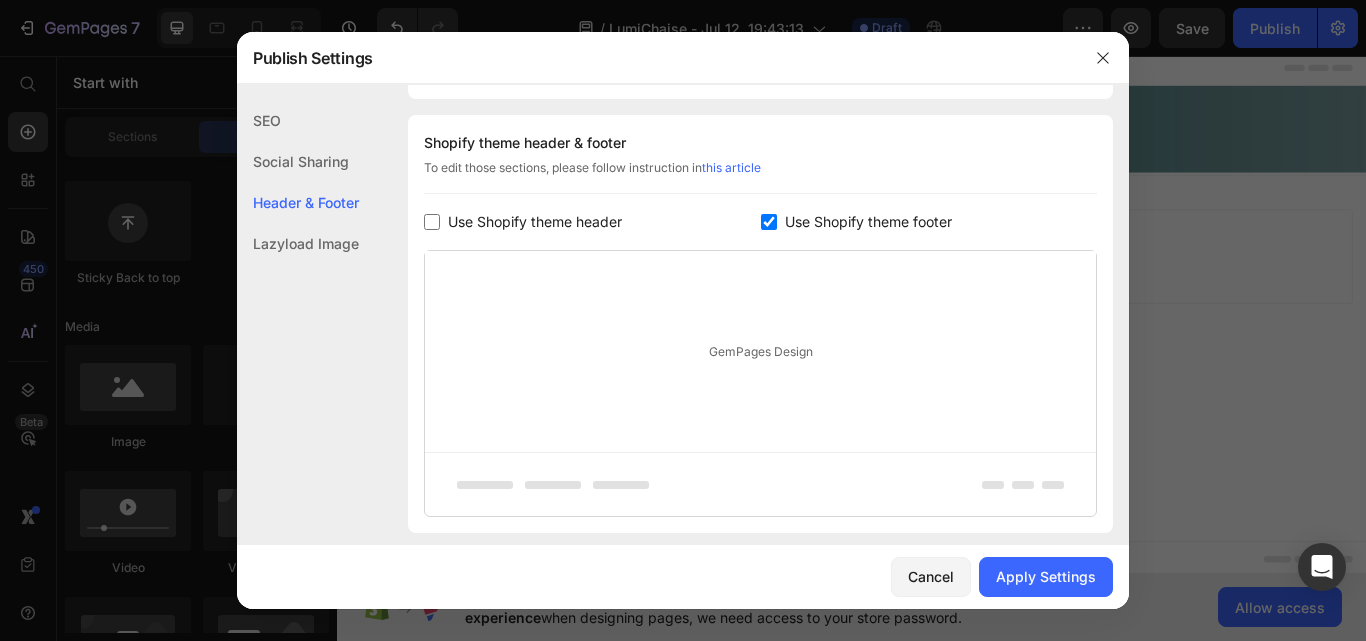 click at bounding box center [769, 222] 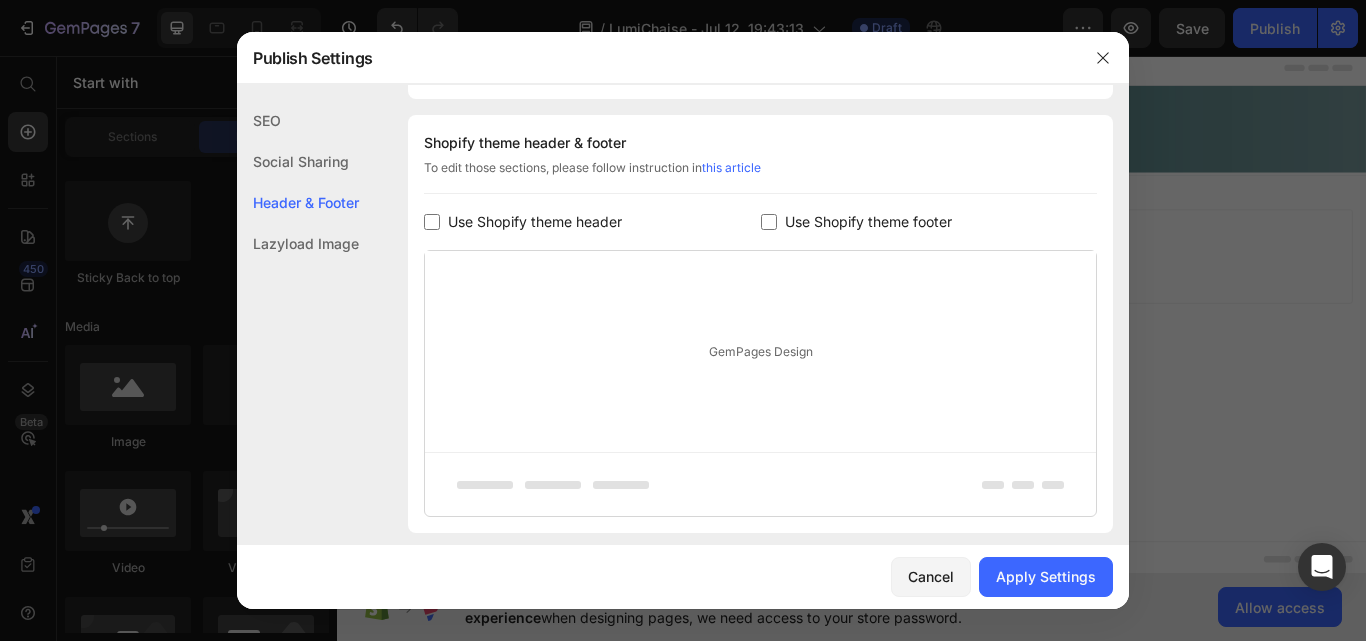 checkbox on "false" 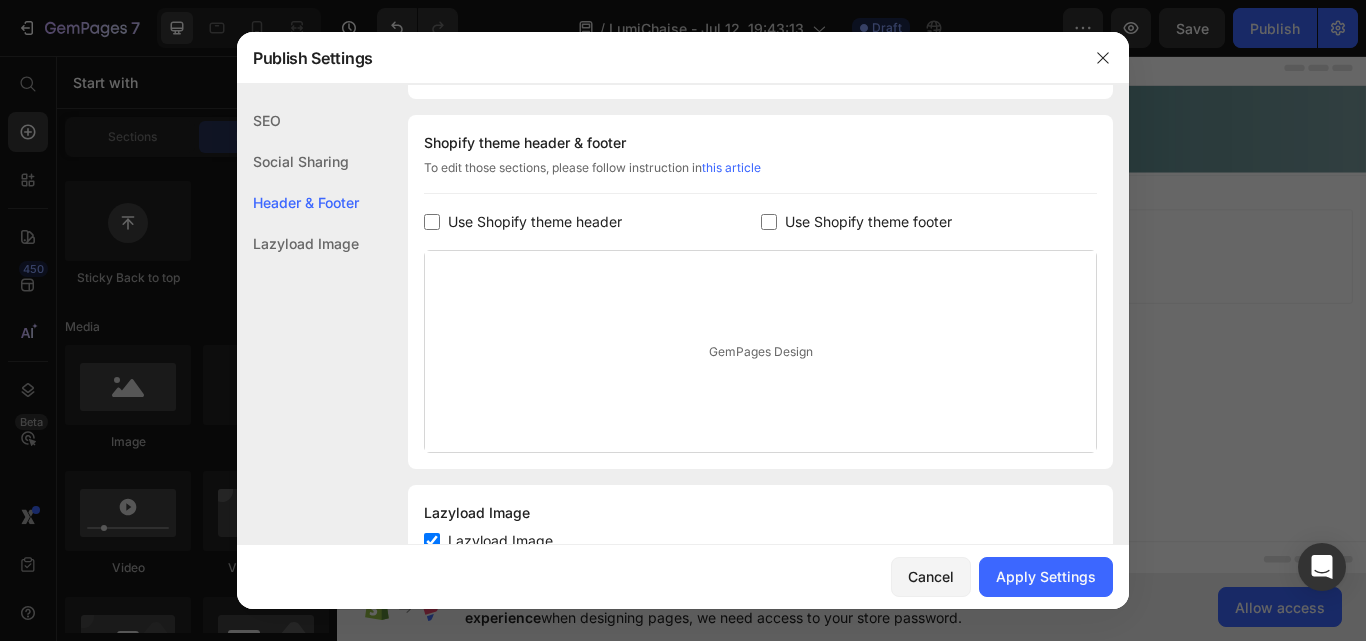 scroll, scrollTop: 998, scrollLeft: 0, axis: vertical 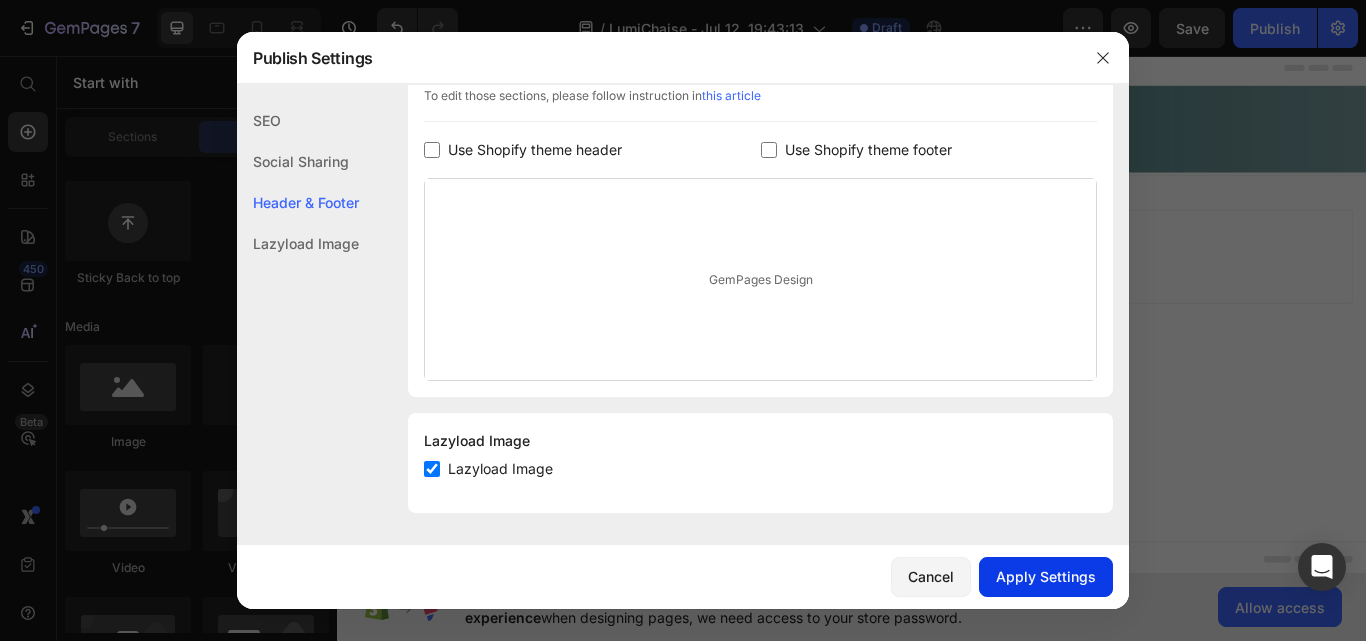 click on "Apply Settings" at bounding box center (1046, 576) 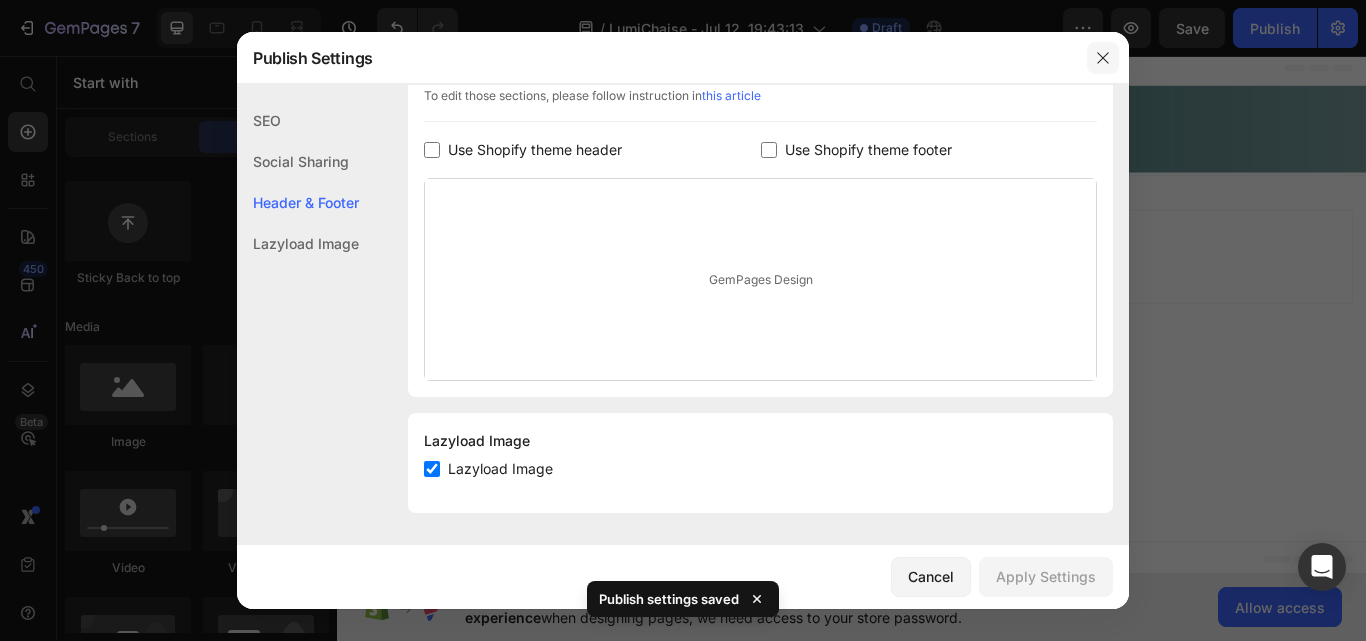 click 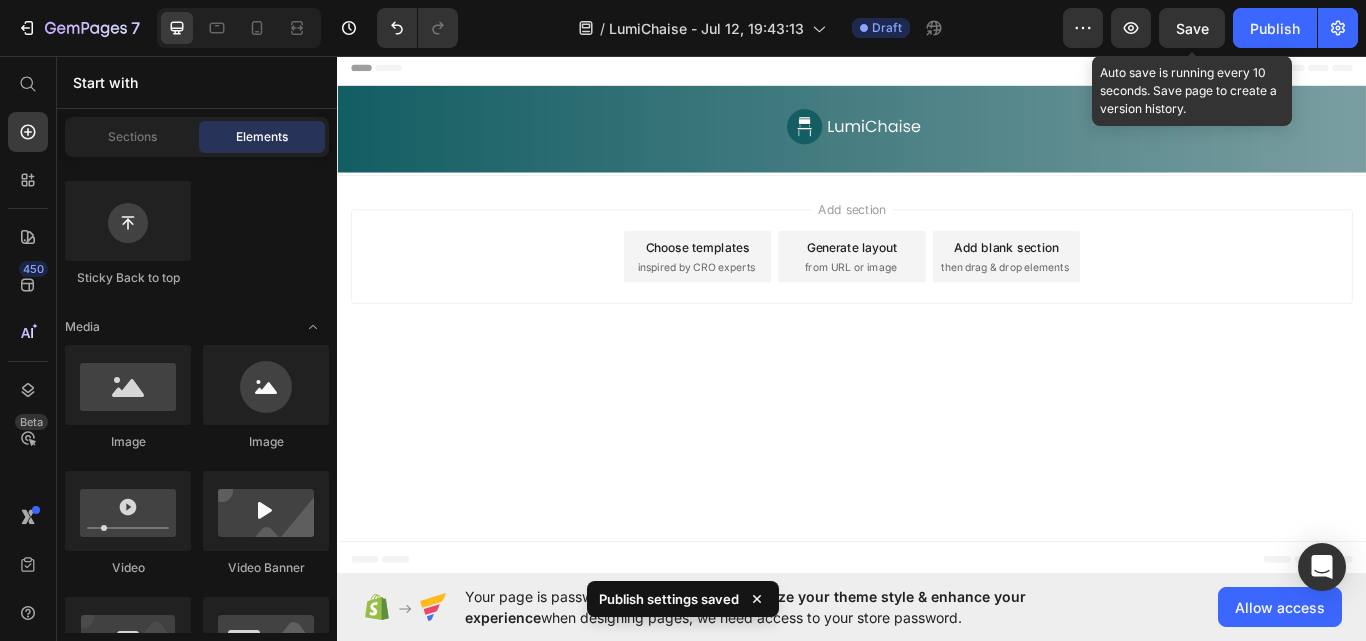 click on "Save" at bounding box center [1192, 28] 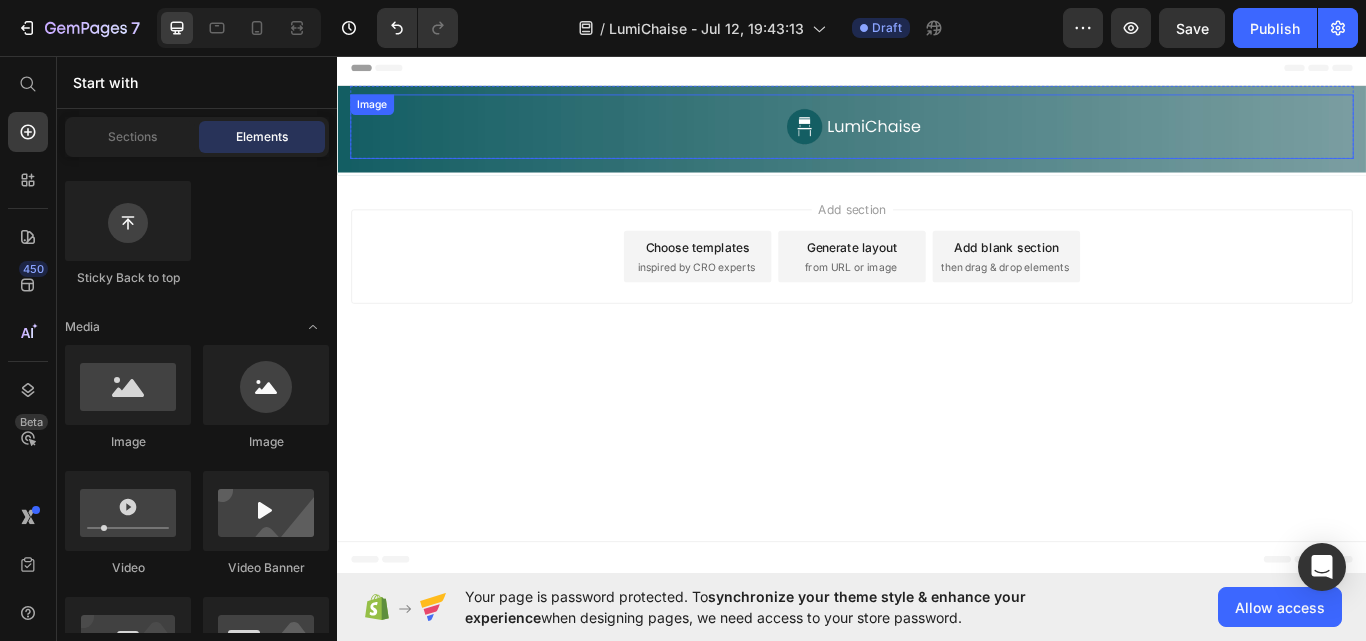 click at bounding box center (937, 139) 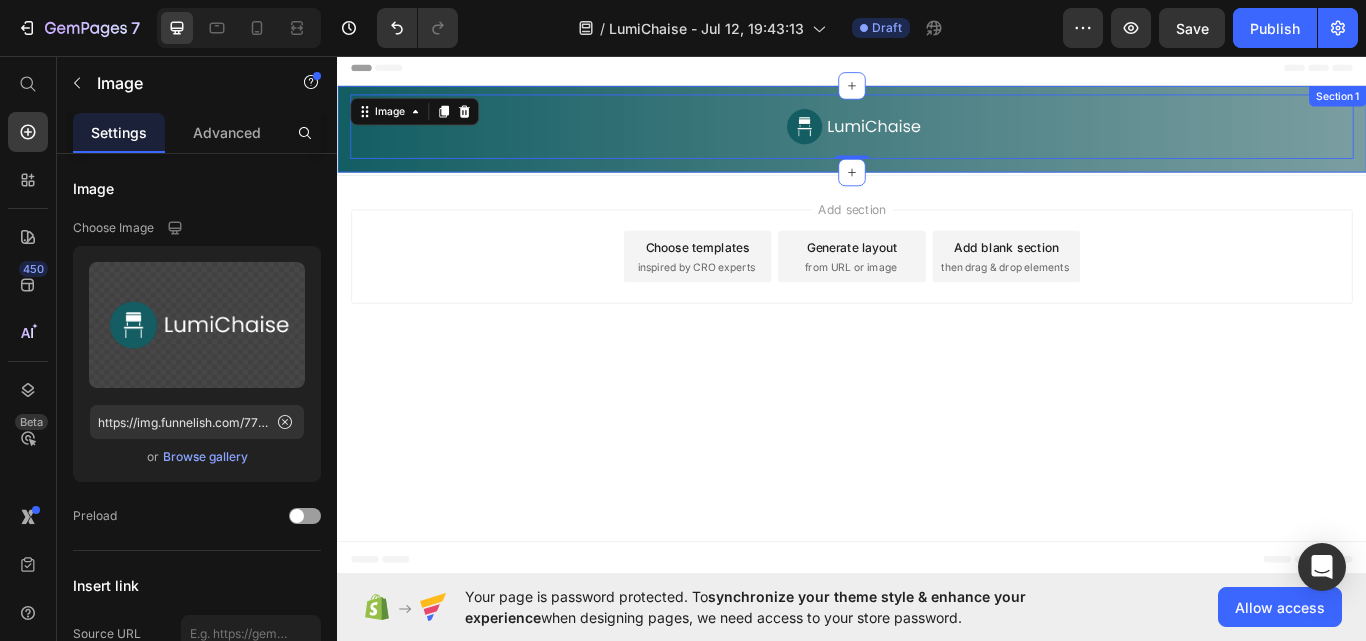 click on "Image   0 Row" at bounding box center [937, 142] 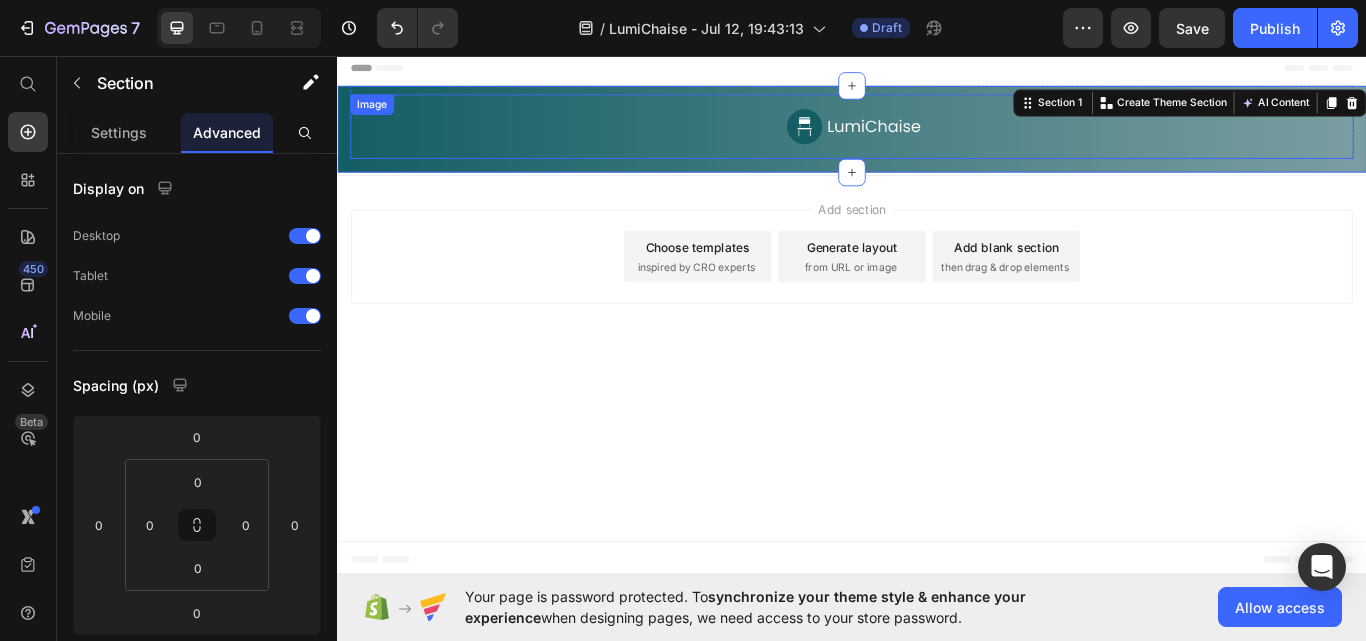 click at bounding box center [937, 139] 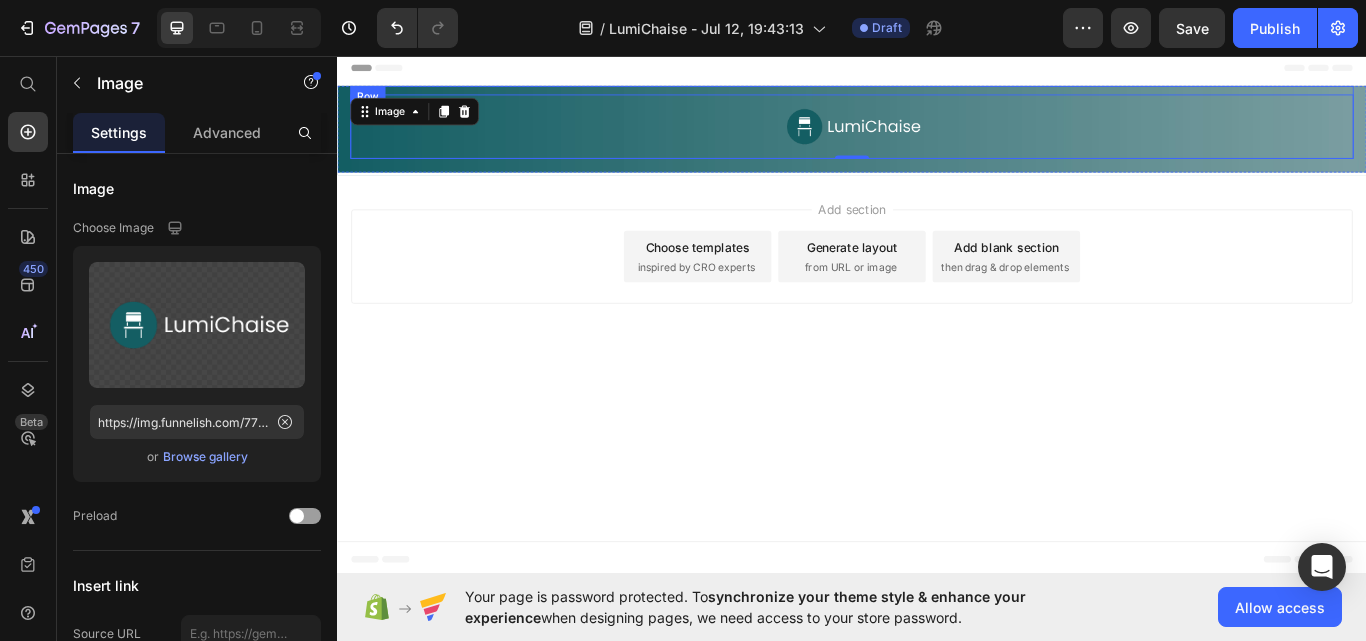 click on "Row" at bounding box center [372, 104] 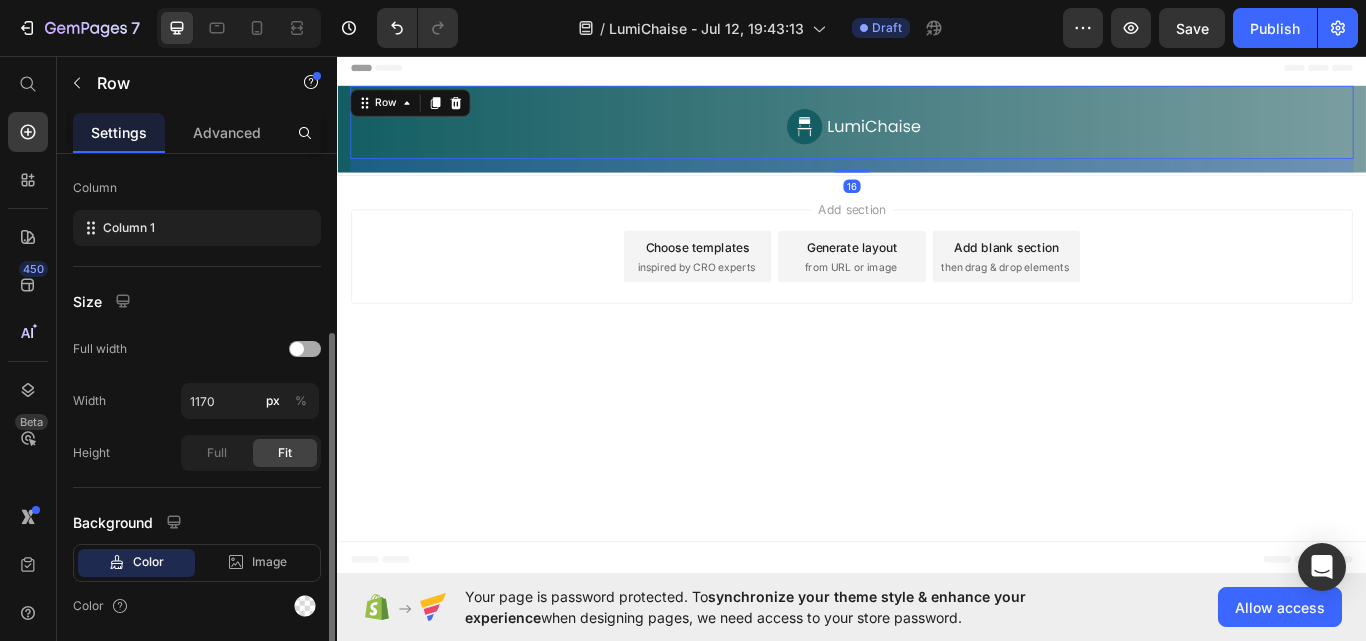 scroll, scrollTop: 368, scrollLeft: 0, axis: vertical 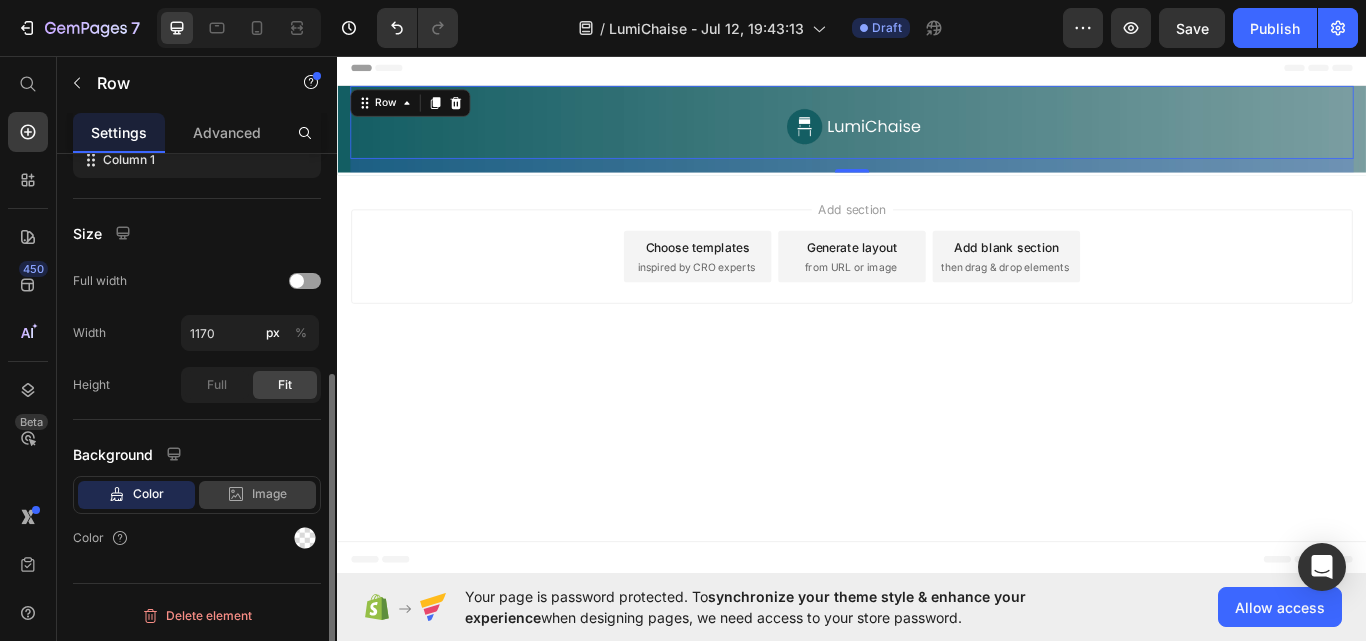 click 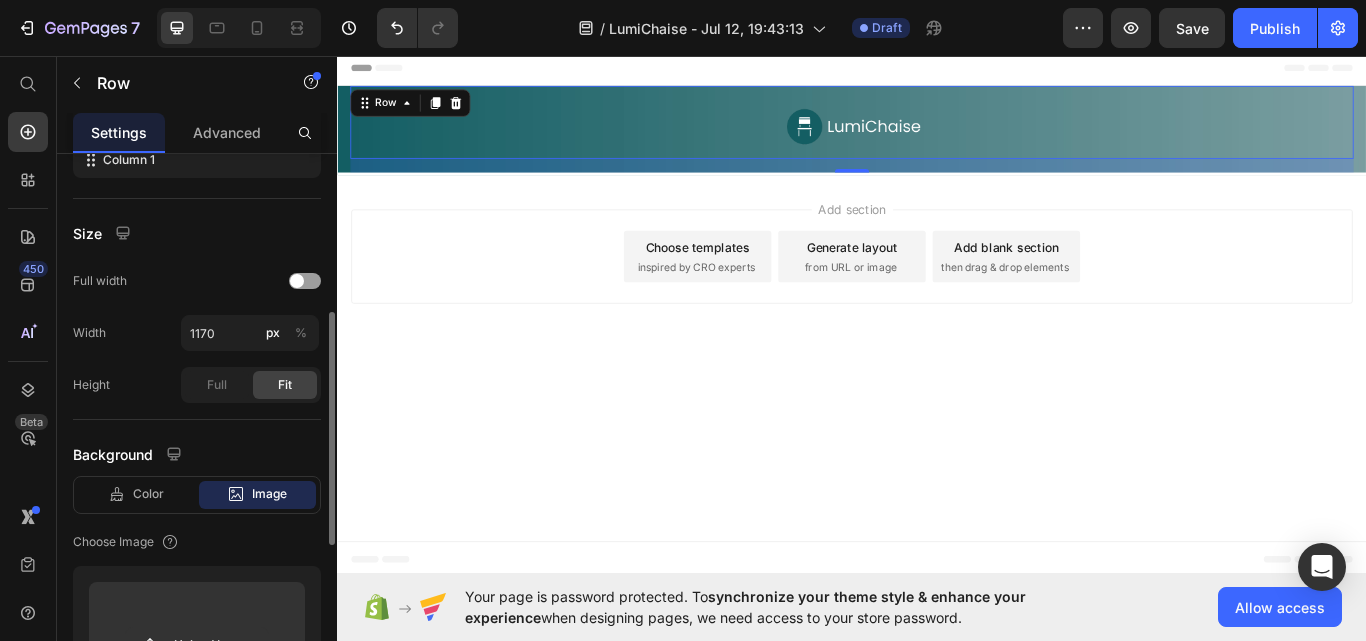 scroll, scrollTop: 668, scrollLeft: 0, axis: vertical 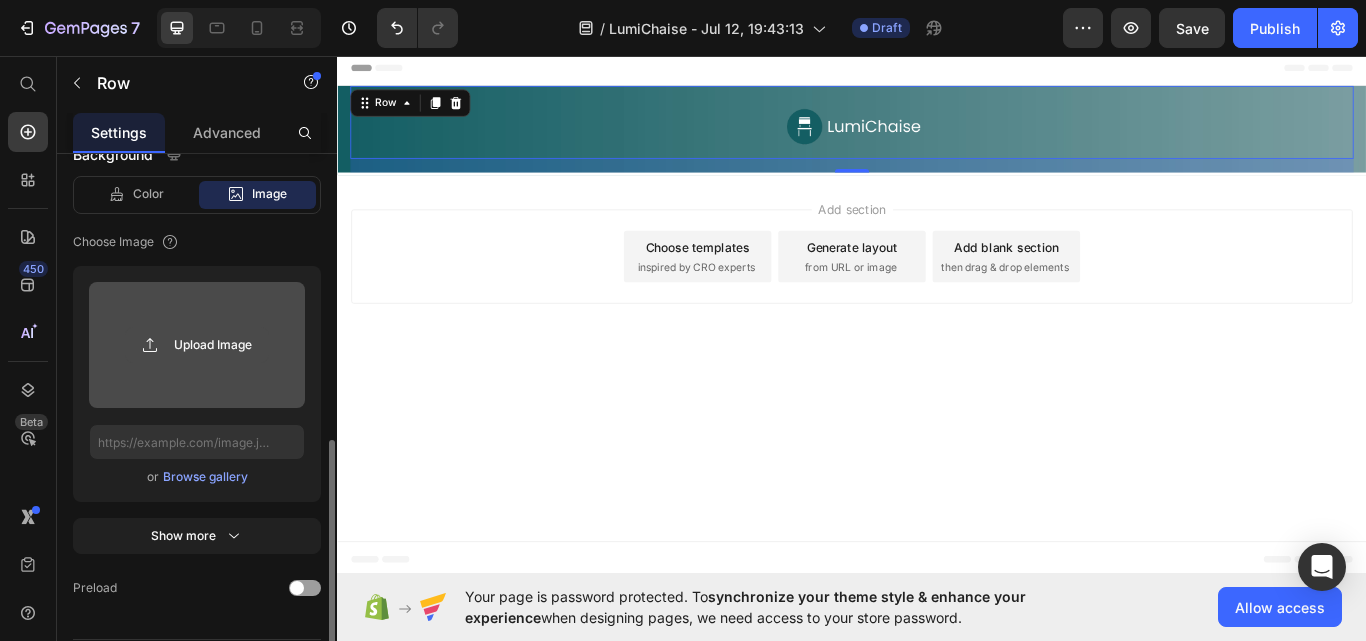 click 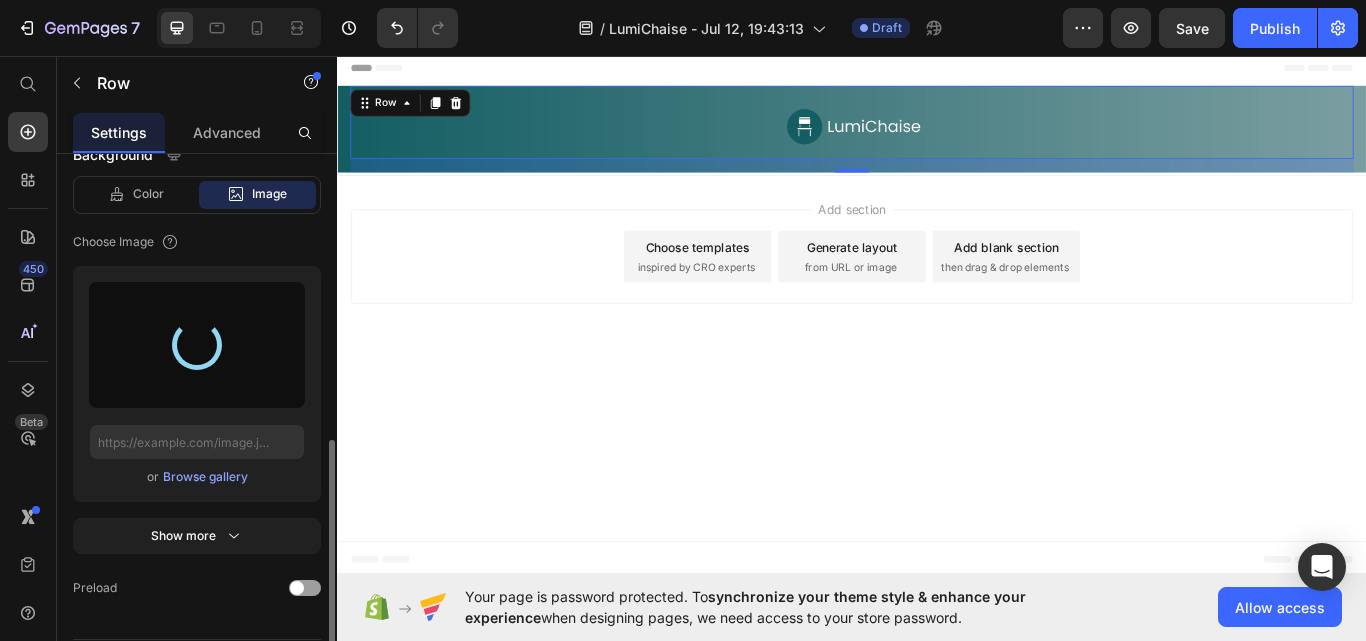 type on "https://cdn.shopify.com/s/files/1/0725/9681/6097/files/gempages_539597693203252129-dbcd6e20-6c19-43aa-9e1b-c5ff68f2474e.webp" 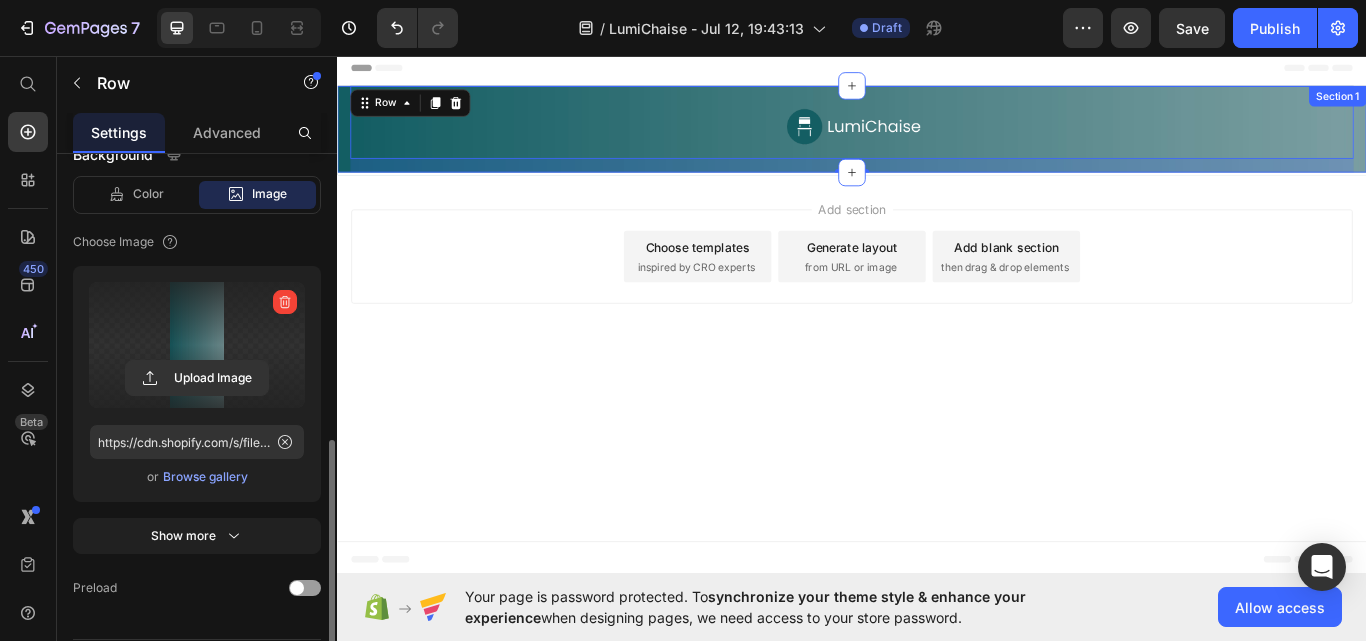 drag, startPoint x: 1, startPoint y: 110, endPoint x: 337, endPoint y: 145, distance: 337.818 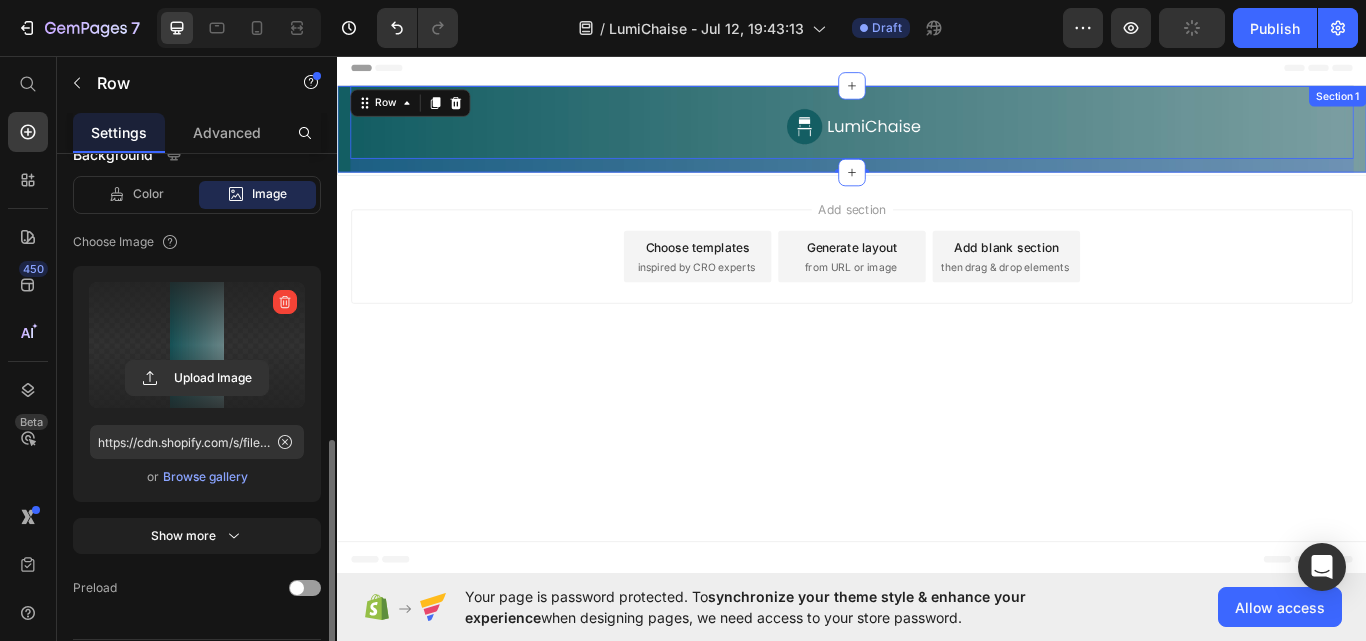 click on "Image Row   16" at bounding box center [937, 142] 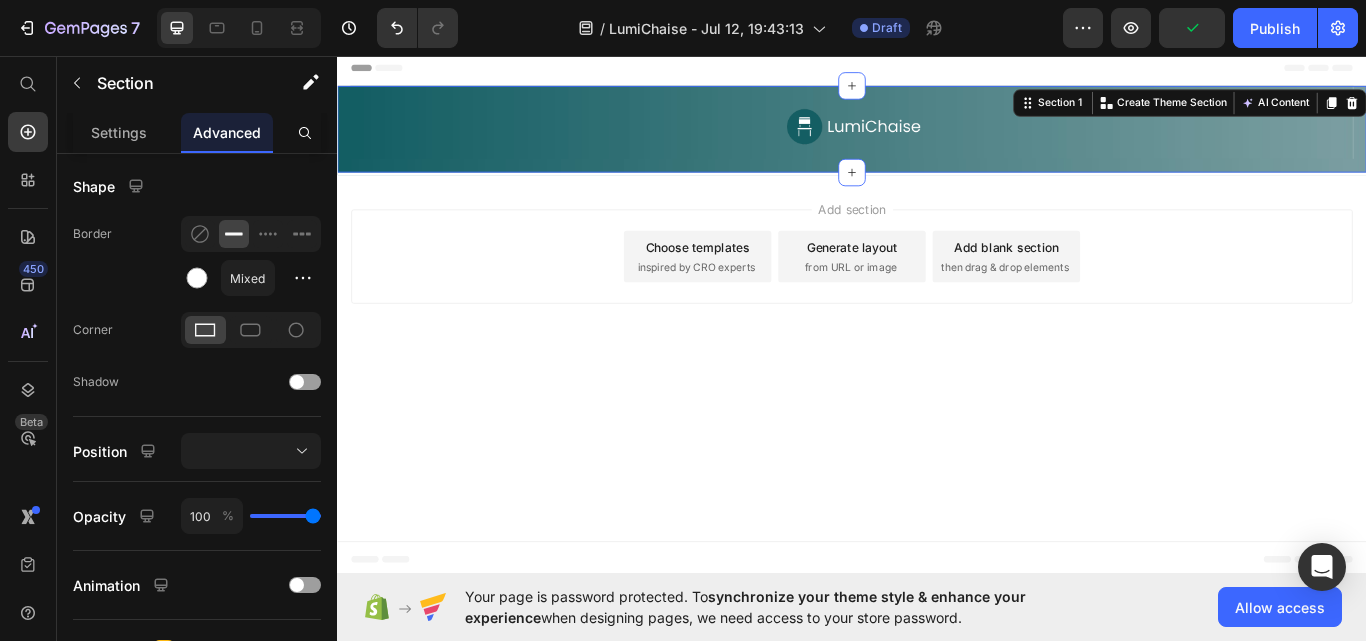 scroll, scrollTop: 769, scrollLeft: 0, axis: vertical 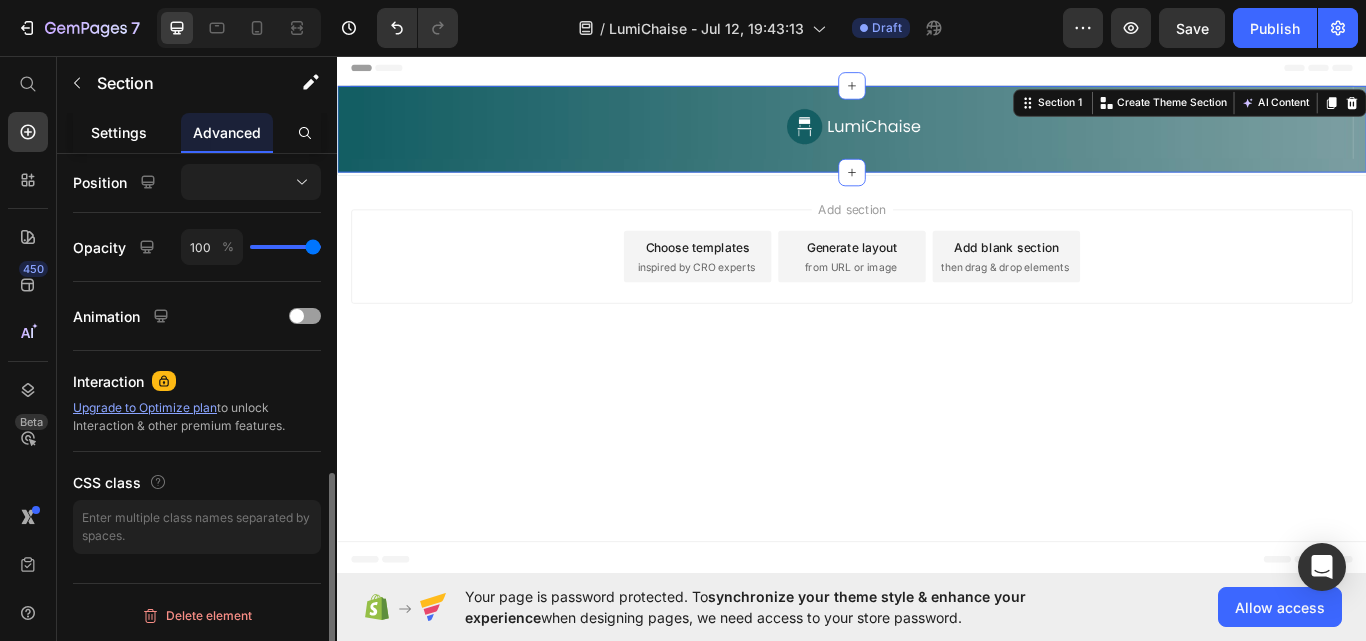 click on "Settings" at bounding box center (119, 132) 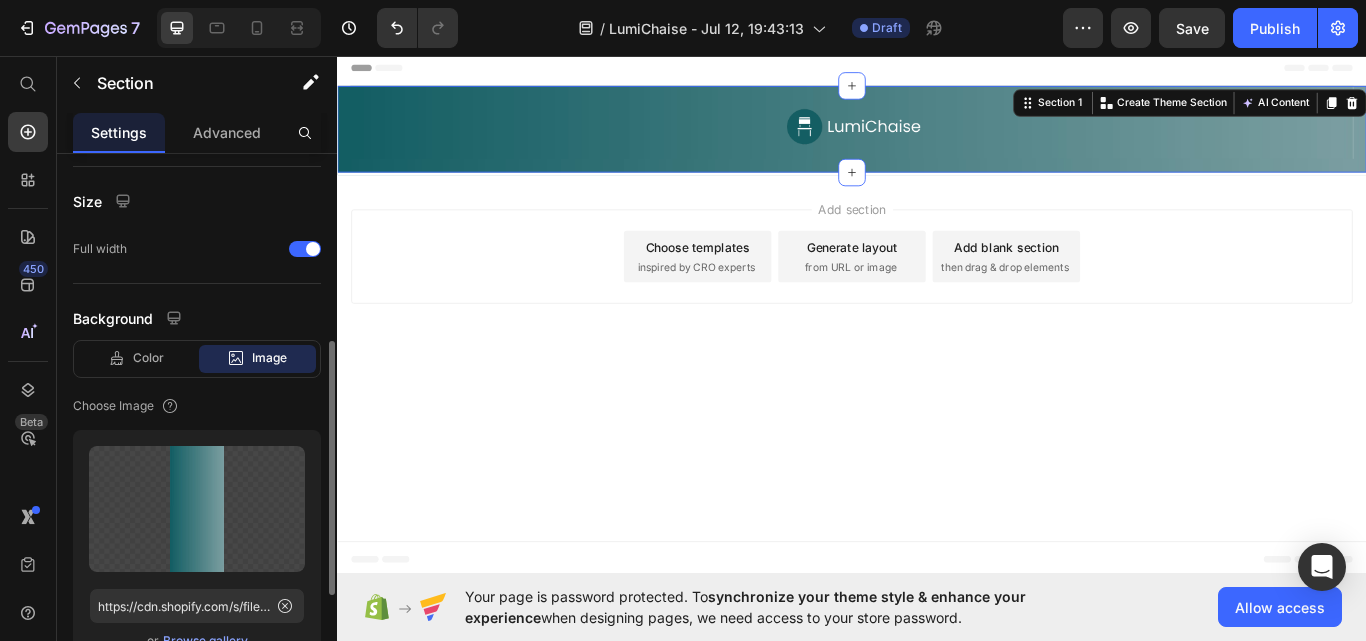 scroll, scrollTop: 500, scrollLeft: 0, axis: vertical 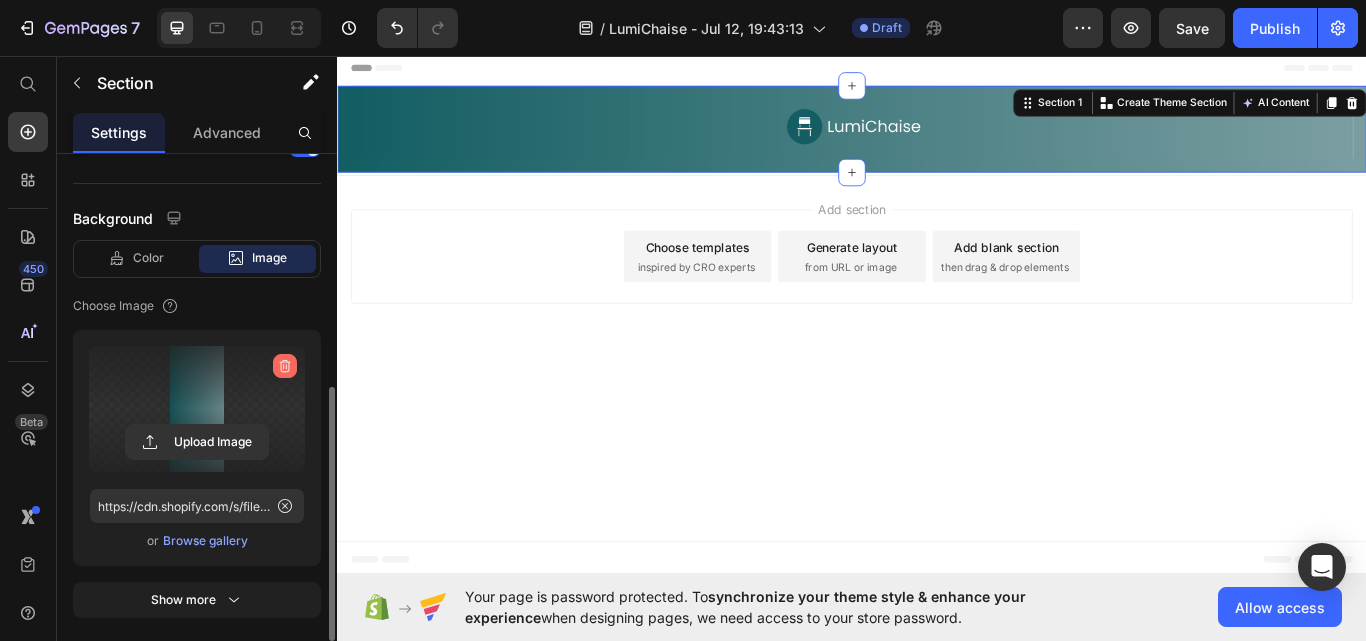 click 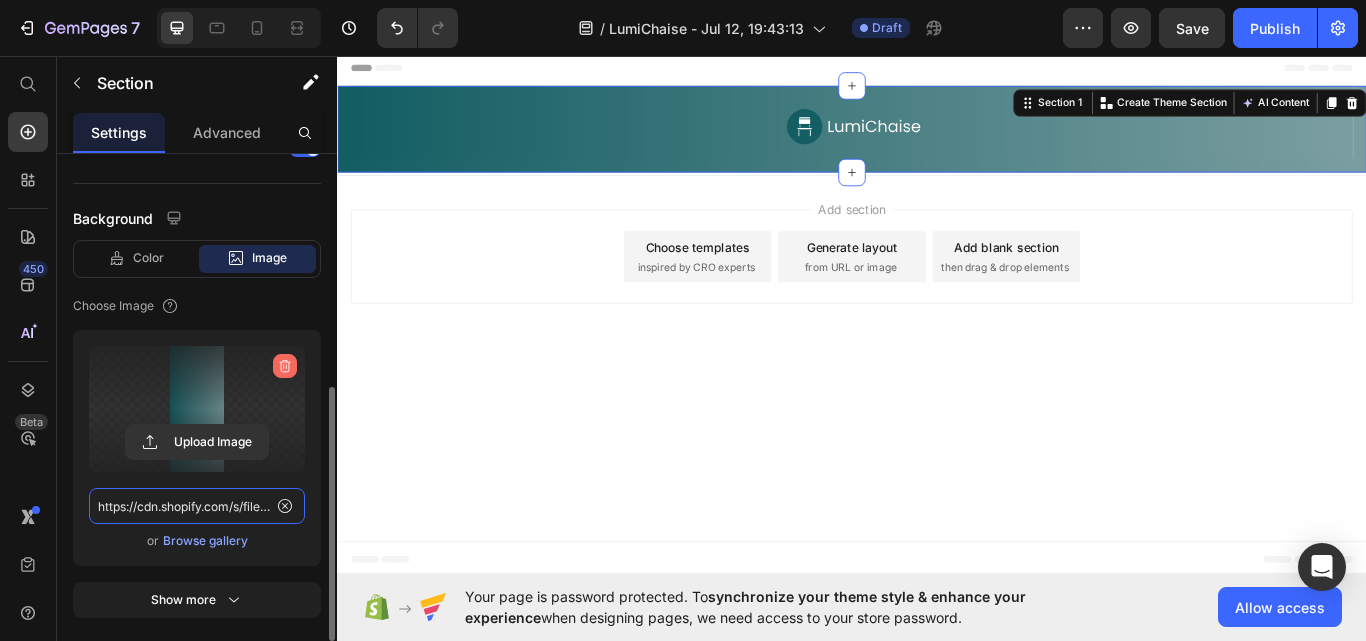 type 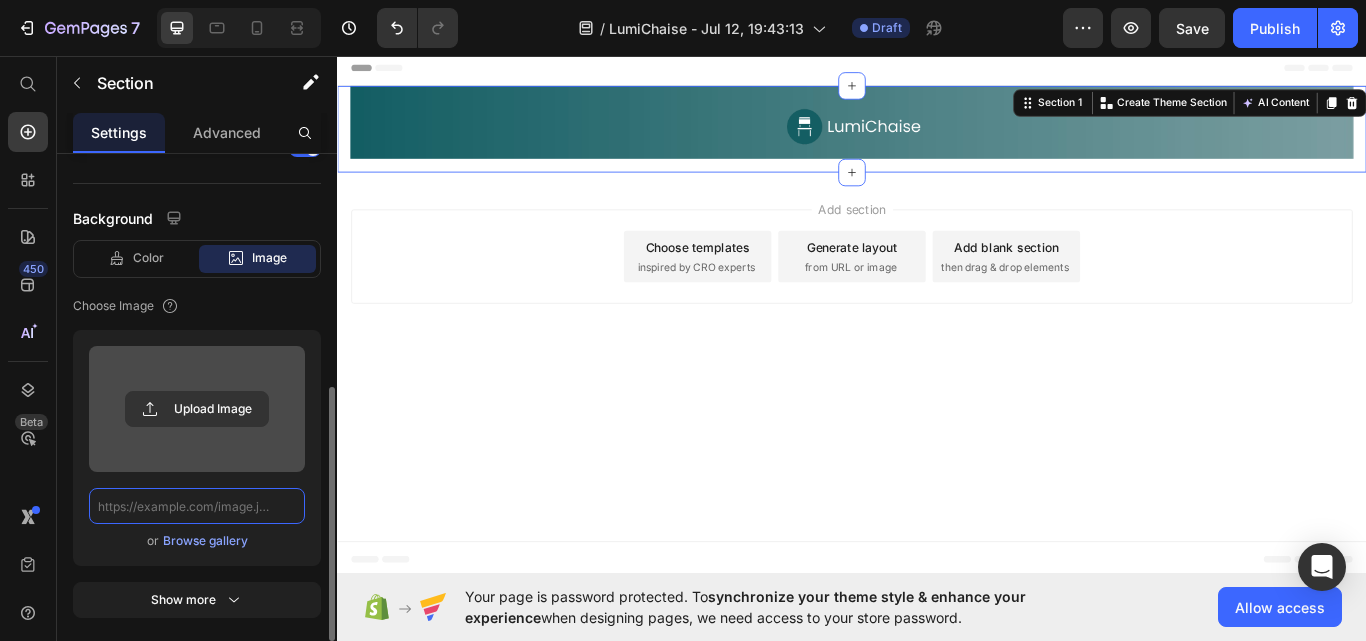 scroll, scrollTop: 0, scrollLeft: 0, axis: both 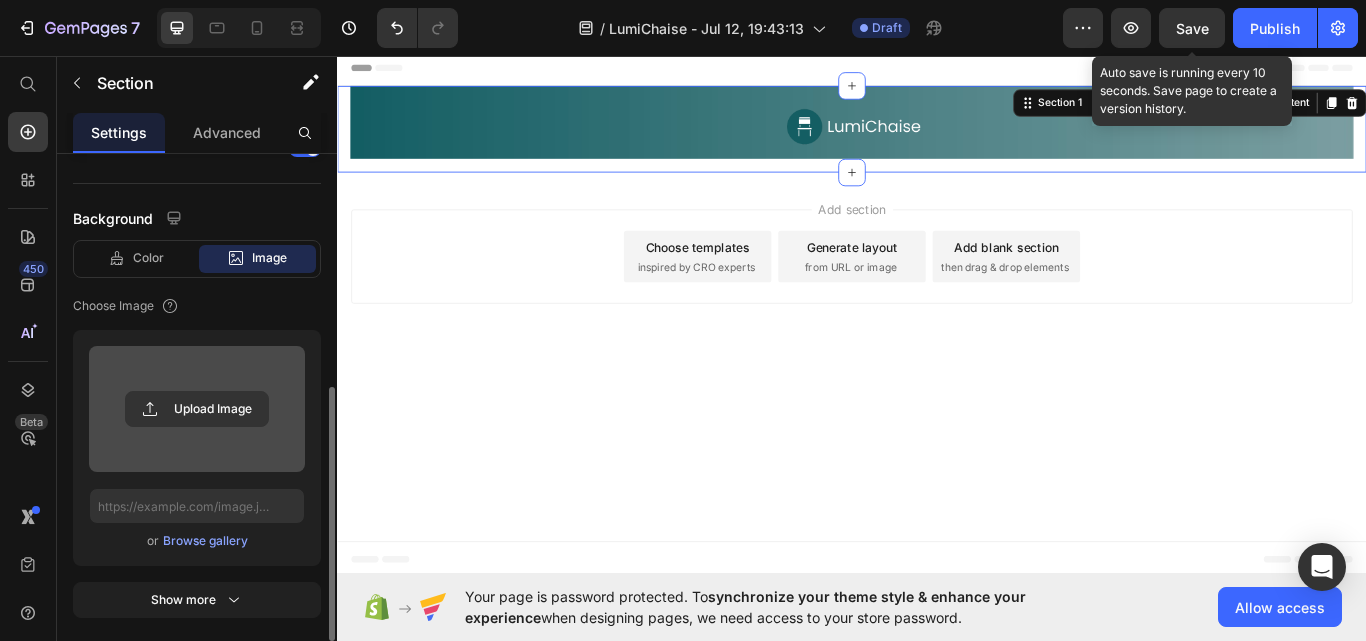 click on "Save" at bounding box center [1192, 28] 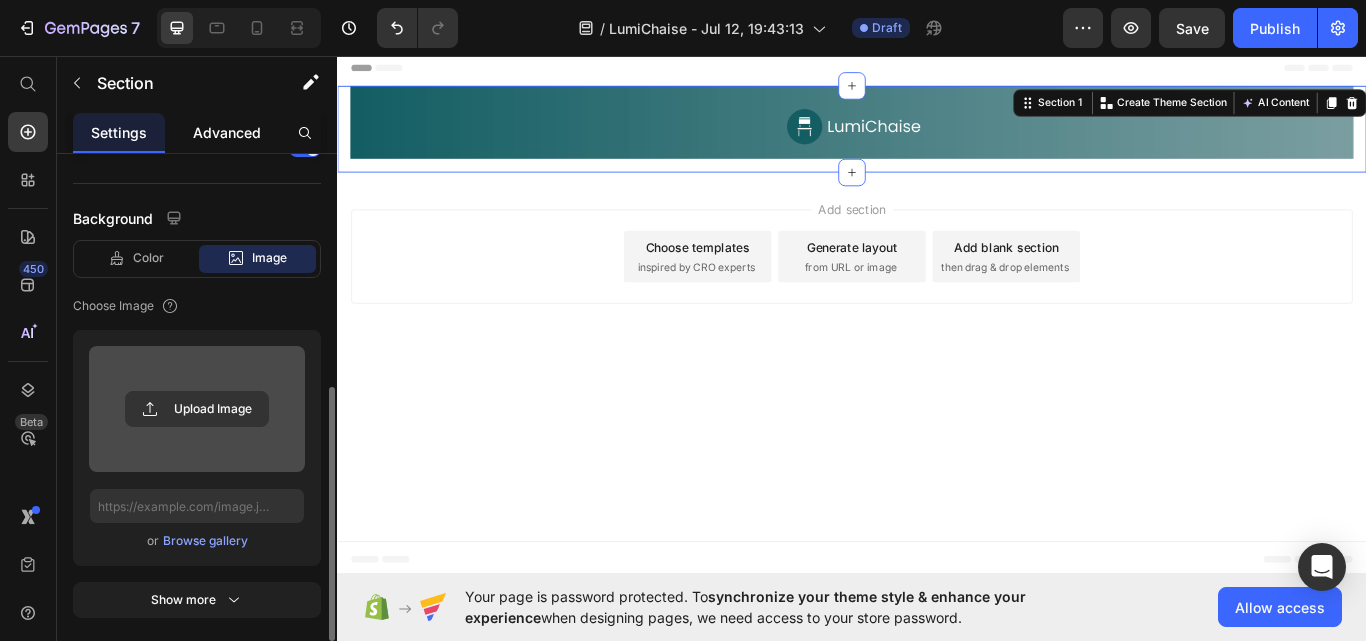 click on "Advanced" at bounding box center [227, 132] 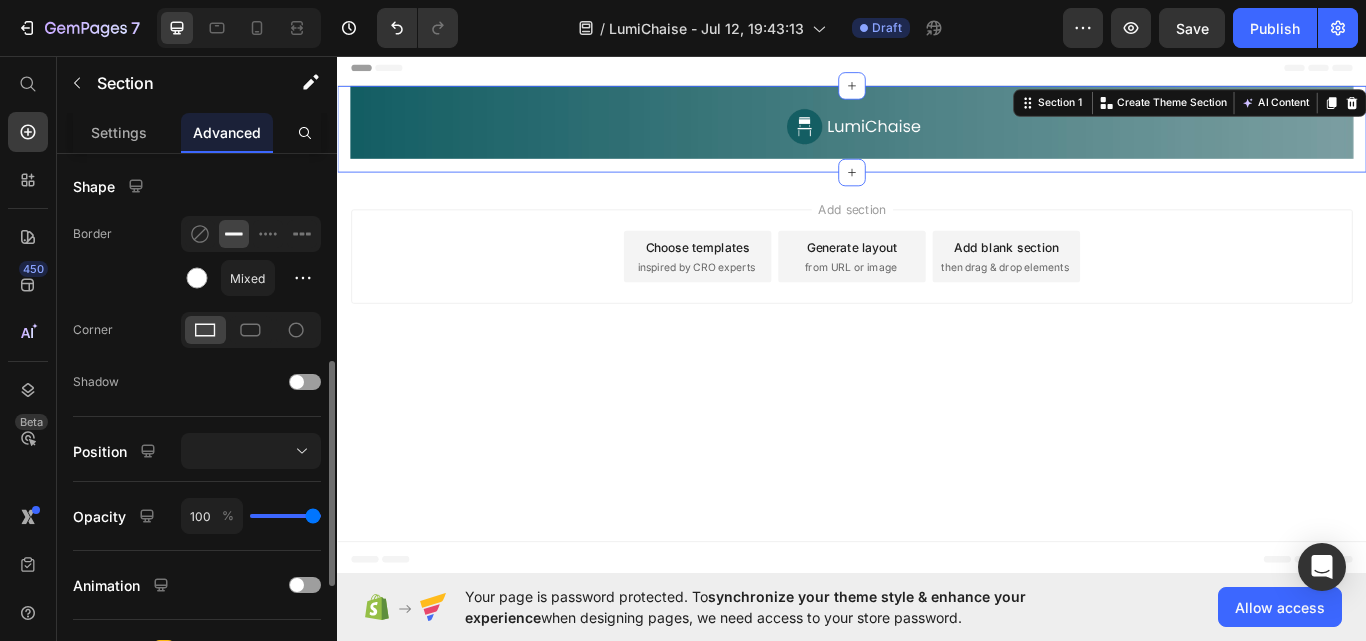 scroll, scrollTop: 0, scrollLeft: 0, axis: both 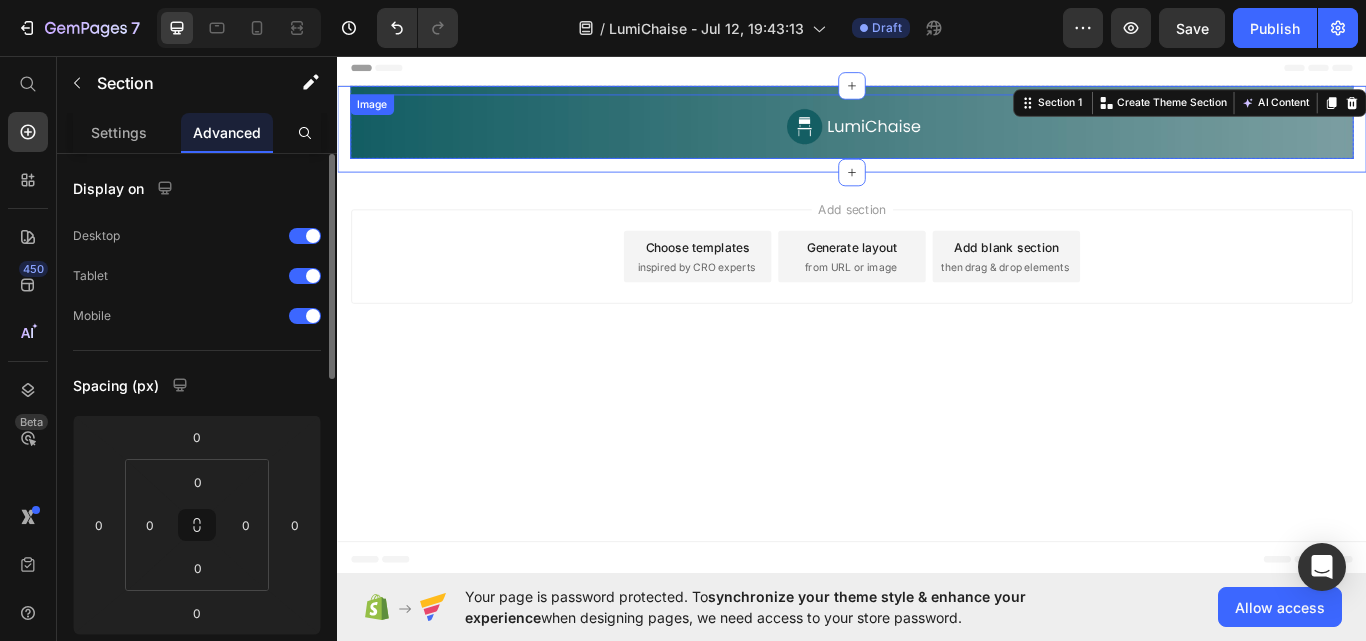 click at bounding box center (937, 139) 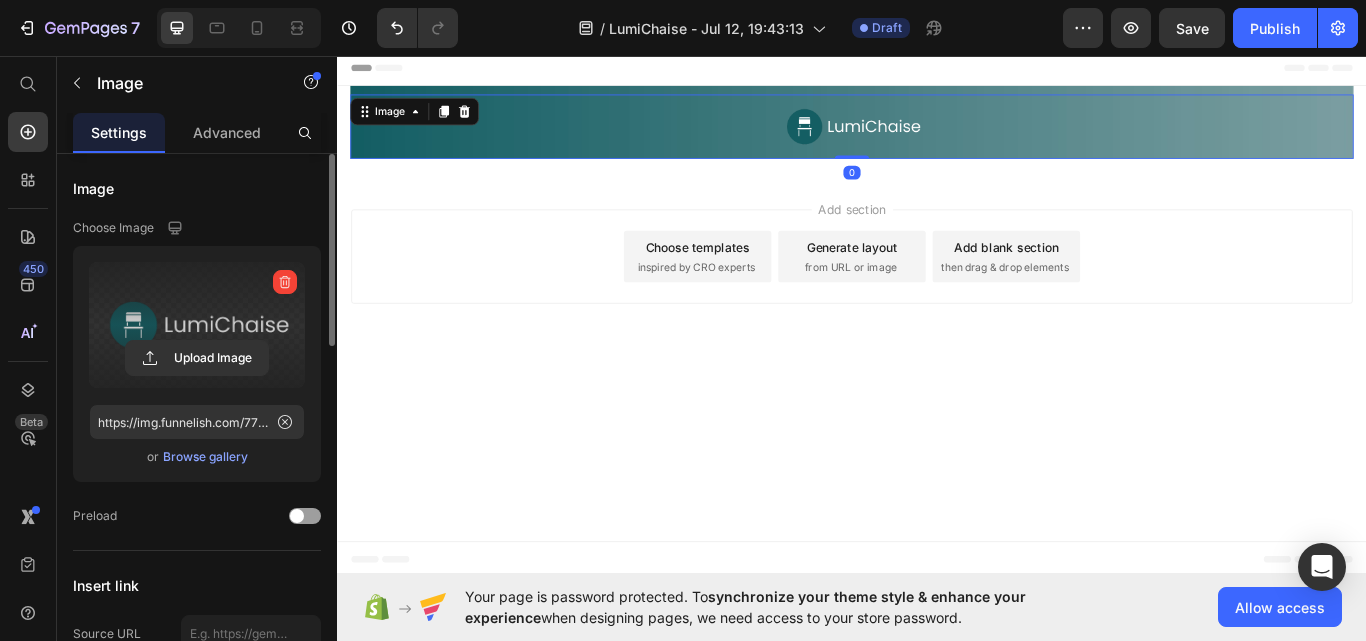scroll, scrollTop: 200, scrollLeft: 0, axis: vertical 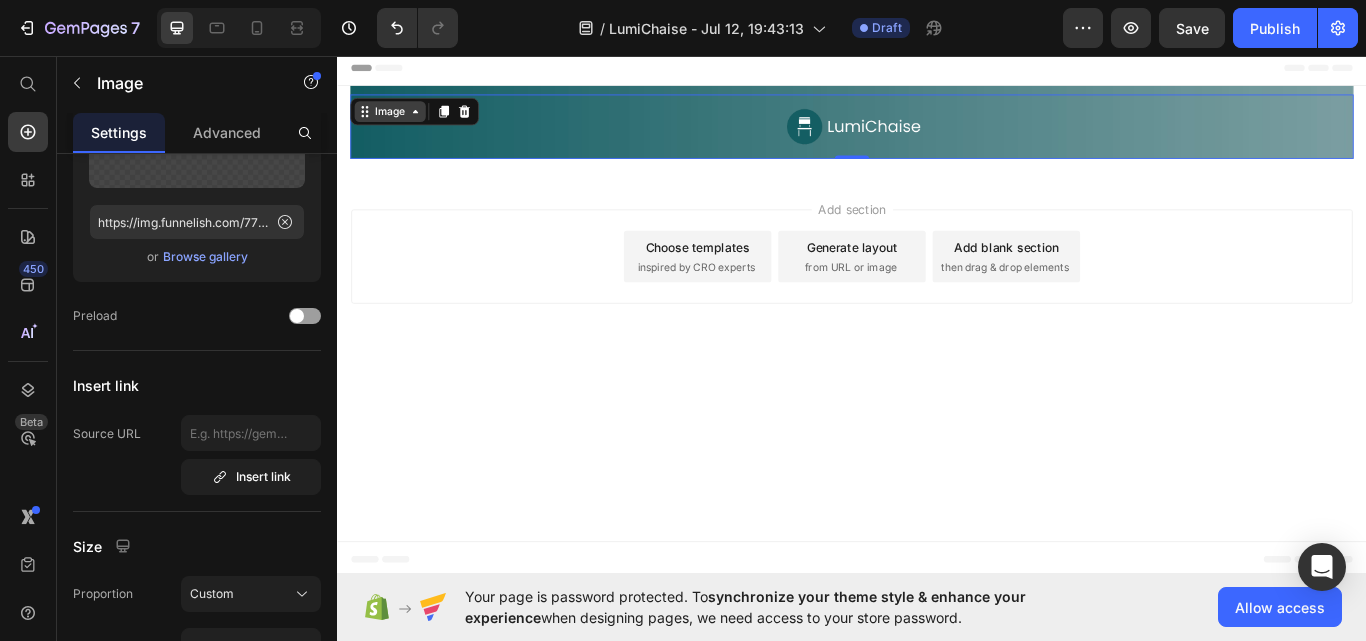 click on "Image" at bounding box center (398, 122) 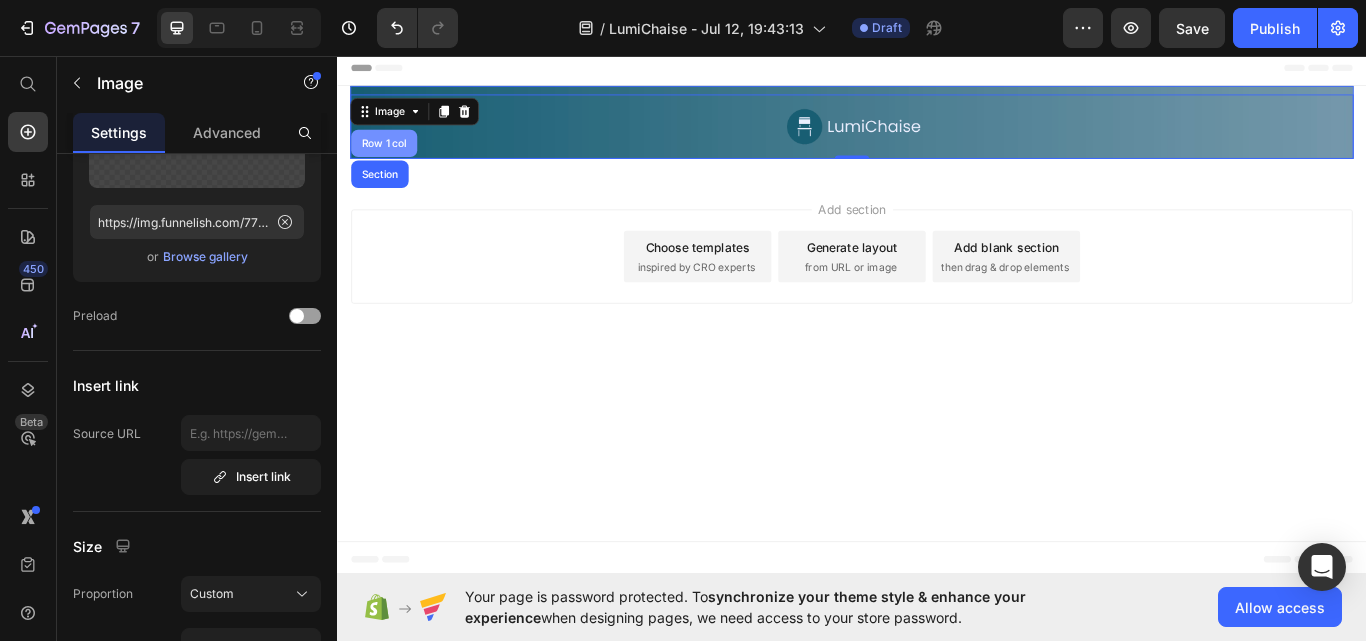click on "Row 1 col" at bounding box center [391, 159] 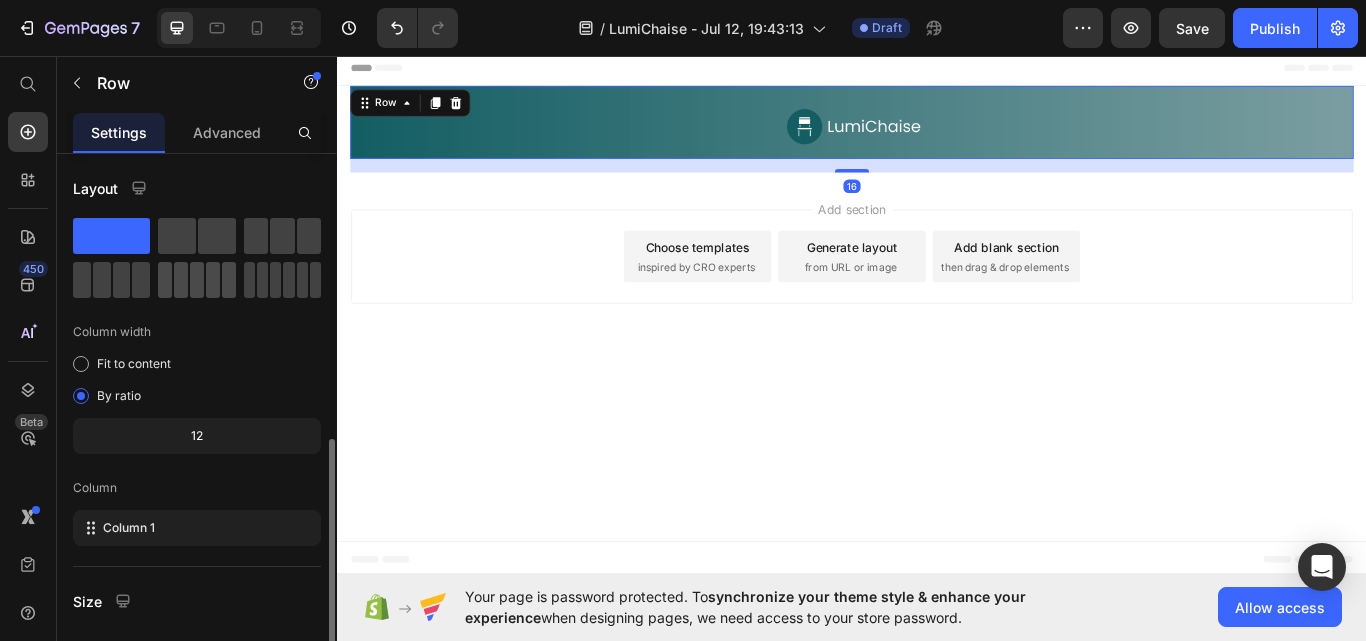 scroll, scrollTop: 200, scrollLeft: 0, axis: vertical 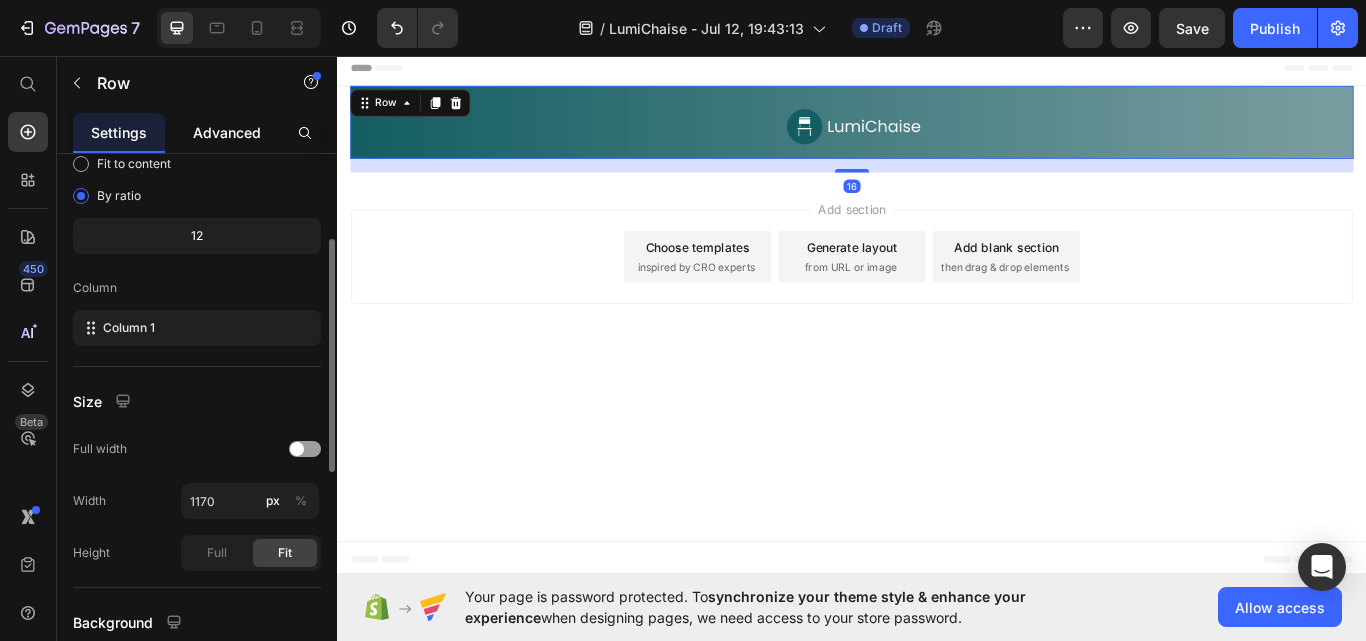 click on "Advanced" 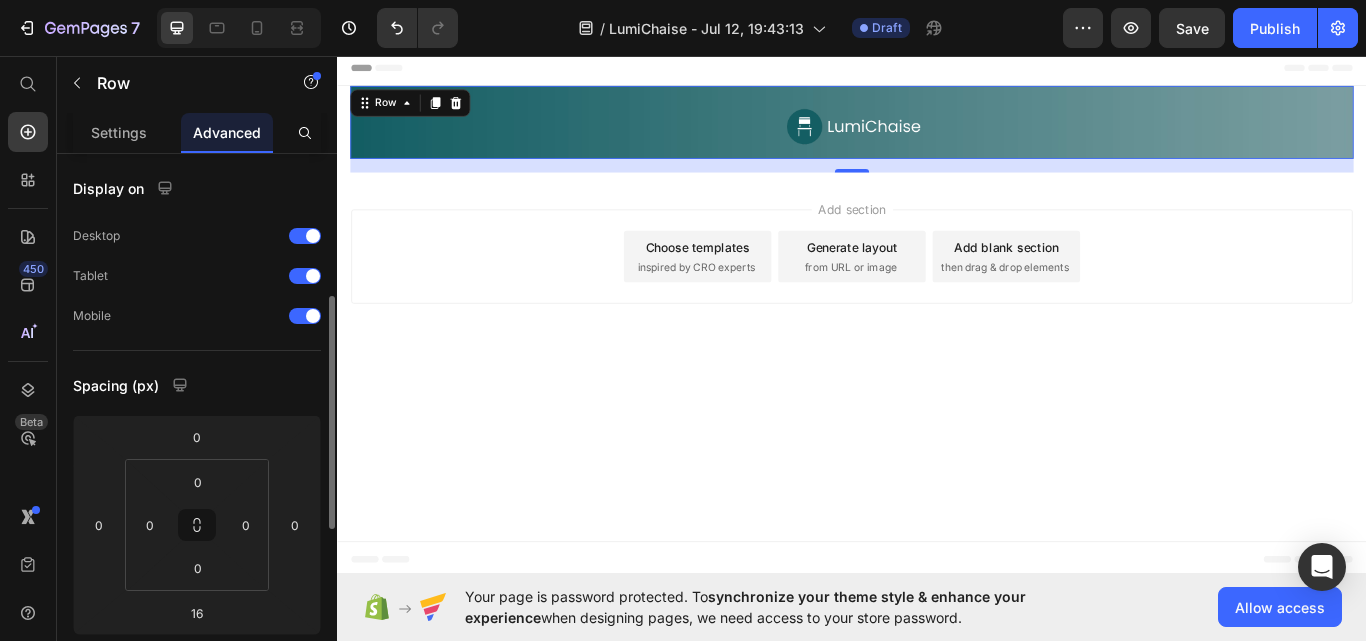 scroll, scrollTop: 100, scrollLeft: 0, axis: vertical 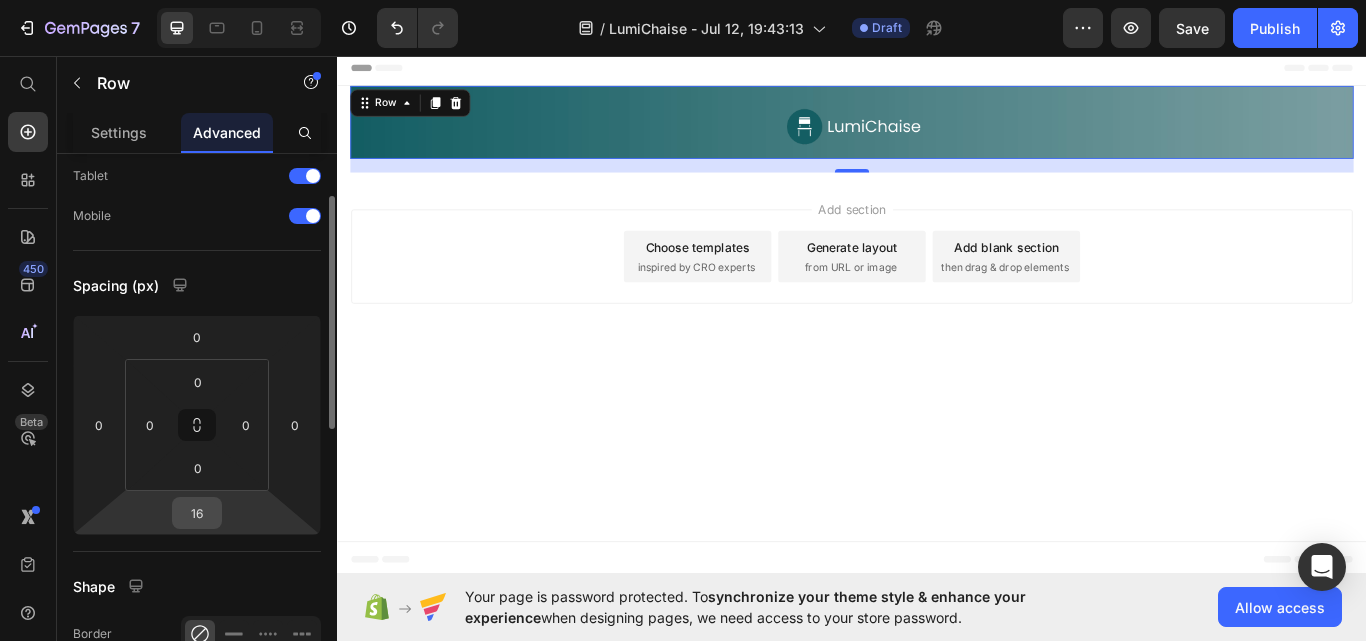 click on "16" at bounding box center (197, 513) 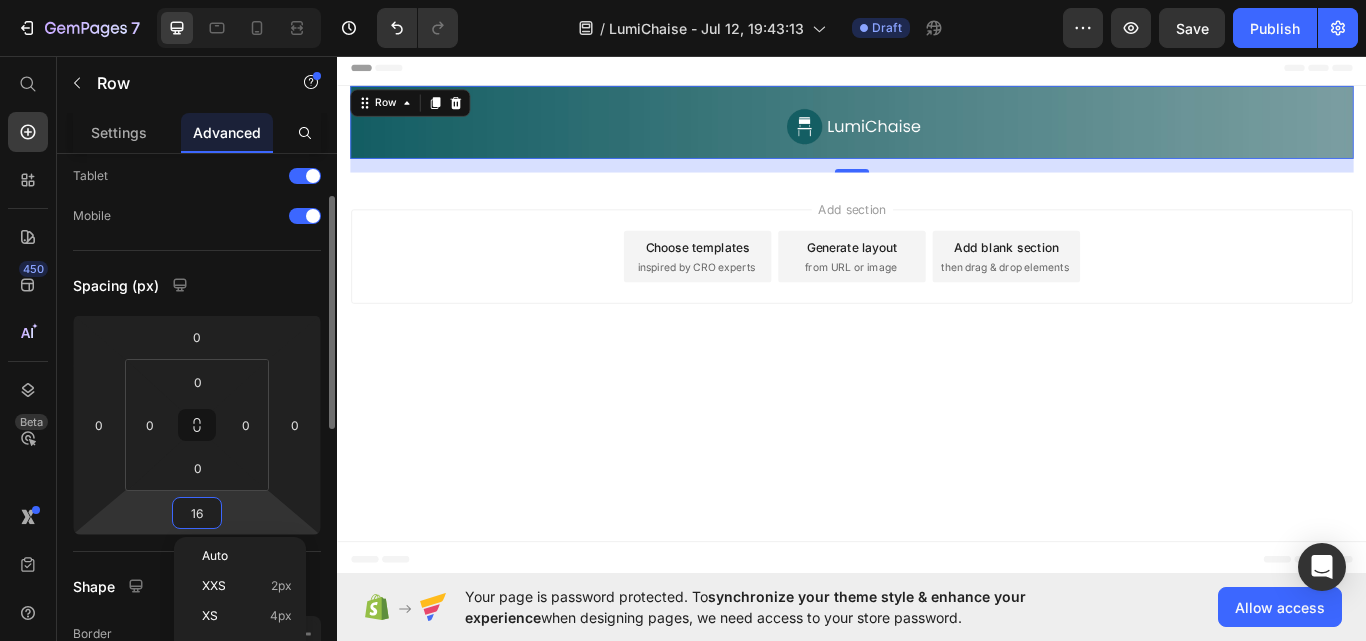 click on "16" at bounding box center [197, 513] 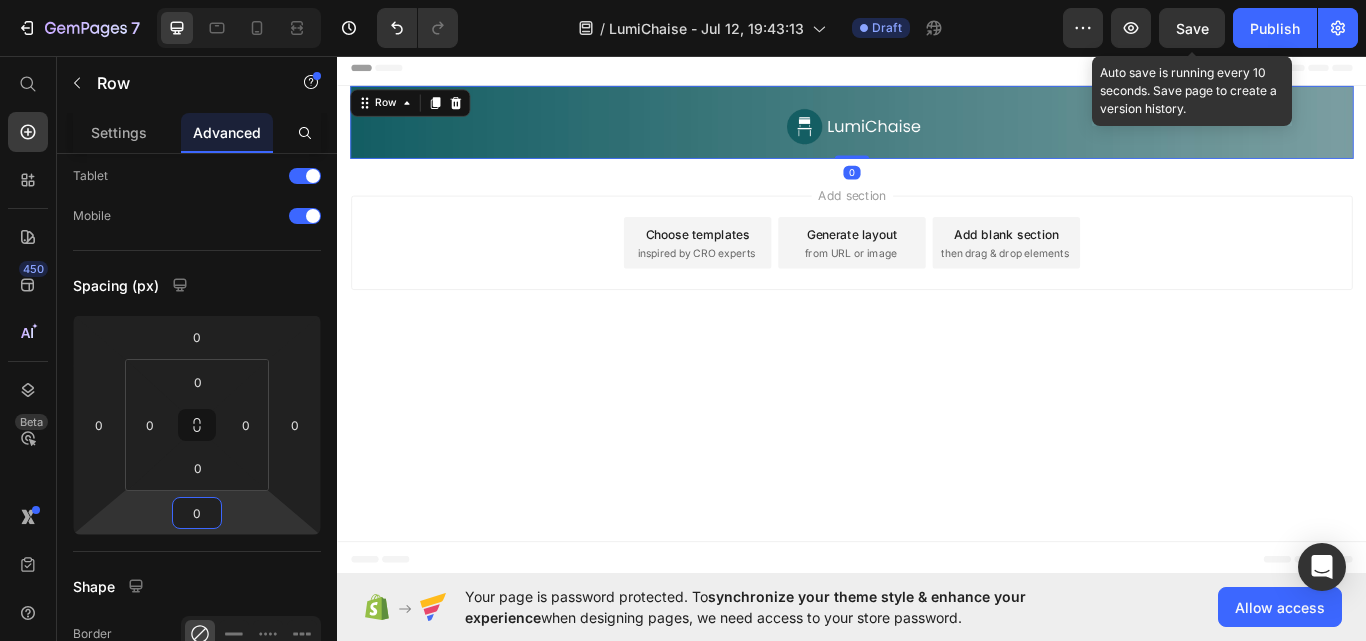 type on "0" 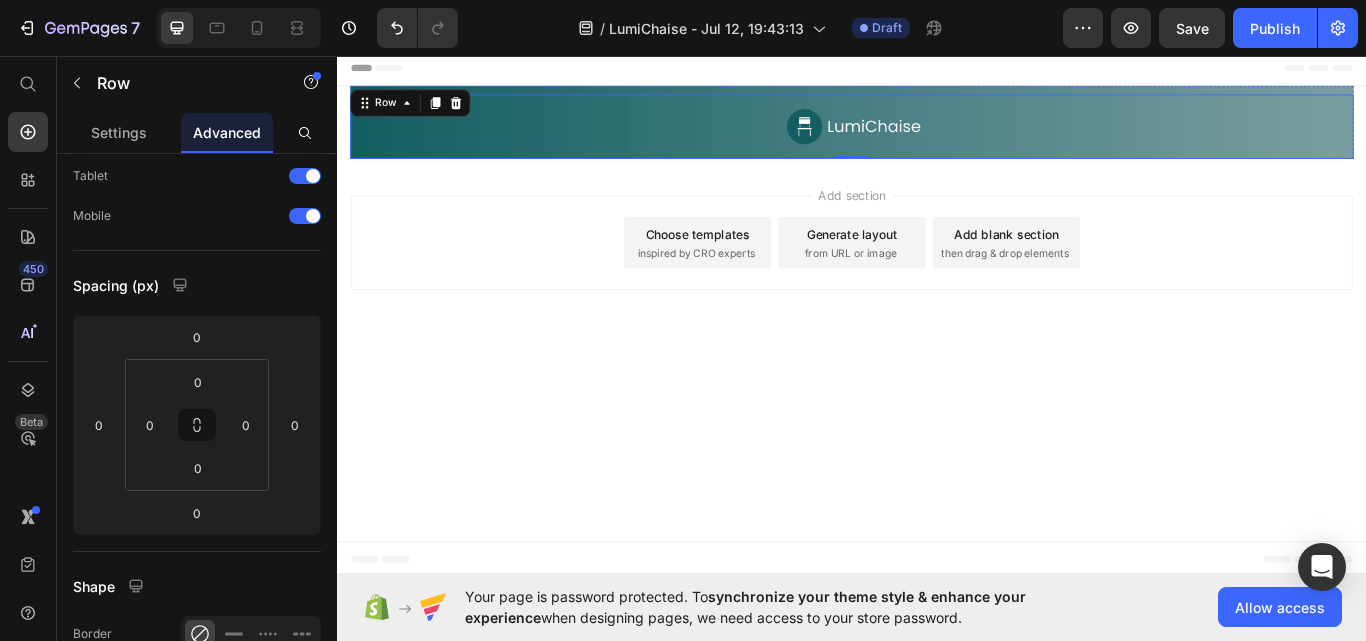 click at bounding box center (937, 139) 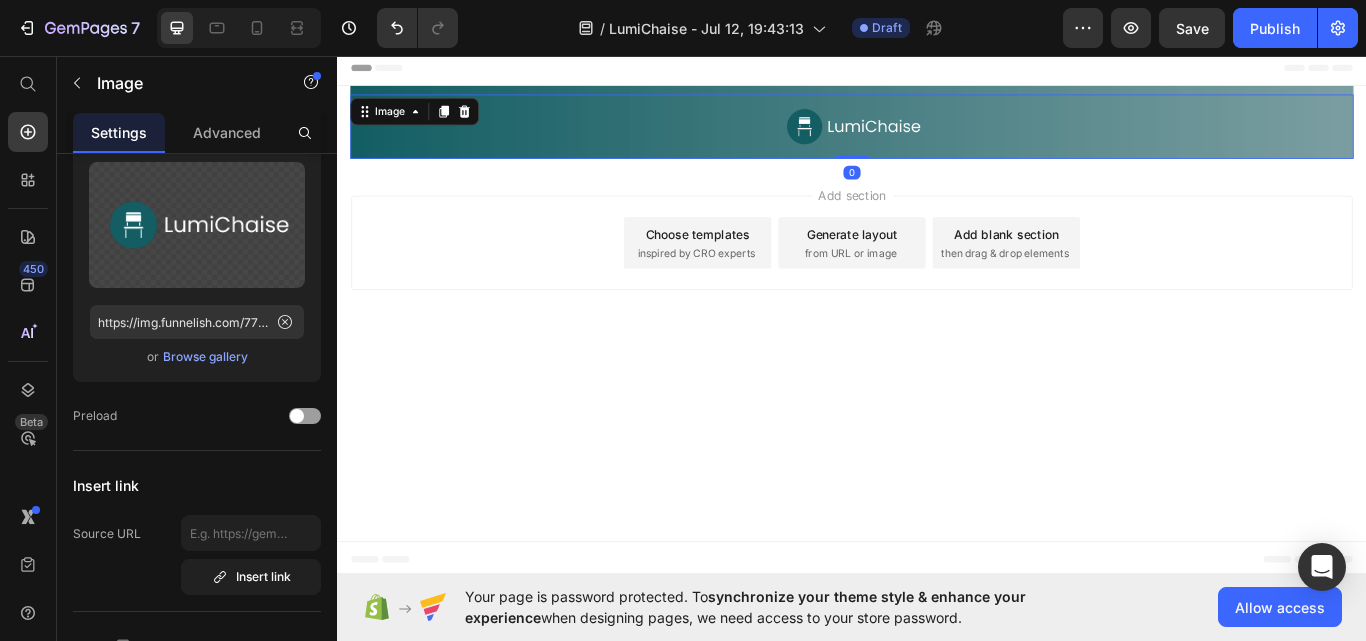 scroll, scrollTop: 0, scrollLeft: 0, axis: both 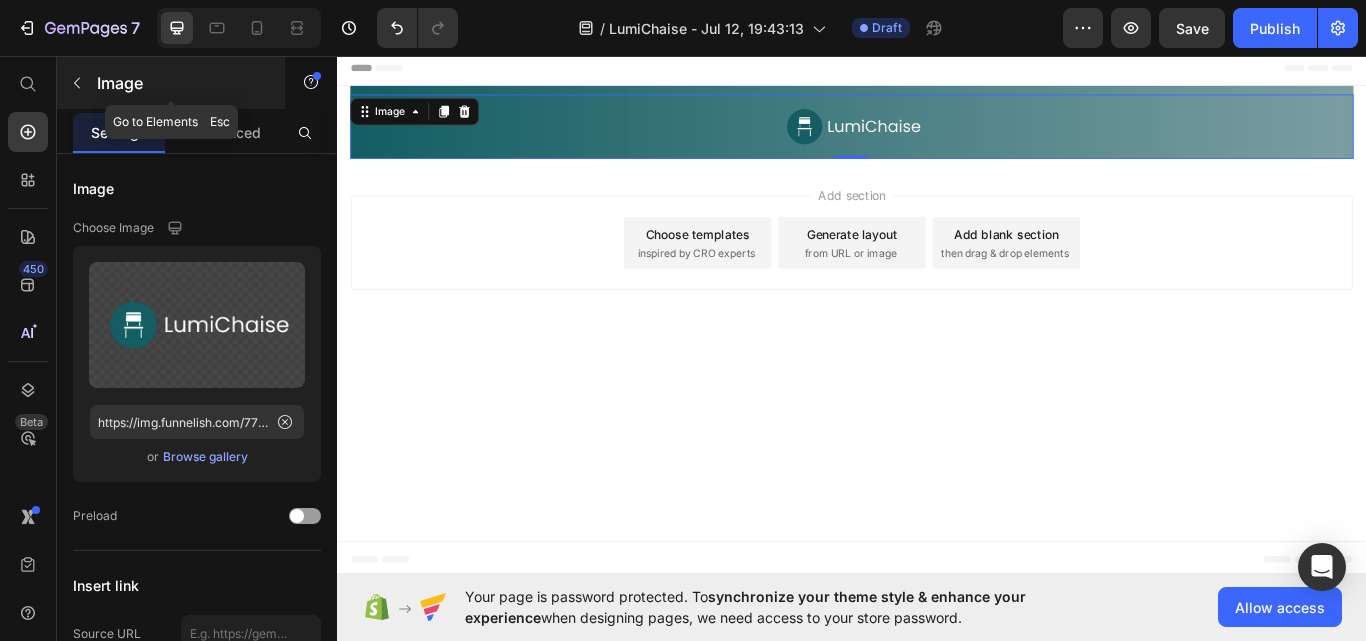 click at bounding box center (77, 83) 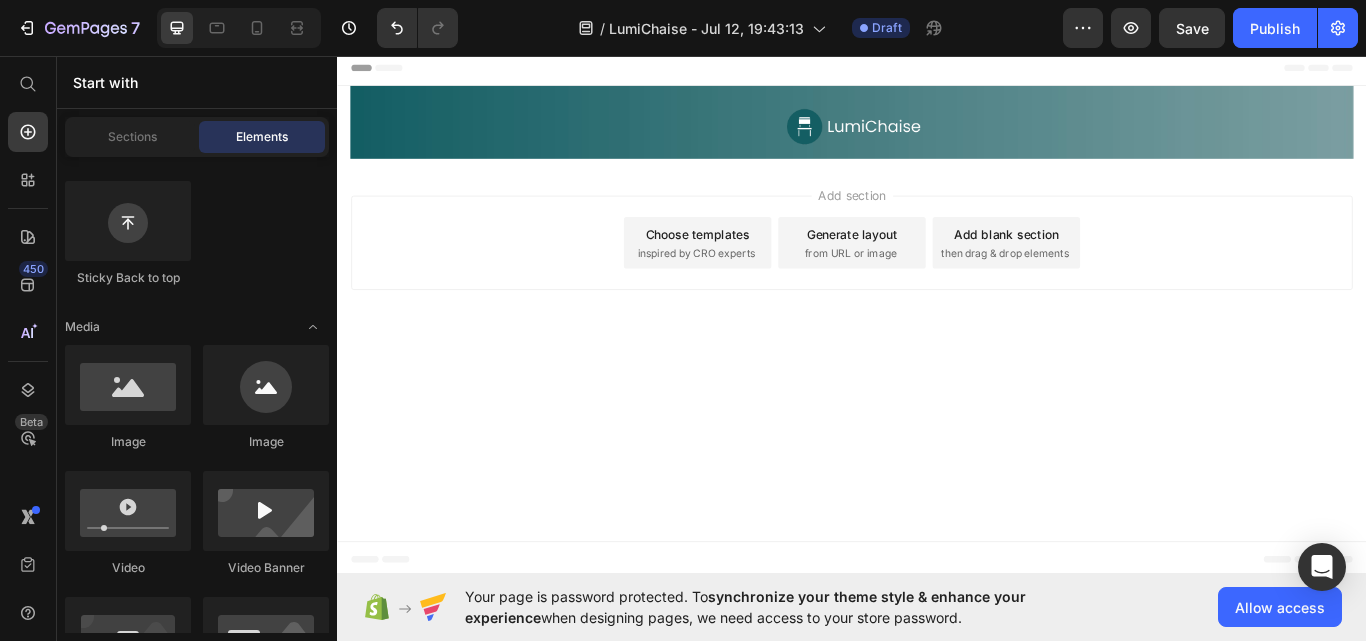 scroll, scrollTop: 300, scrollLeft: 0, axis: vertical 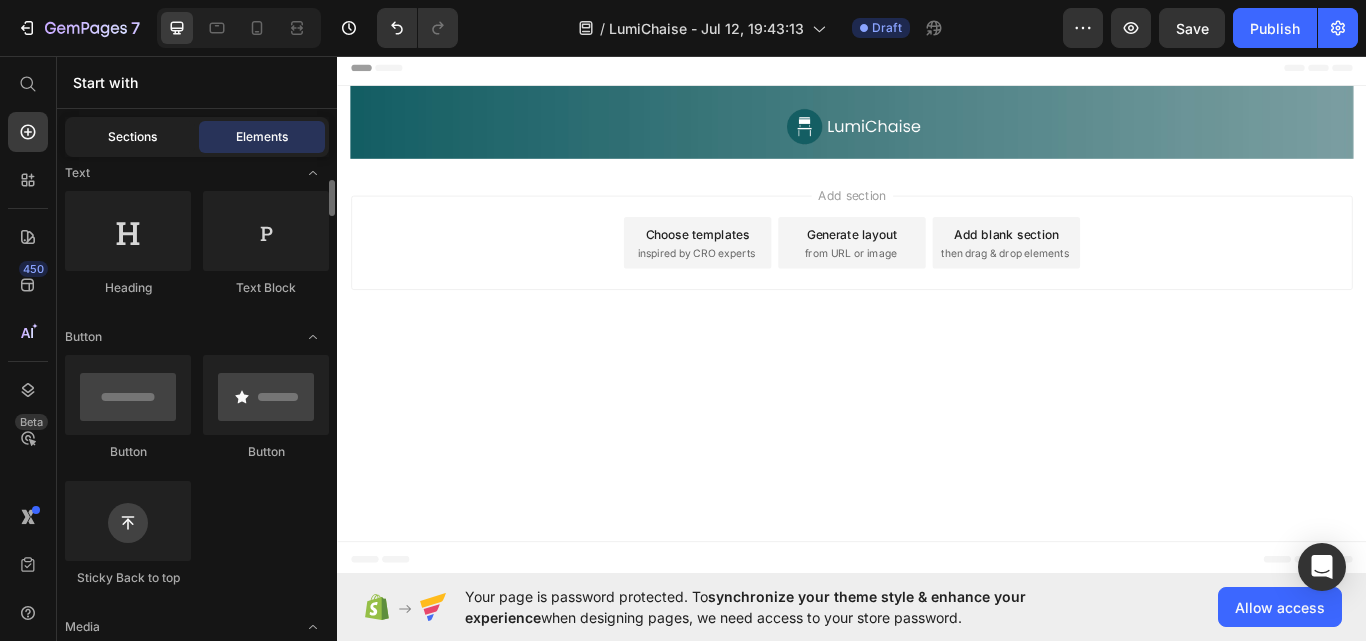 click on "Sections" at bounding box center [132, 137] 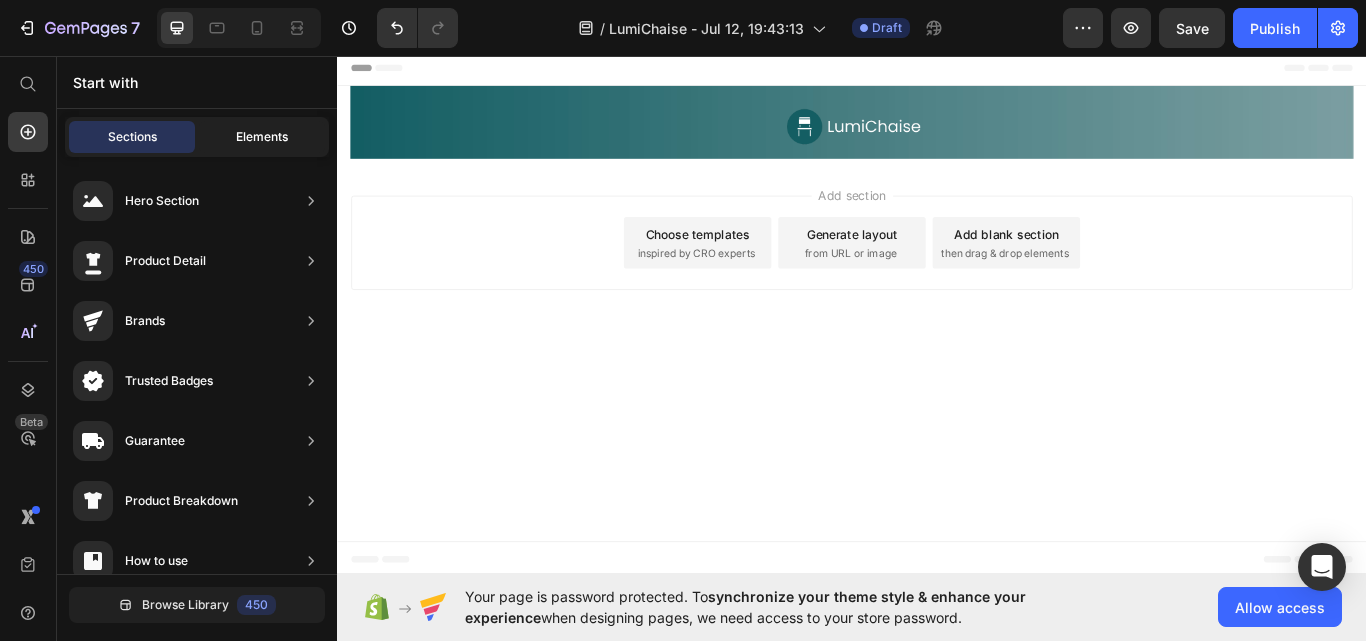 click on "Elements" at bounding box center [262, 137] 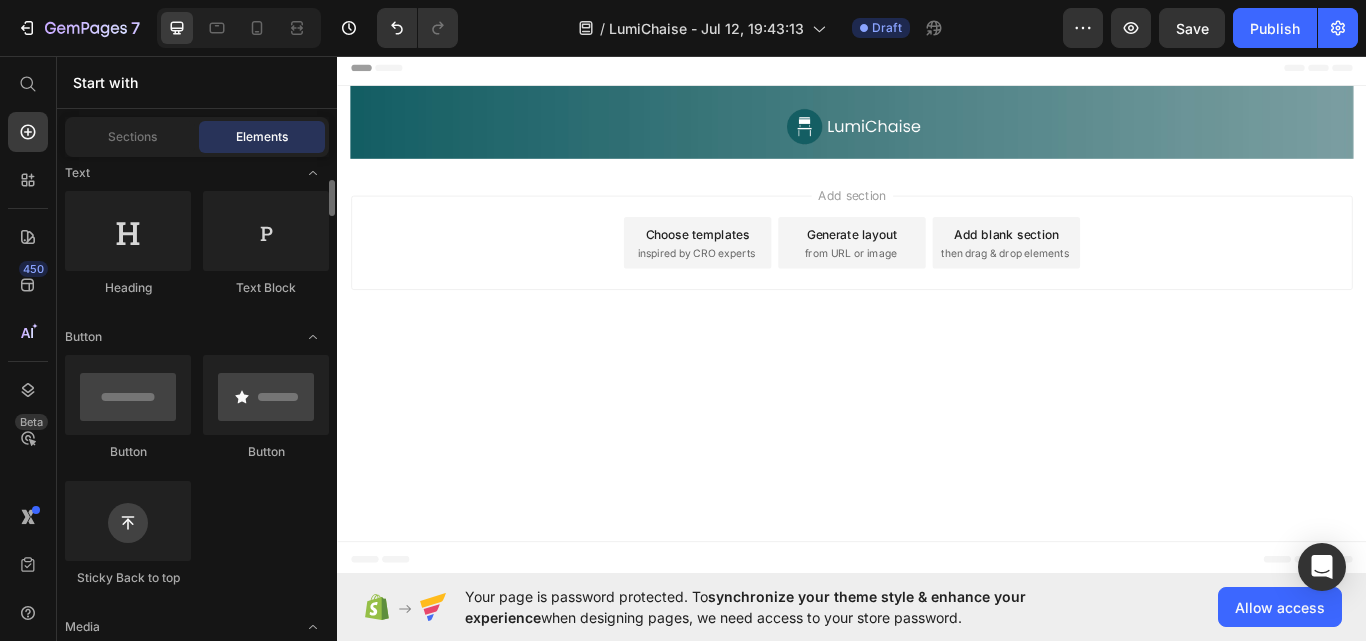 scroll, scrollTop: 0, scrollLeft: 0, axis: both 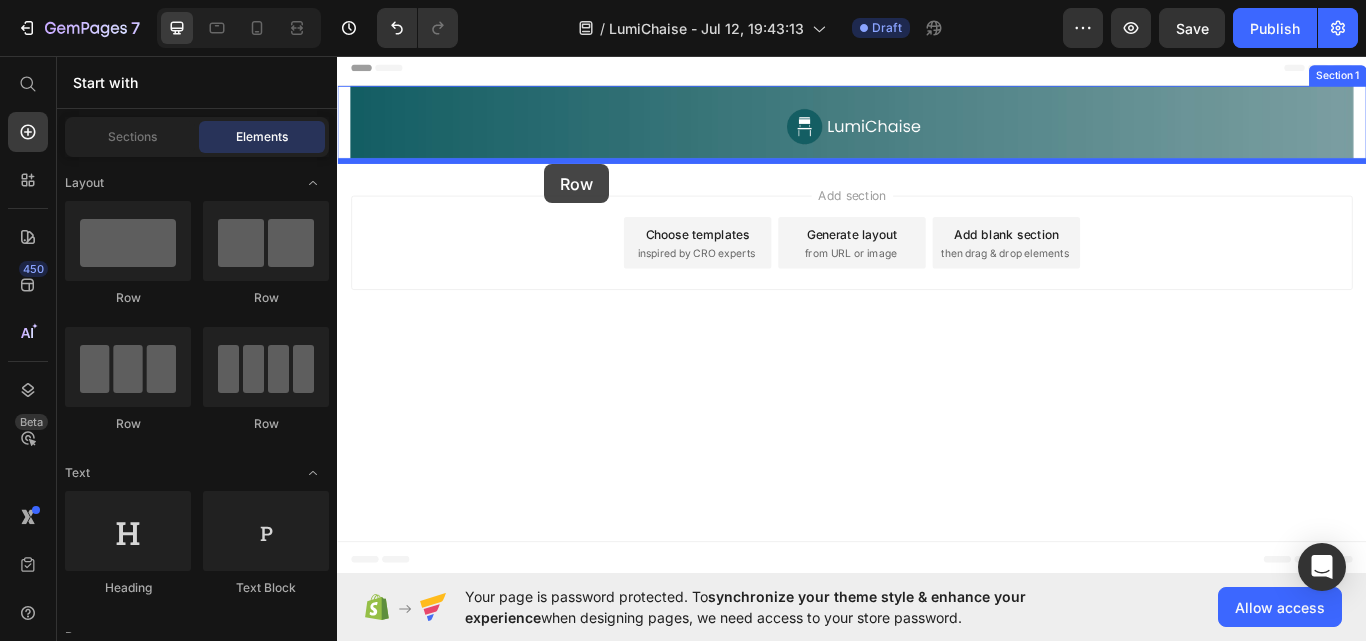 drag, startPoint x: 420, startPoint y: 297, endPoint x: 578, endPoint y: 183, distance: 194.83327 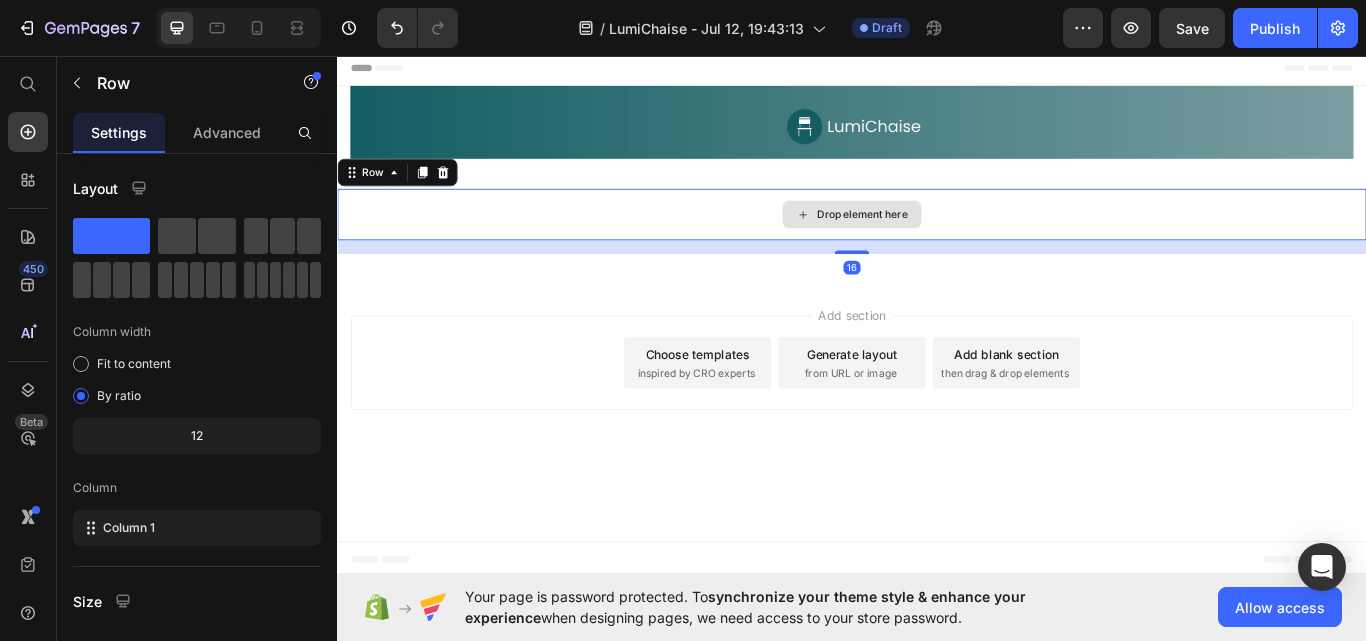 click on "Drop element here" at bounding box center (937, 242) 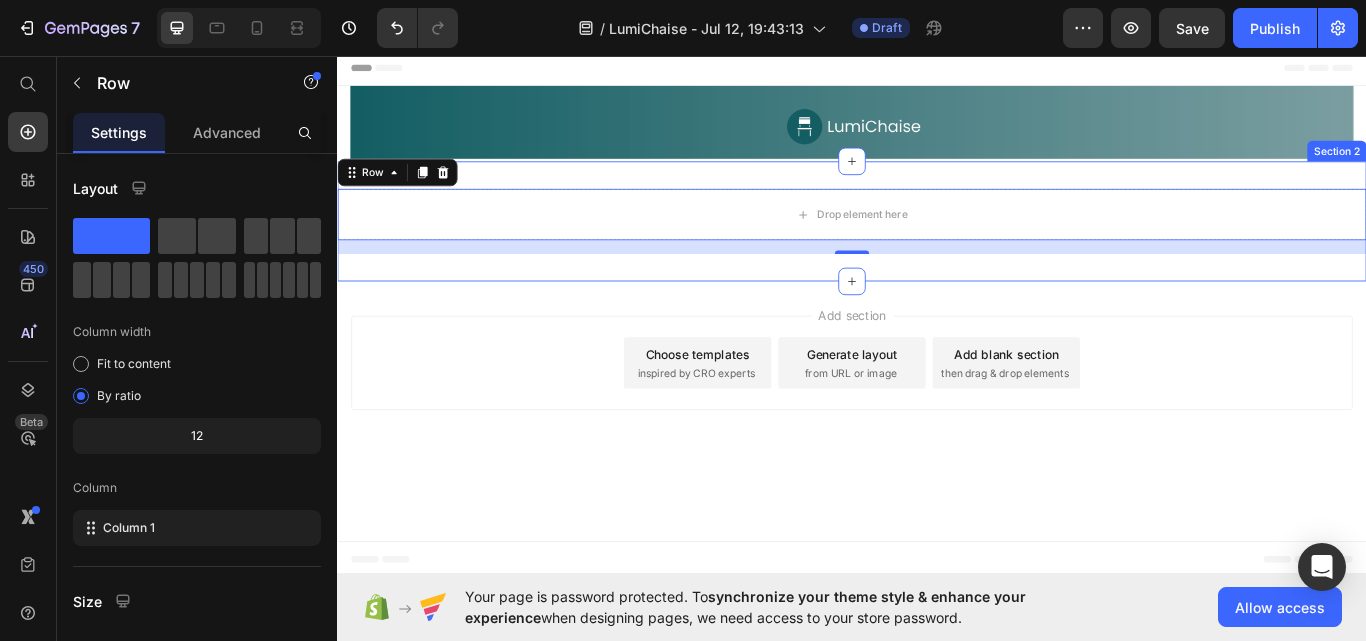 click on "Drop element here Row   16 Section 2" at bounding box center (937, 250) 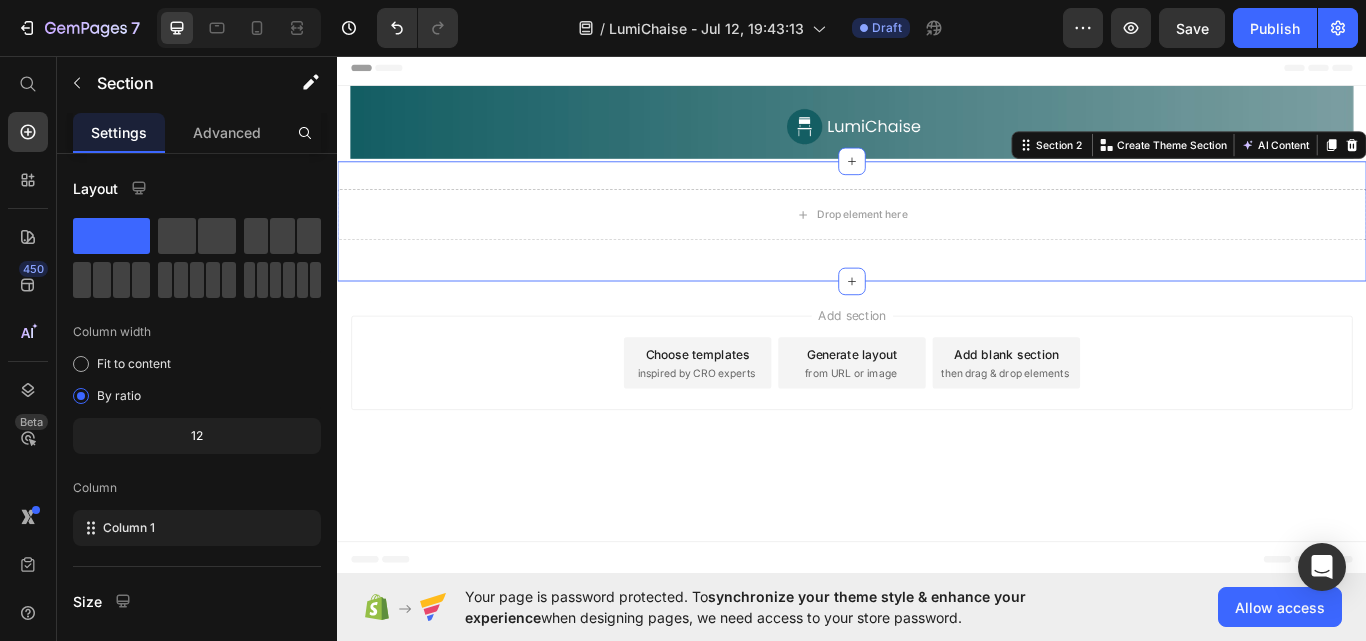 click on "Drop element here Row Section 2   You can create reusable sections Create Theme Section AI Content Write with GemAI What would you like to describe here? Tone and Voice Persuasive Product Iunik Centella Edition Skincare Set Show more Generate" at bounding box center [937, 250] 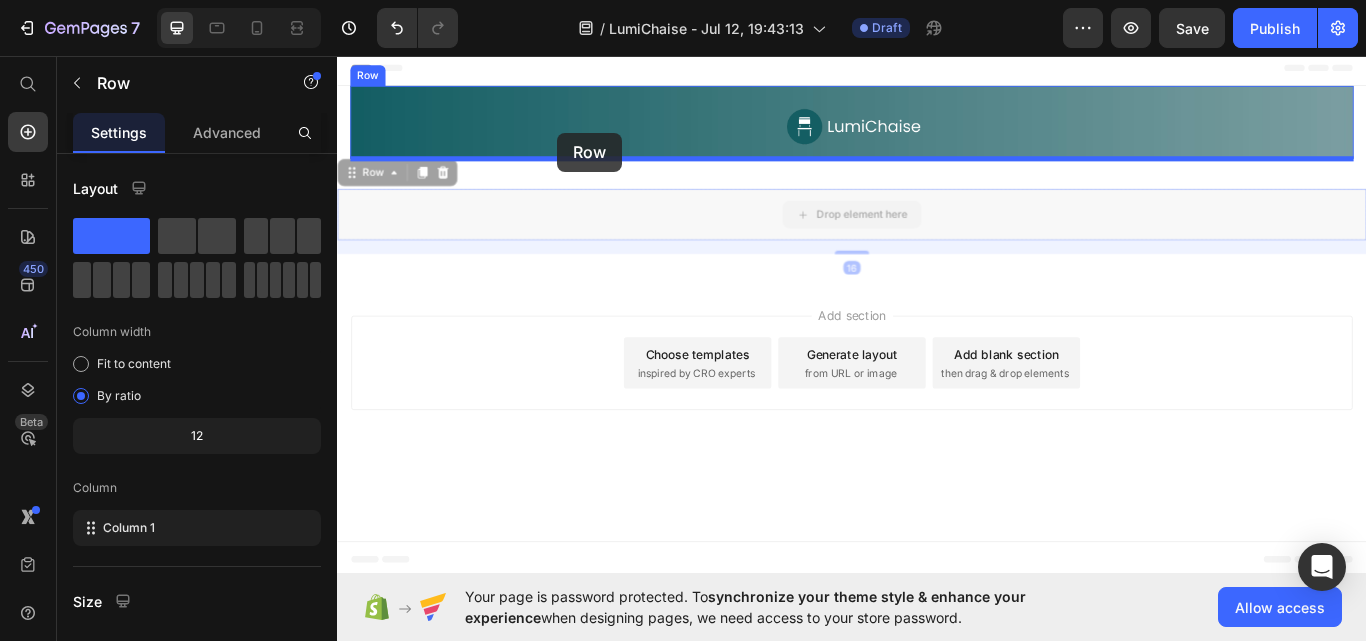 drag, startPoint x: 534, startPoint y: 231, endPoint x: 594, endPoint y: 146, distance: 104.04326 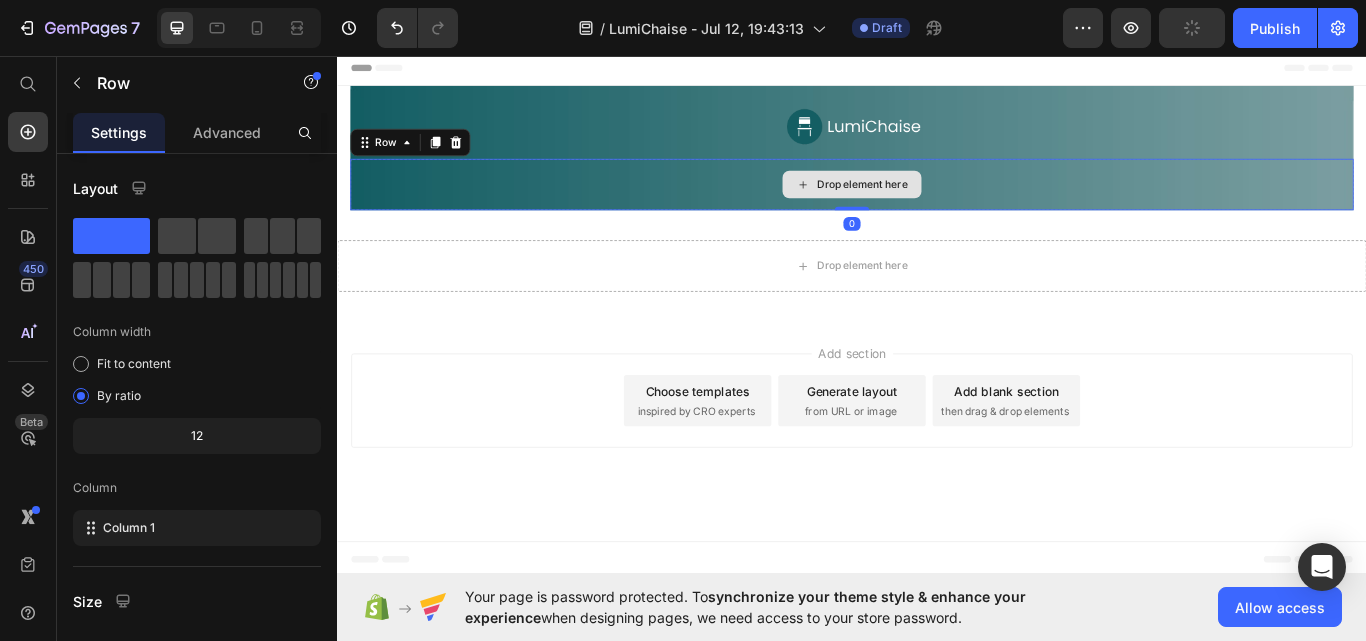 click on "Drop element here" at bounding box center (937, 207) 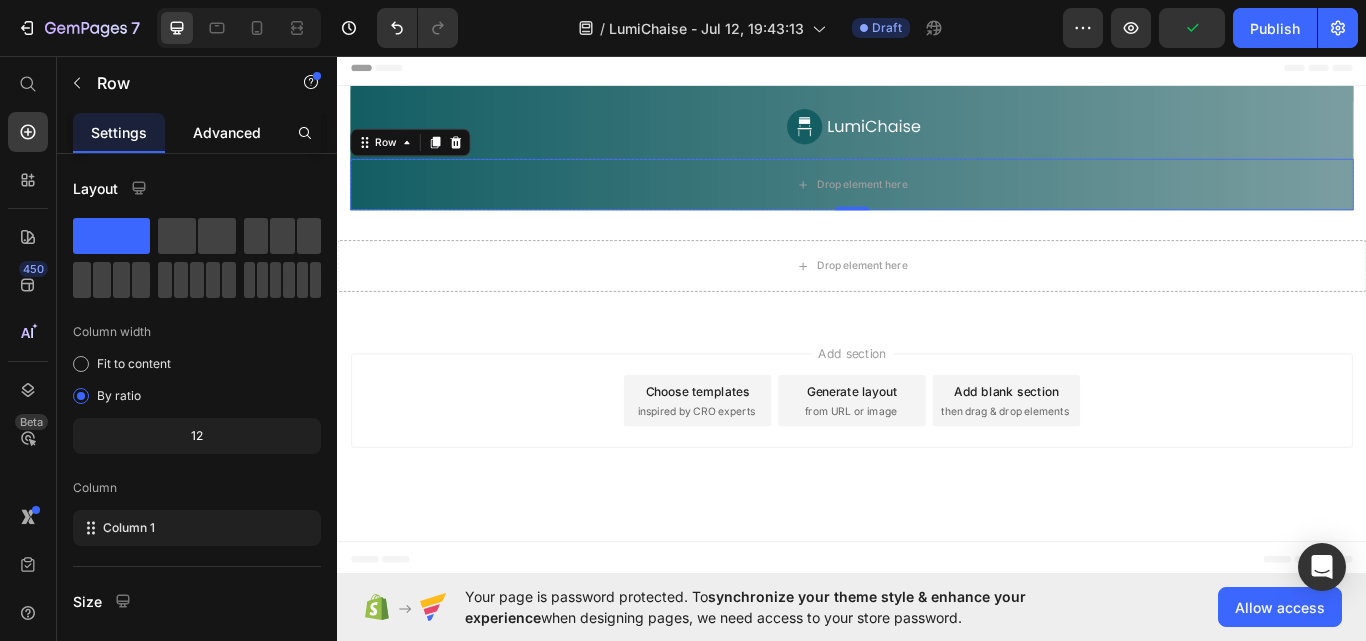 click on "Advanced" 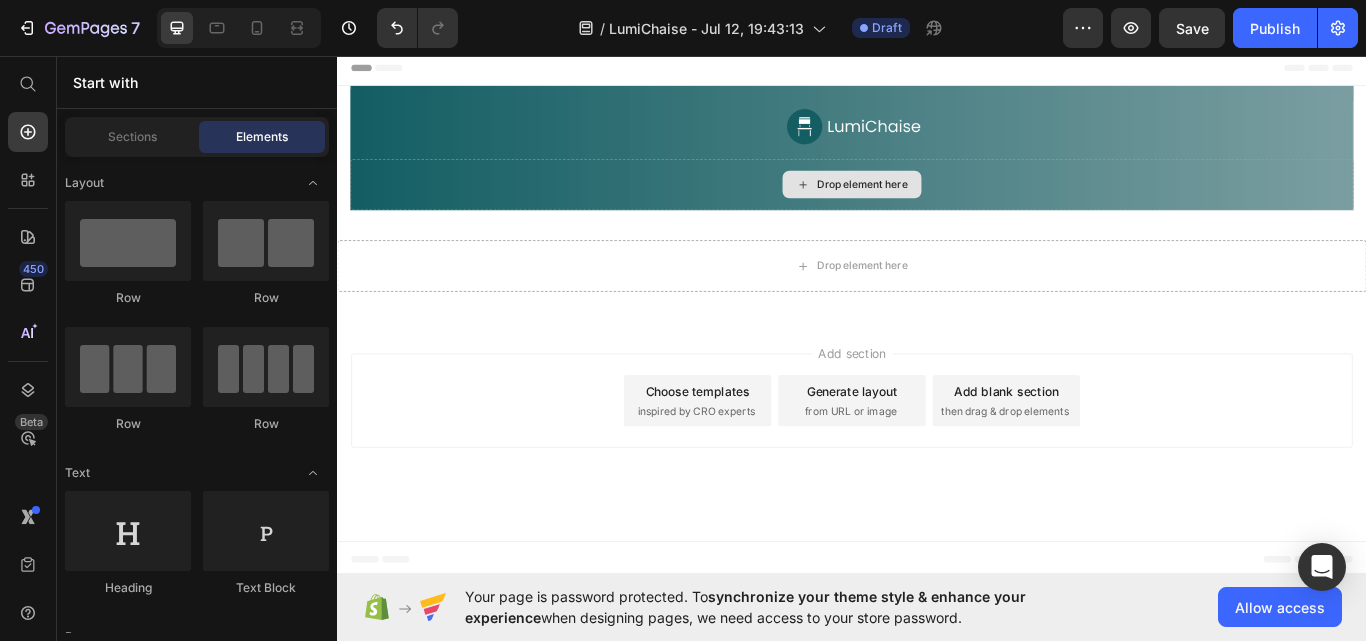 click on "Drop element here" at bounding box center (949, 207) 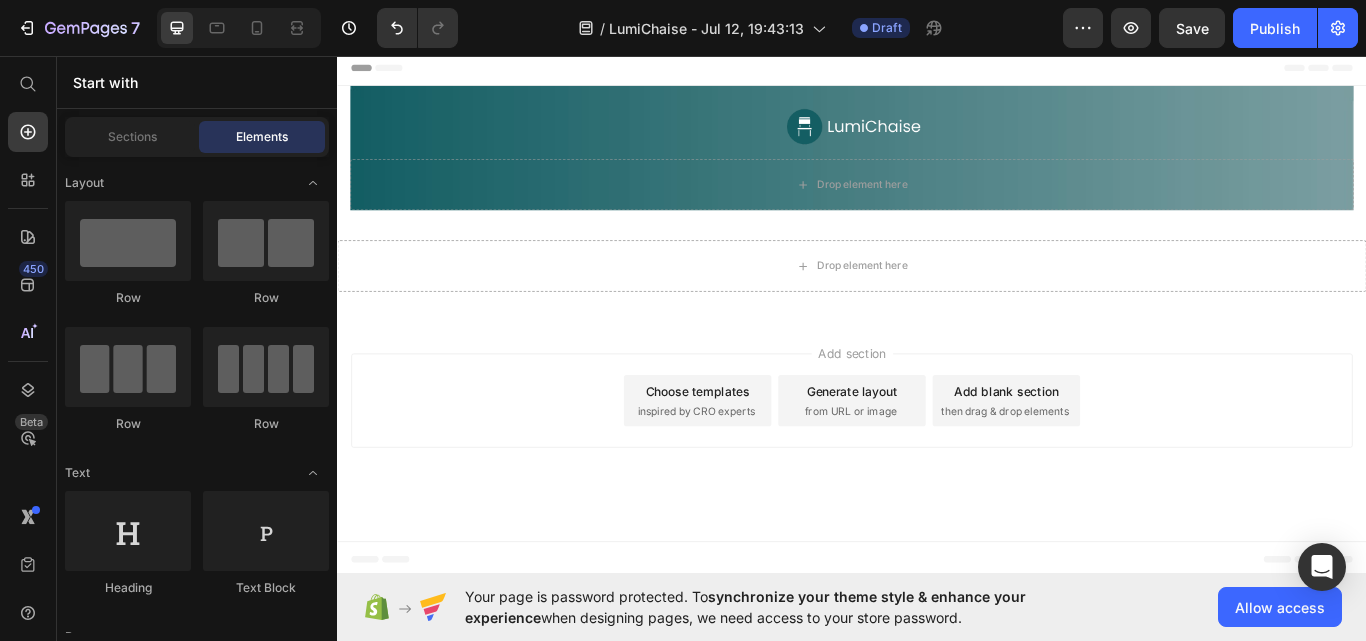 scroll, scrollTop: 100, scrollLeft: 0, axis: vertical 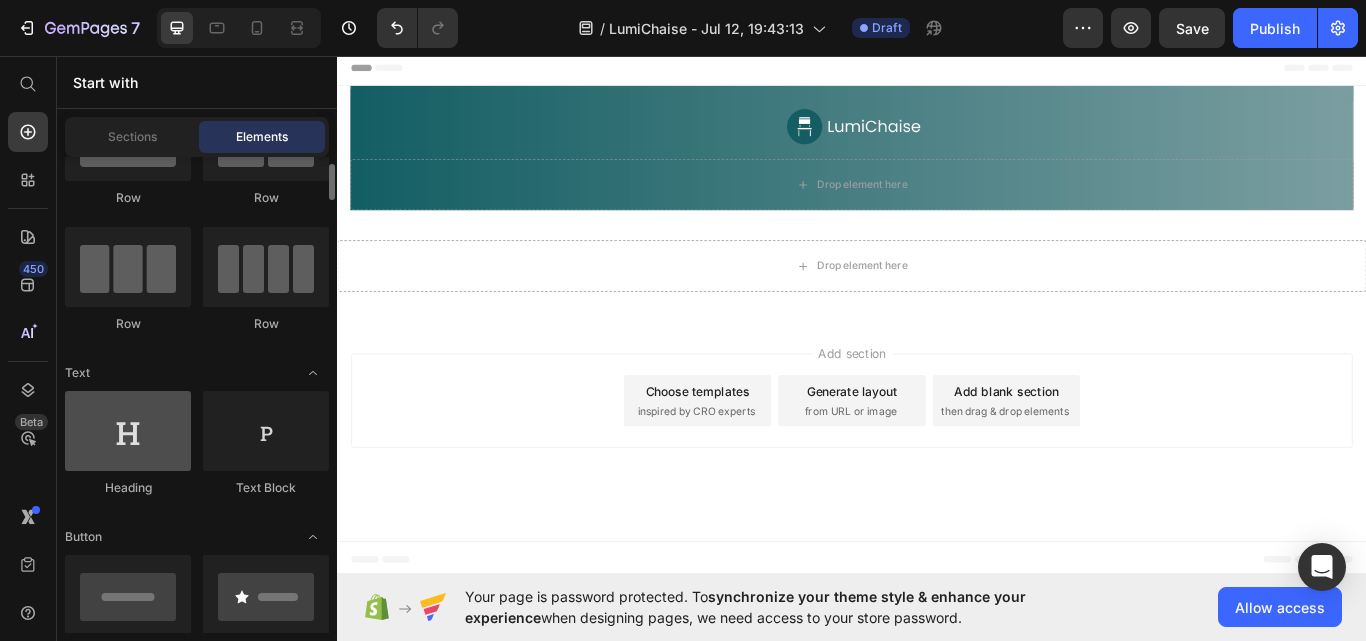 click at bounding box center [128, 431] 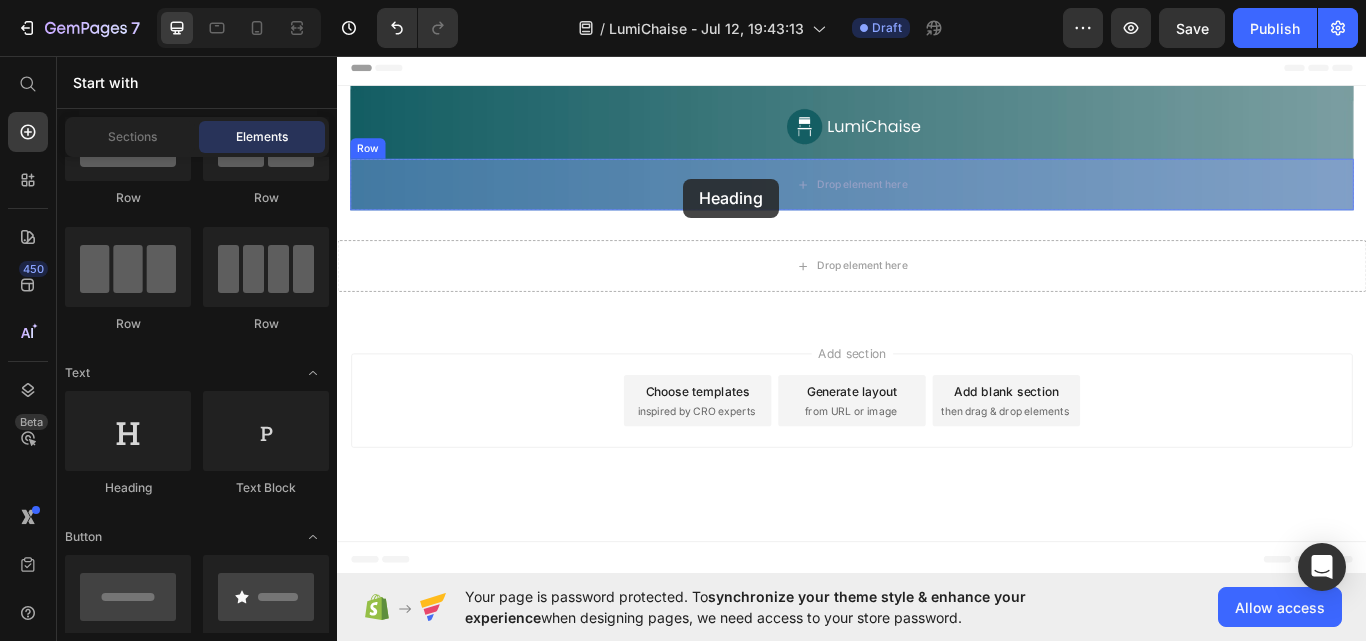 drag, startPoint x: 472, startPoint y: 495, endPoint x: 741, endPoint y: 200, distance: 399.23175 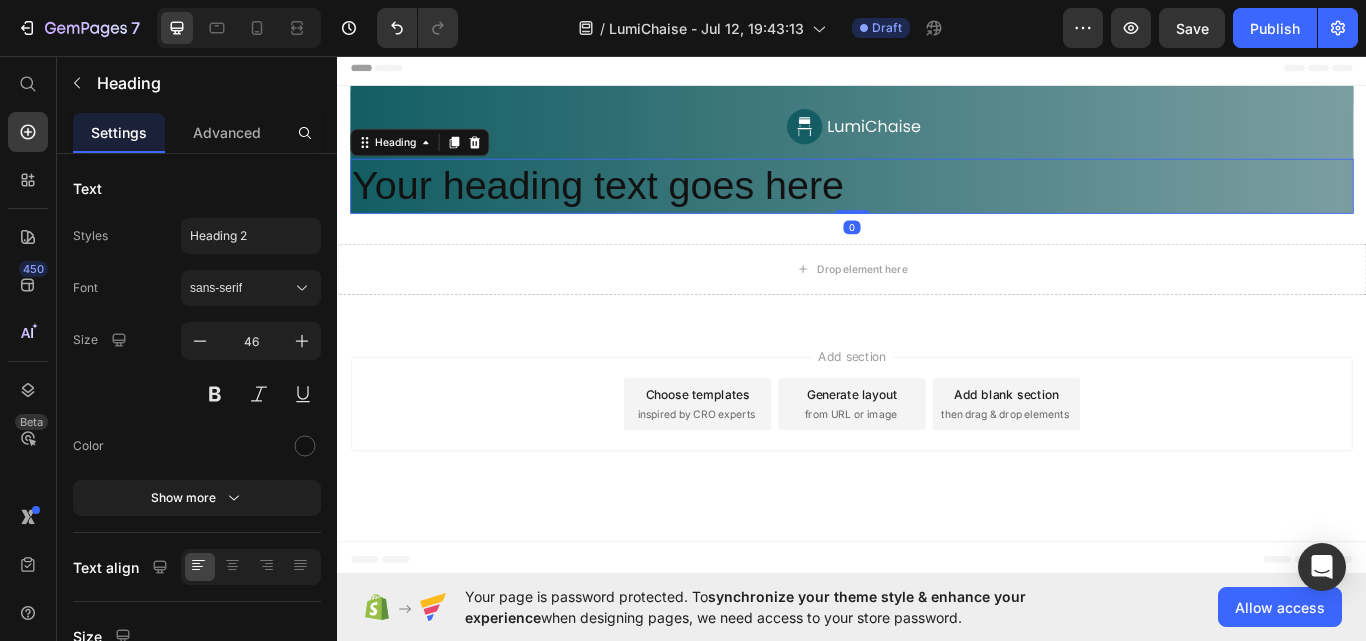 click on "Your heading text goes here" at bounding box center [937, 209] 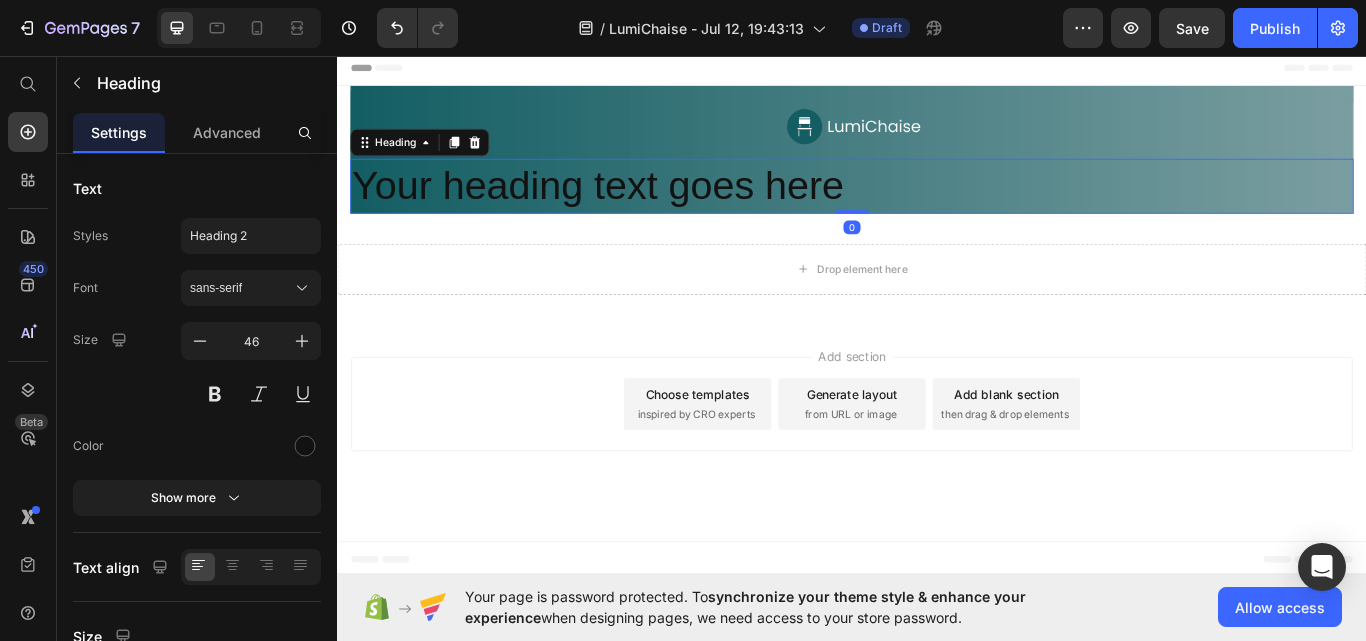 click on "Your heading text goes here" at bounding box center (937, 209) 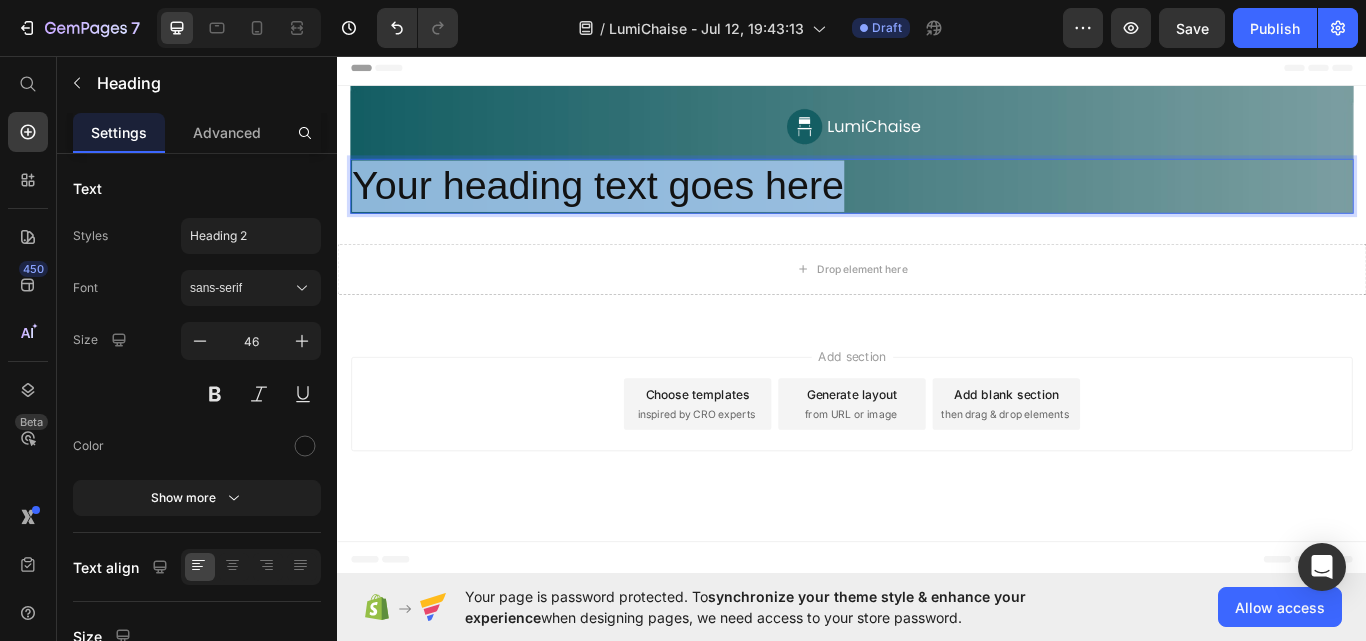 click on "Your heading text goes here" at bounding box center (937, 209) 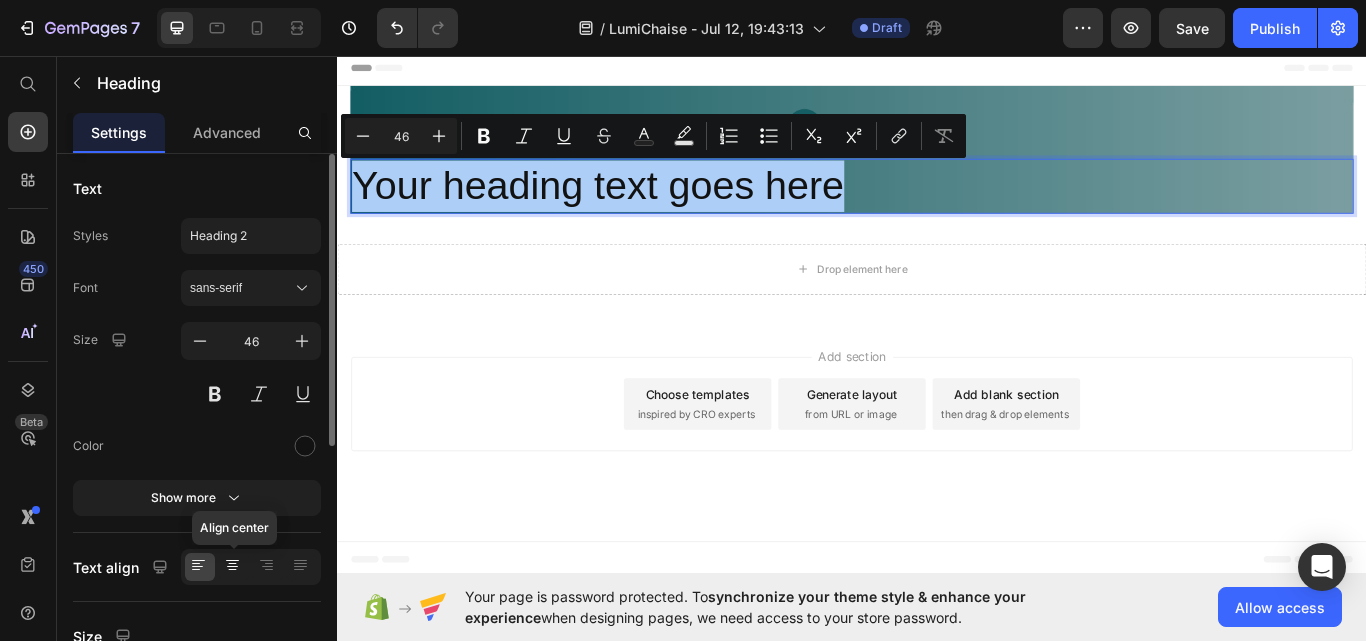click 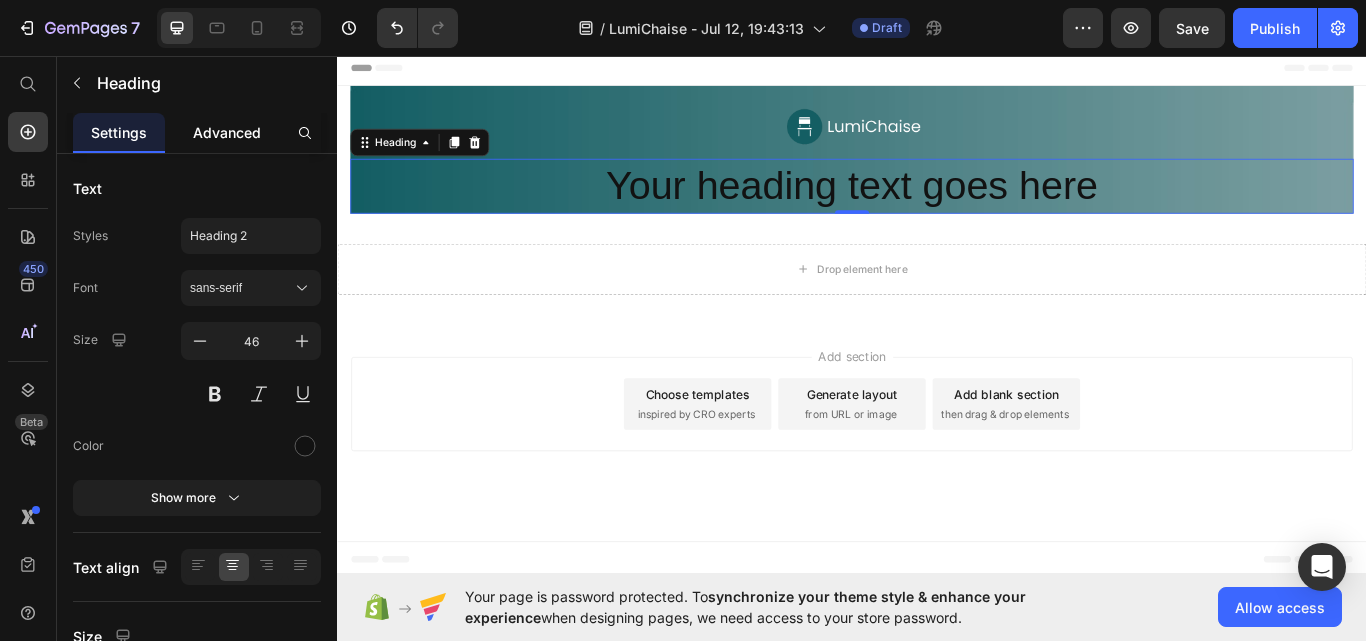 click on "Advanced" 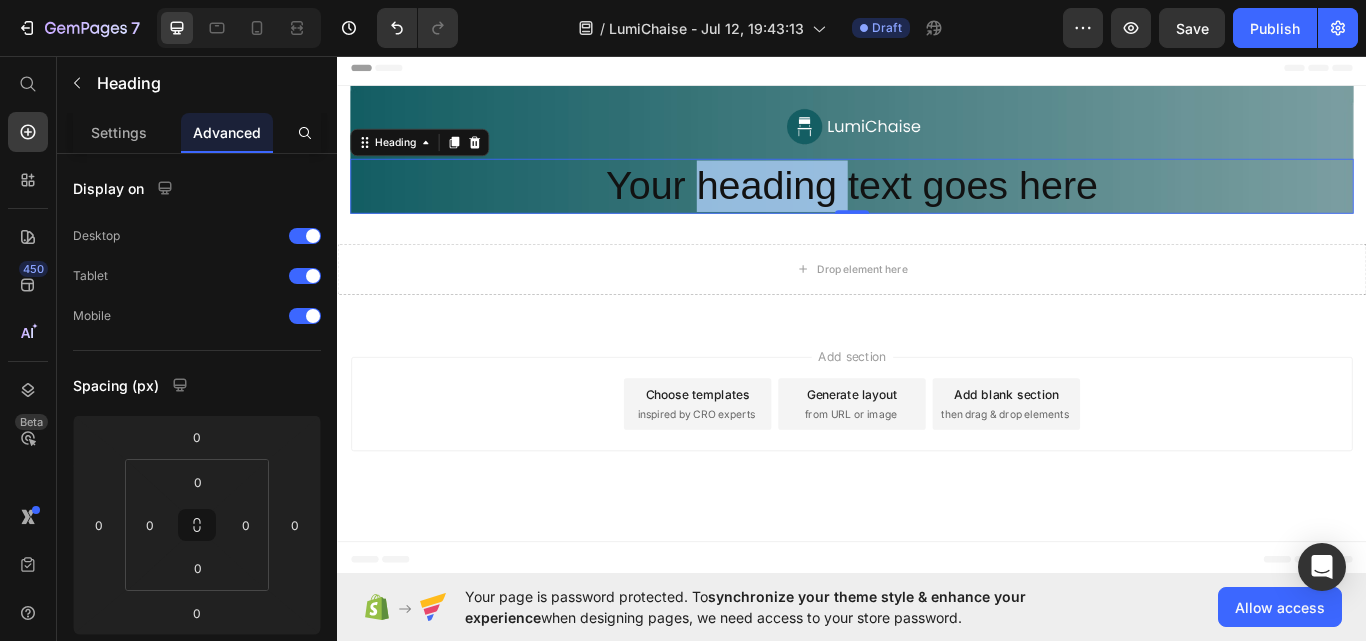 click on "Your heading text goes here" at bounding box center (937, 209) 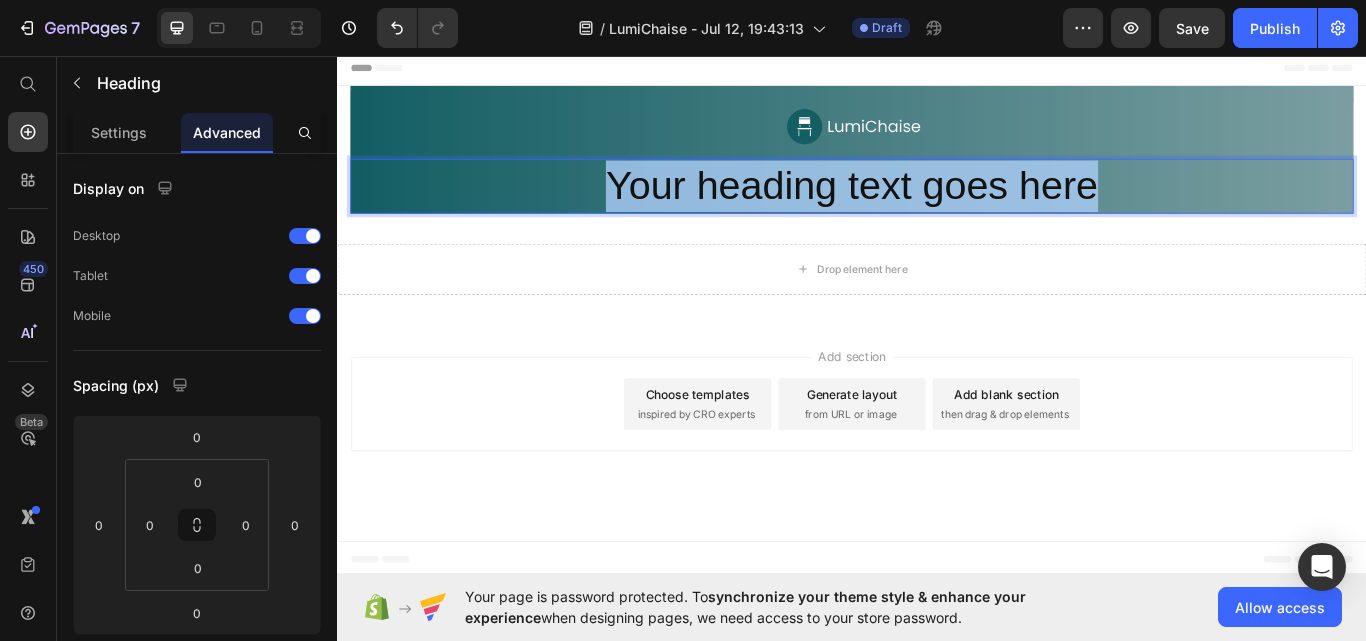 click on "Your heading text goes here" at bounding box center (937, 209) 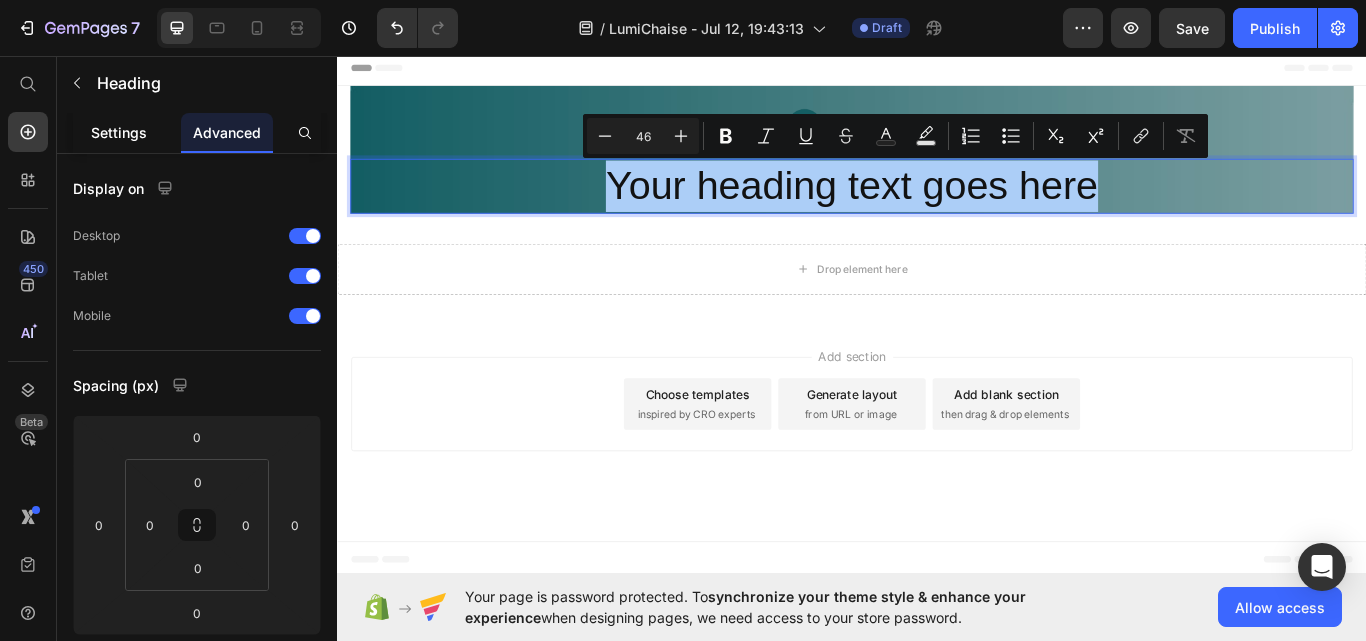 click on "Settings" at bounding box center [119, 132] 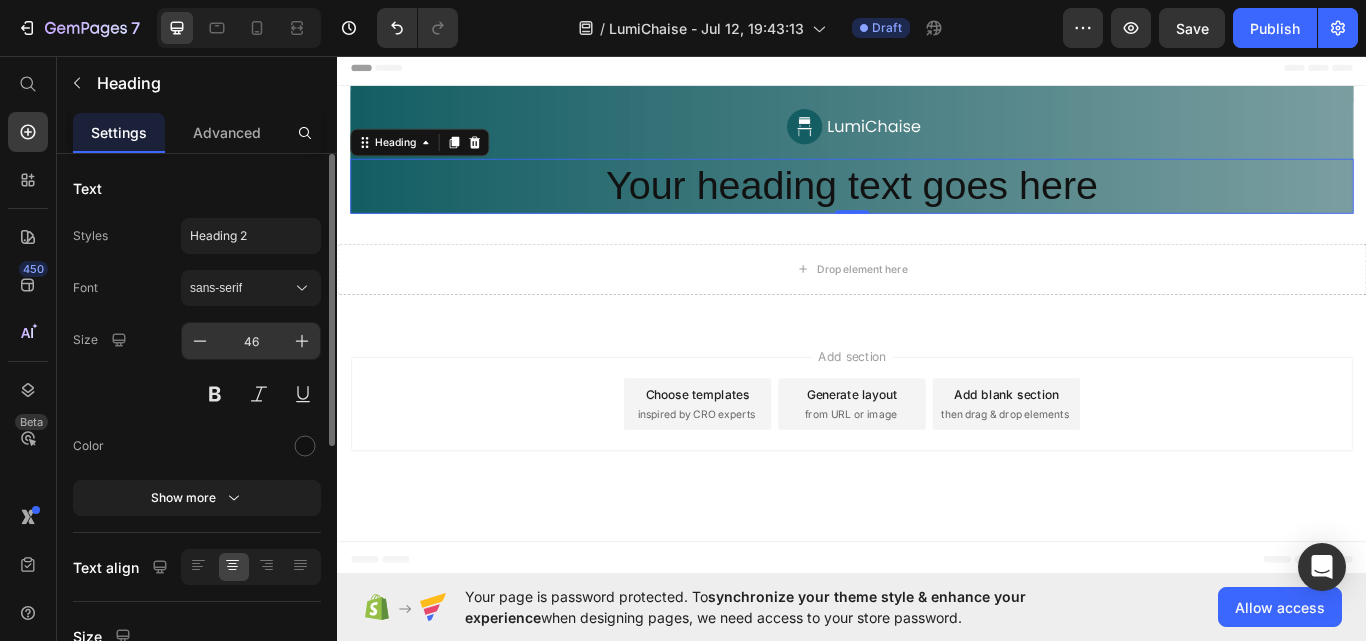 click on "46" at bounding box center (251, 341) 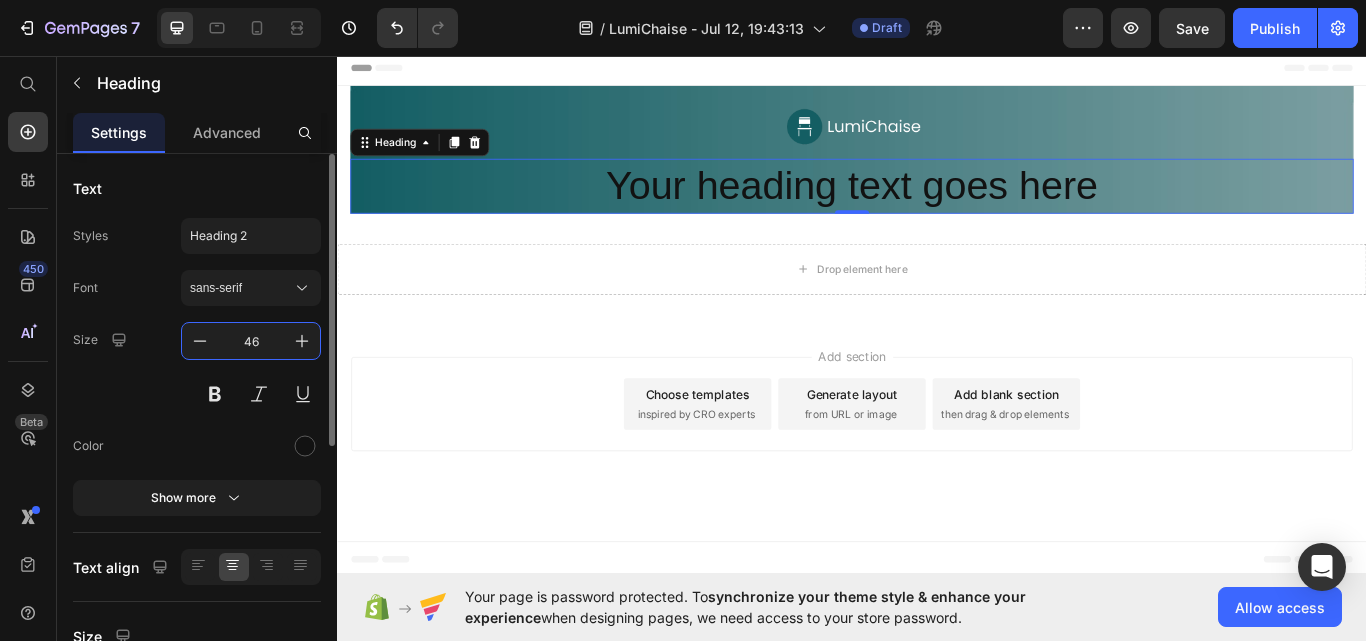 click on "46" at bounding box center (251, 341) 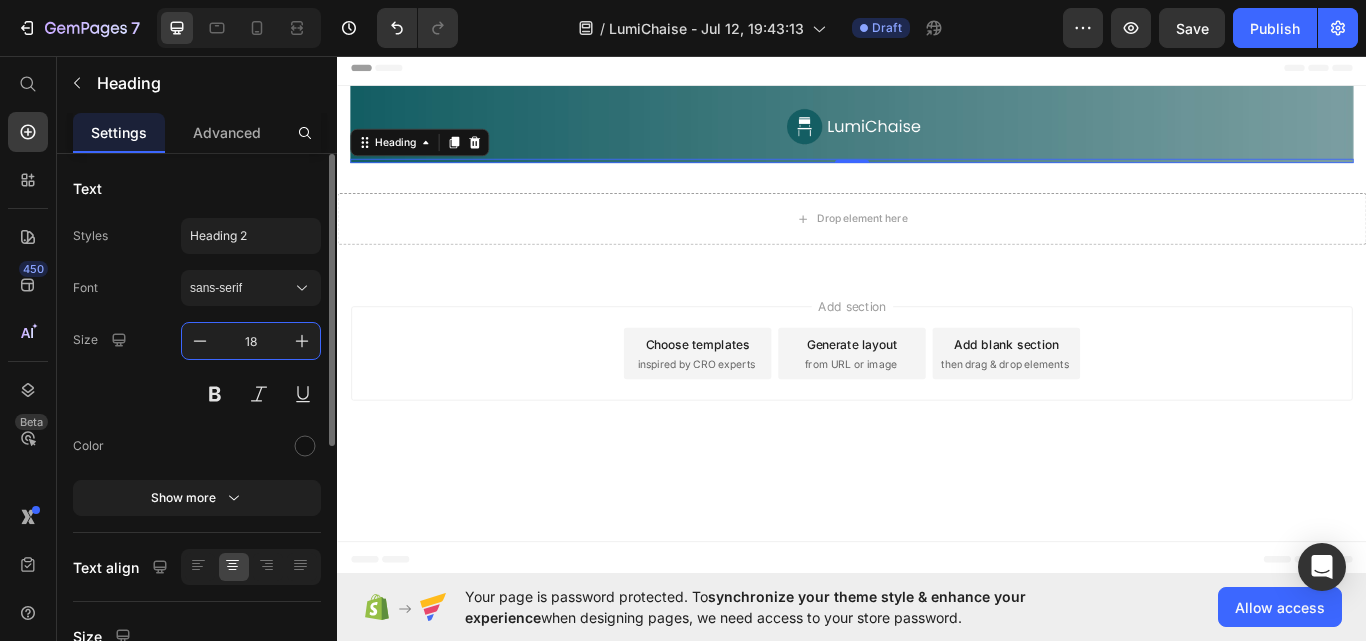 type on "18" 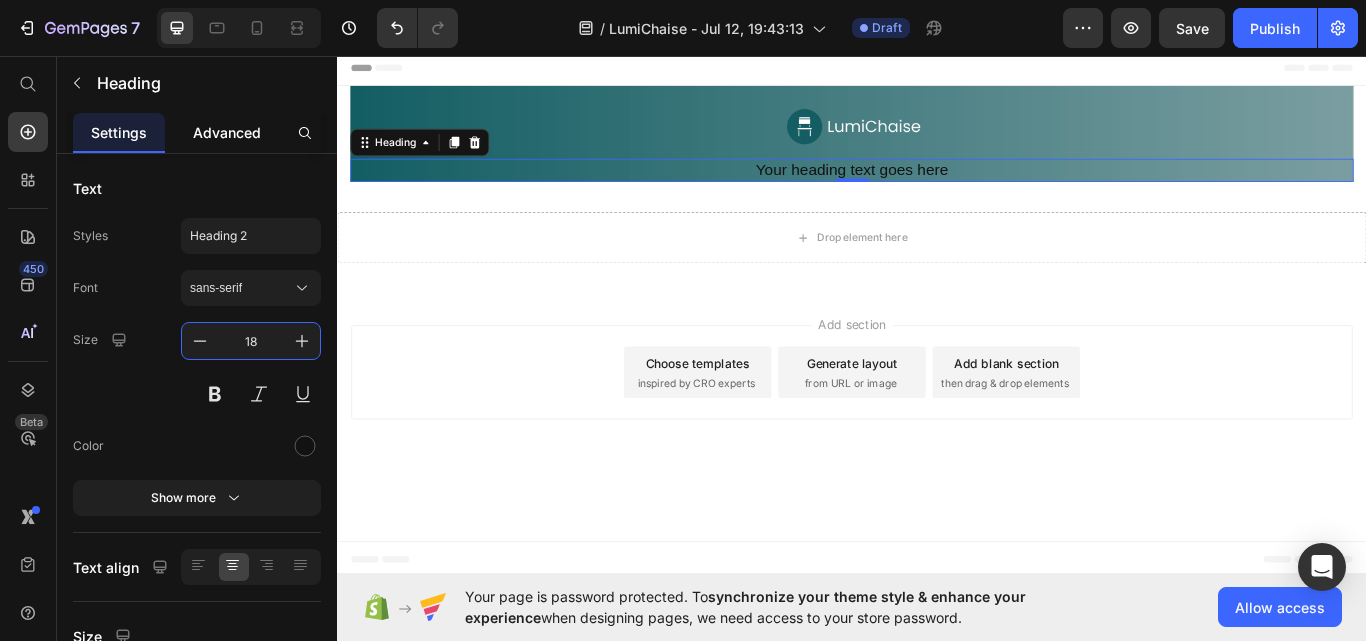 click on "Advanced" at bounding box center (227, 132) 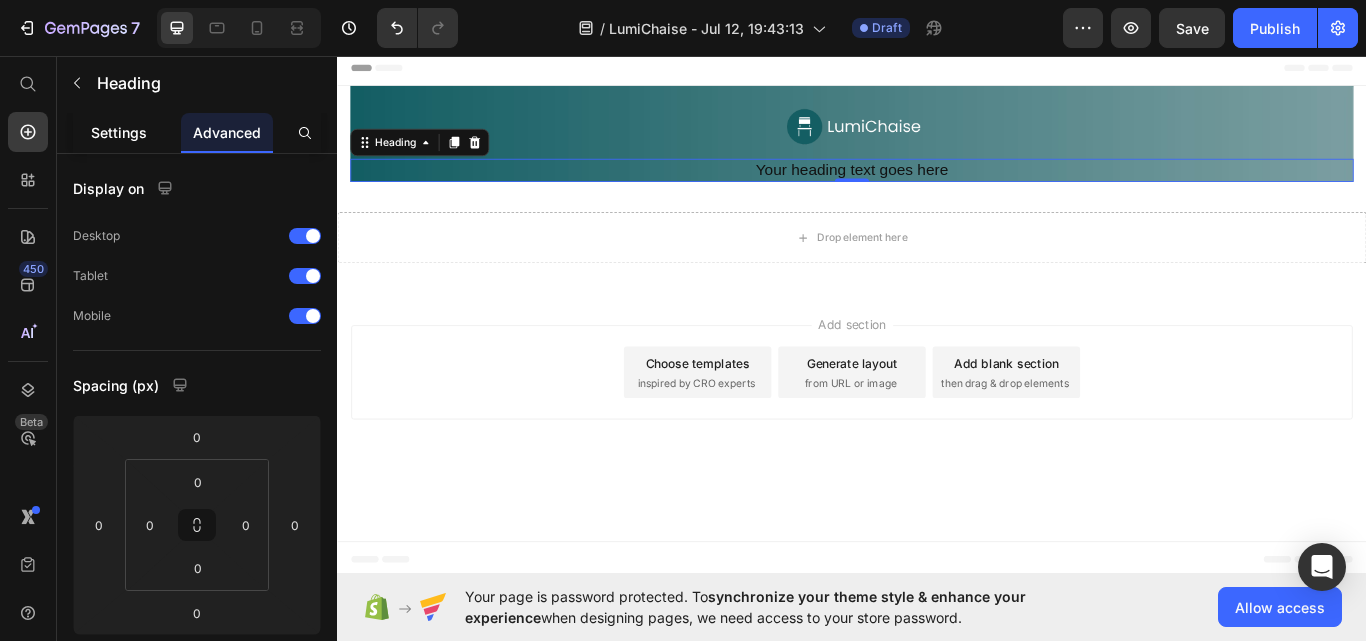 click on "Settings" at bounding box center (119, 132) 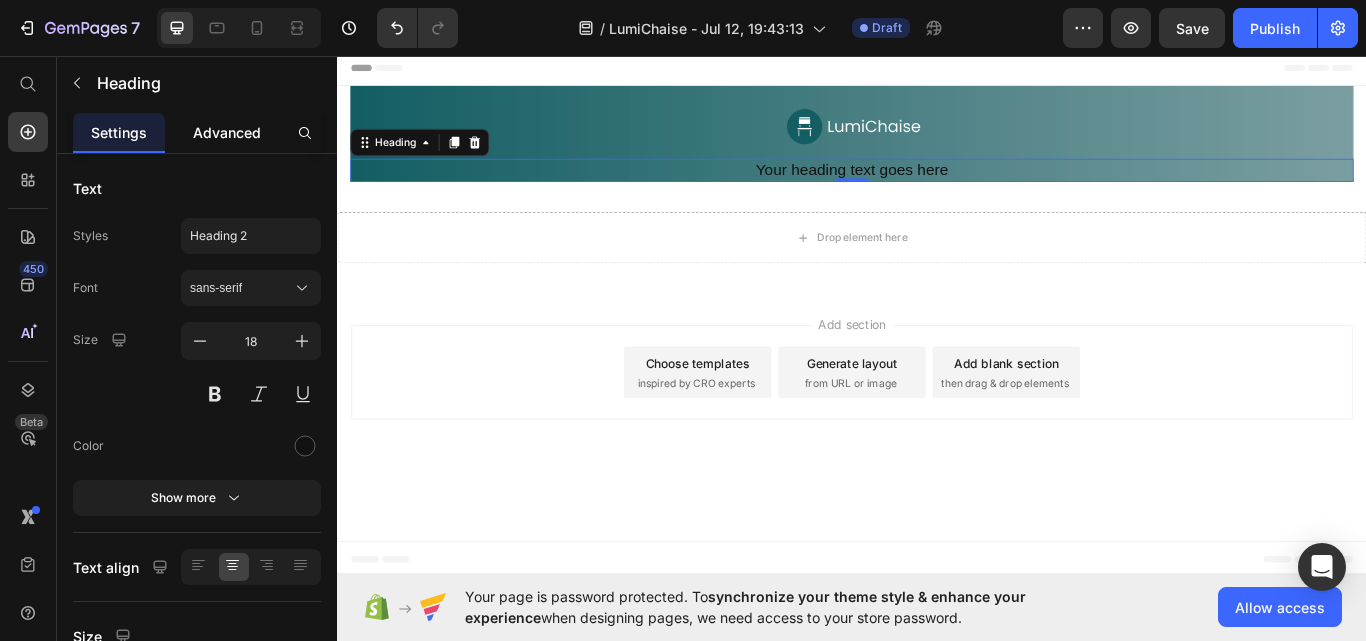 click on "Advanced" at bounding box center [227, 132] 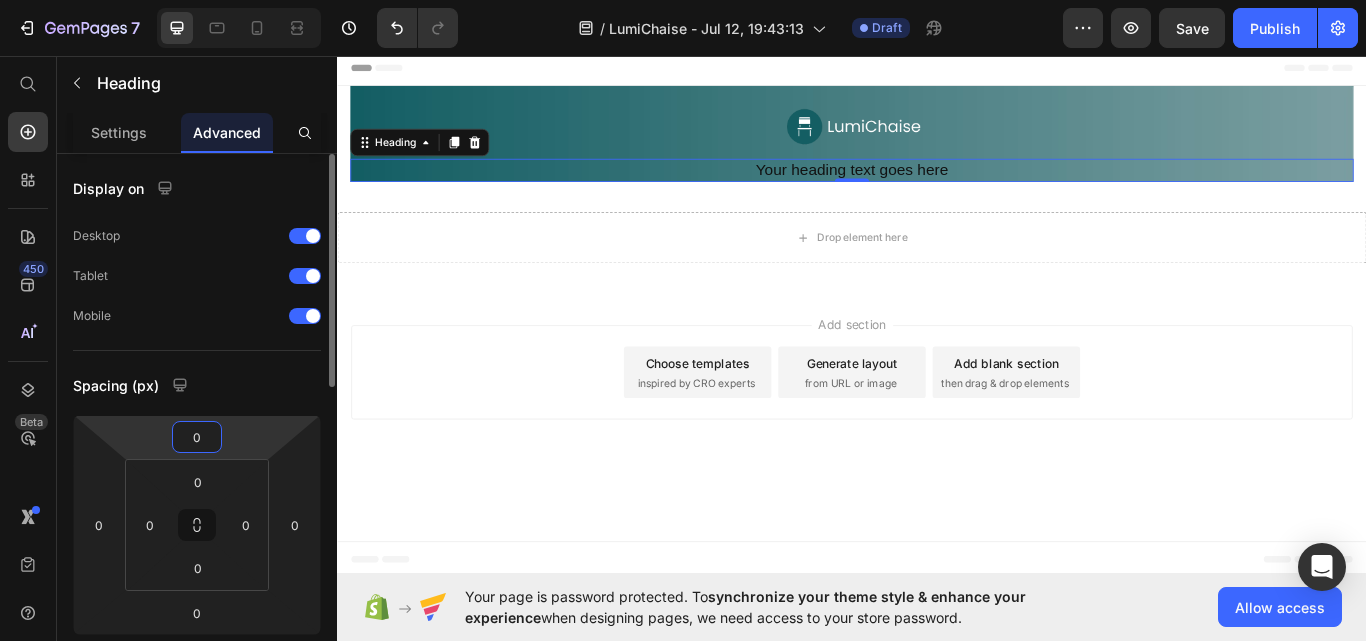 click on "0" at bounding box center (197, 437) 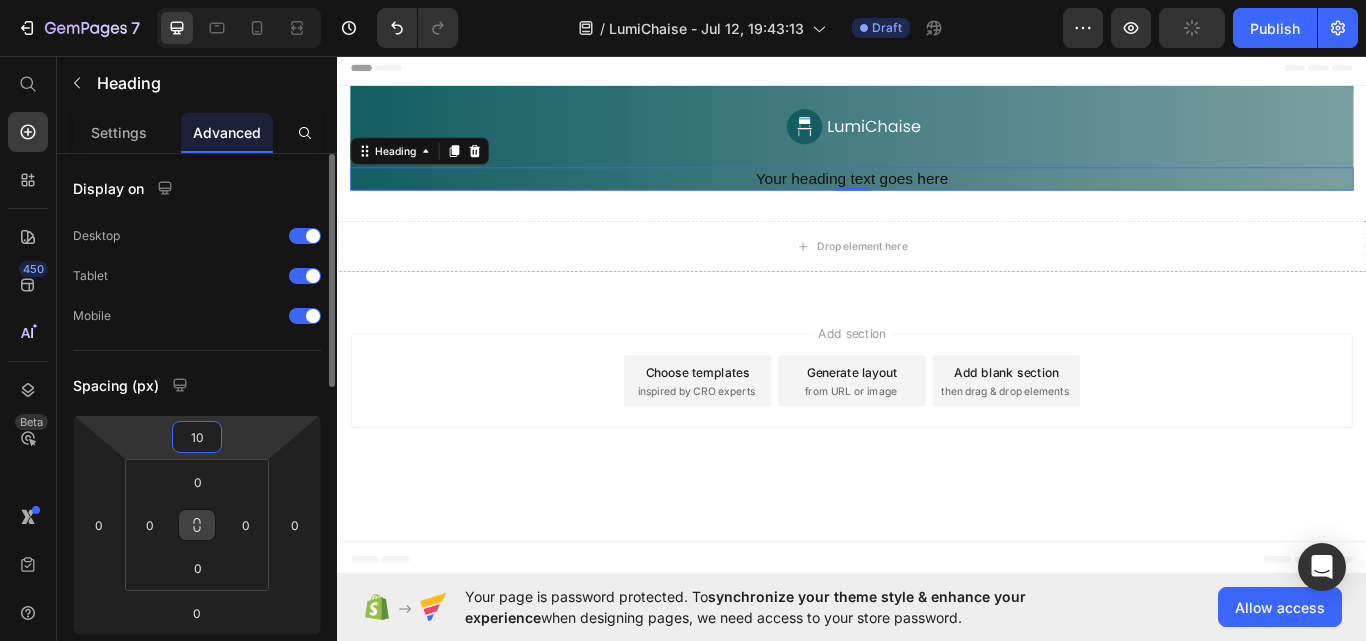type on "10" 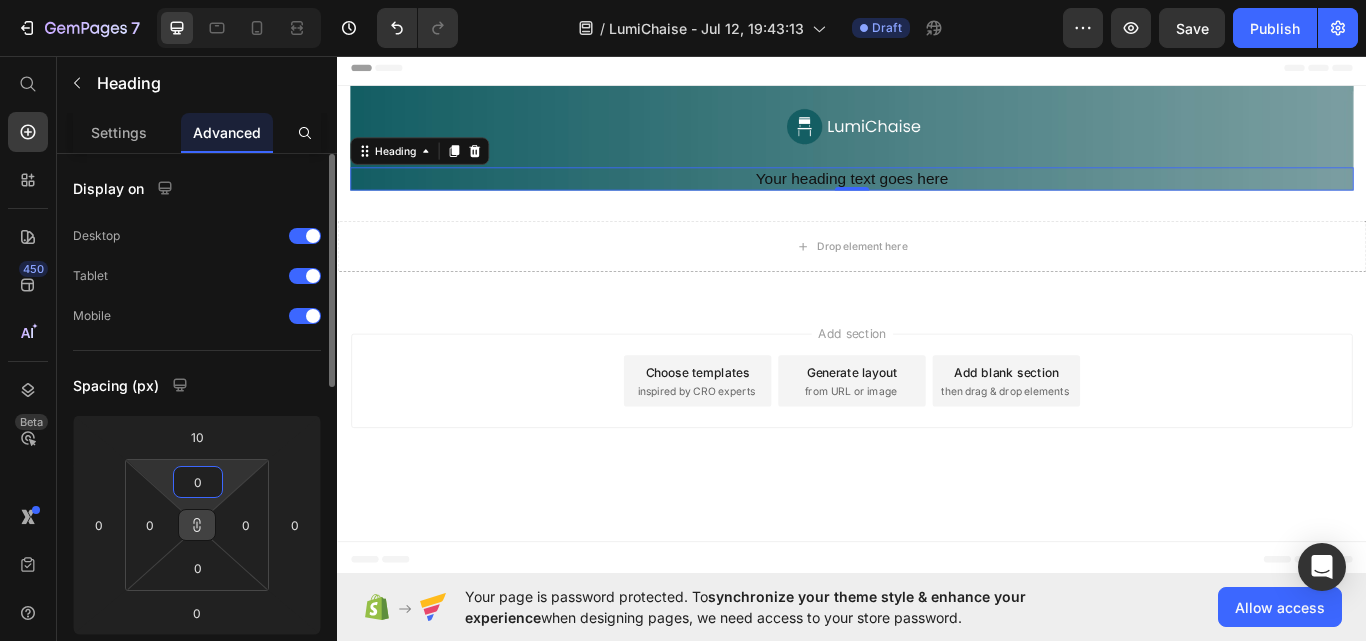 click on "0" at bounding box center [198, 482] 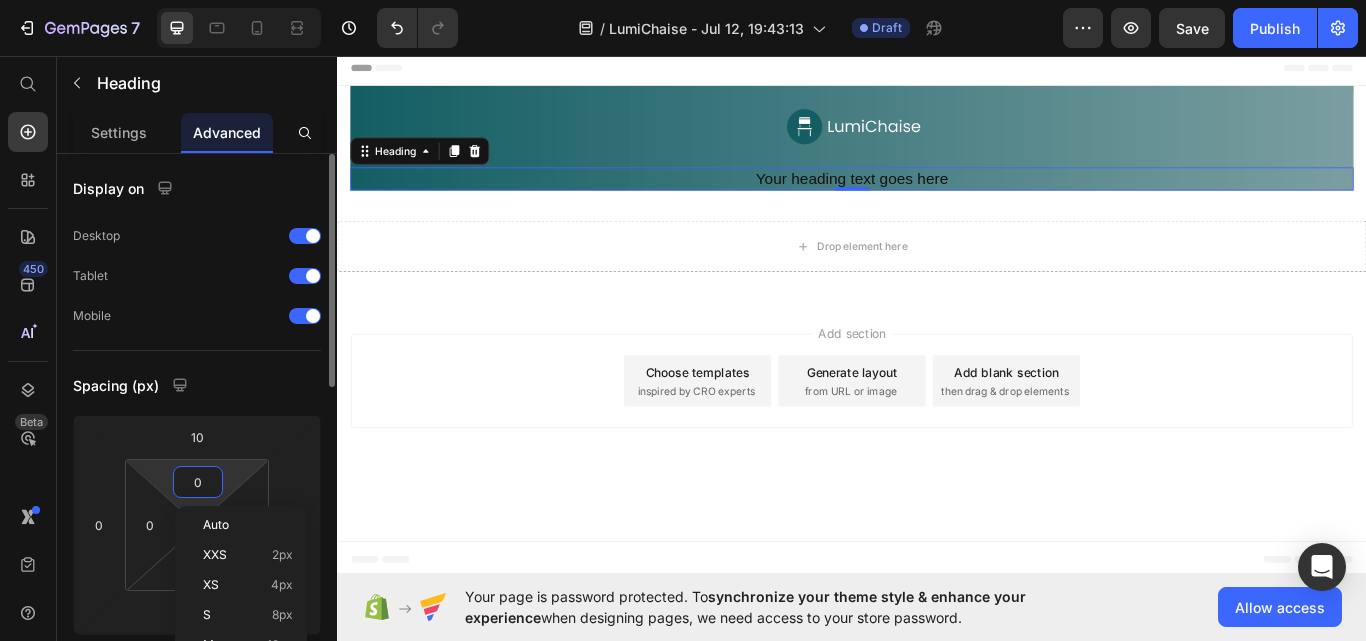 type on "5" 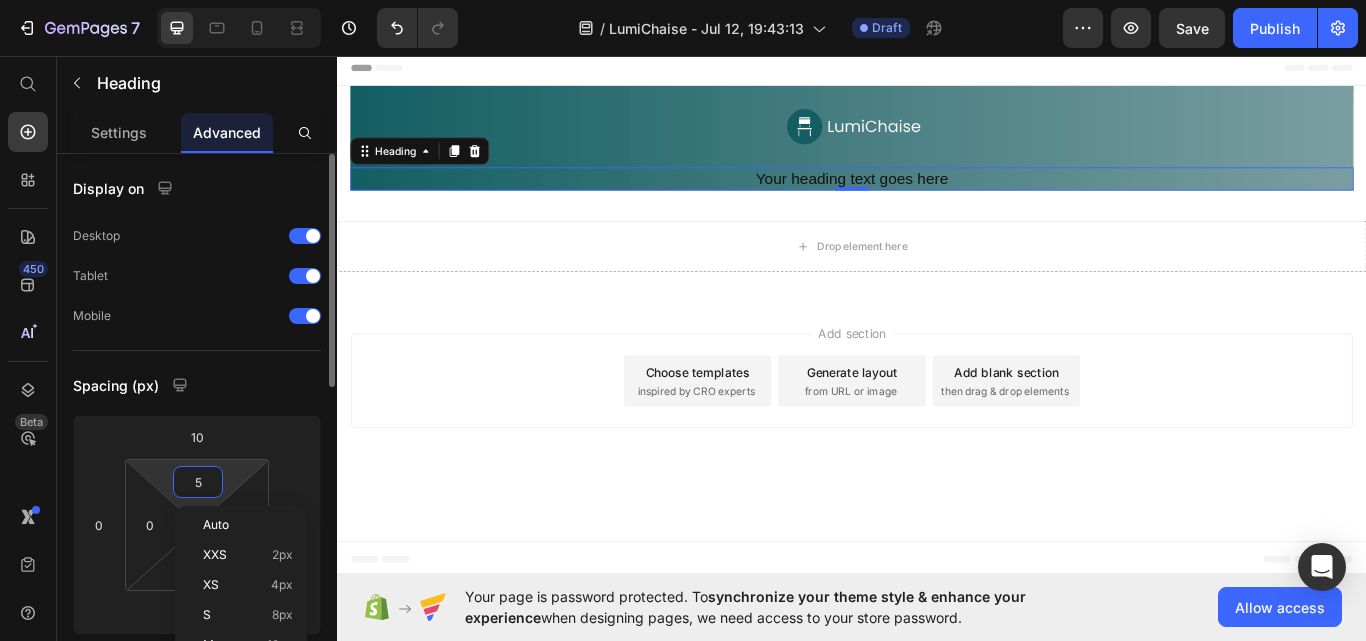 type on "5" 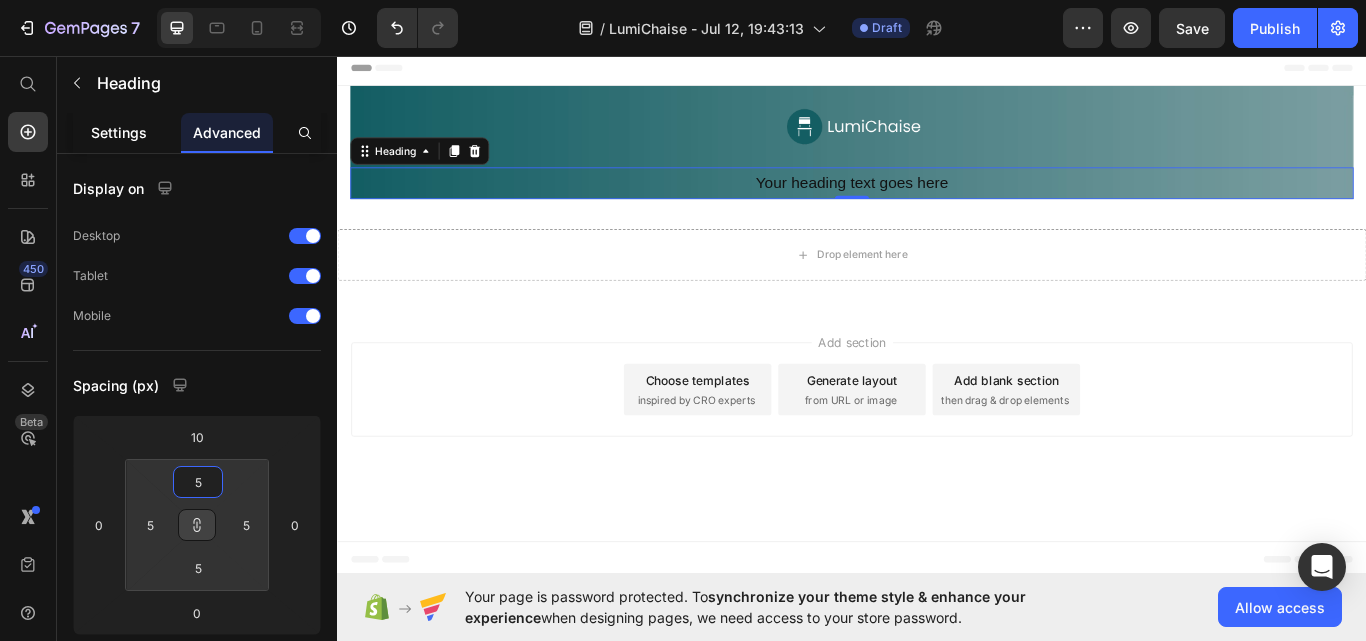click on "Settings" at bounding box center [119, 132] 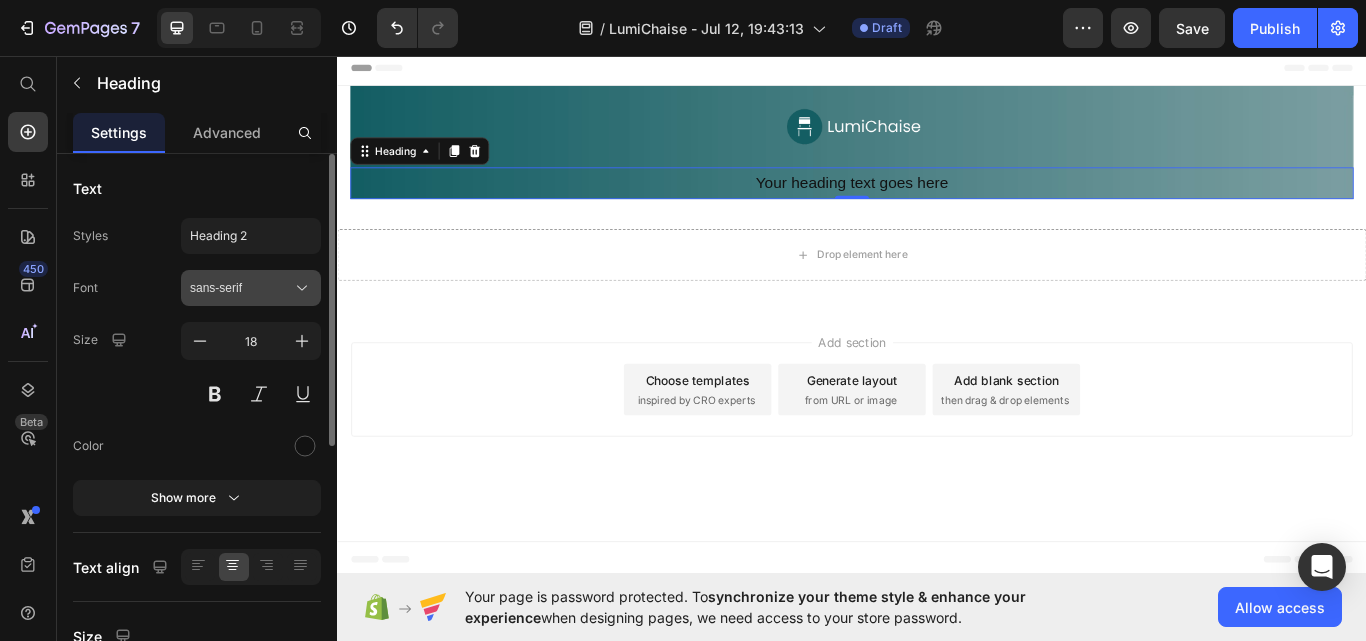 click on "sans-serif" at bounding box center (241, 288) 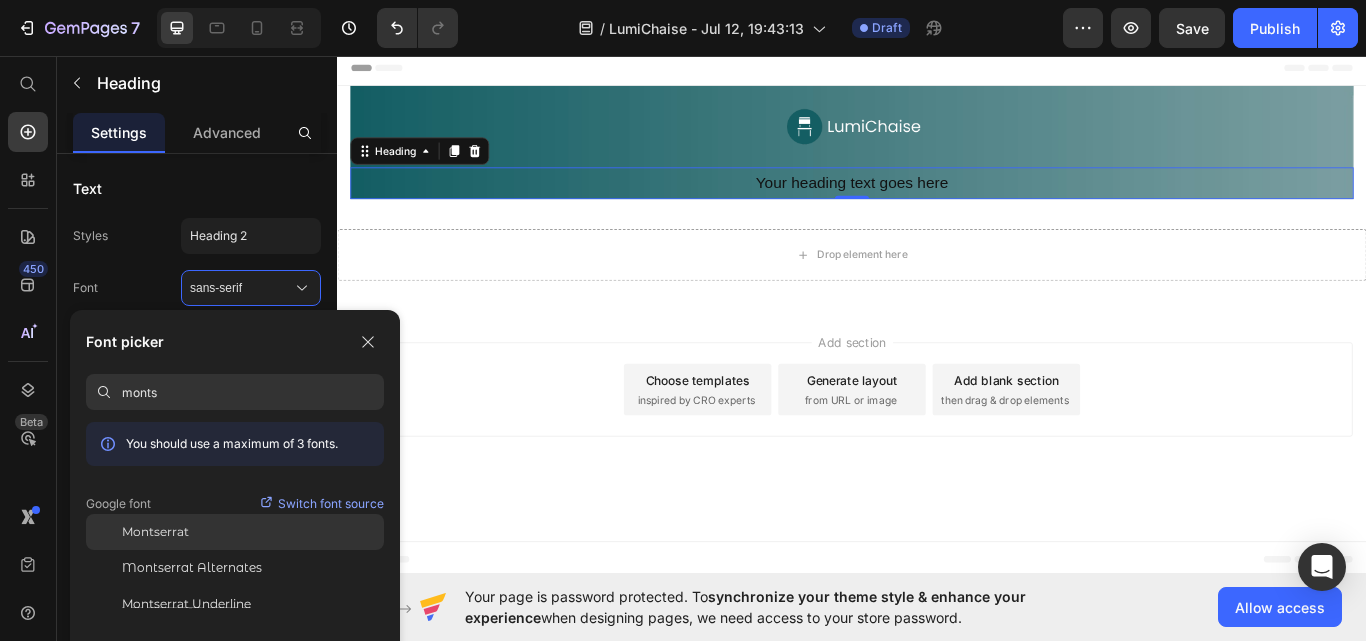 type on "monts" 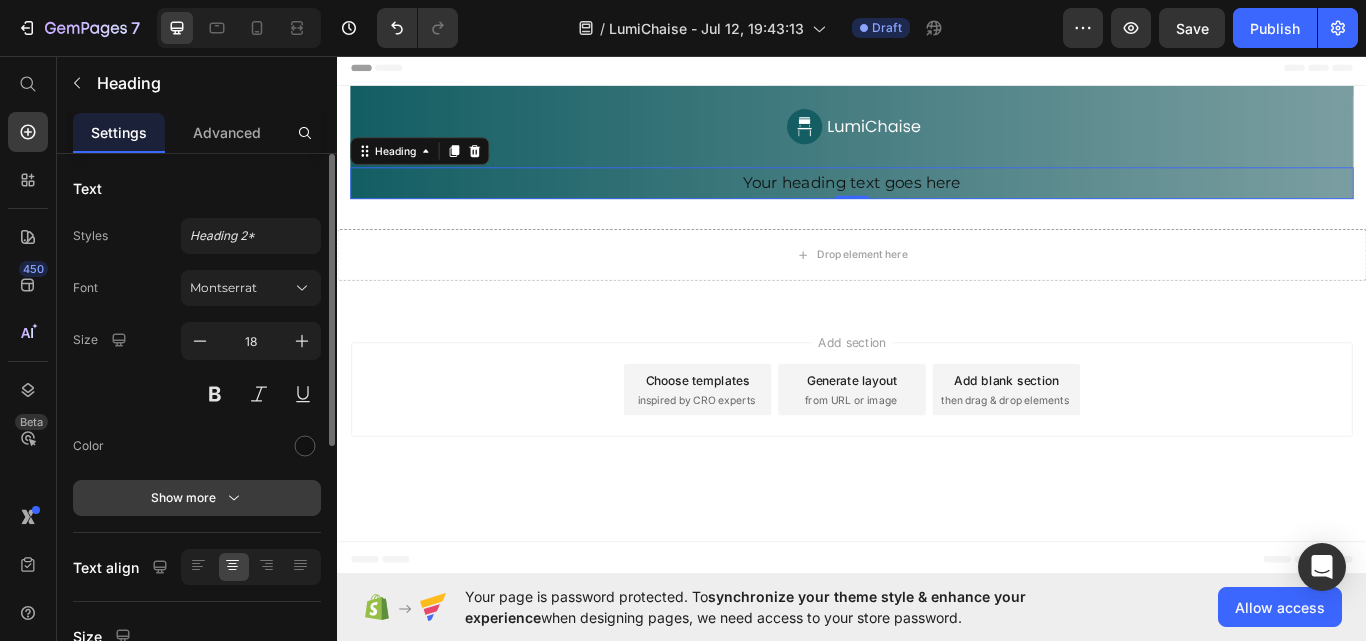 click 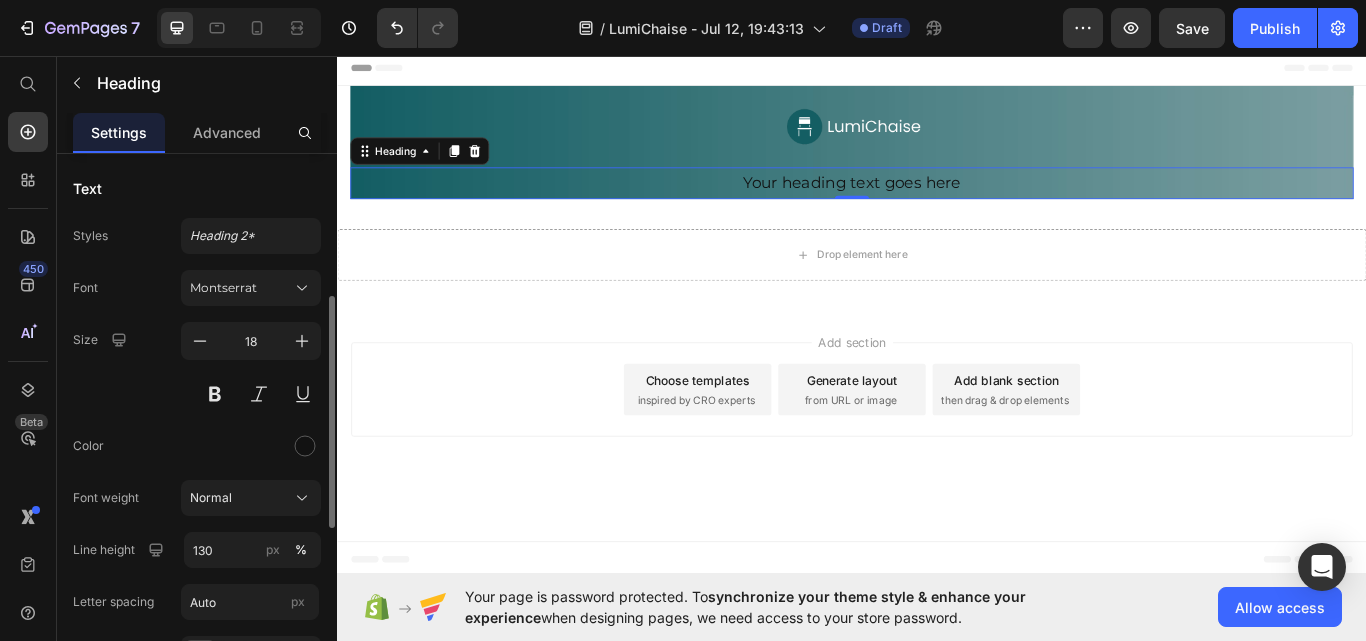 scroll, scrollTop: 100, scrollLeft: 0, axis: vertical 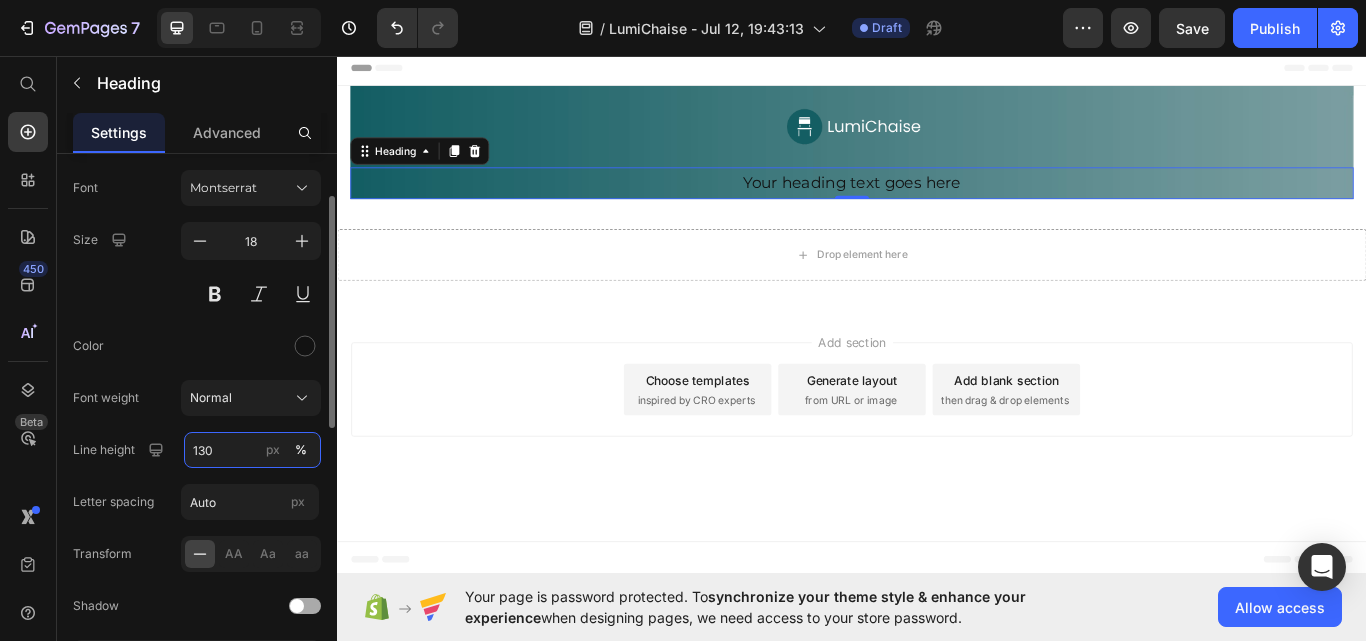 click on "130" at bounding box center [252, 450] 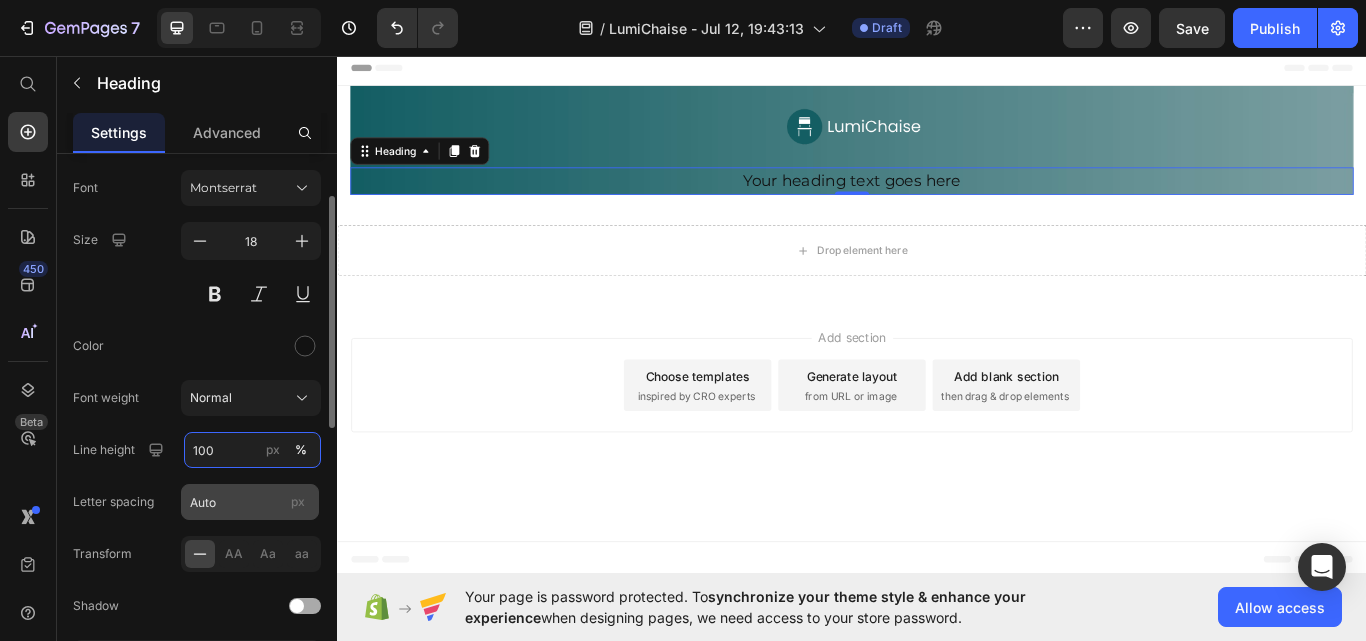 type on "100" 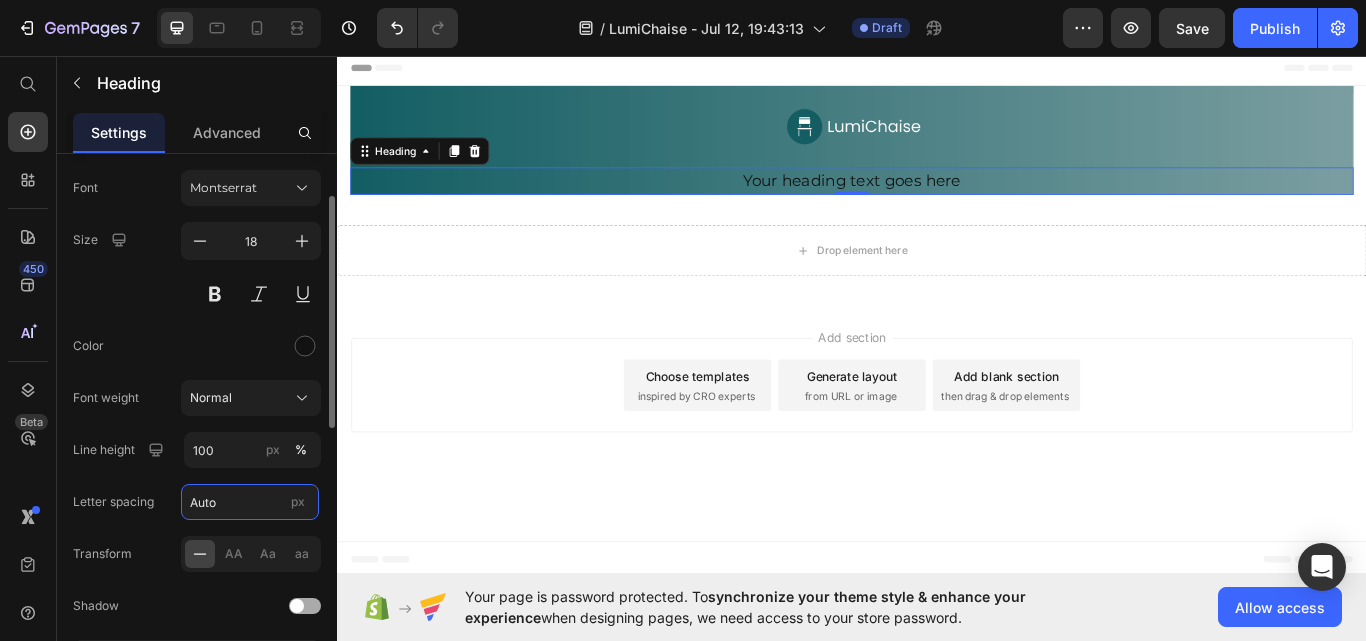 click on "Auto" at bounding box center (250, 502) 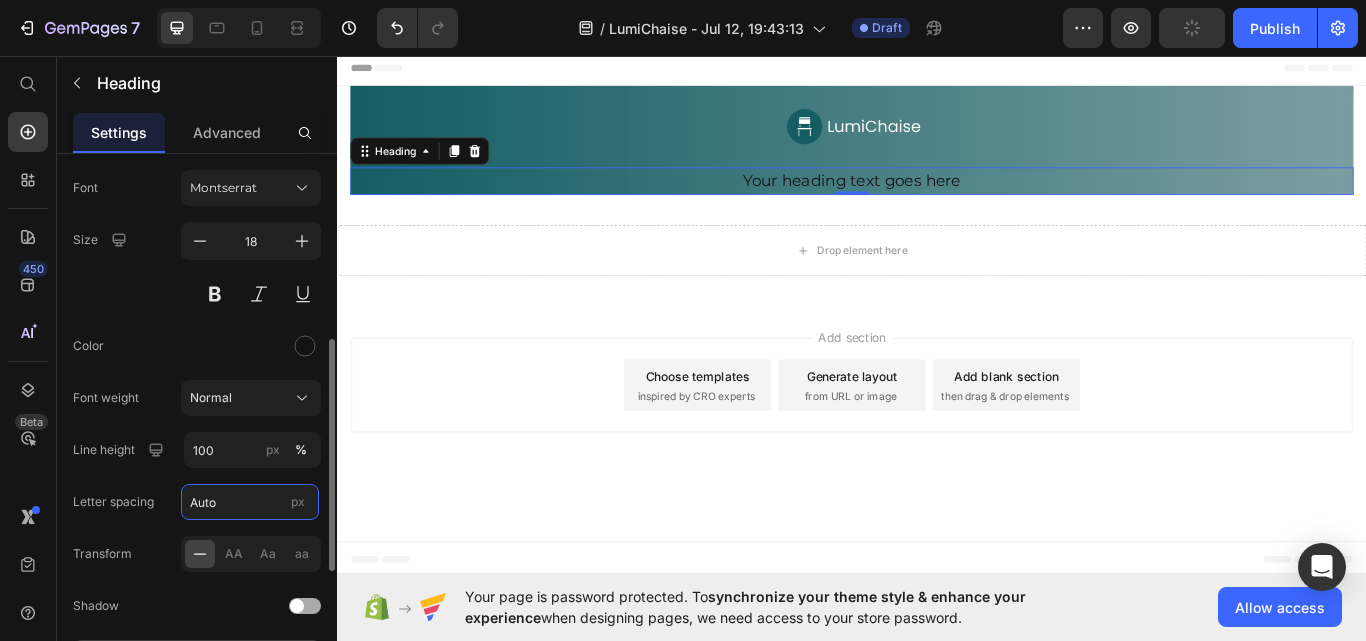 scroll, scrollTop: 300, scrollLeft: 0, axis: vertical 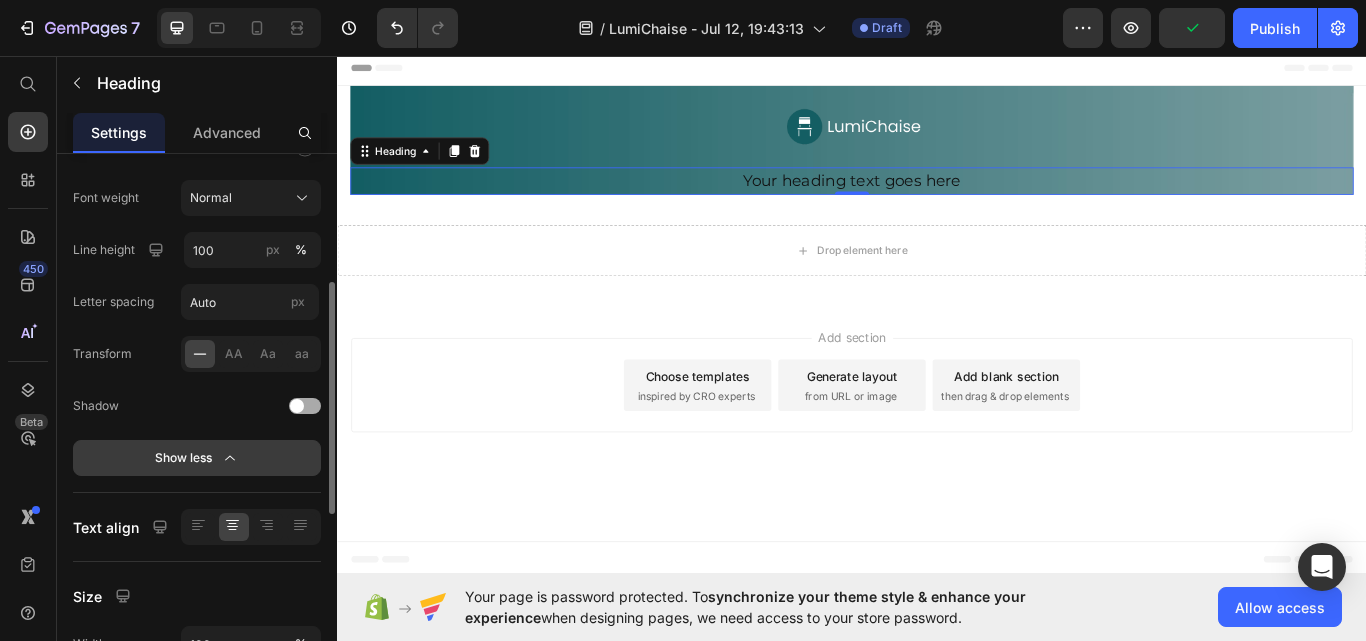 click on "Show less" 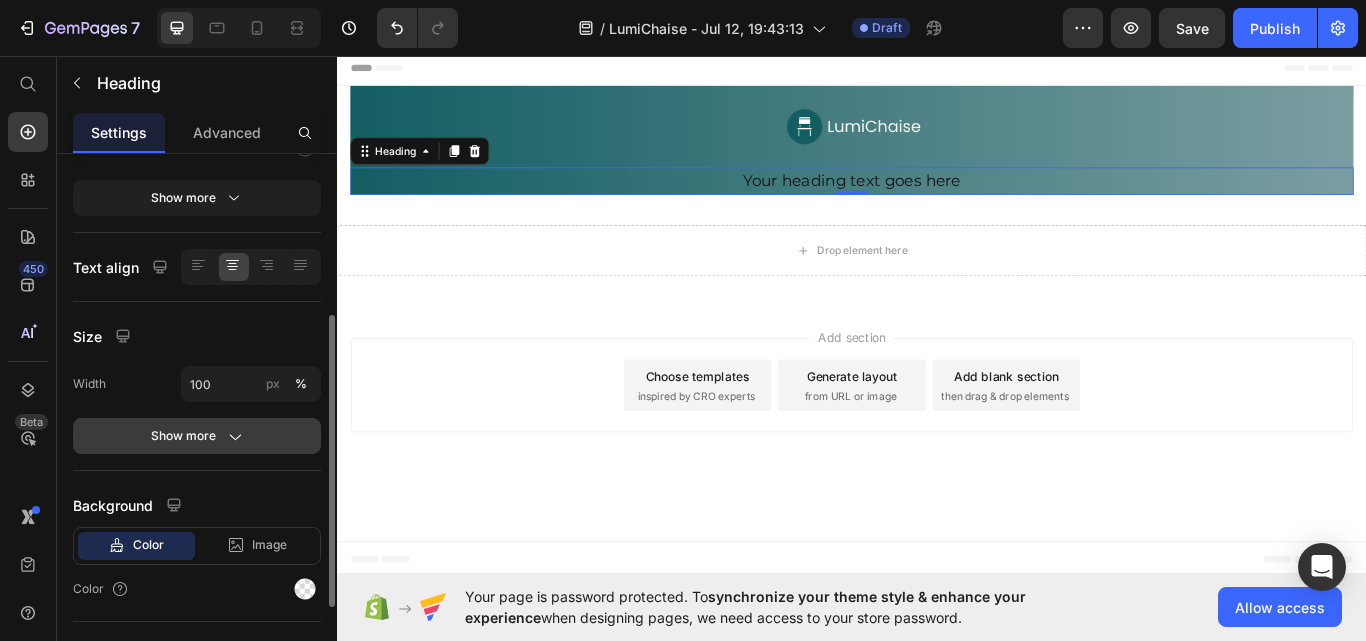 scroll, scrollTop: 0, scrollLeft: 0, axis: both 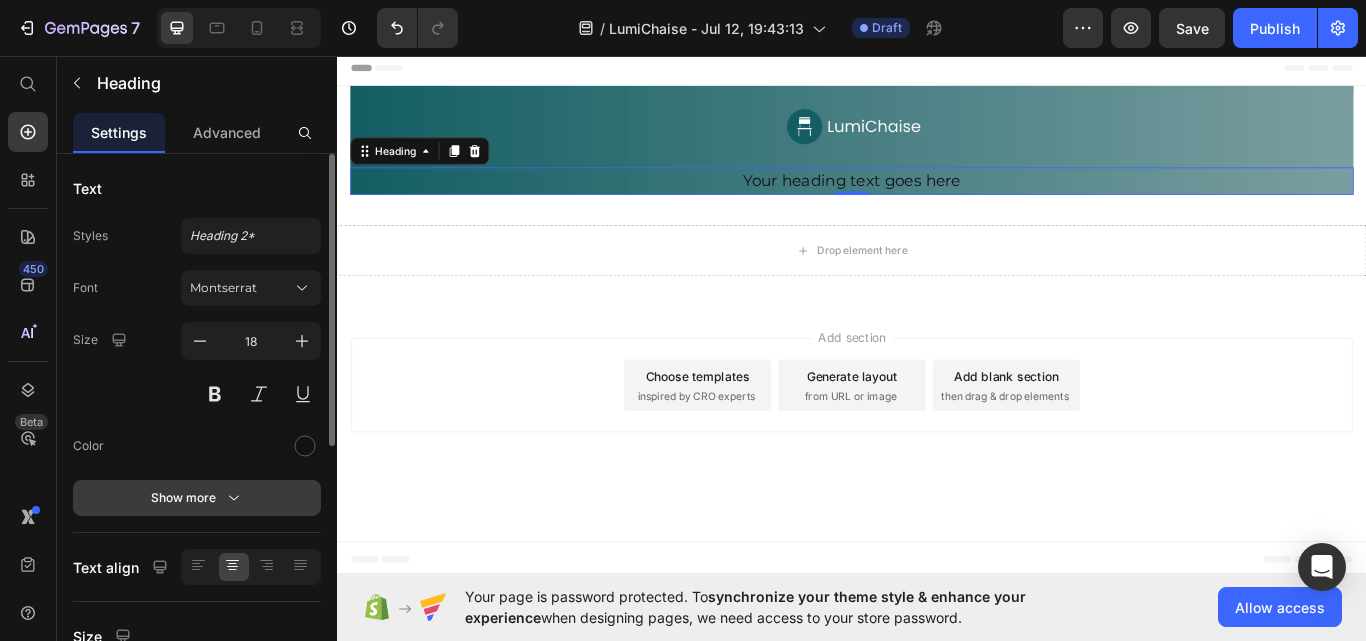 click 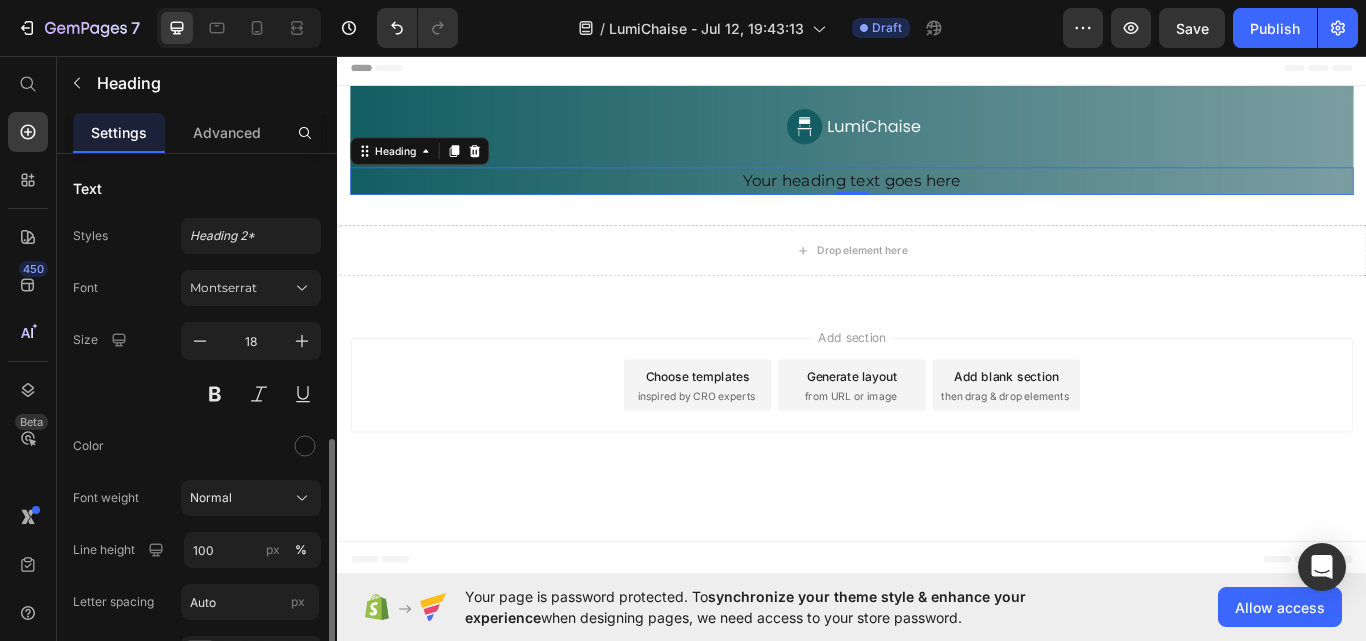 scroll, scrollTop: 200, scrollLeft: 0, axis: vertical 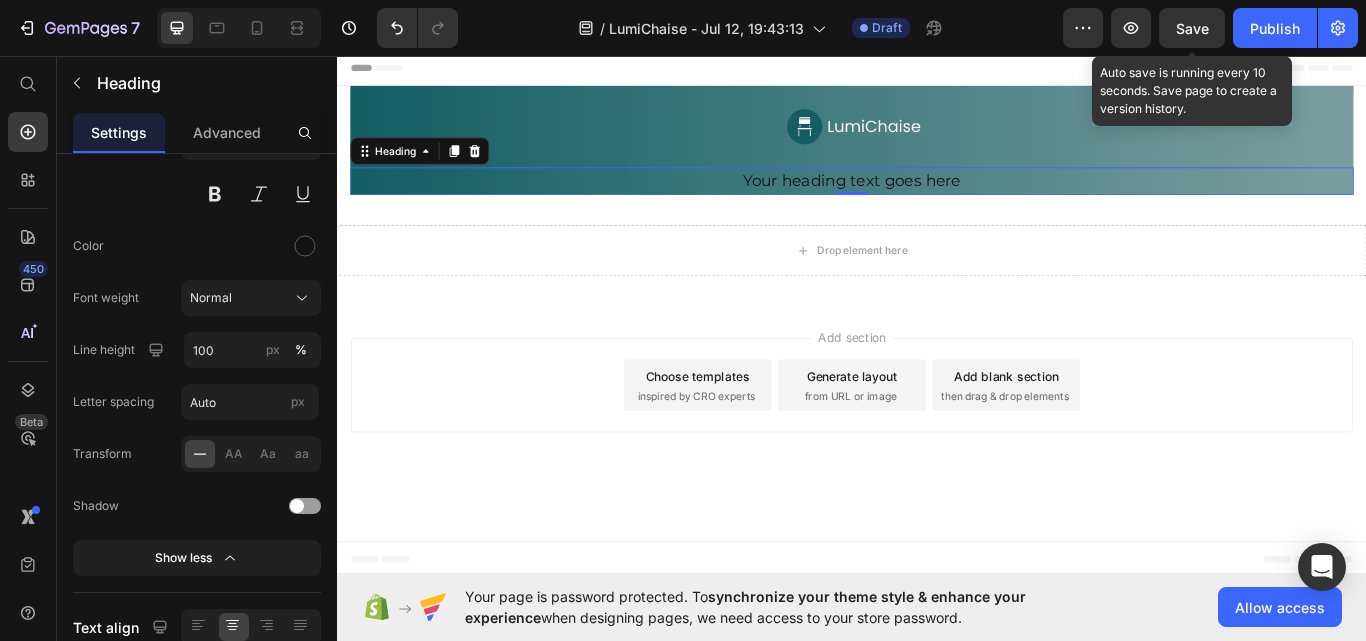click on "Save" at bounding box center [1192, 28] 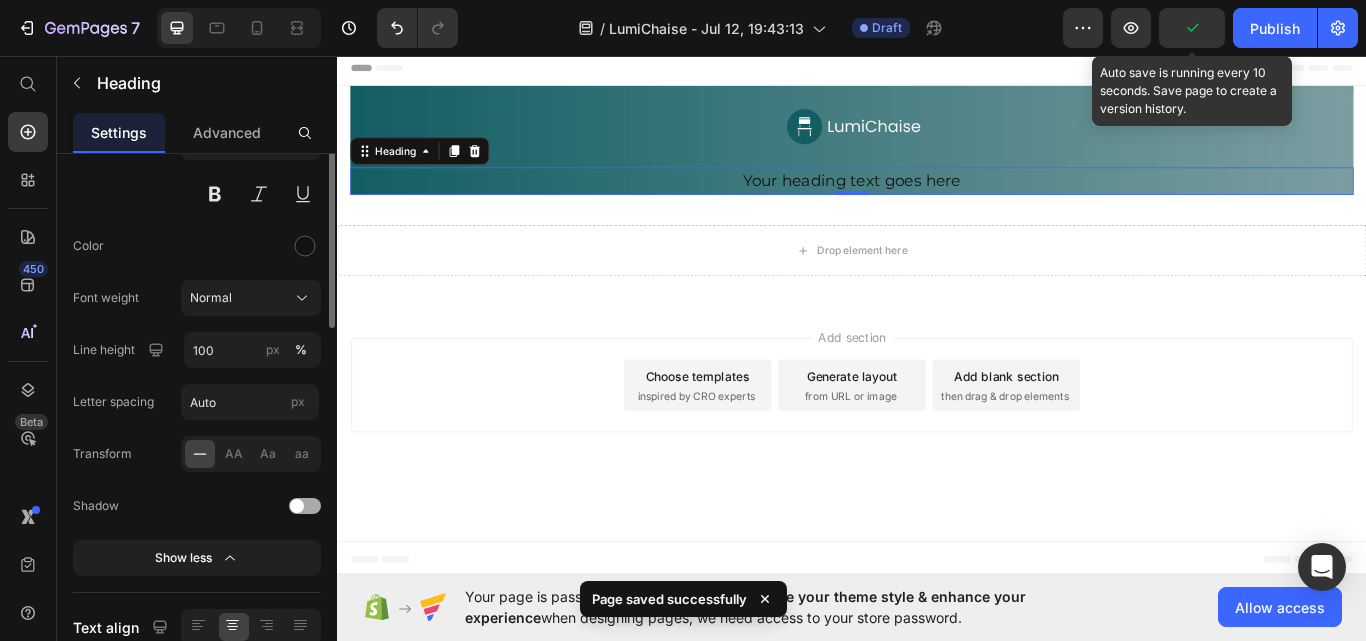 scroll, scrollTop: 0, scrollLeft: 0, axis: both 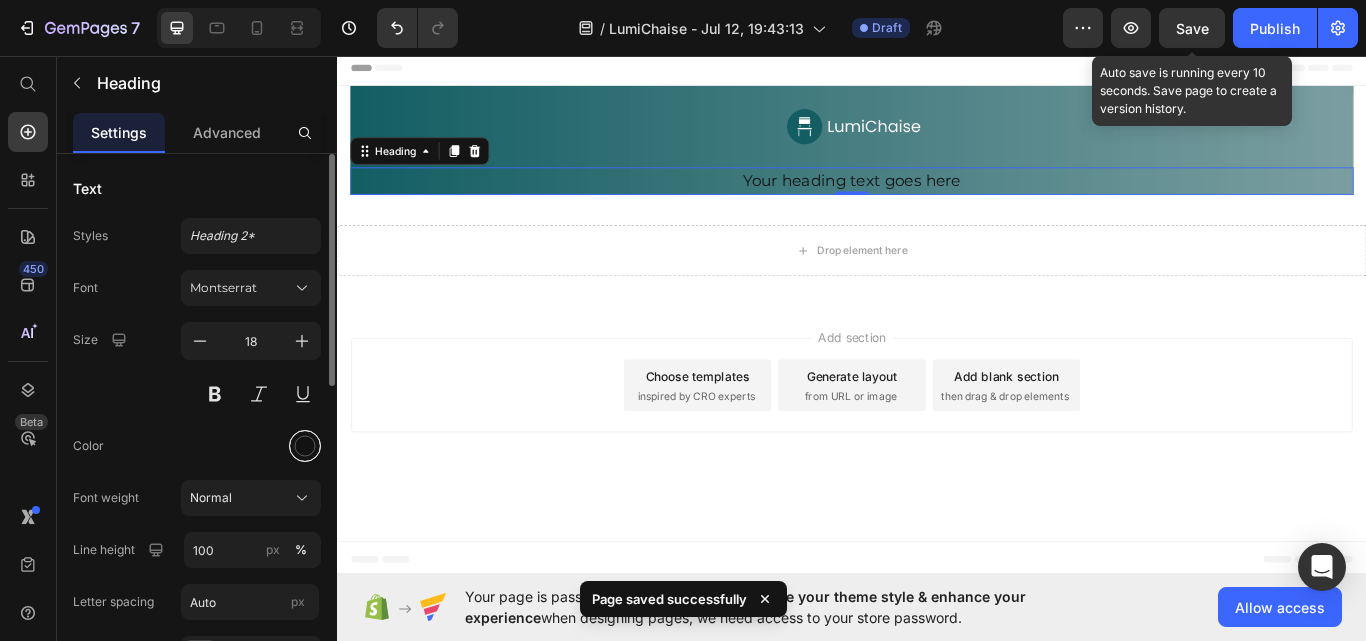 click at bounding box center (305, 446) 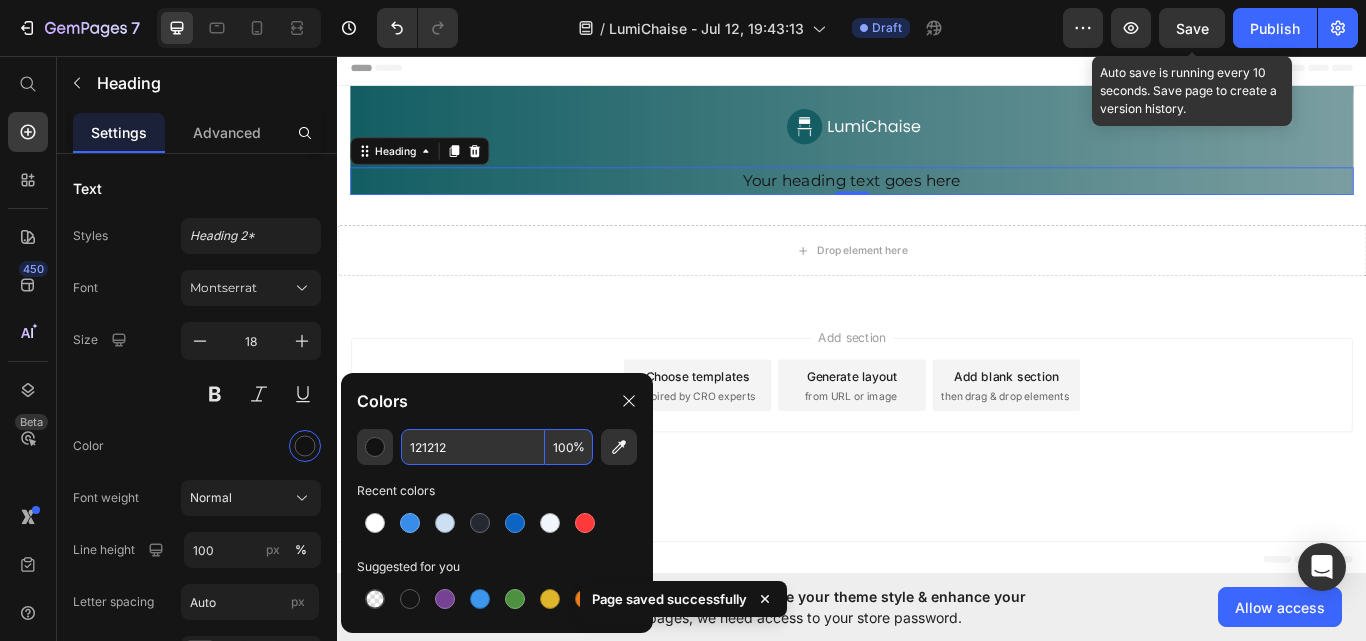 click on "121212" at bounding box center [473, 447] 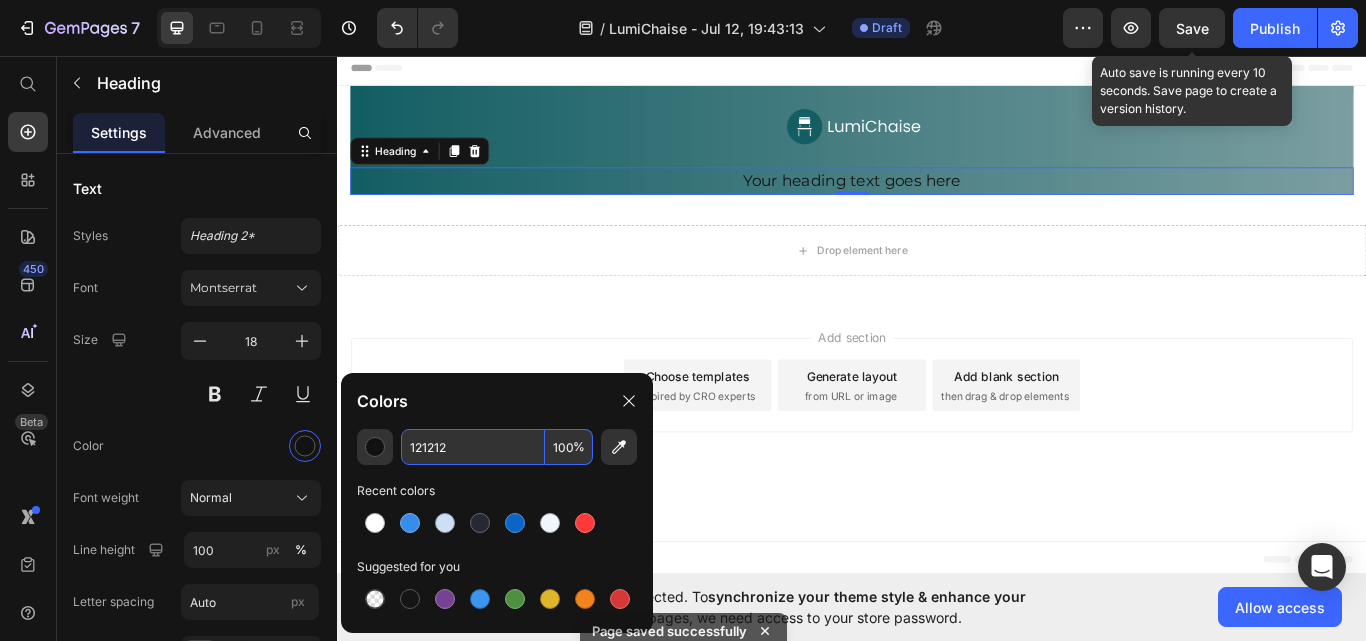 paste on "rgb(255, 255, 255)" 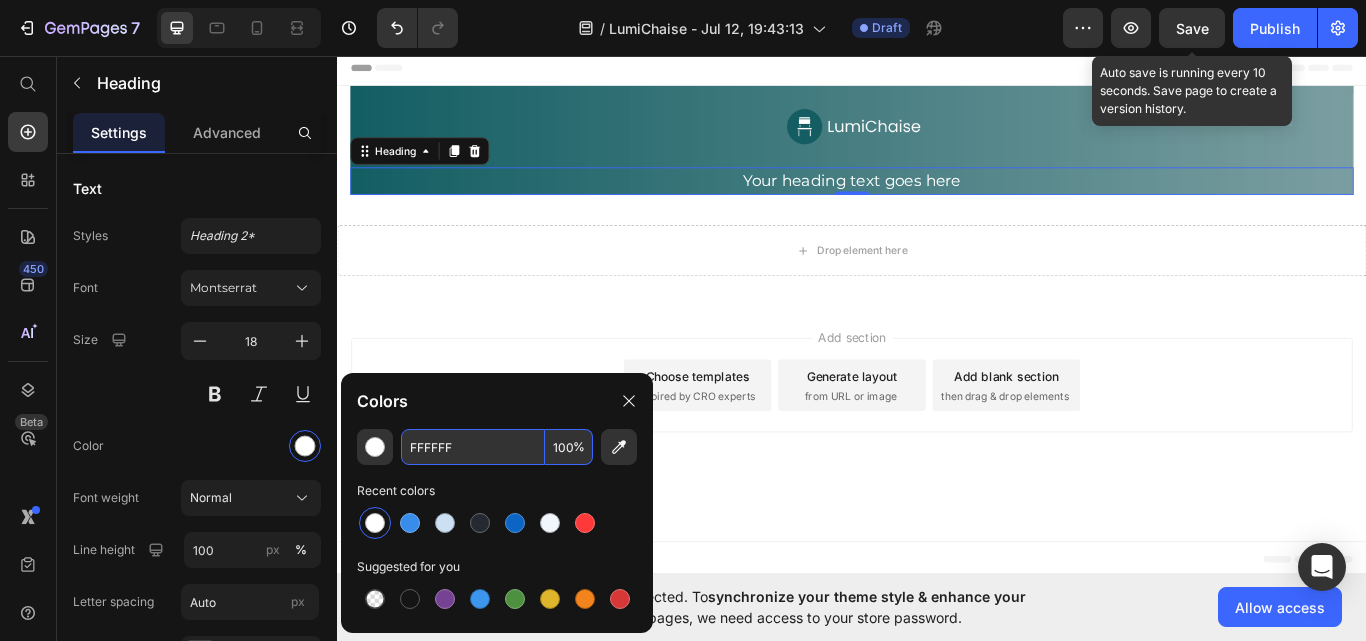 type on "FFFFFF" 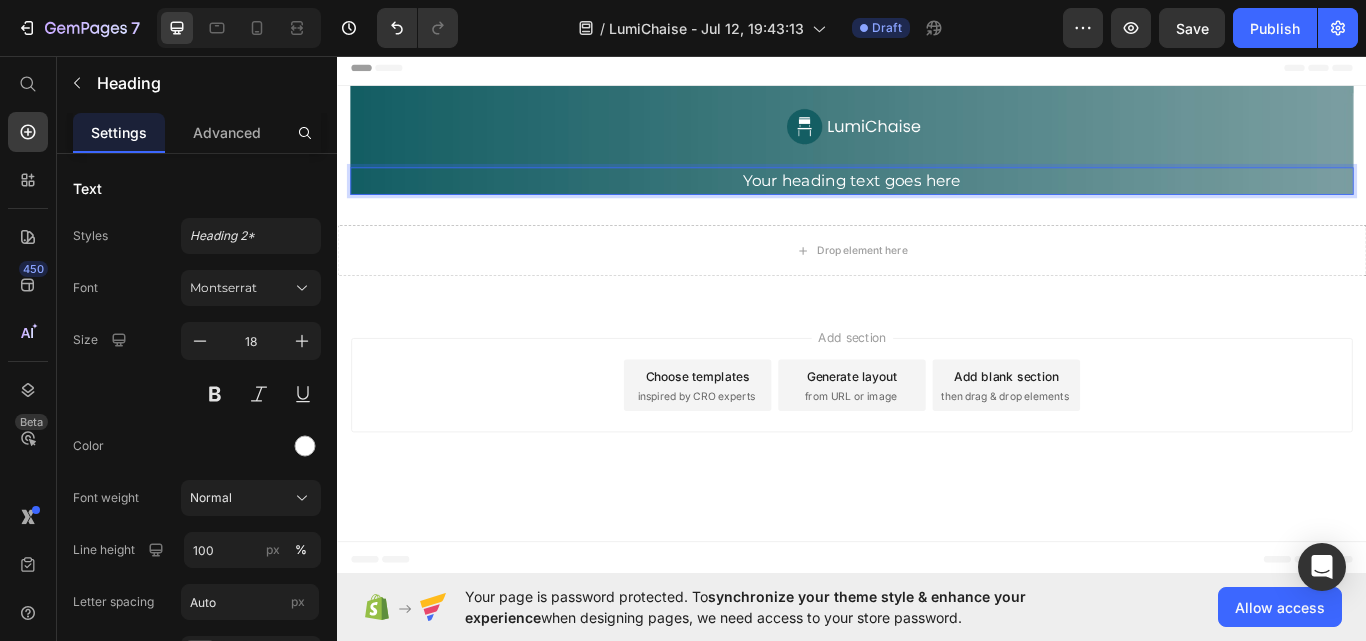 click on "Your heading text goes here" at bounding box center (937, 203) 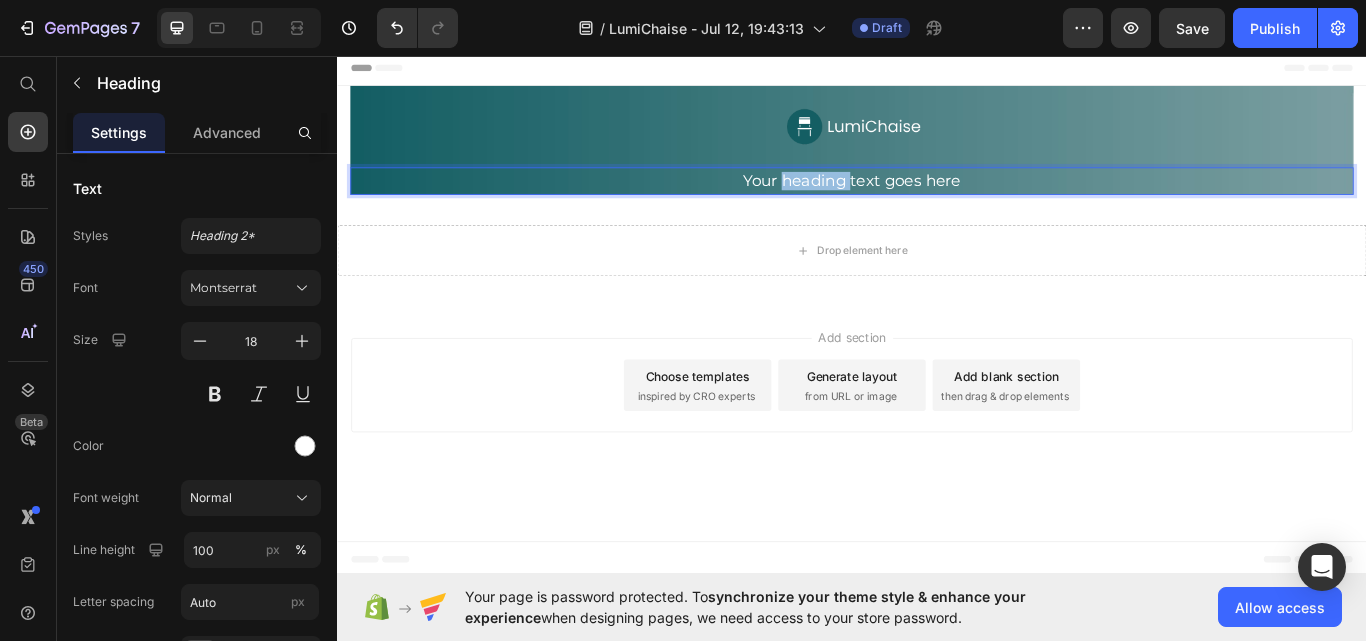 click on "Your heading text goes here" at bounding box center (937, 203) 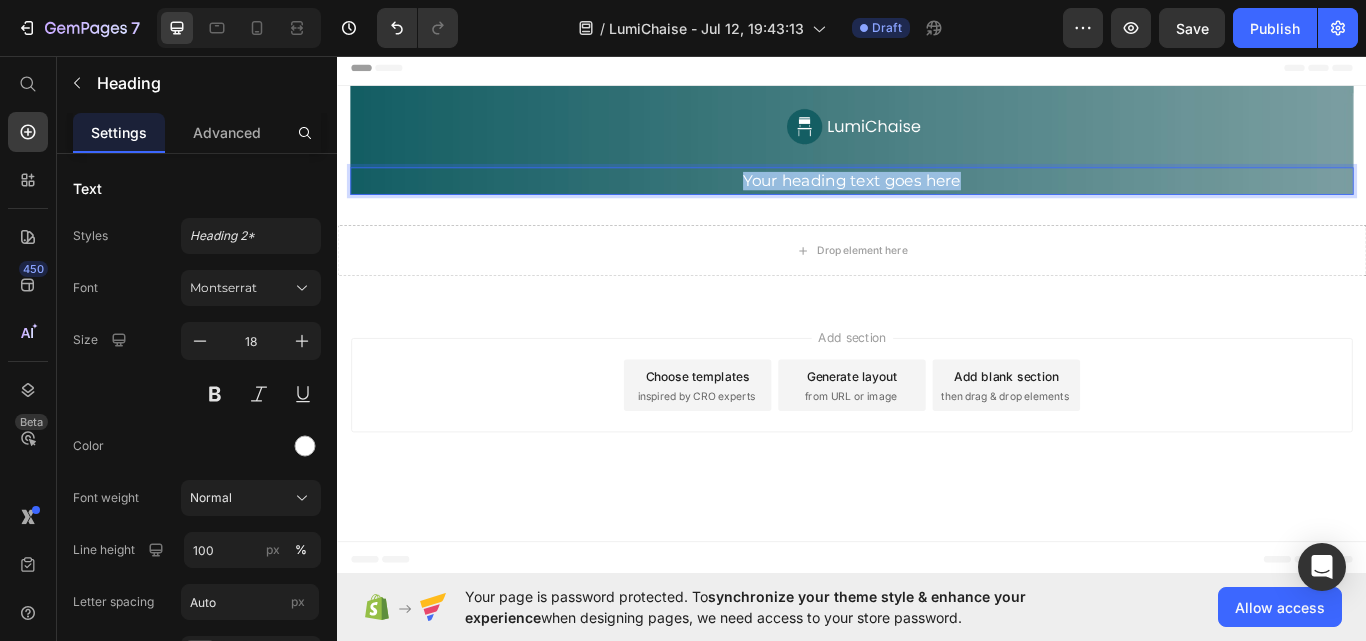 click on "Your heading text goes here" at bounding box center [937, 203] 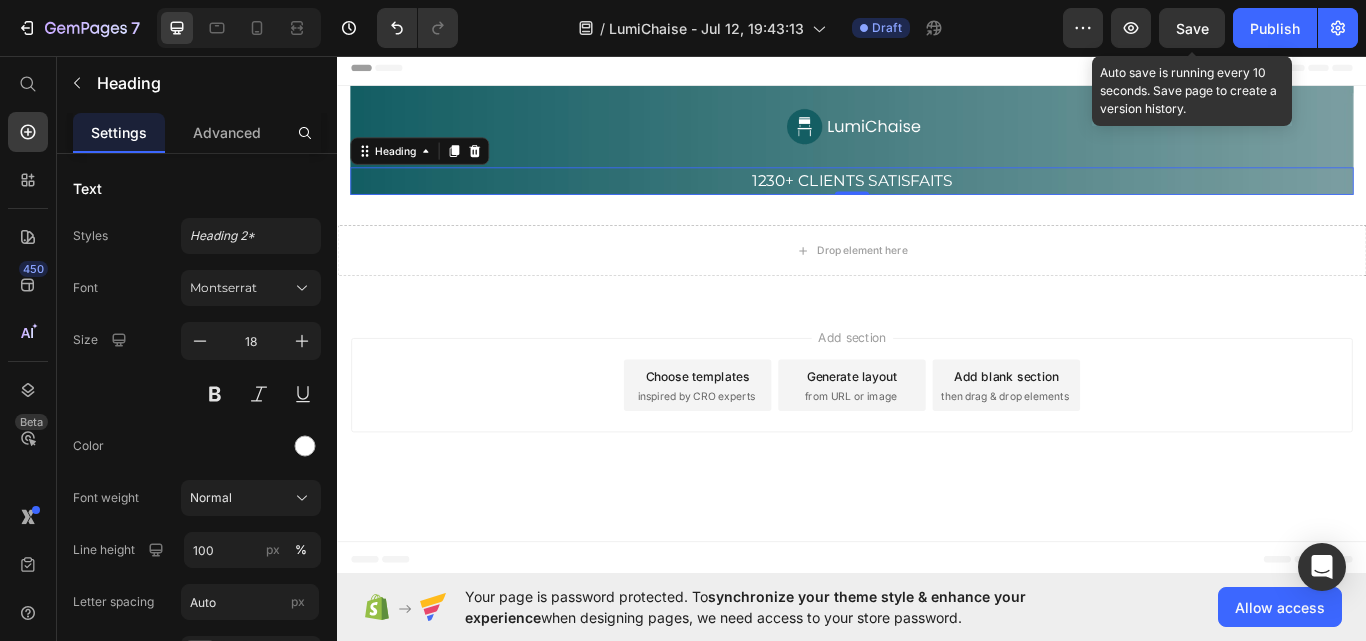 click on "Save" at bounding box center [1192, 28] 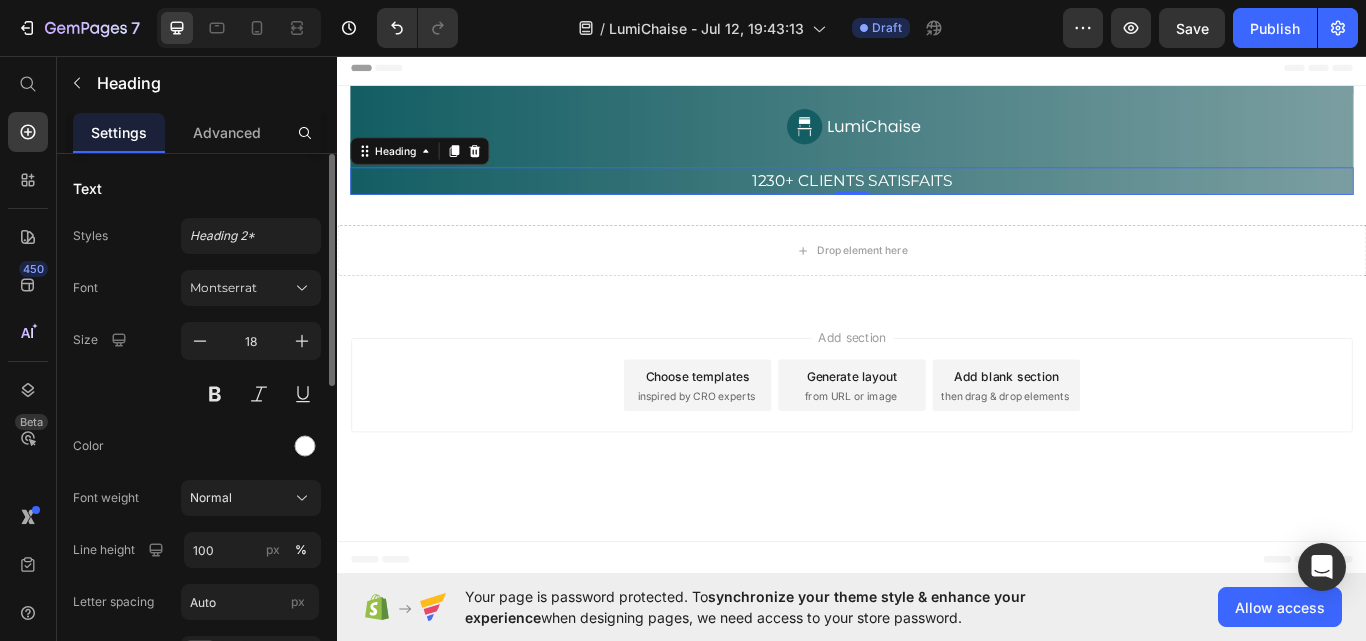 scroll, scrollTop: 100, scrollLeft: 0, axis: vertical 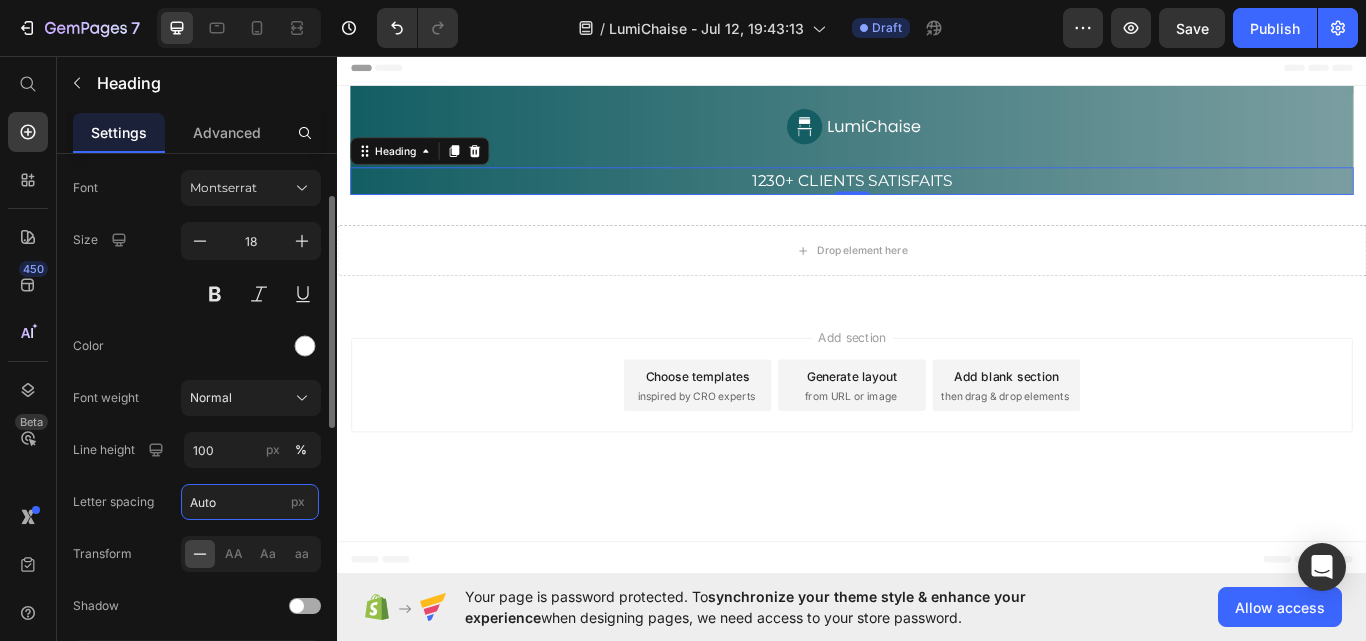 click on "Auto" at bounding box center (250, 502) 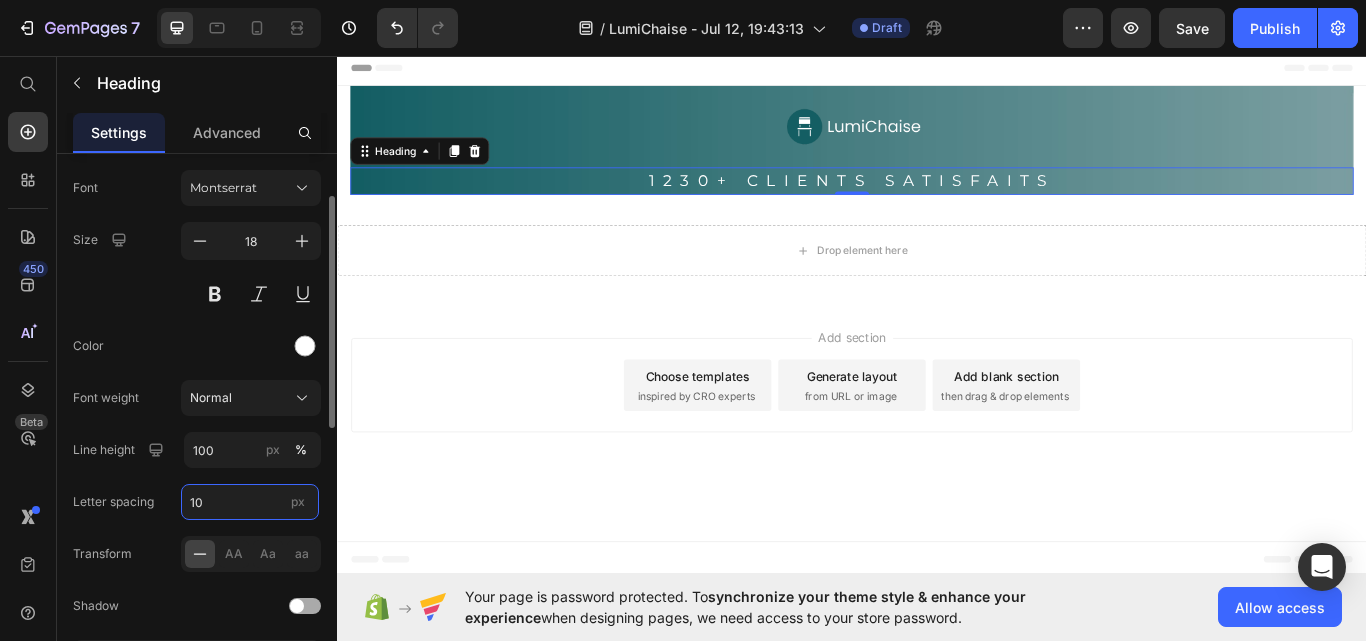 click on "10" at bounding box center [250, 502] 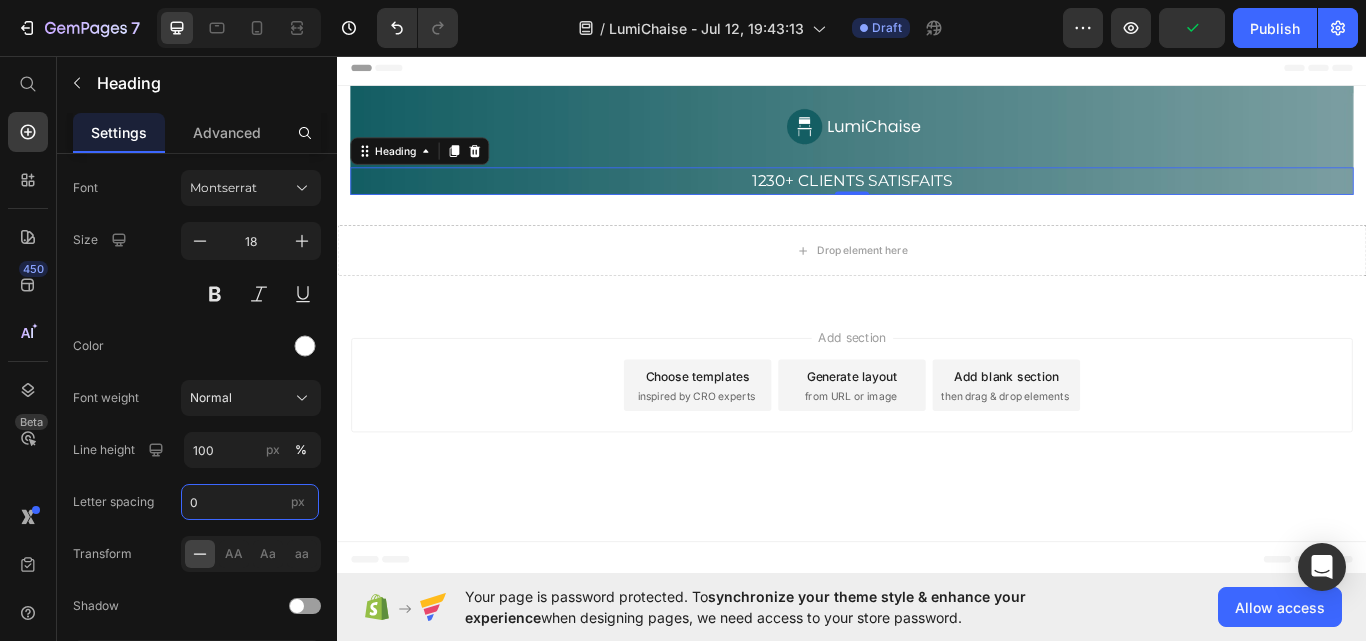 type on "0" 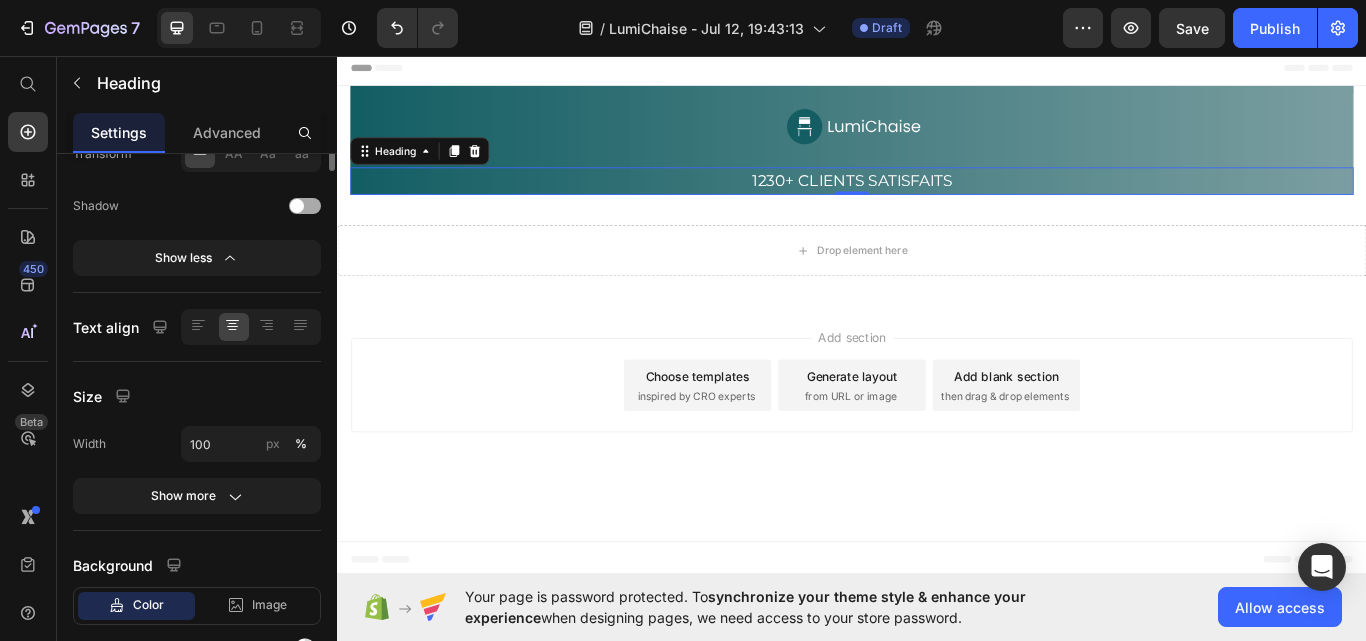 scroll, scrollTop: 200, scrollLeft: 0, axis: vertical 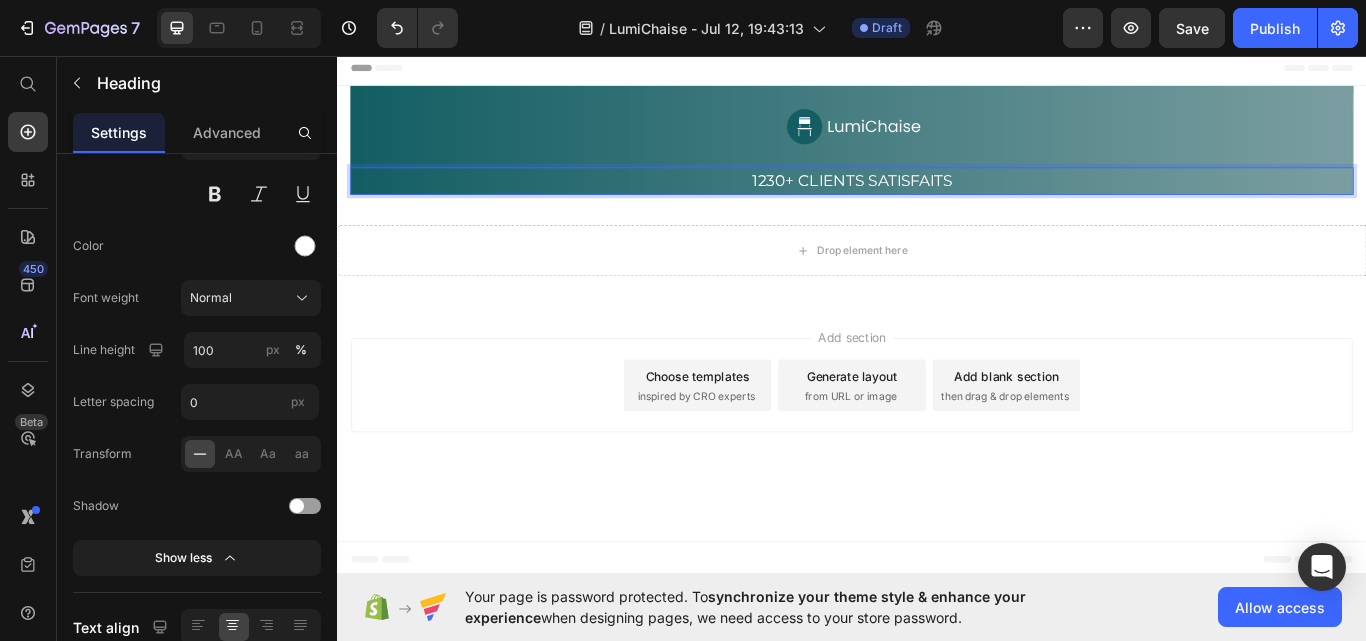 click on "1230+ CLIENTS SATISFAITS" at bounding box center (937, 203) 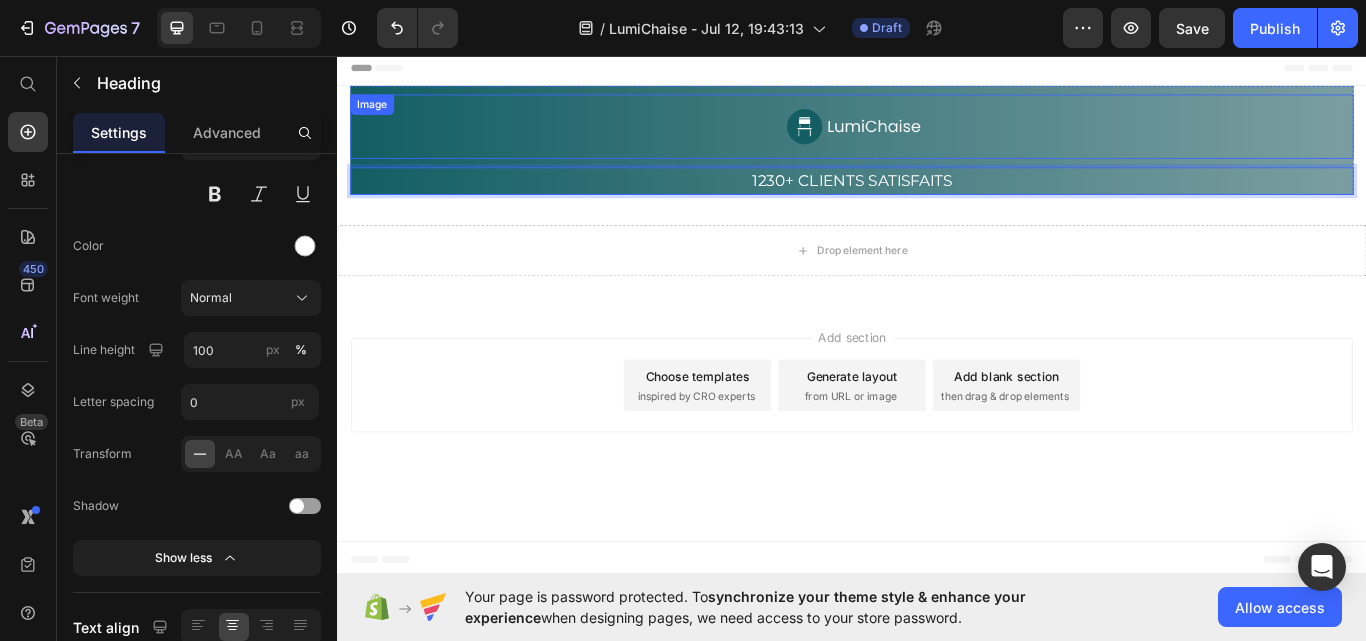 click at bounding box center [937, 139] 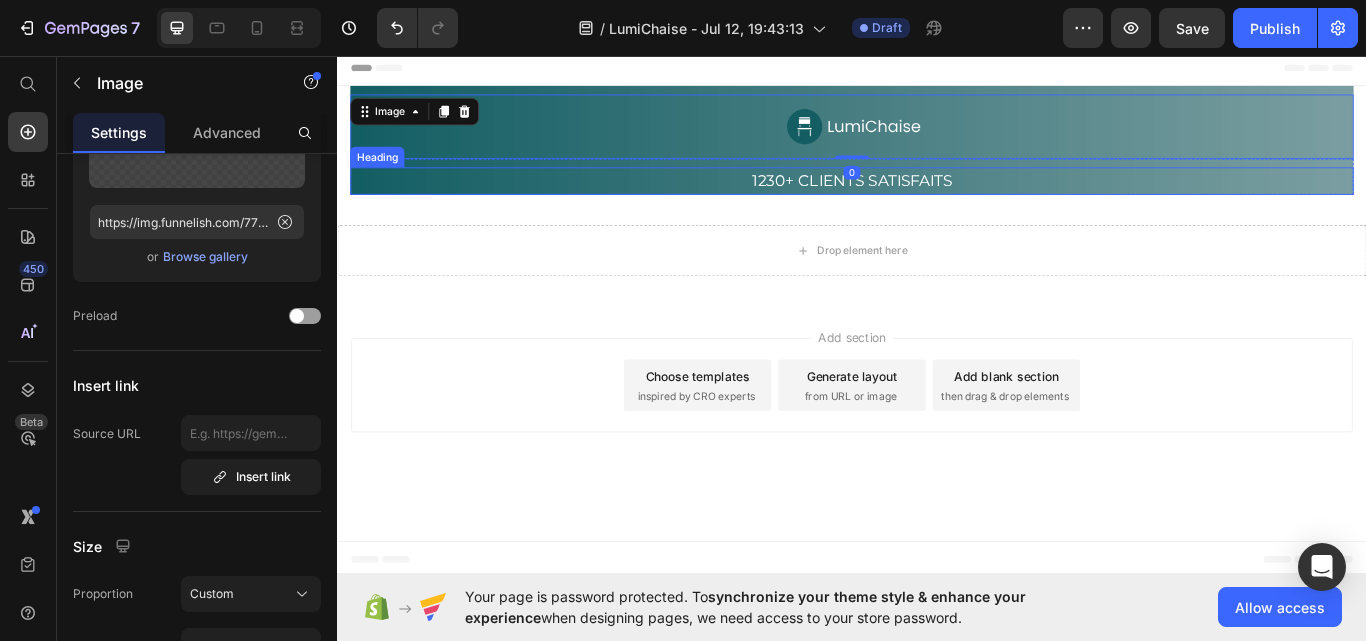 scroll, scrollTop: 0, scrollLeft: 0, axis: both 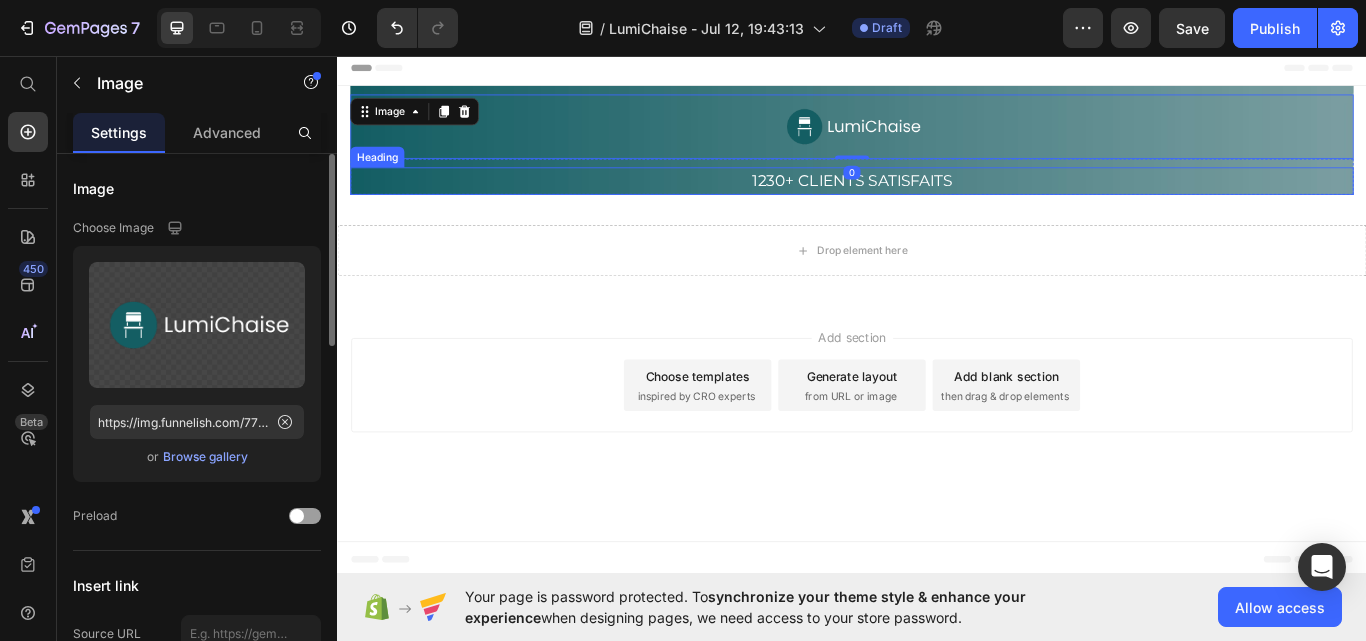 click on "1230+ CLIENTS SATISFAITS" at bounding box center (937, 203) 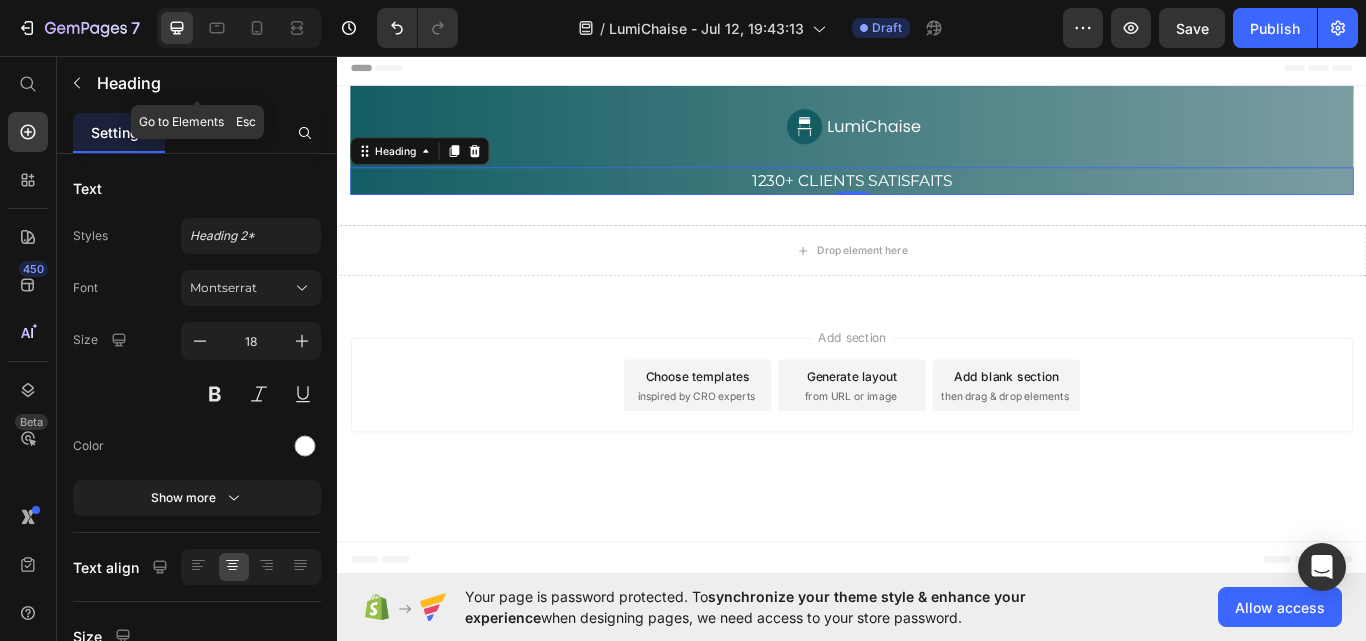 click at bounding box center [77, 83] 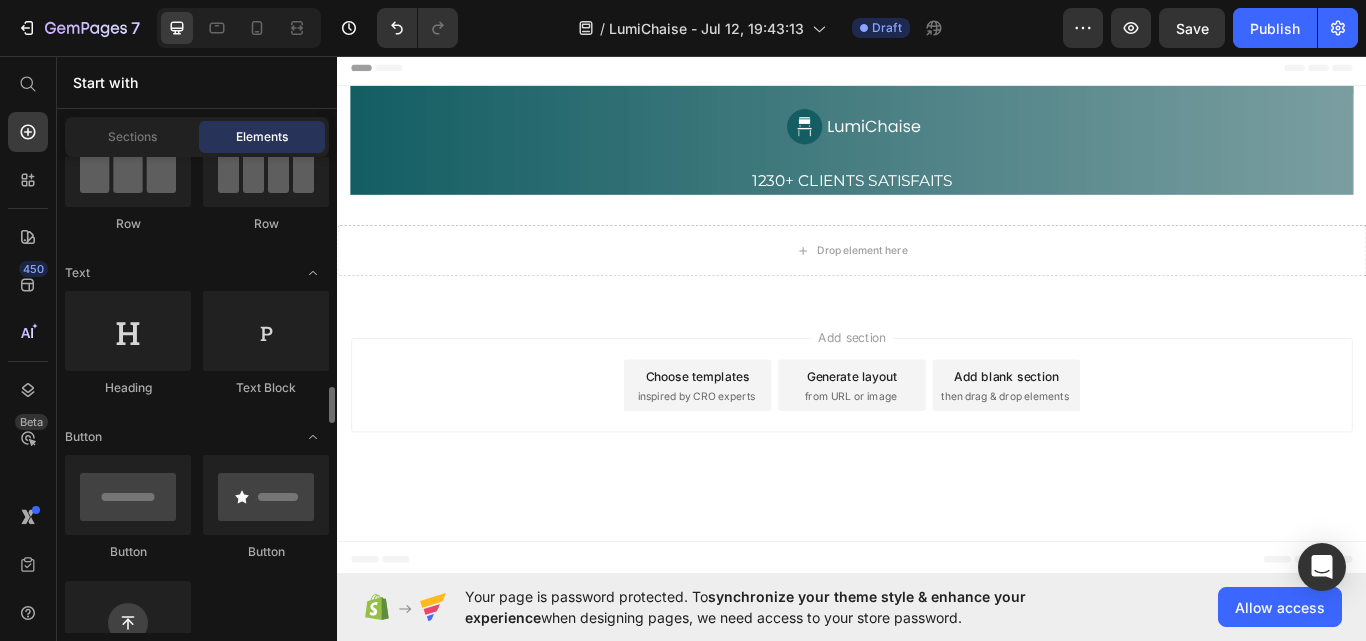 scroll, scrollTop: 500, scrollLeft: 0, axis: vertical 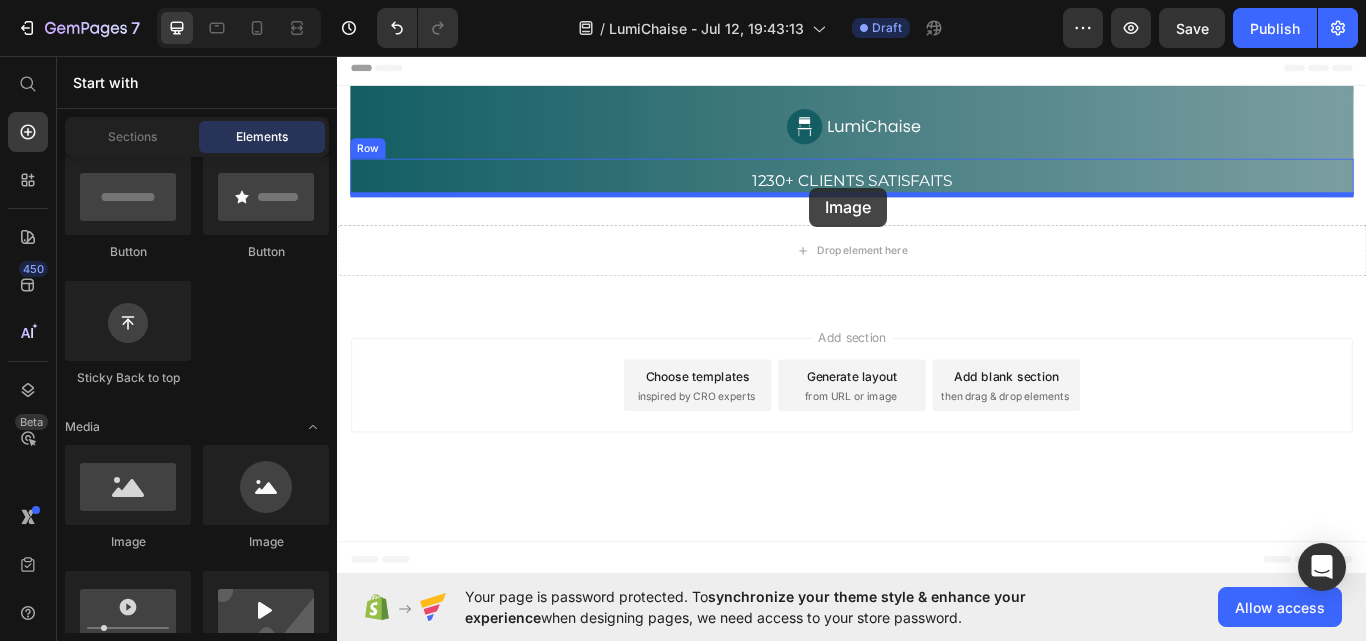 drag, startPoint x: 456, startPoint y: 555, endPoint x: 888, endPoint y: 210, distance: 552.8553 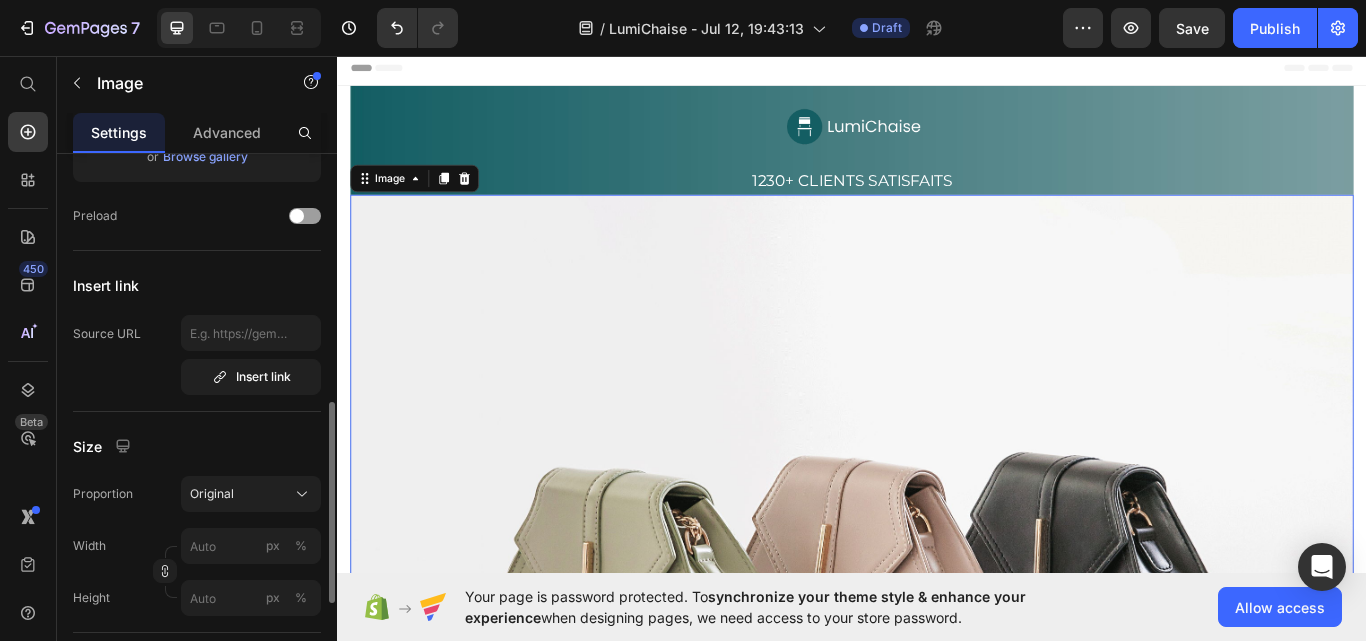 scroll, scrollTop: 500, scrollLeft: 0, axis: vertical 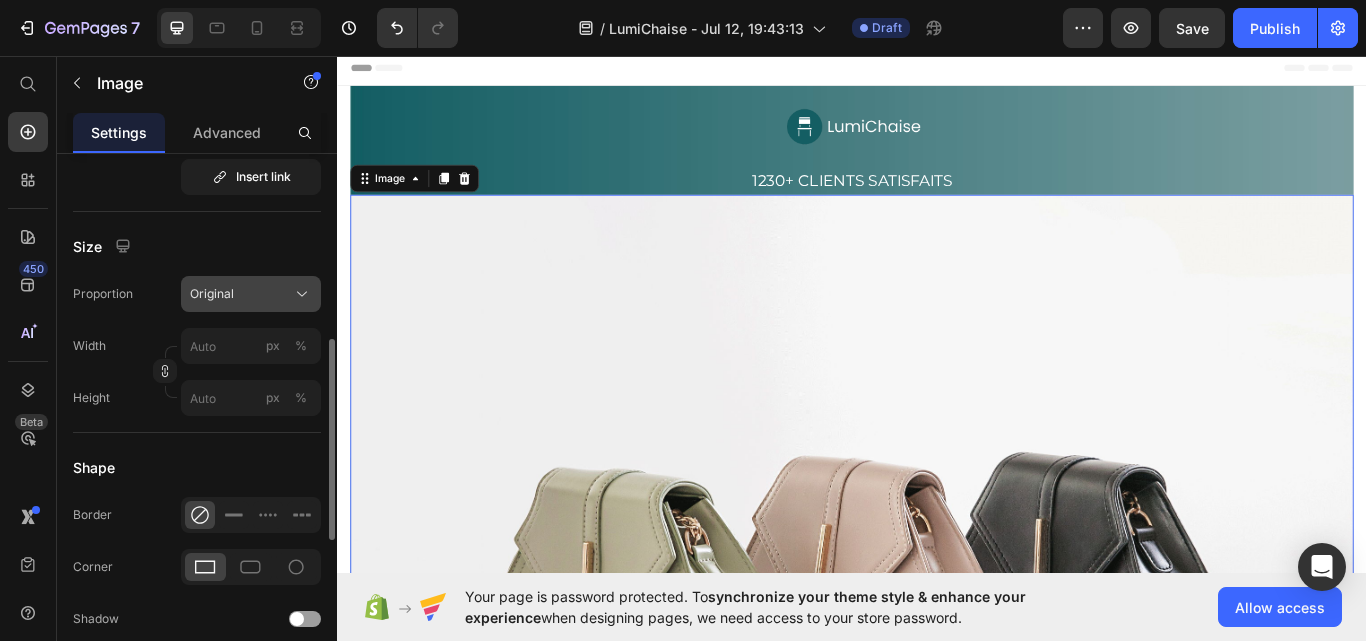 click on "Original" at bounding box center (212, 294) 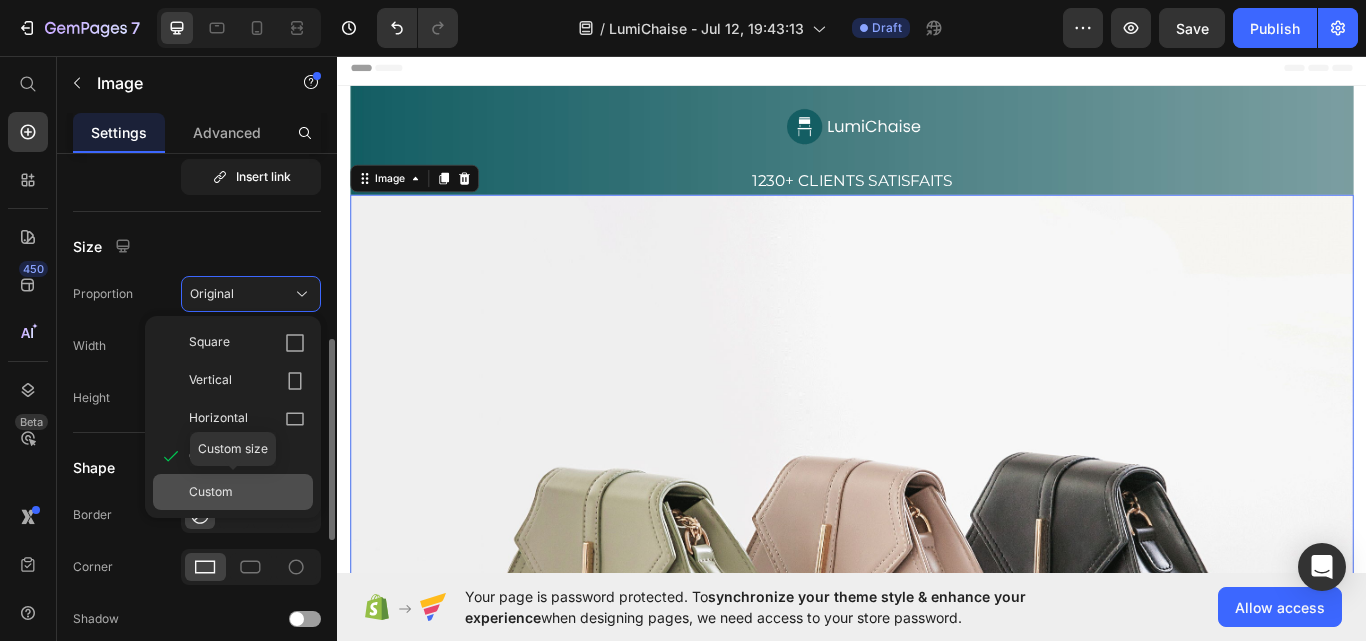 click on "Custom" at bounding box center (211, 492) 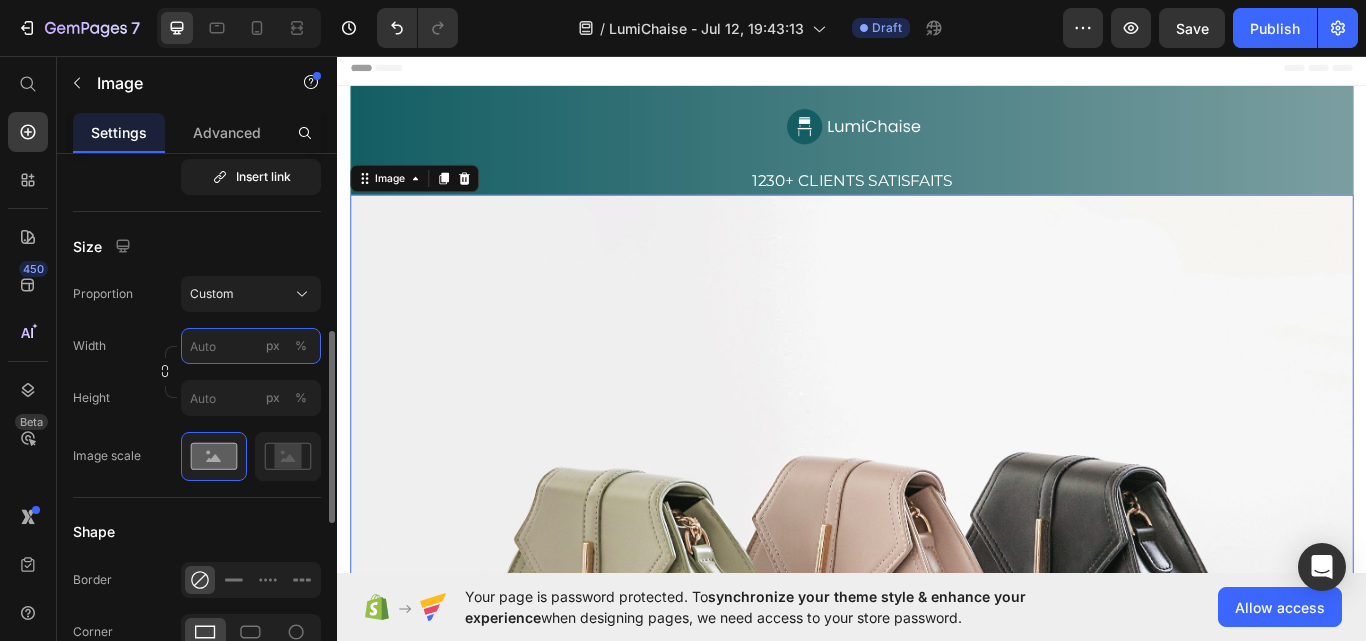 click on "px %" at bounding box center [251, 346] 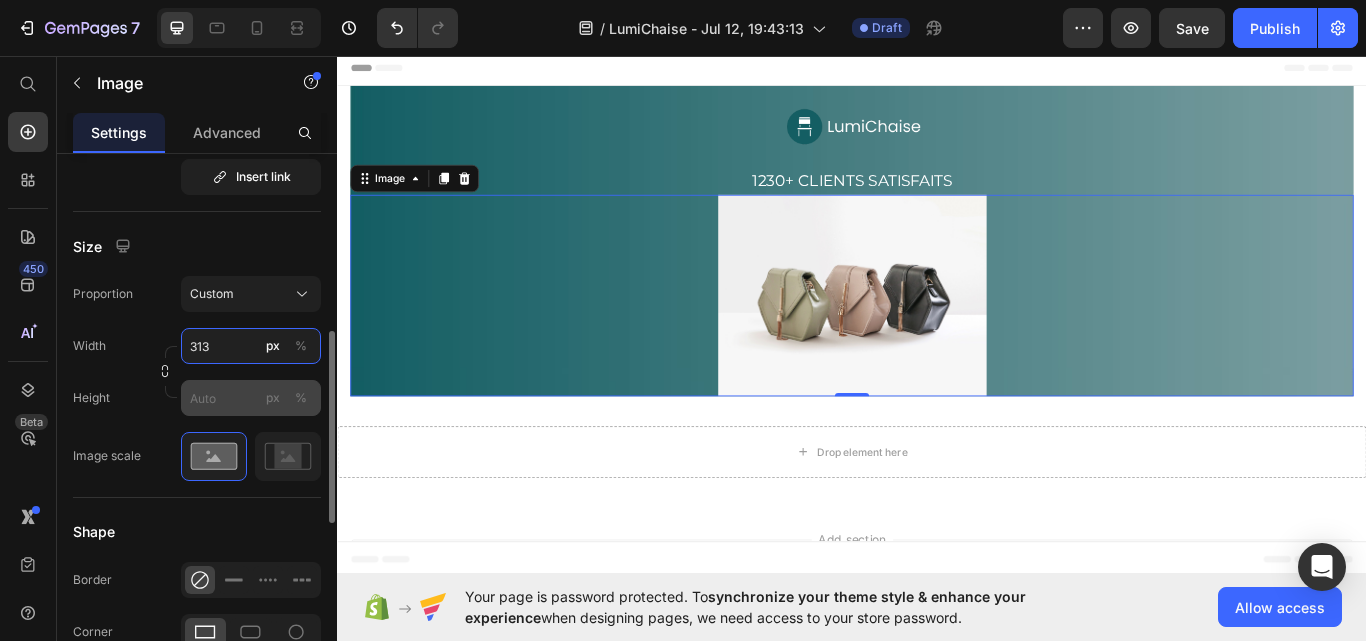 type on "313" 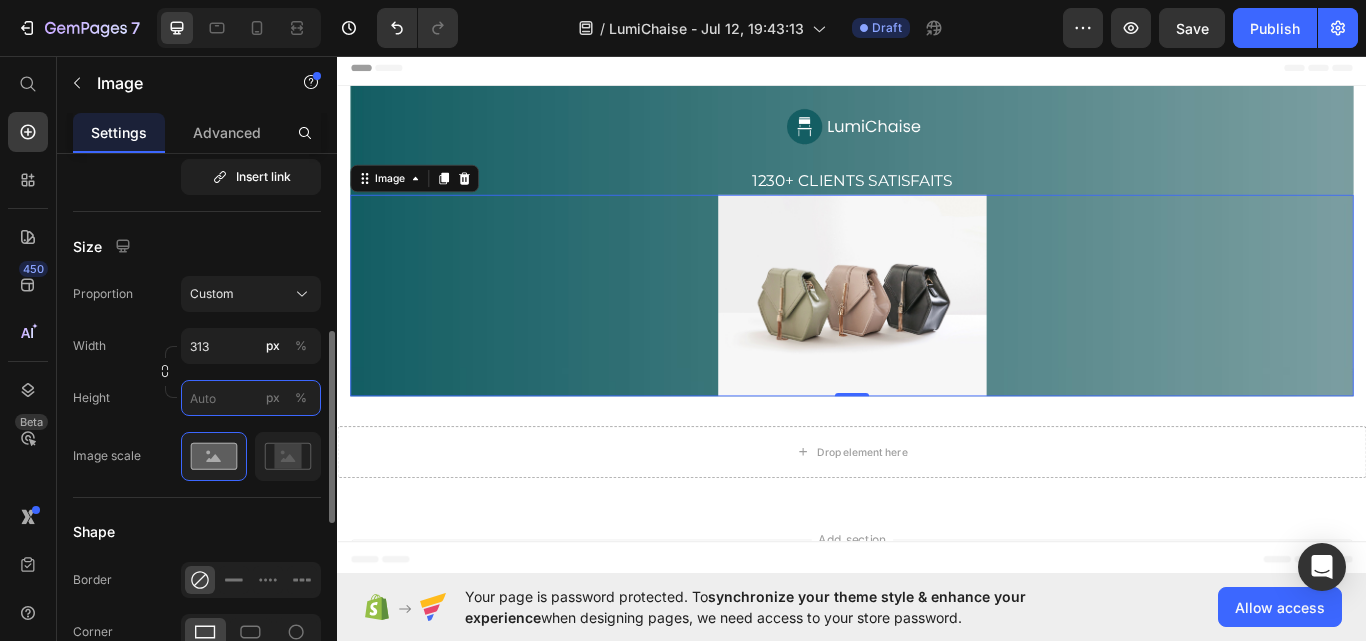click on "px %" at bounding box center [251, 398] 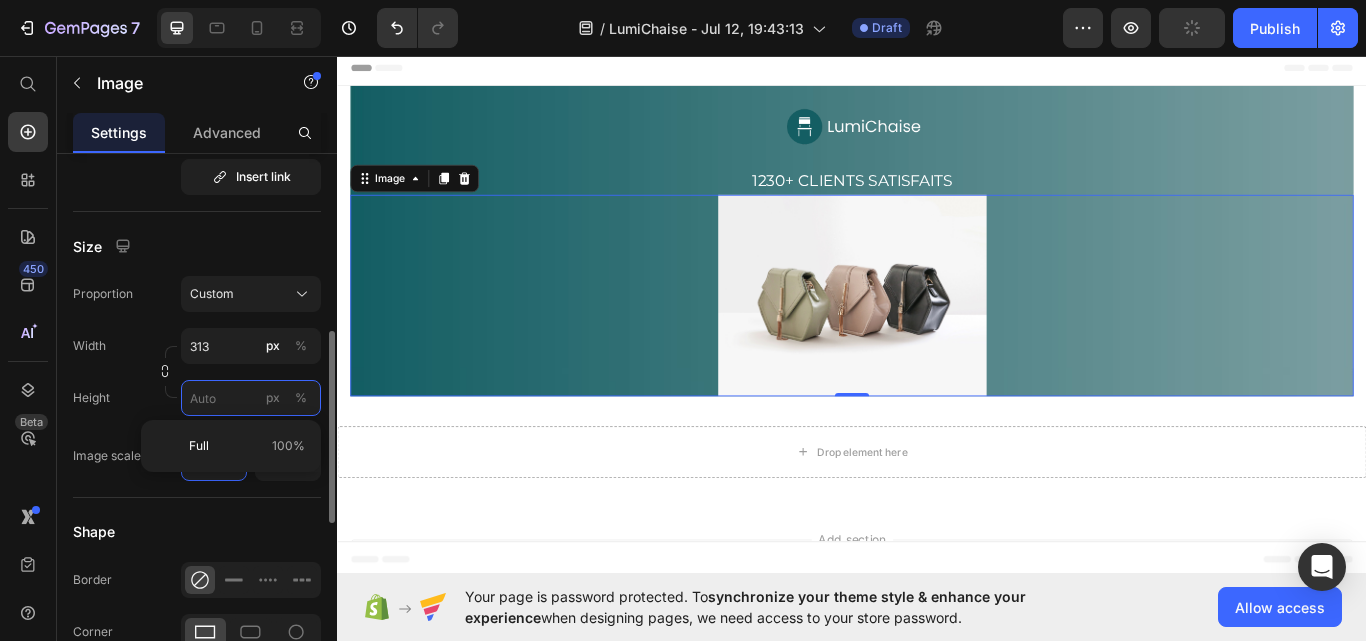 type on "5" 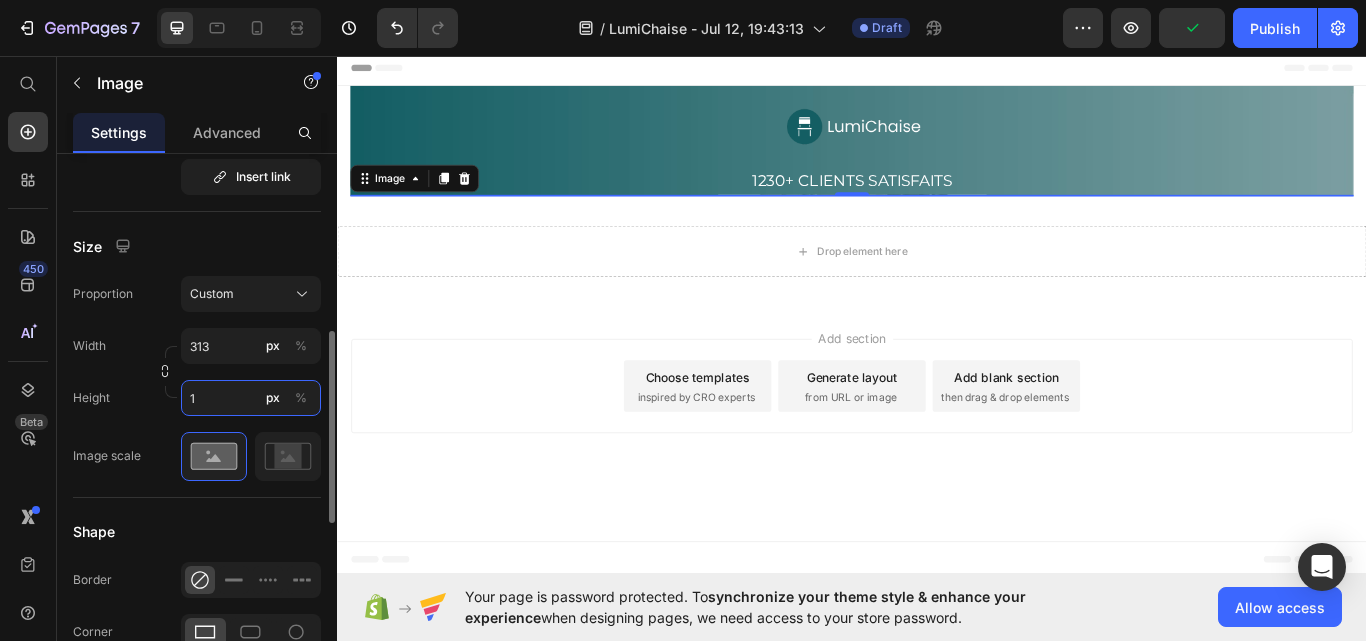click on "1" at bounding box center [251, 398] 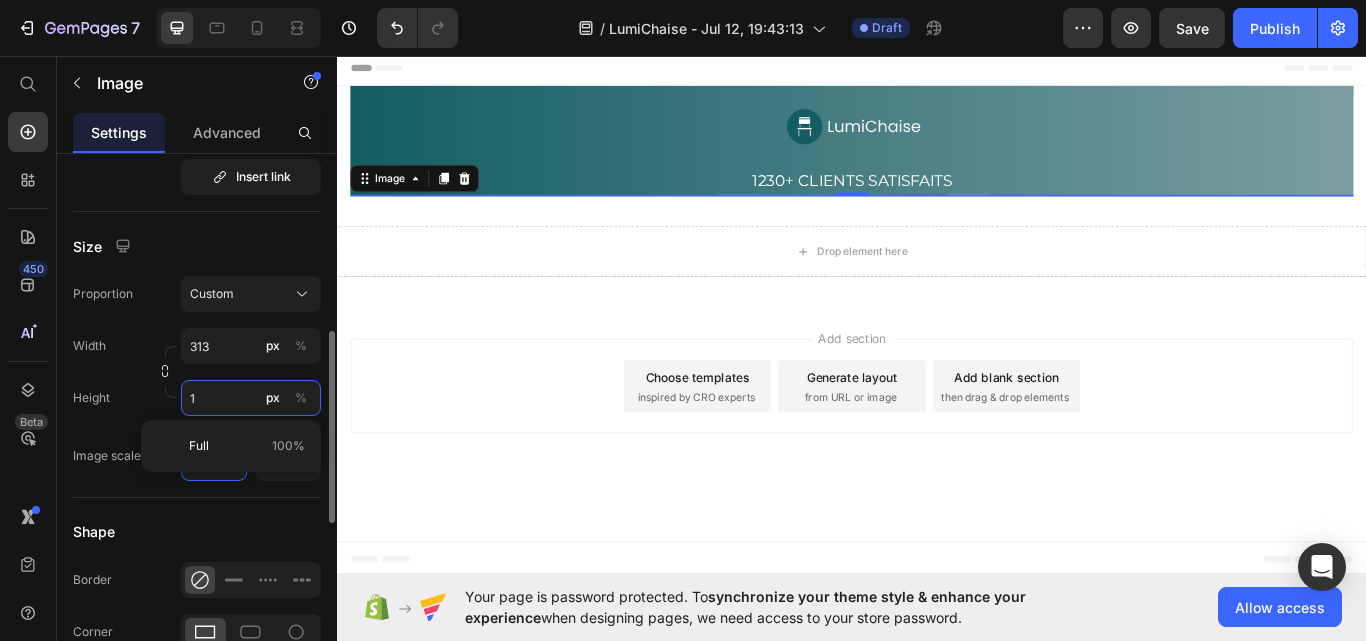 click on "1" at bounding box center (251, 398) 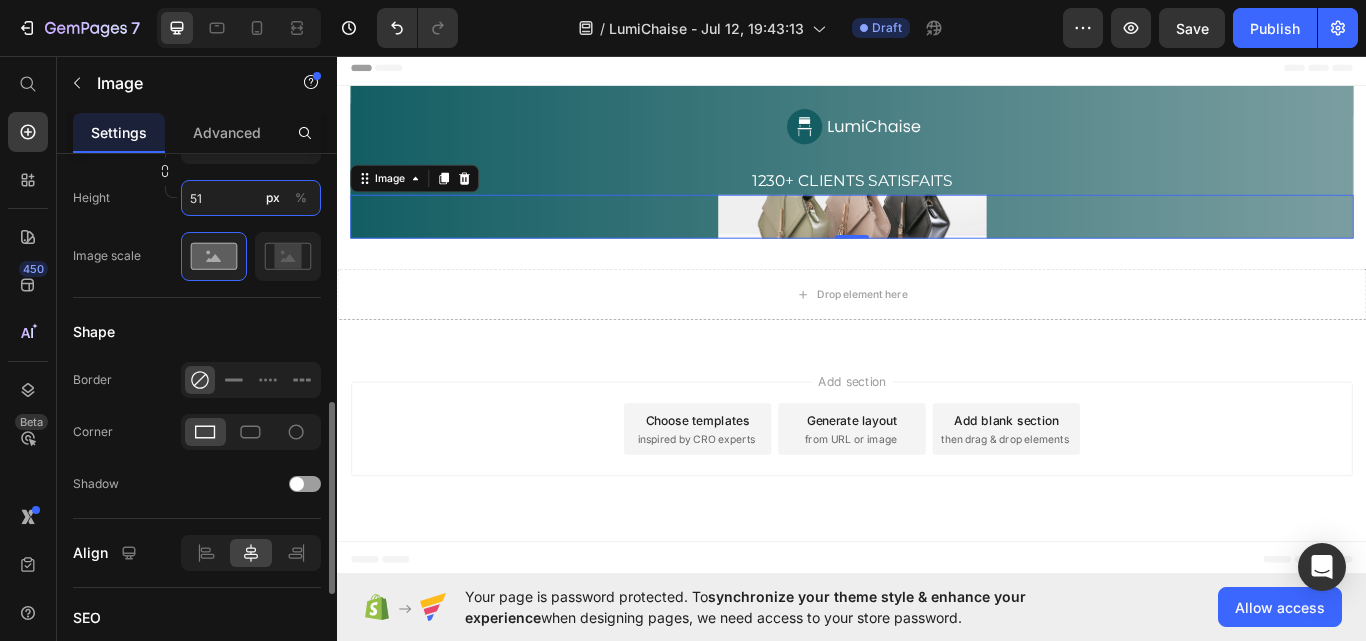 scroll, scrollTop: 300, scrollLeft: 0, axis: vertical 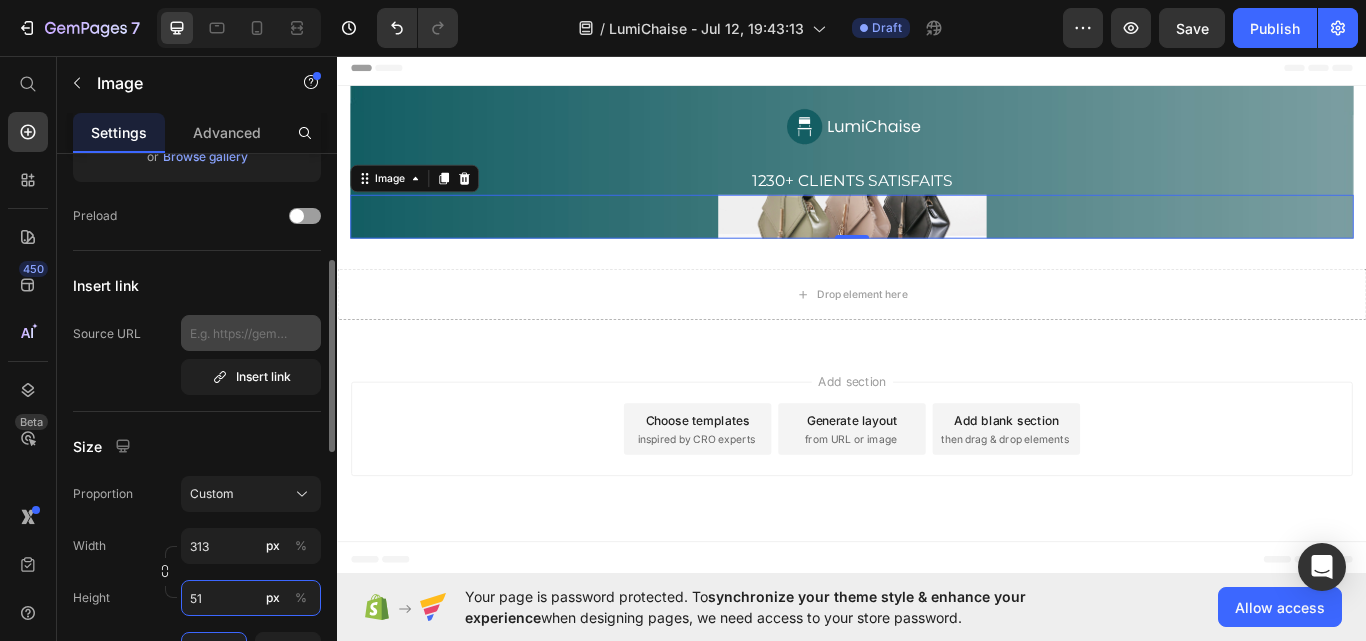 type on "51" 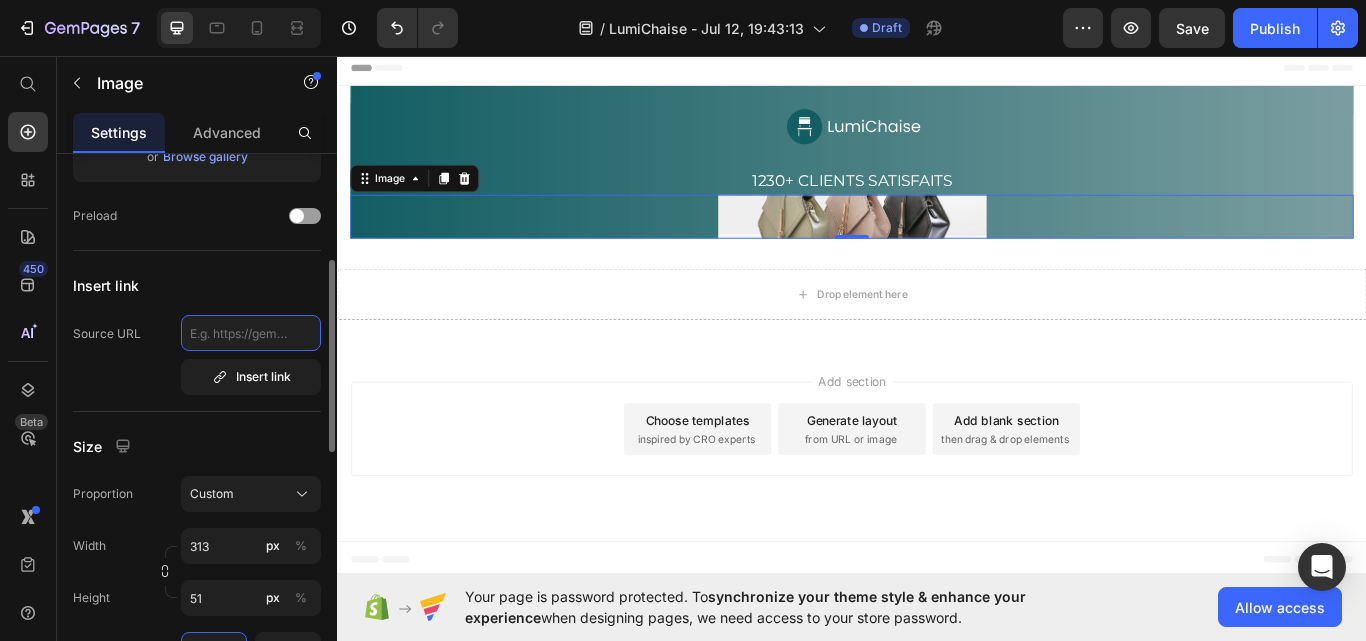 click 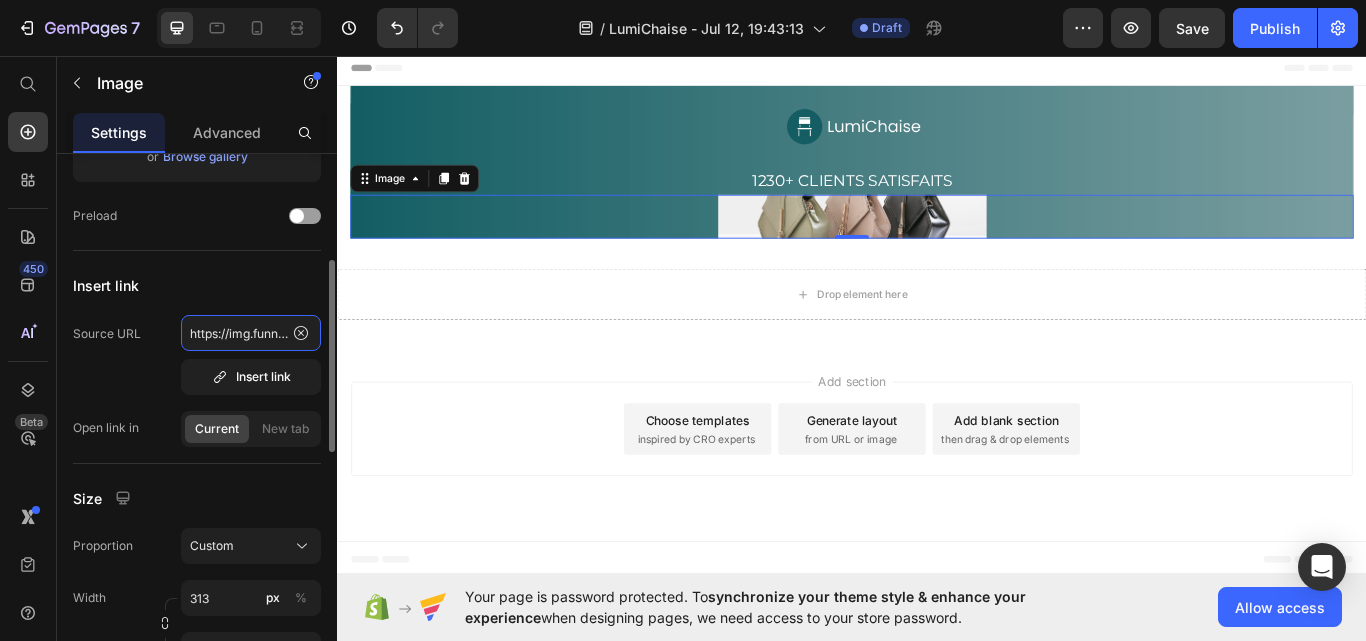 scroll, scrollTop: 0, scrollLeft: 432, axis: horizontal 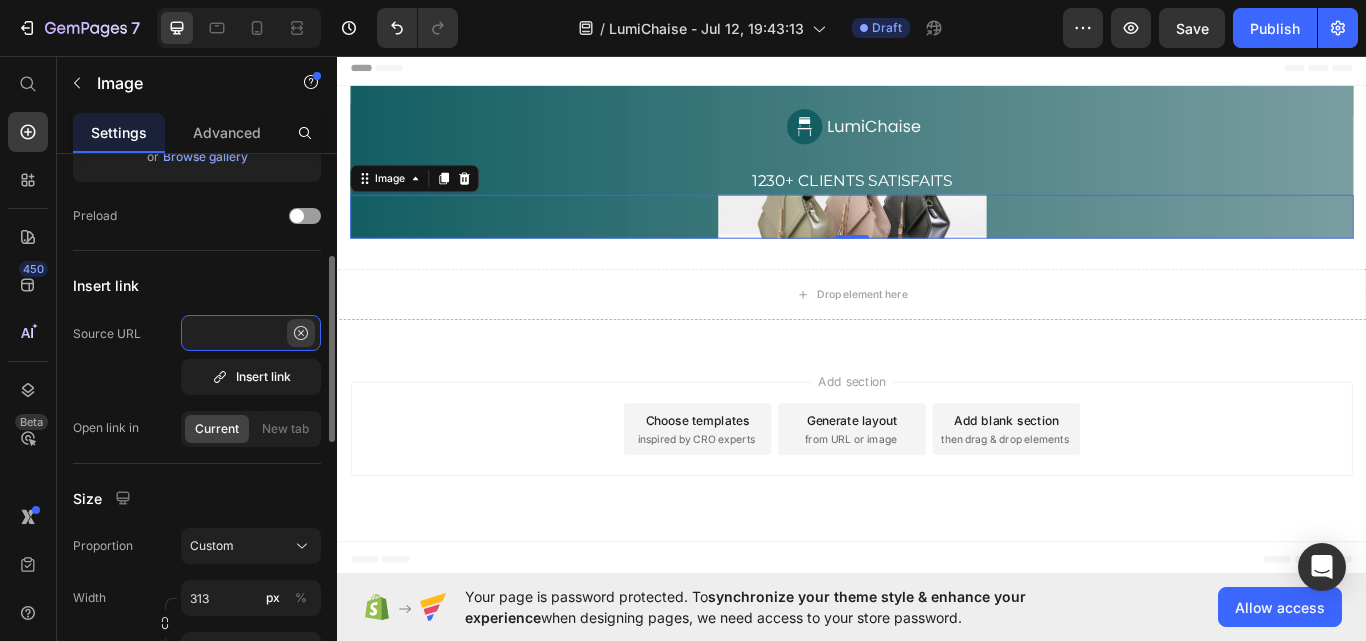 type on "https://img.funnelish.com/23550/741535/1740760188-Untitled%20design%20%2870%29.png" 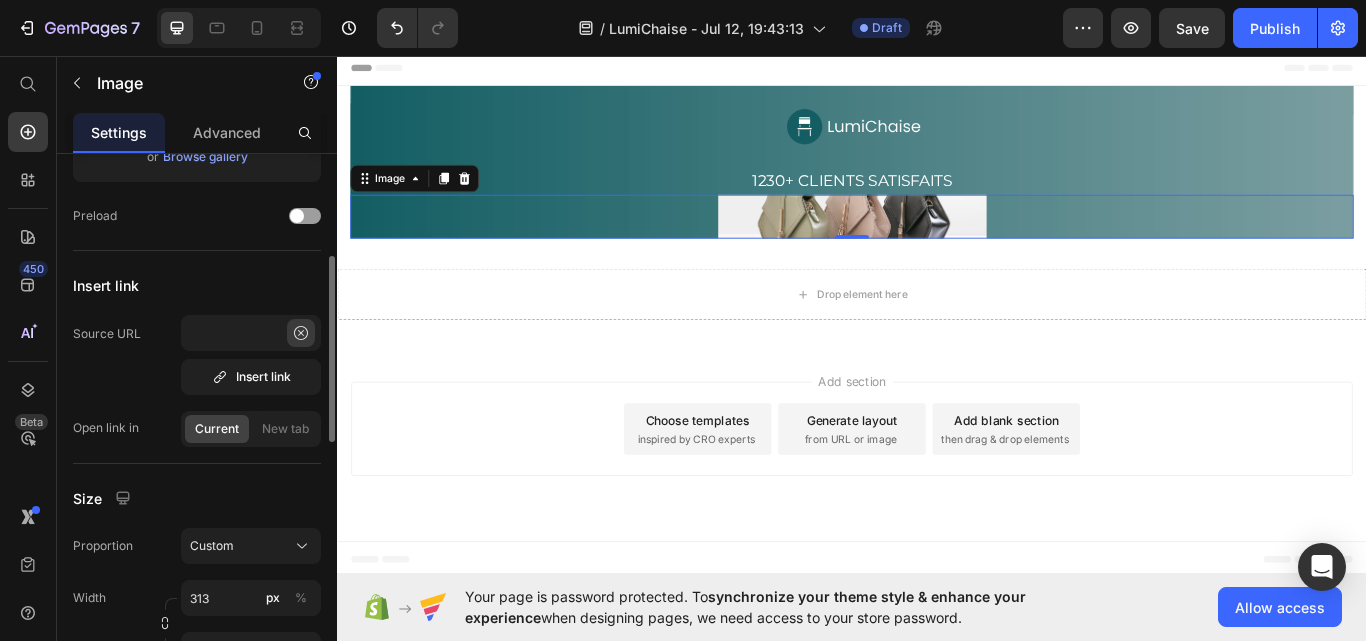 click 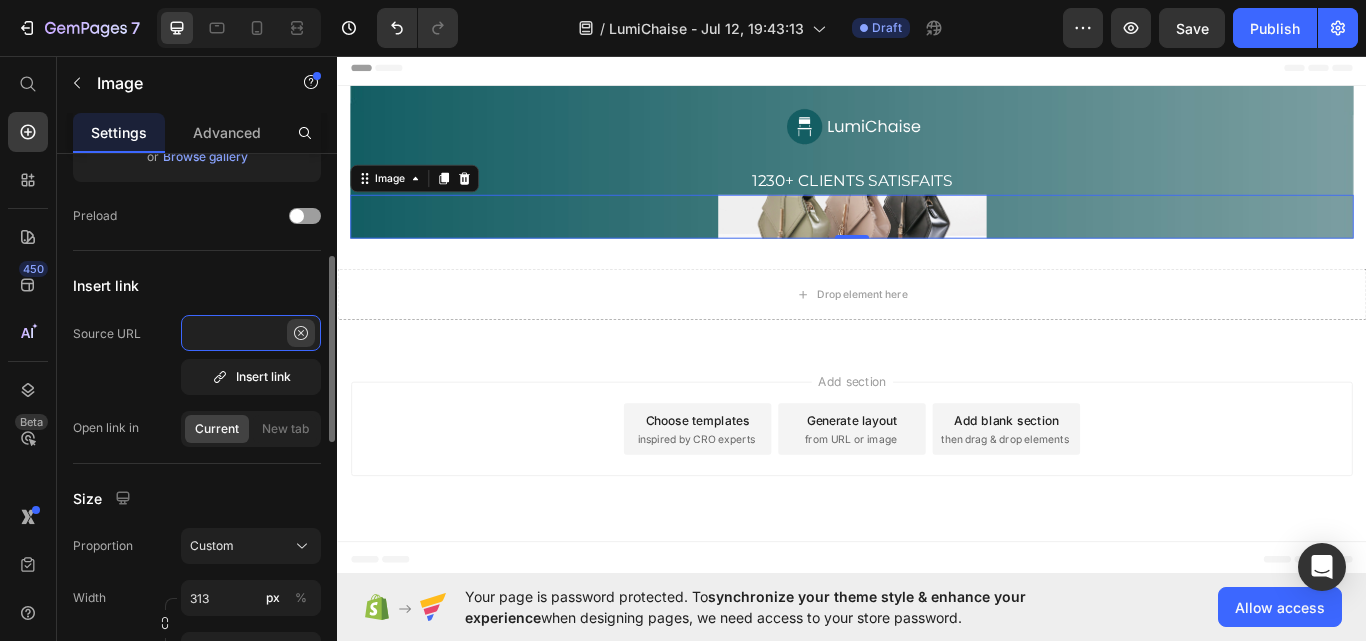 type 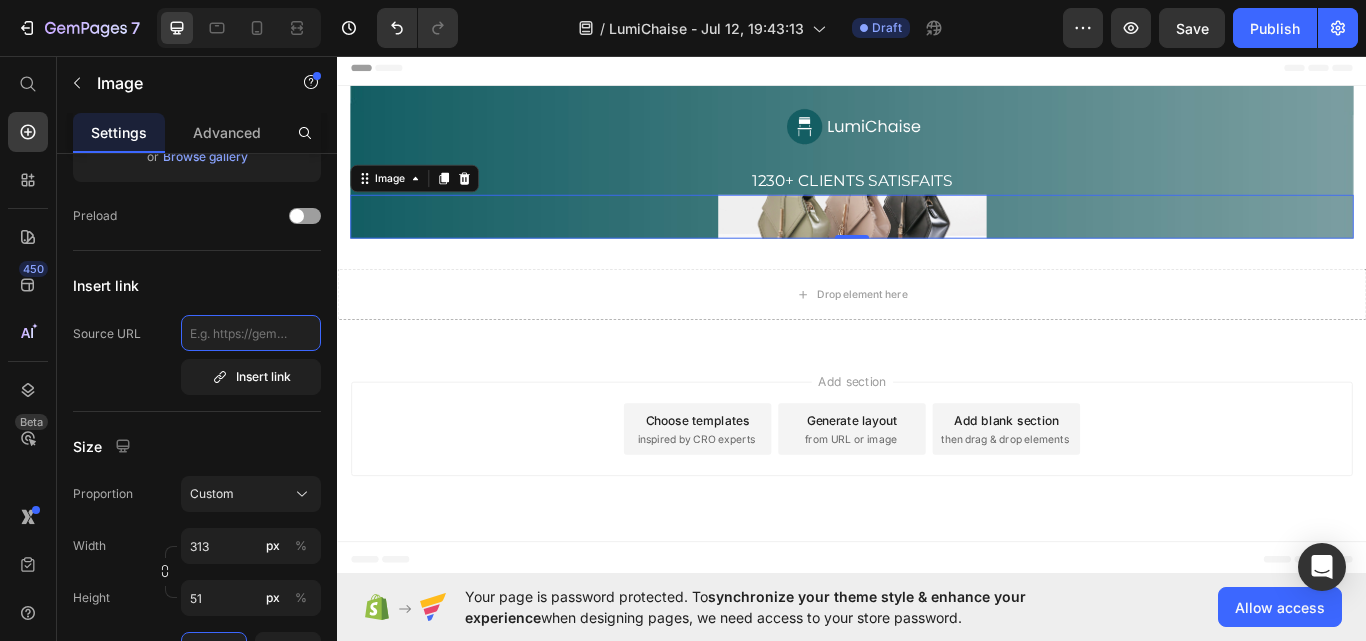 scroll, scrollTop: 0, scrollLeft: 0, axis: both 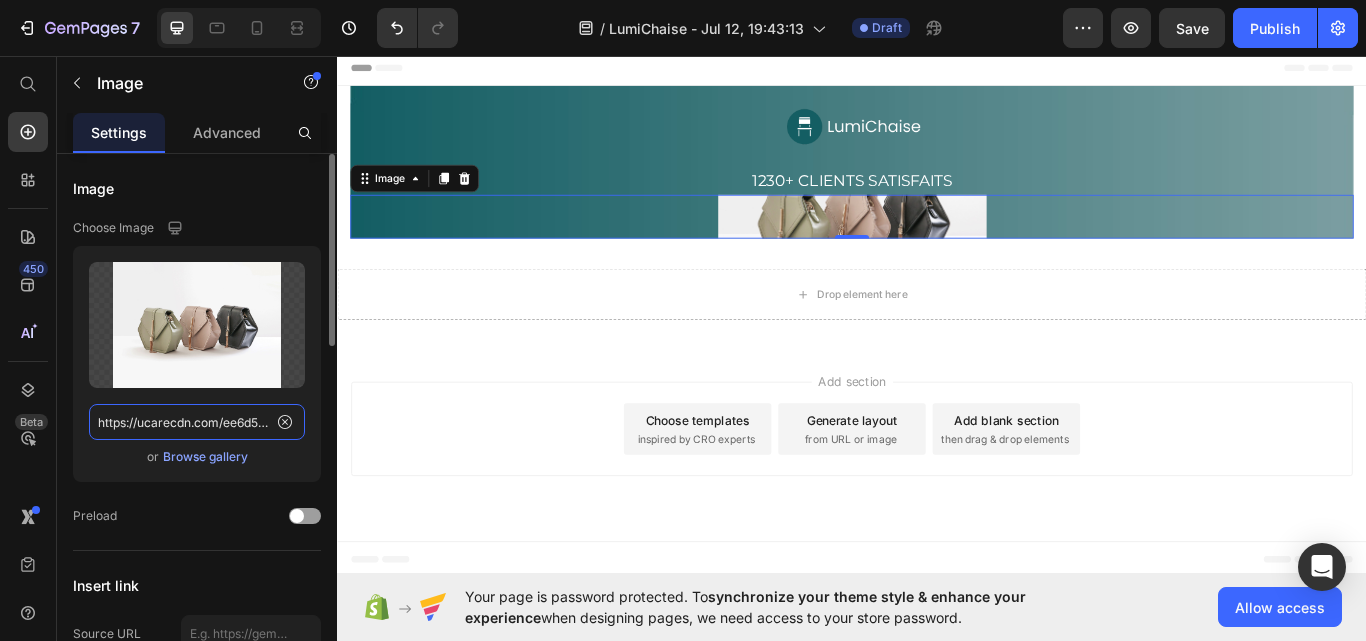 click on "https://ucarecdn.com/ee6d5074-1640-4cc7-8933-47c8589c3dee/-/format/auto/" 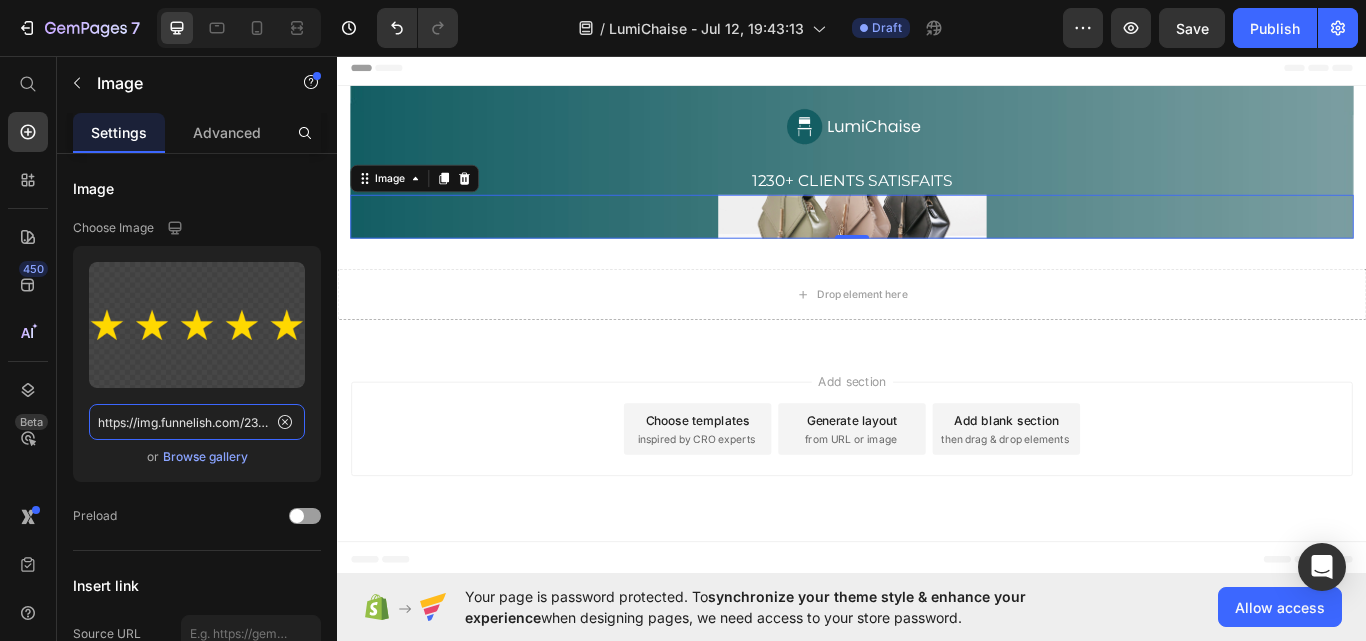 scroll, scrollTop: 0, scrollLeft: 356, axis: horizontal 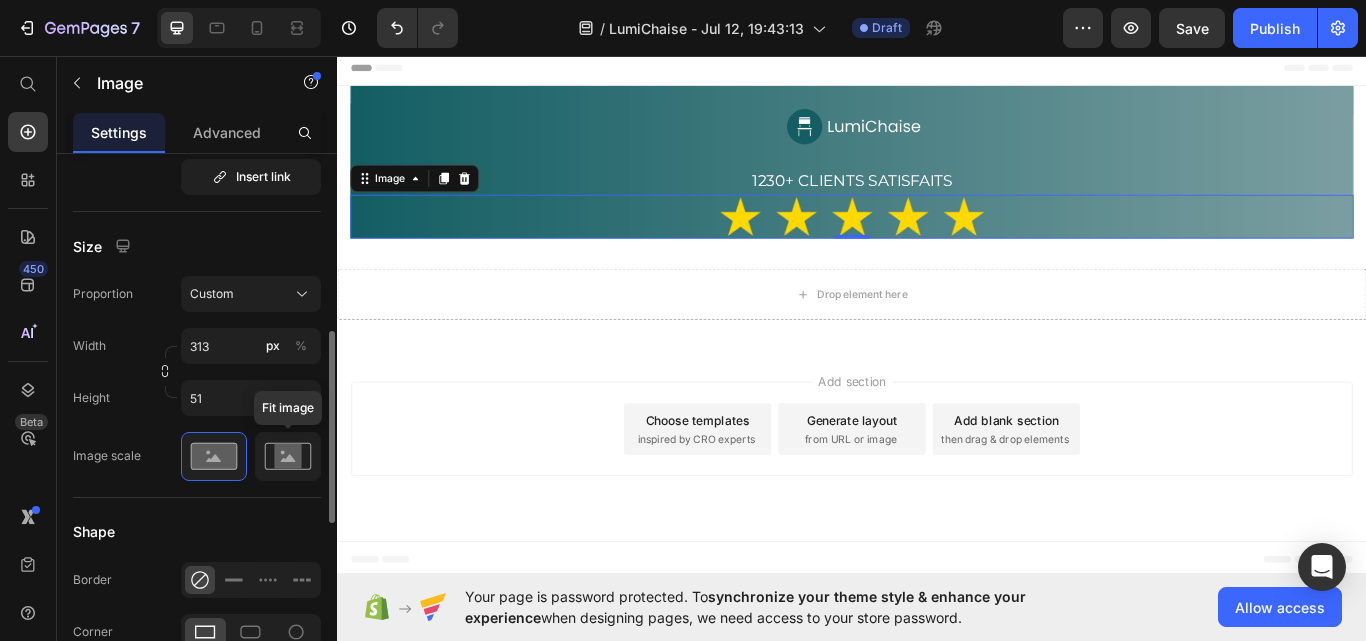 type on "https://img.funnelish.com/23550/741535/1740760188-Untitled%20design%20%2870%29.png" 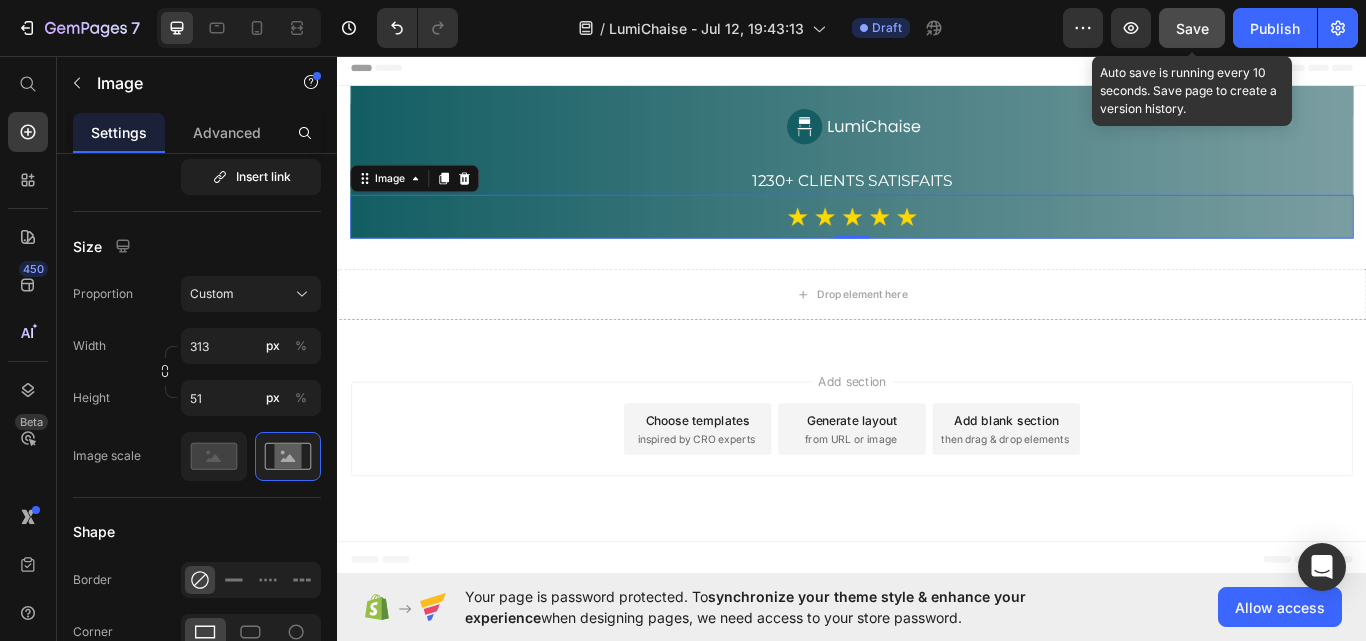 click on "Save" 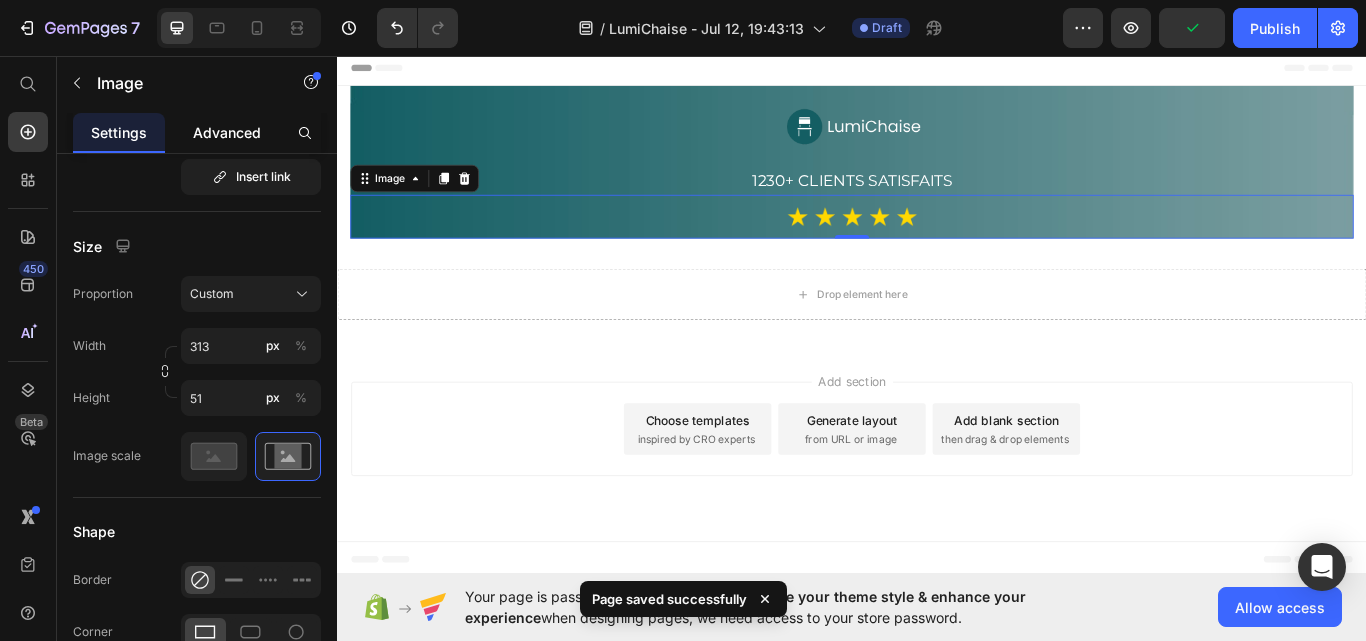 click on "Advanced" at bounding box center (227, 132) 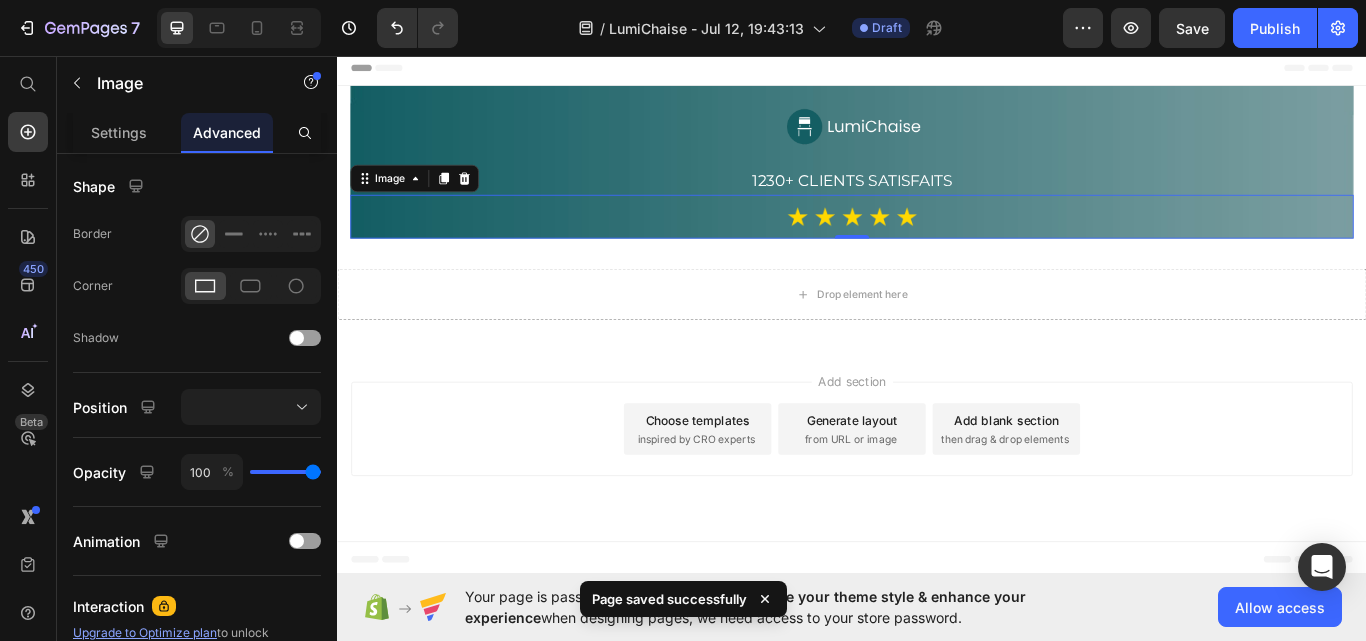 scroll, scrollTop: 100, scrollLeft: 0, axis: vertical 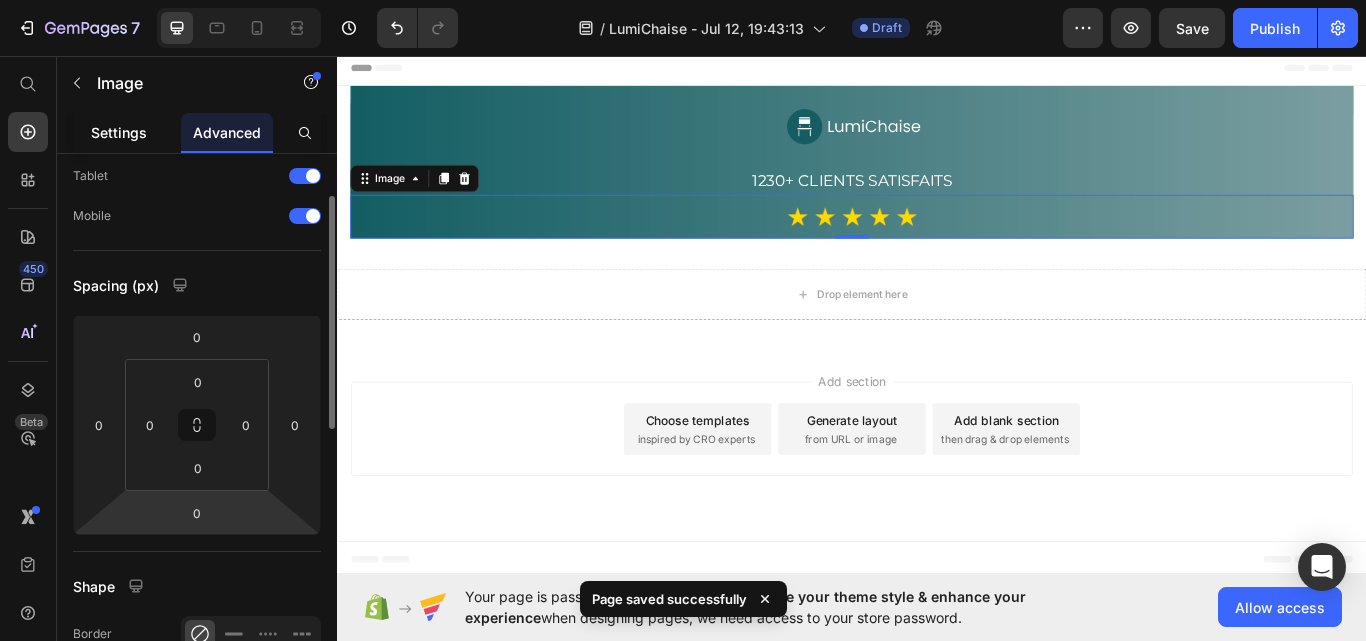 click on "Settings" at bounding box center [119, 132] 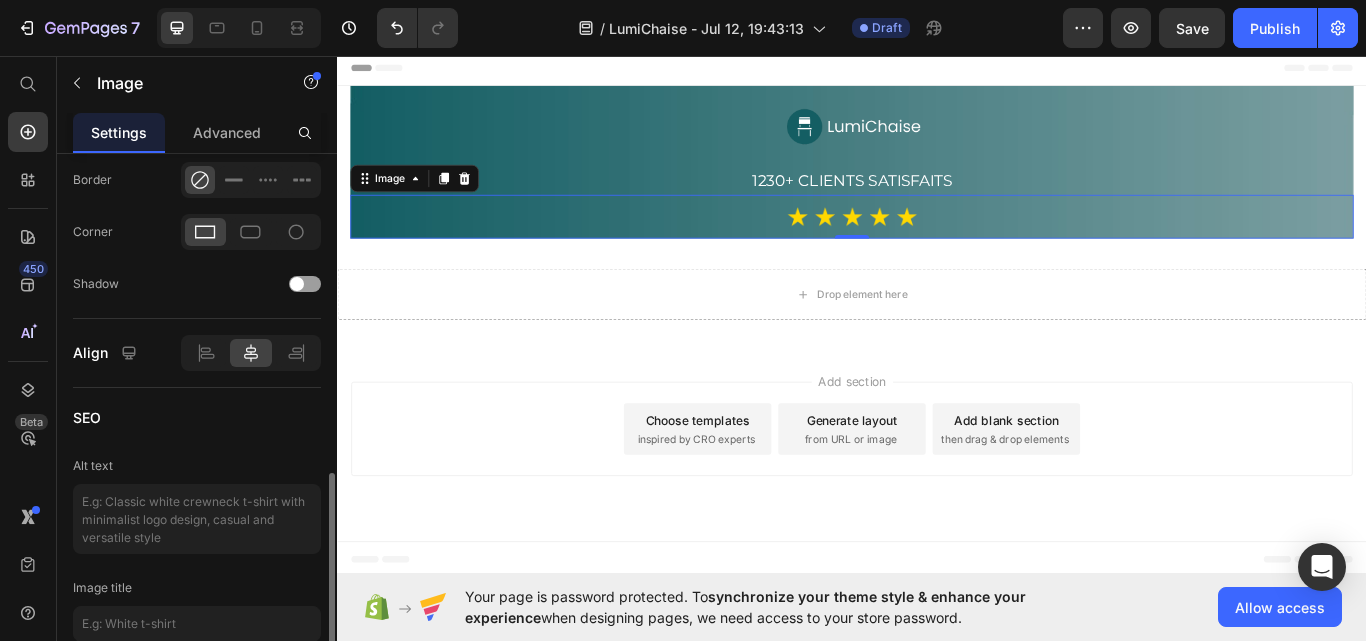 scroll, scrollTop: 992, scrollLeft: 0, axis: vertical 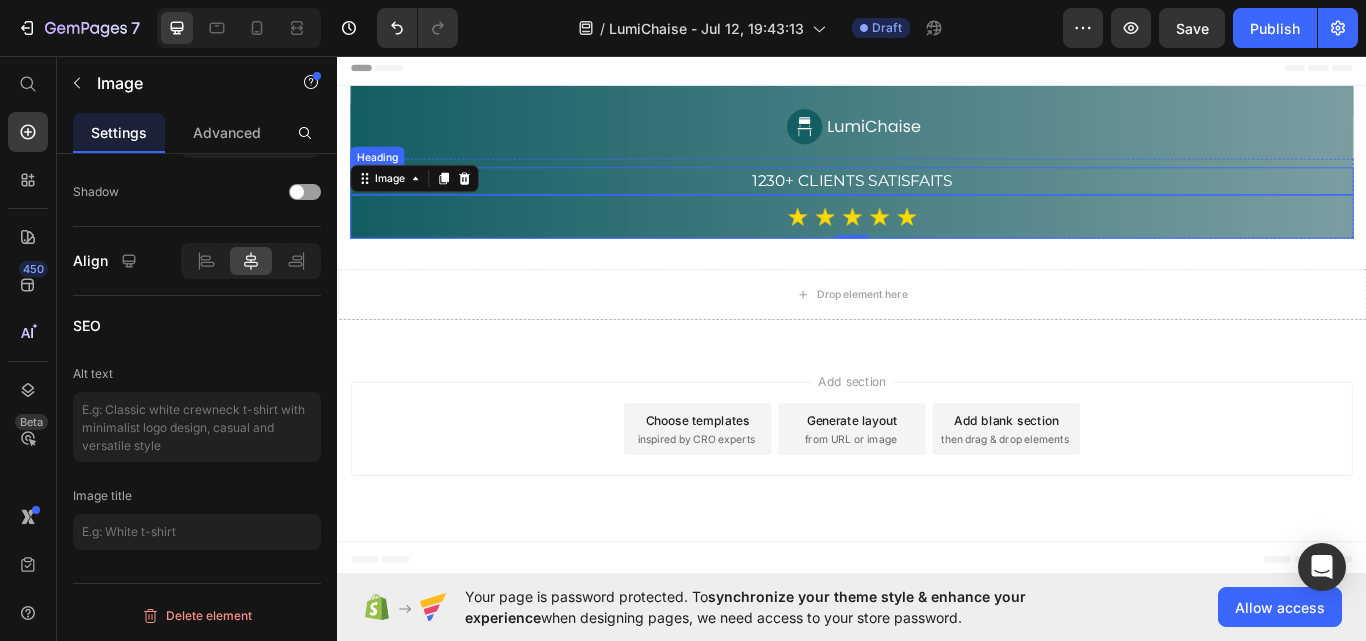 click on "1230+ CLIENTS SATISFAITS Heading" at bounding box center (937, 203) 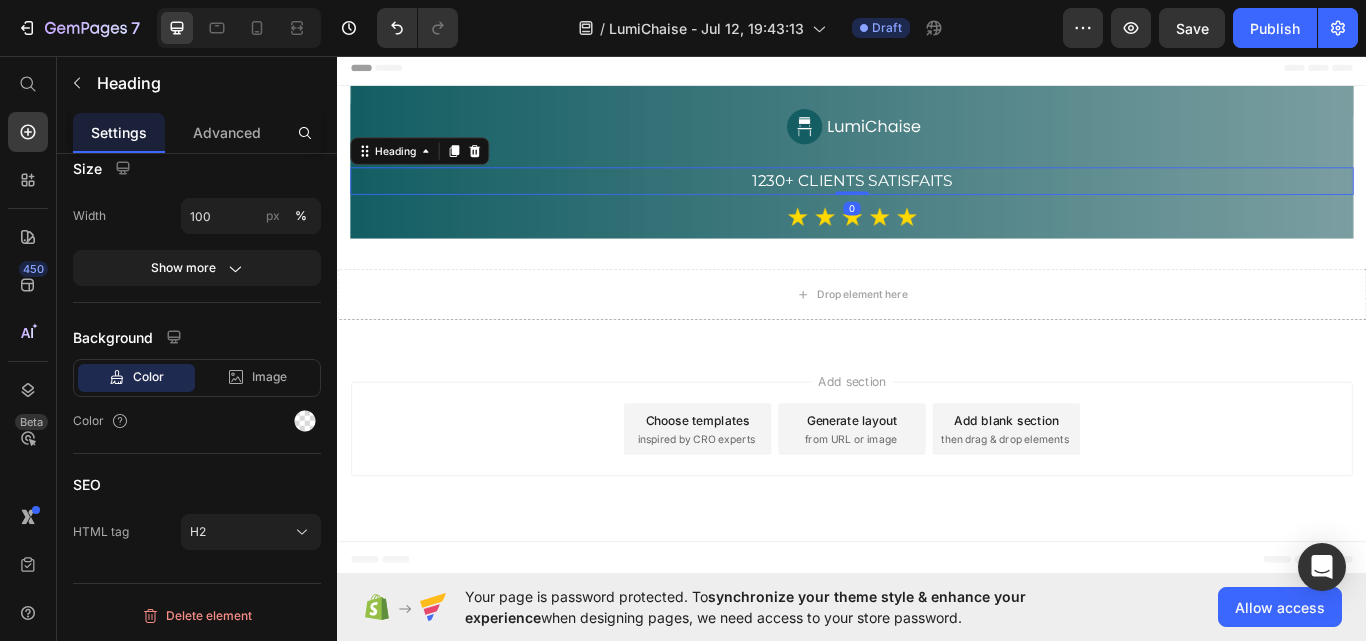 scroll, scrollTop: 0, scrollLeft: 0, axis: both 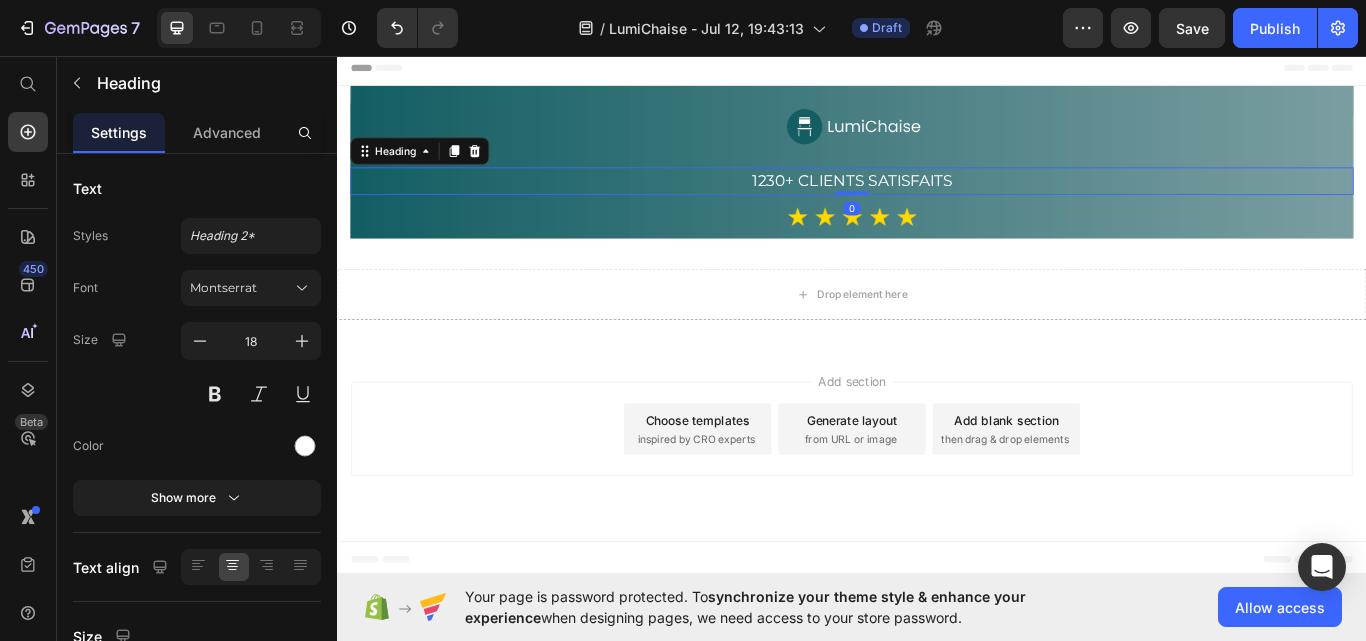 drag, startPoint x: 476, startPoint y: 163, endPoint x: 504, endPoint y: 169, distance: 28.635643 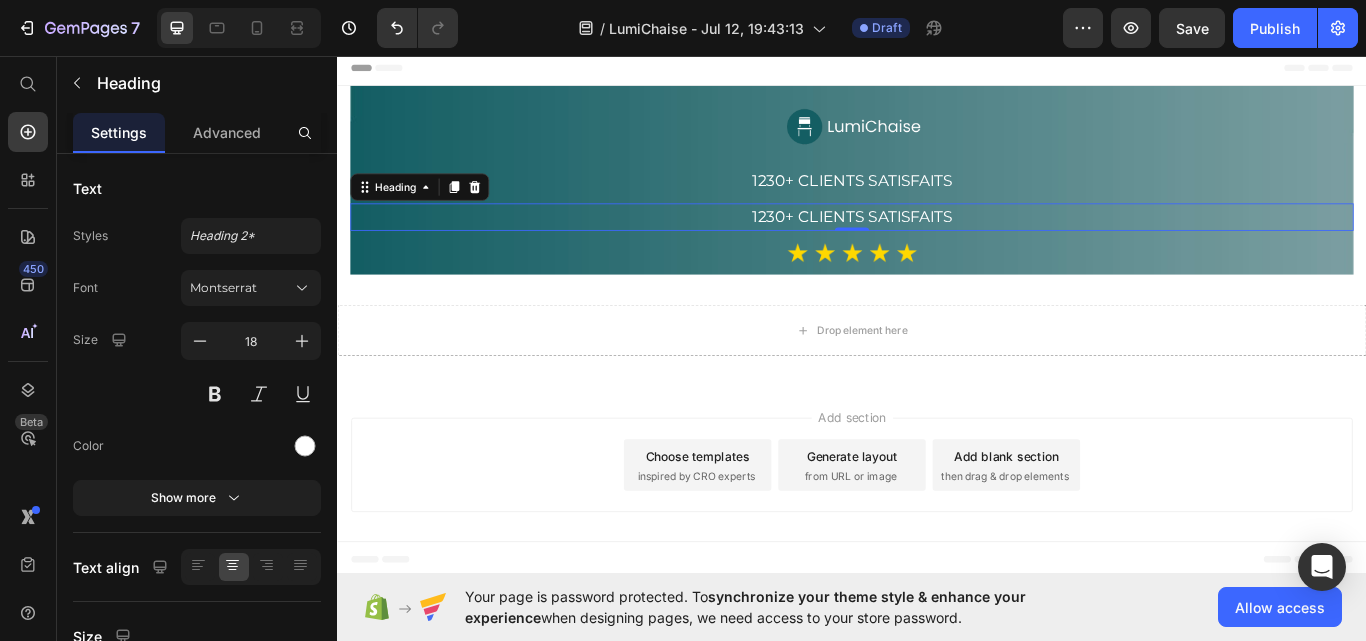 drag, startPoint x: 469, startPoint y: 204, endPoint x: 469, endPoint y: 242, distance: 38 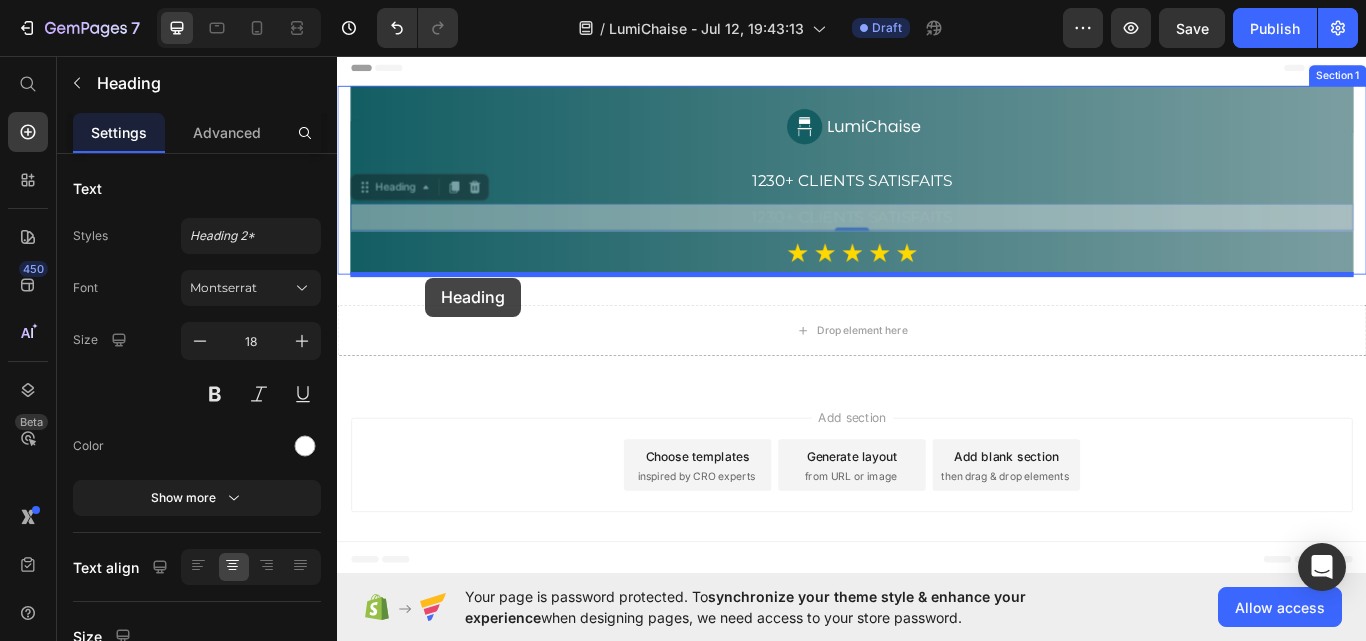 drag, startPoint x: 369, startPoint y: 209, endPoint x: 440, endPoint y: 315, distance: 127.581345 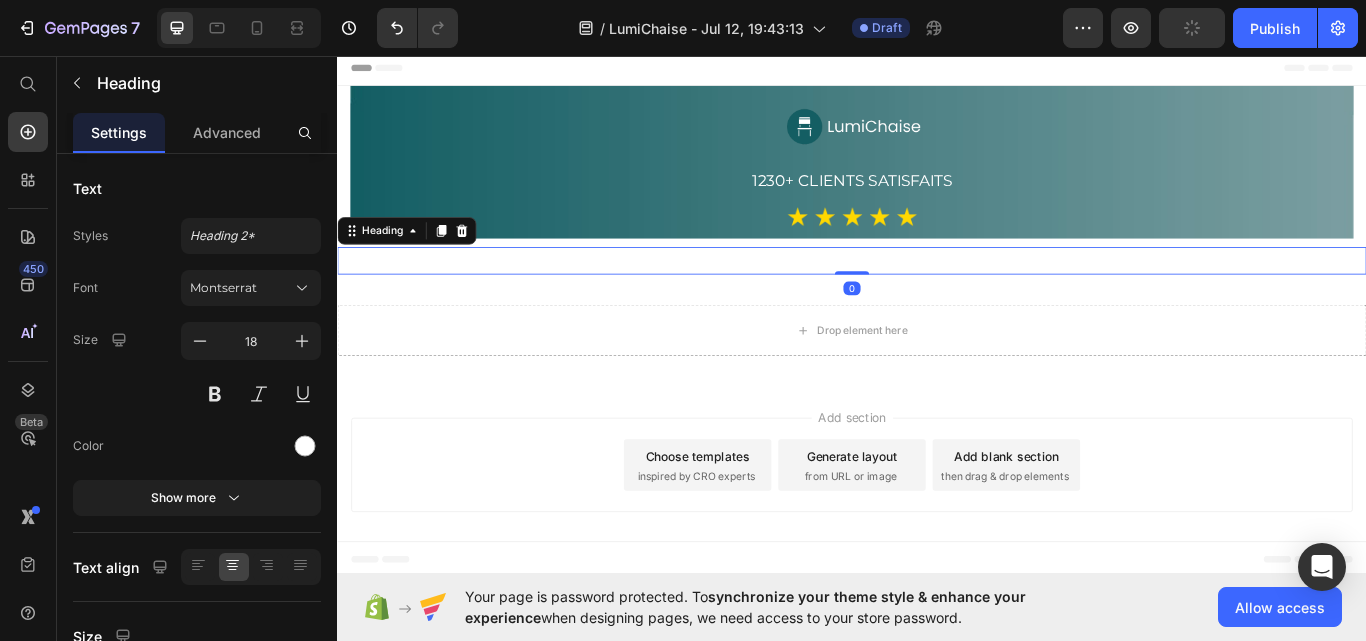 click on "1230+ CLIENTS SATISFAITS" at bounding box center [937, 296] 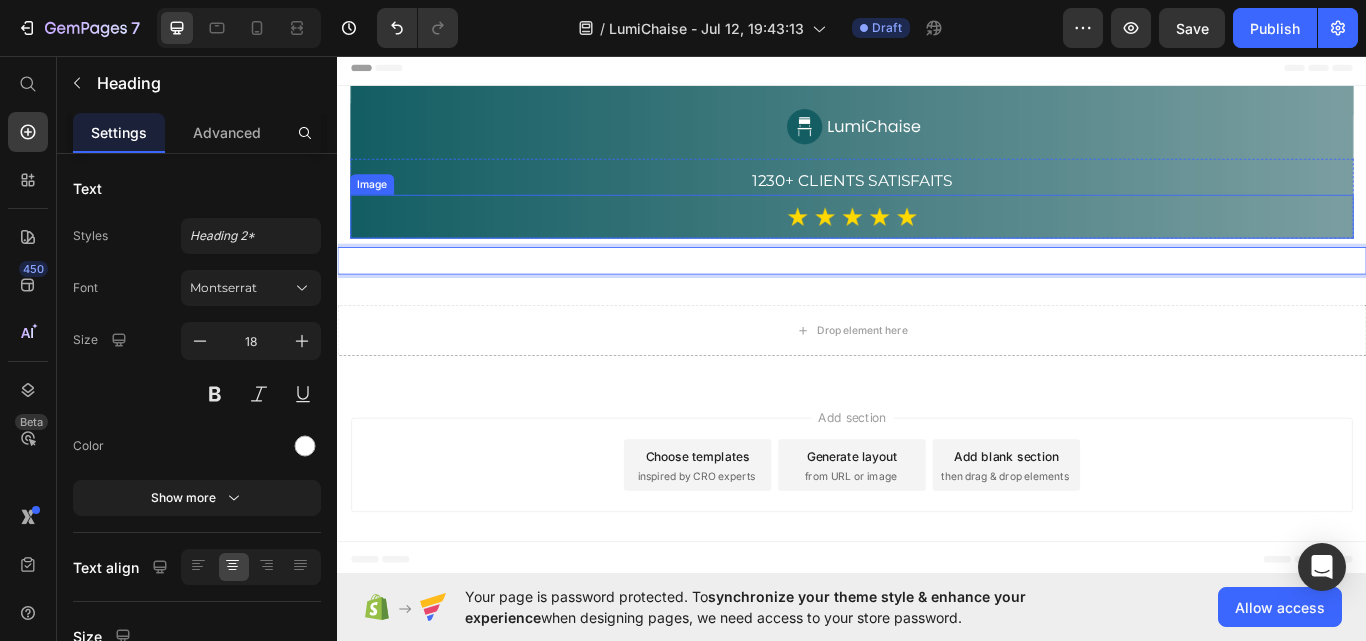 drag, startPoint x: 717, startPoint y: 296, endPoint x: 741, endPoint y: 229, distance: 71.168816 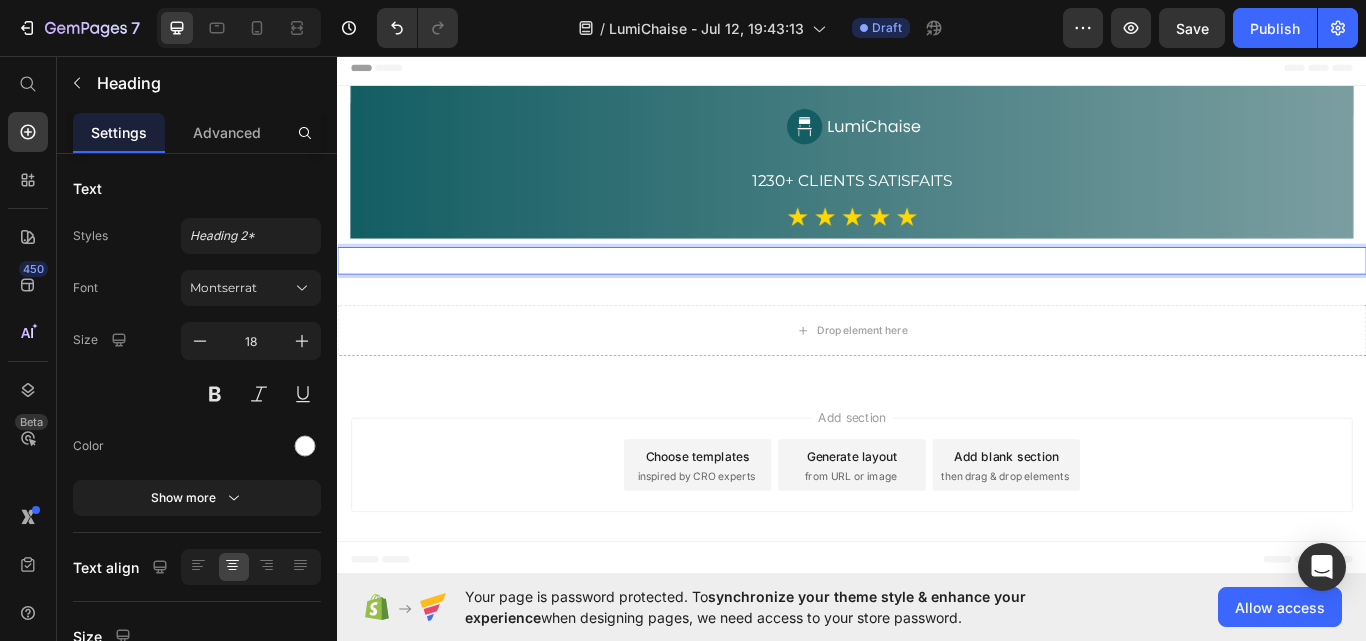 click on "1230+ CLIENTS SATISFAITS" at bounding box center [937, 296] 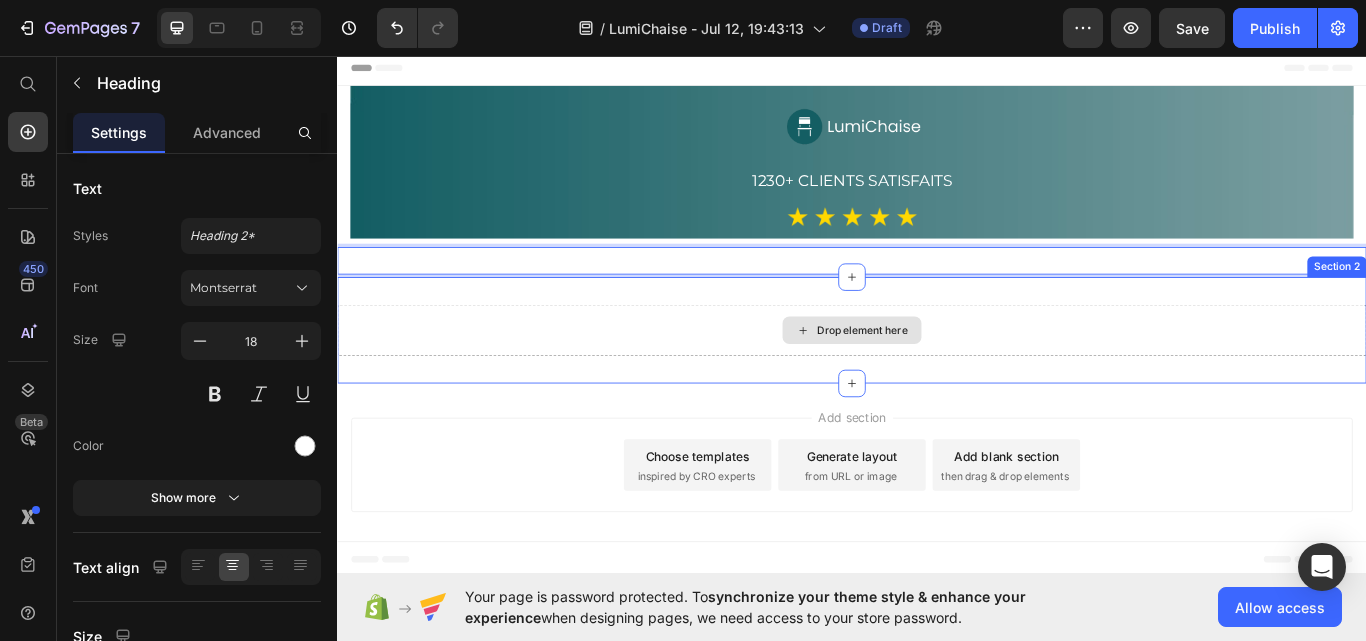 click on "Drop element here" at bounding box center [937, 377] 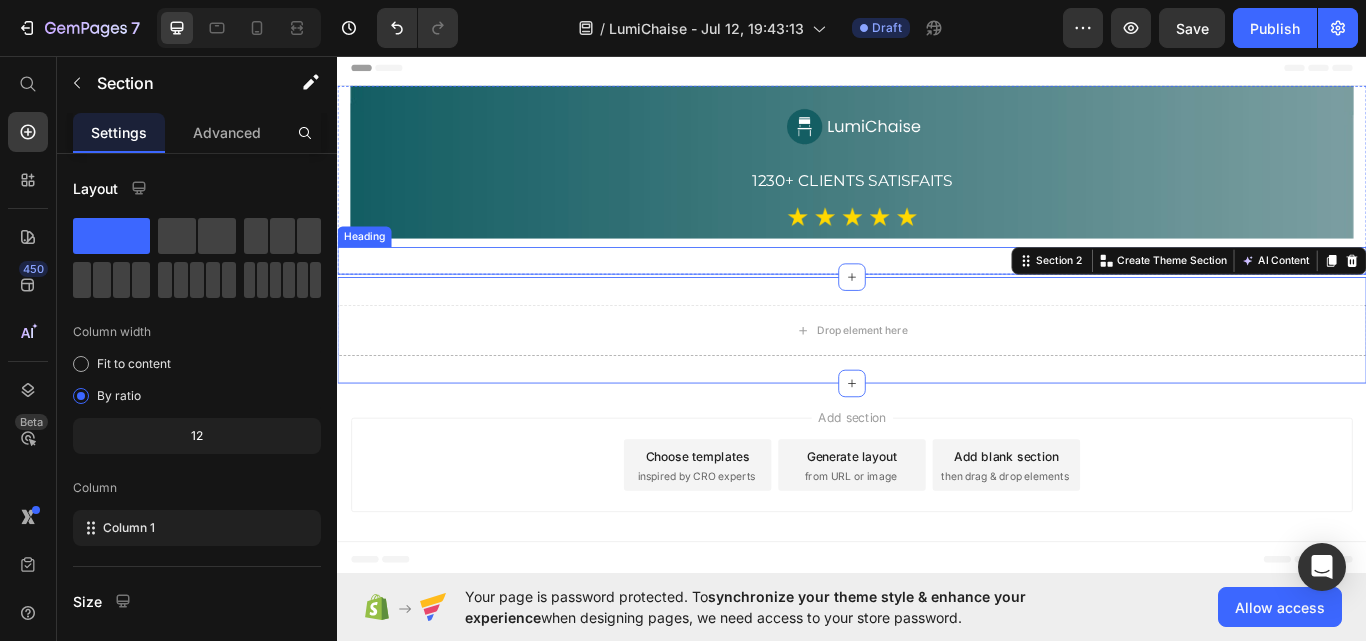 click on "1230+ CLIENTS SATISFAITS" at bounding box center (937, 296) 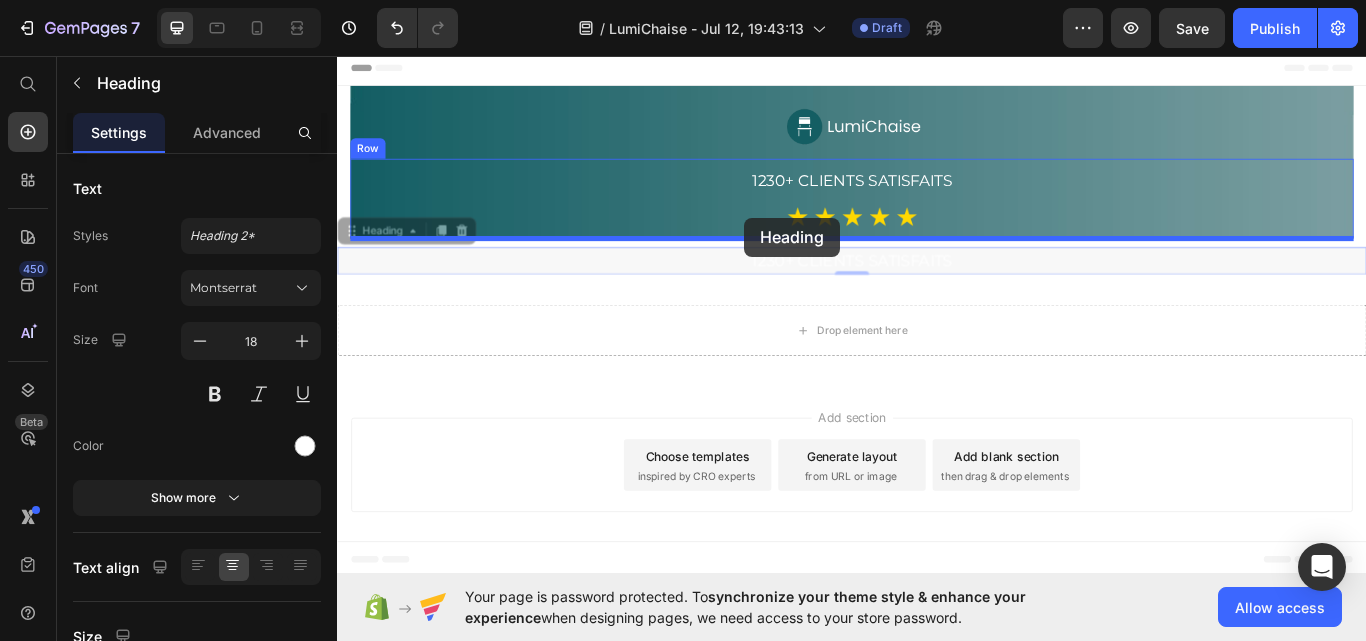 drag, startPoint x: 354, startPoint y: 261, endPoint x: 812, endPoint y: 245, distance: 458.2794 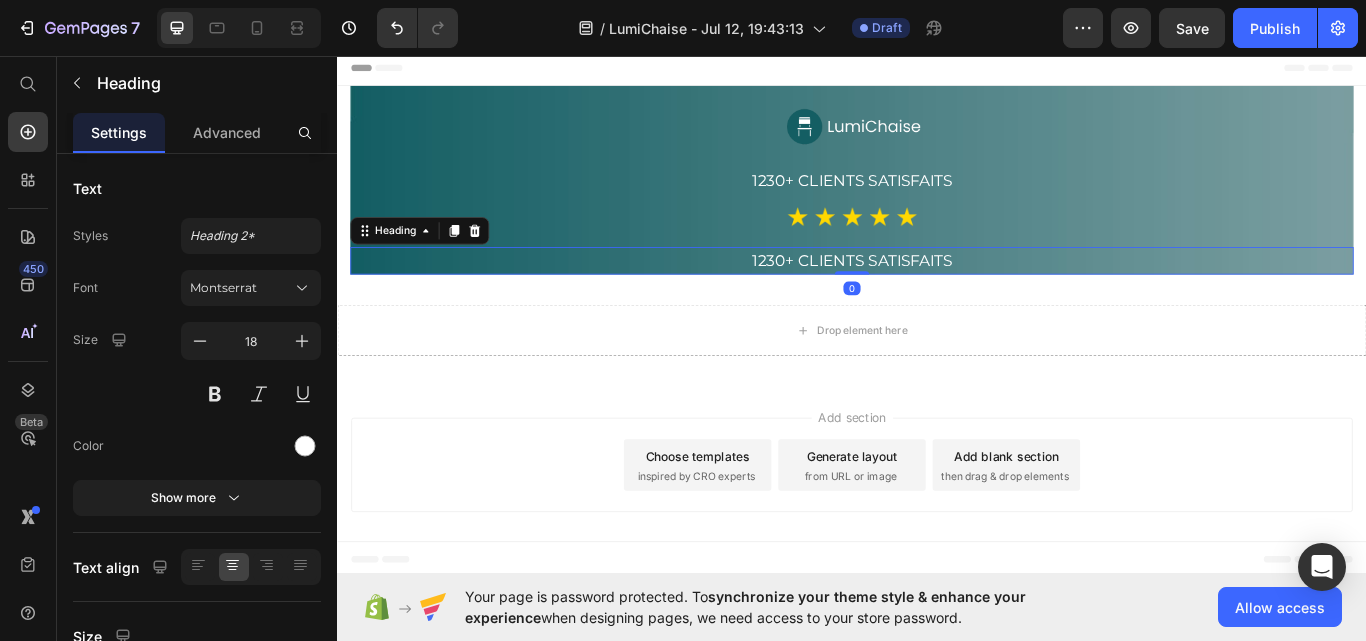 click on "1230+ CLIENTS SATISFAITS" at bounding box center [937, 296] 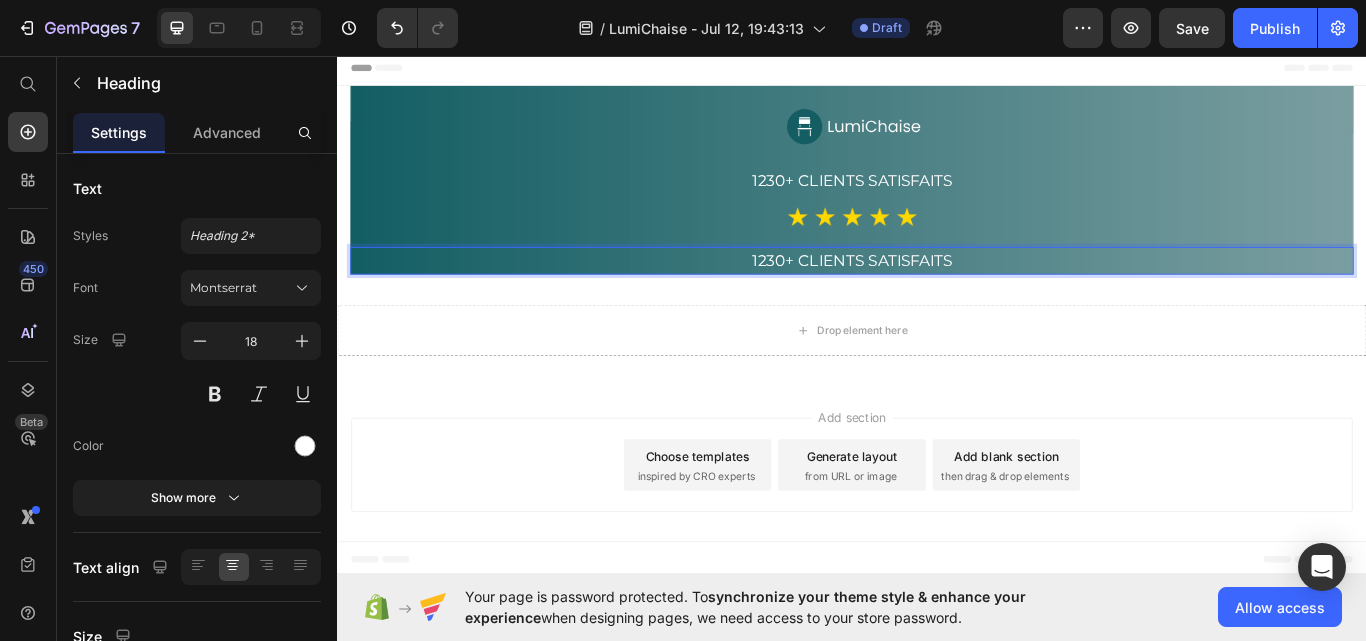 click on "1230+ CLIENTS SATISFAITS" at bounding box center (937, 296) 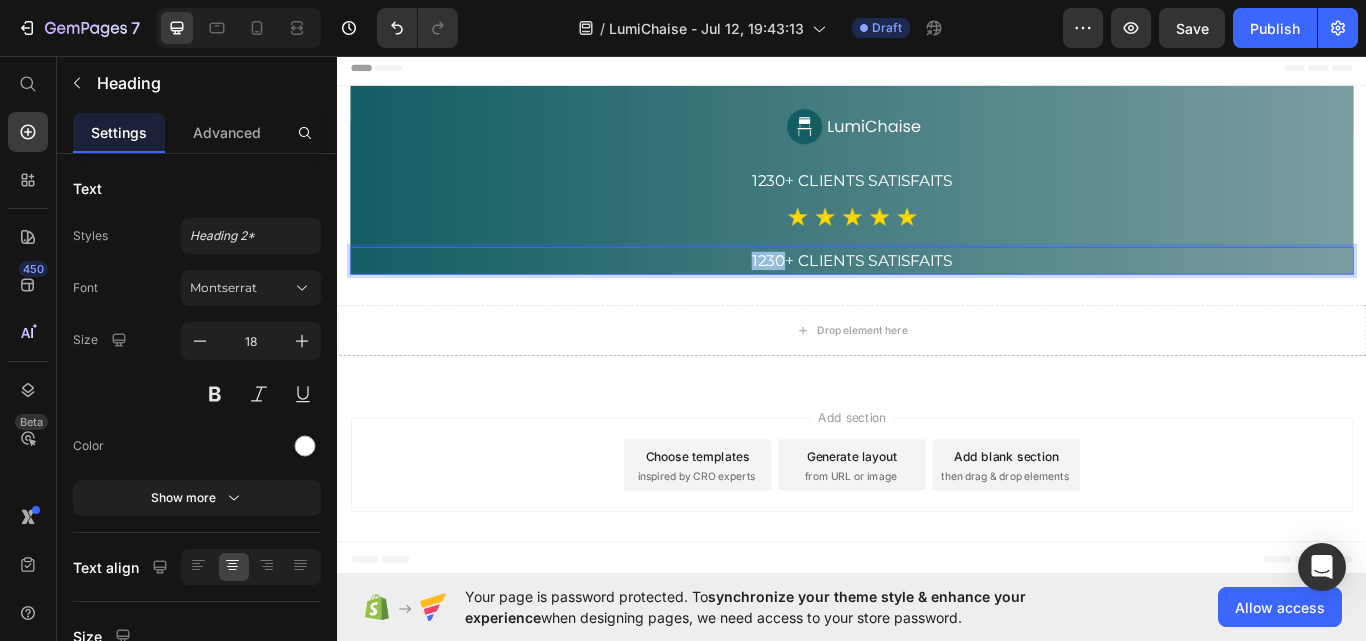 click on "1230+ CLIENTS SATISFAITS" at bounding box center (937, 296) 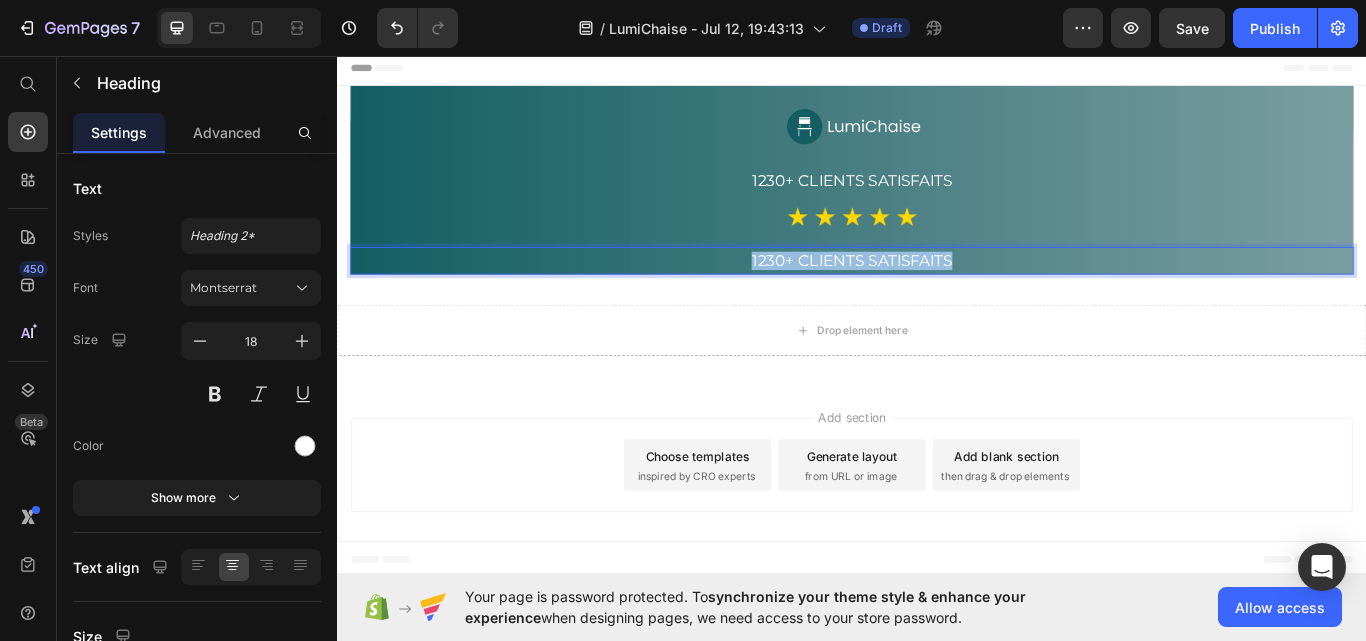 click on "1230+ CLIENTS SATISFAITS" at bounding box center (937, 296) 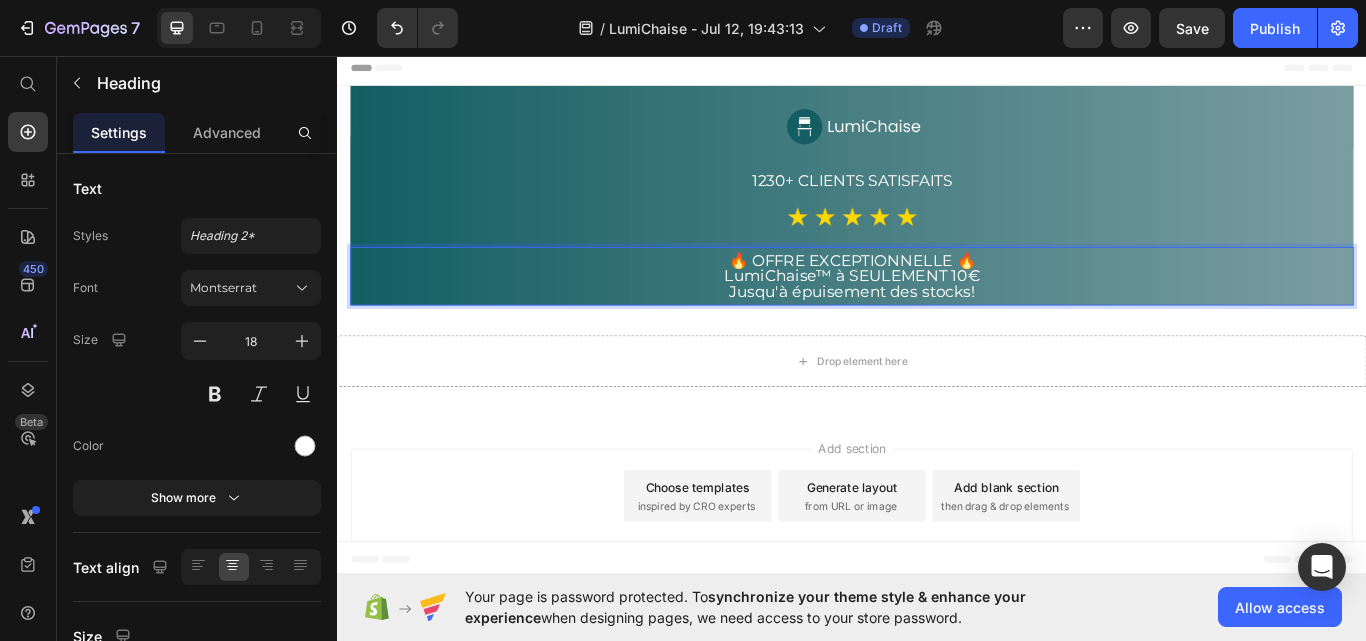 drag, startPoint x: 1089, startPoint y: 331, endPoint x: 1077, endPoint y: 331, distance: 12 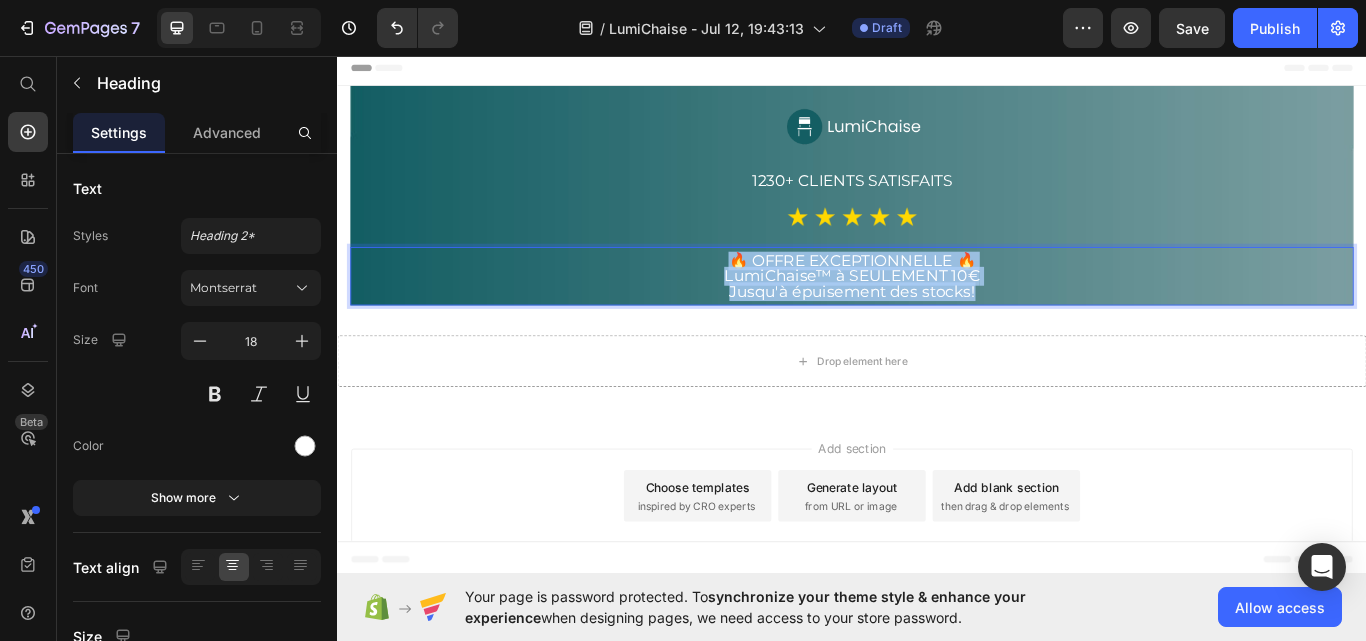 drag, startPoint x: 1075, startPoint y: 324, endPoint x: 795, endPoint y: 298, distance: 281.20456 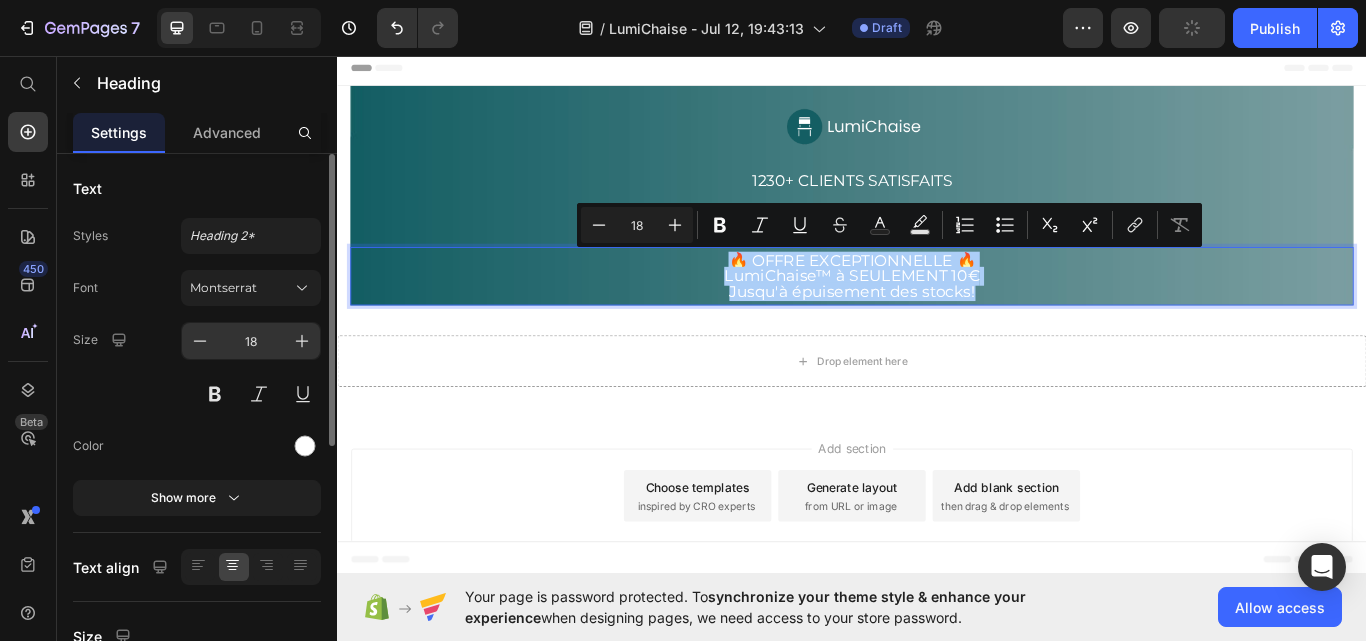 click on "18" at bounding box center (251, 341) 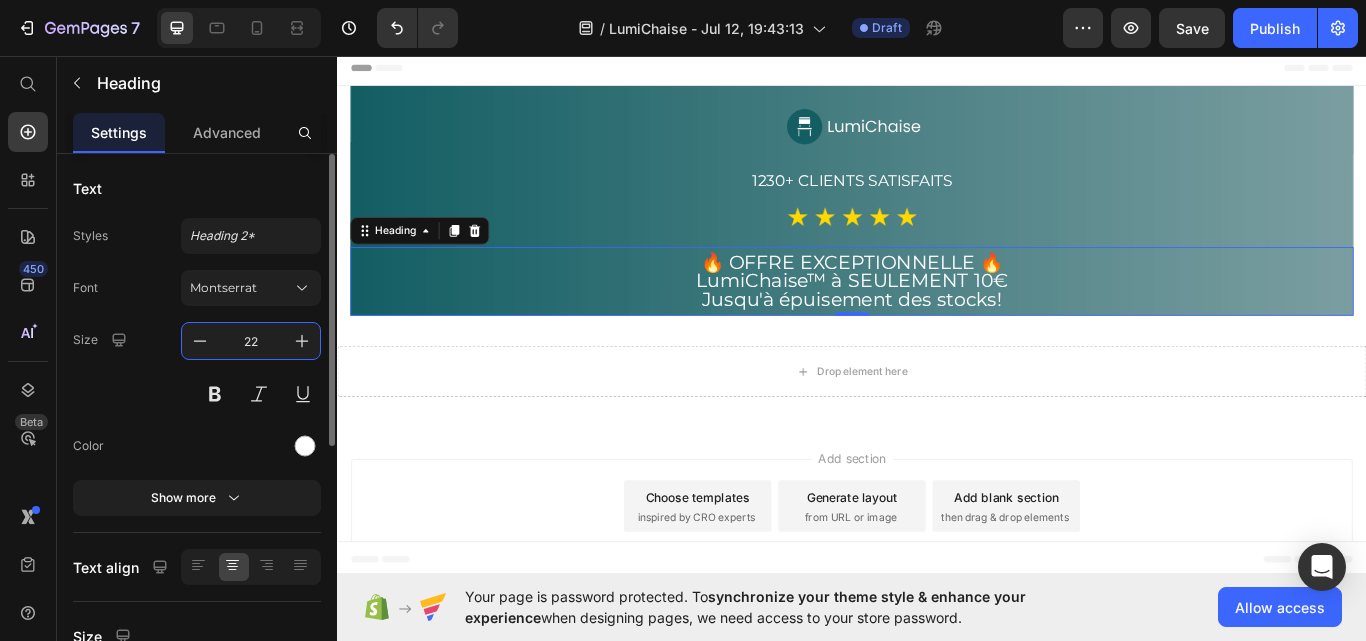 type on "21" 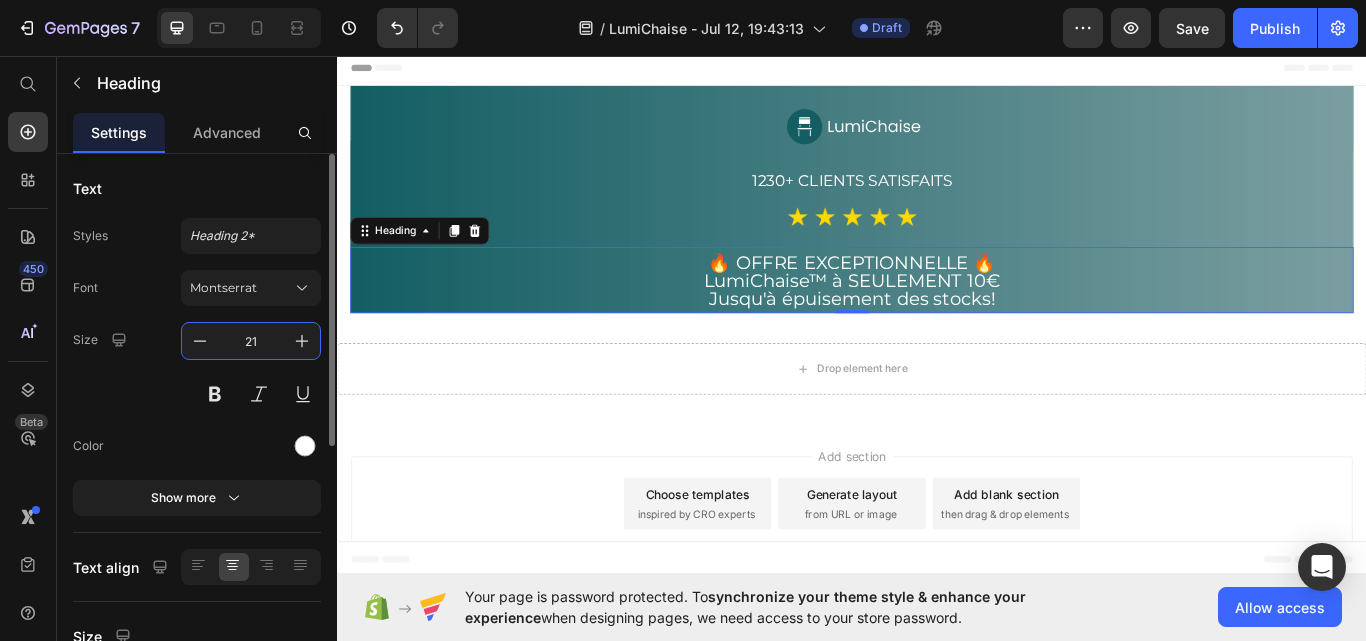 scroll, scrollTop: 100, scrollLeft: 0, axis: vertical 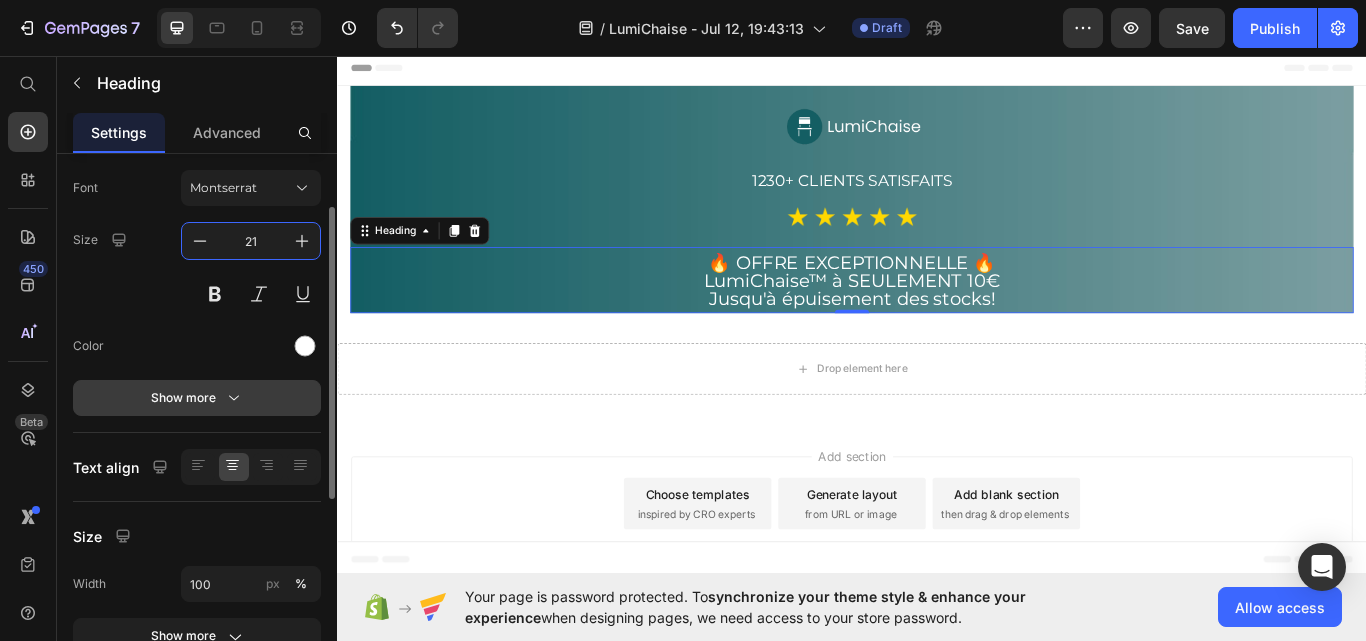 click 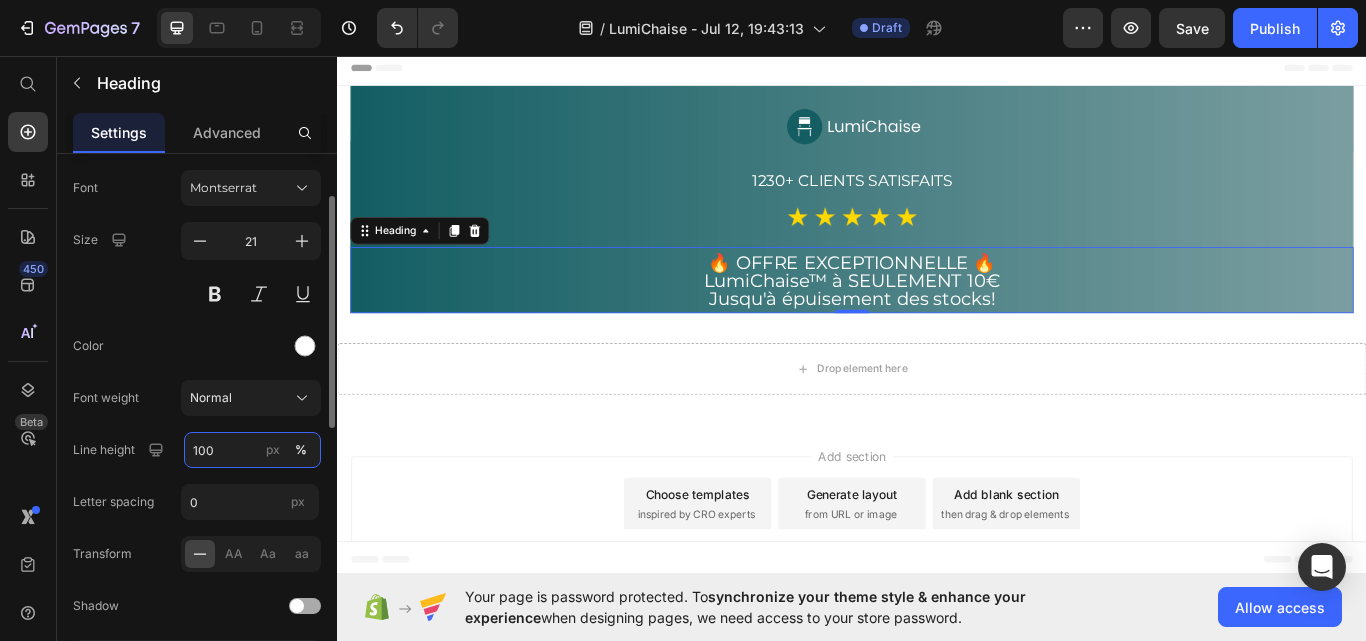 click on "100" at bounding box center [252, 450] 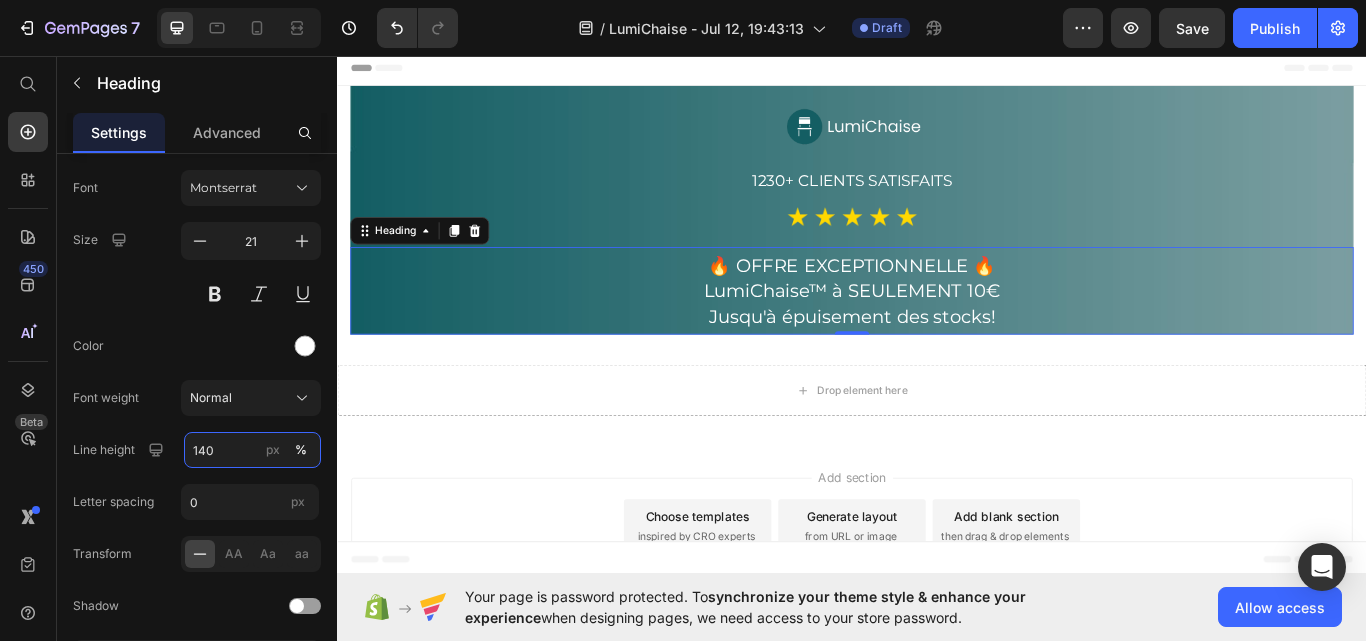 type on "140" 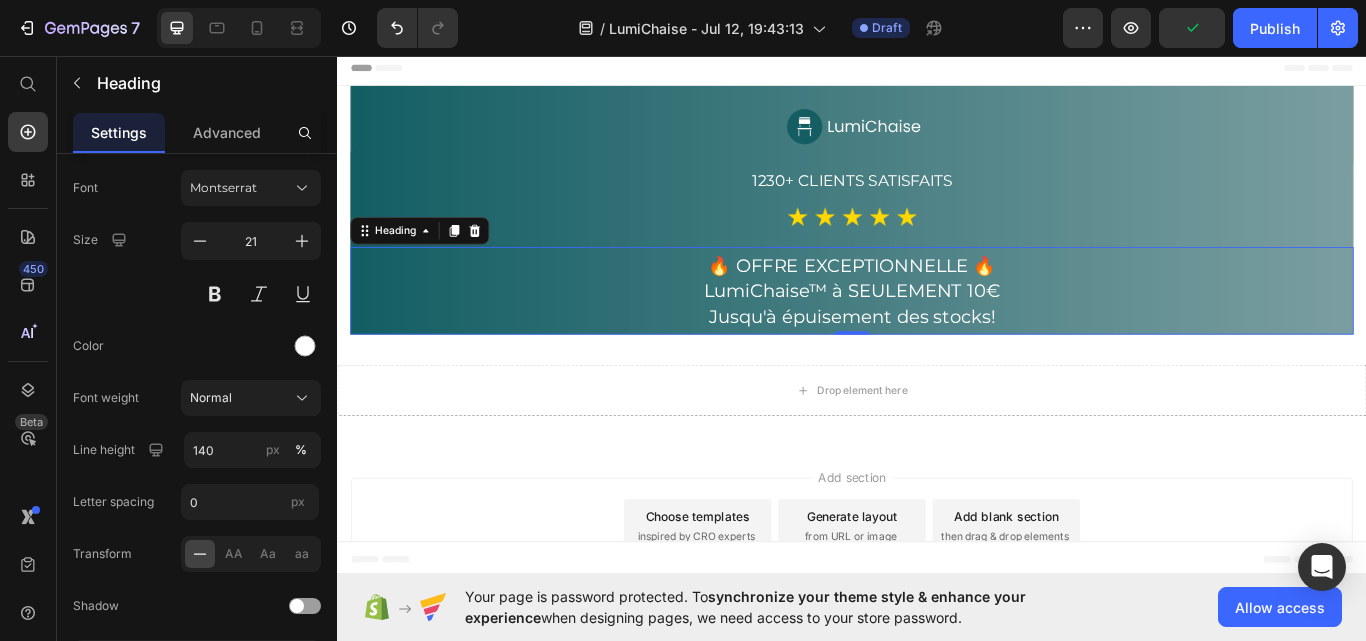 click on "🔥 OFFRE EXCEPTIONNELLE 🔥 LumiChaise™ à SEULEMENT 10€ Jusqu'à épuisement des stocks!" at bounding box center [937, 331] 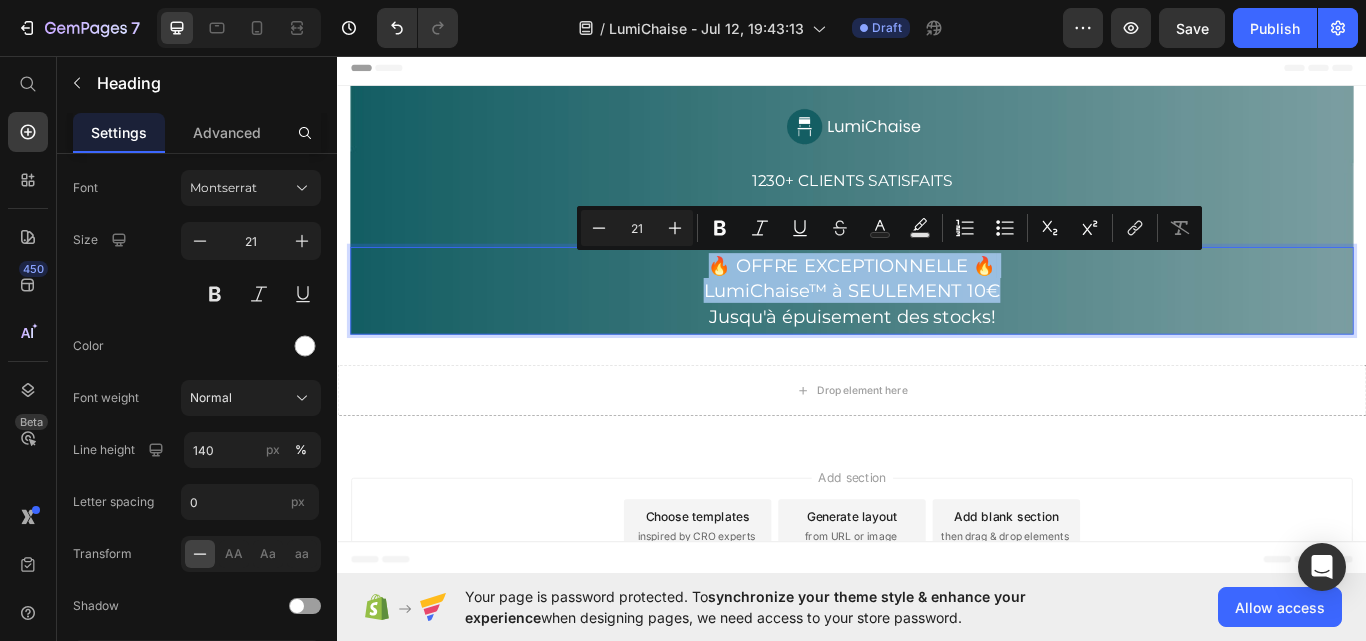drag, startPoint x: 1106, startPoint y: 330, endPoint x: 774, endPoint y: 301, distance: 333.26416 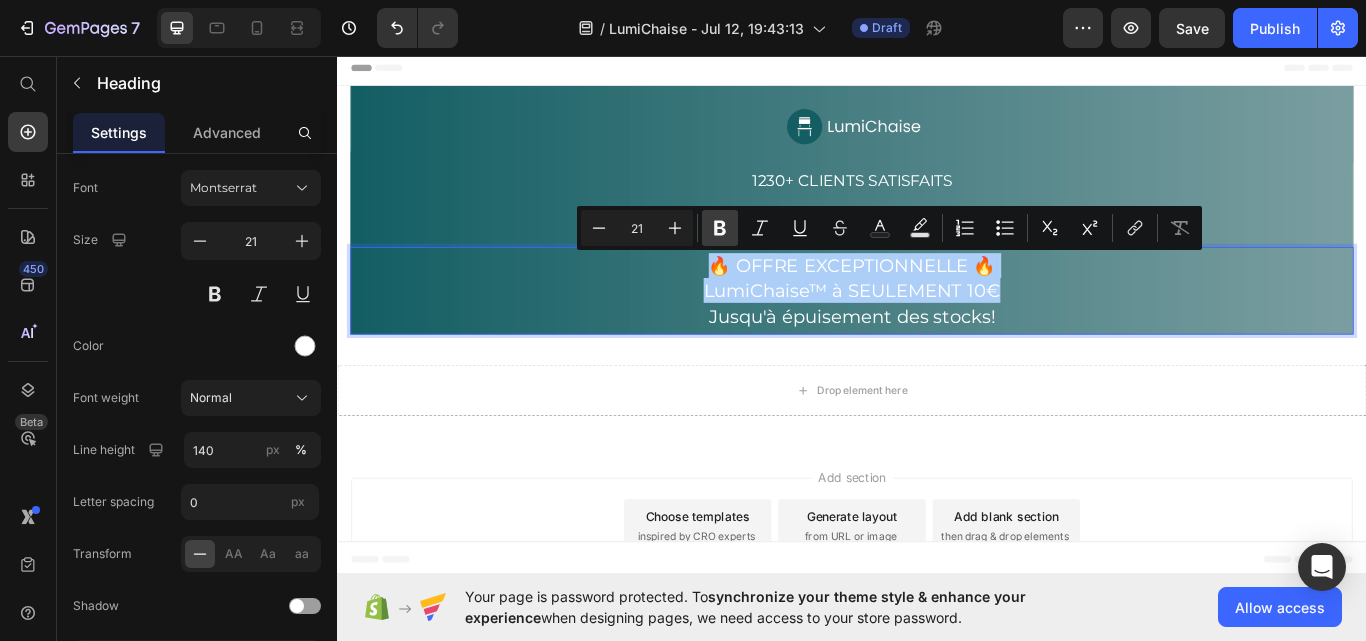 click 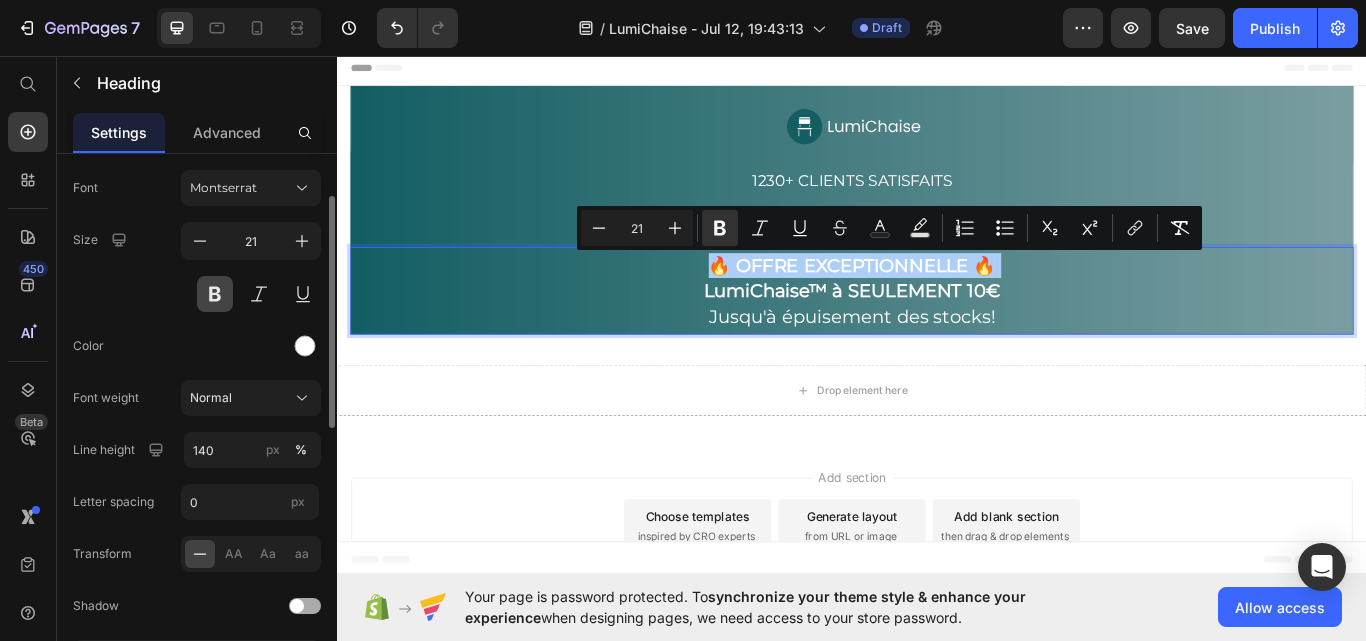 click at bounding box center (215, 294) 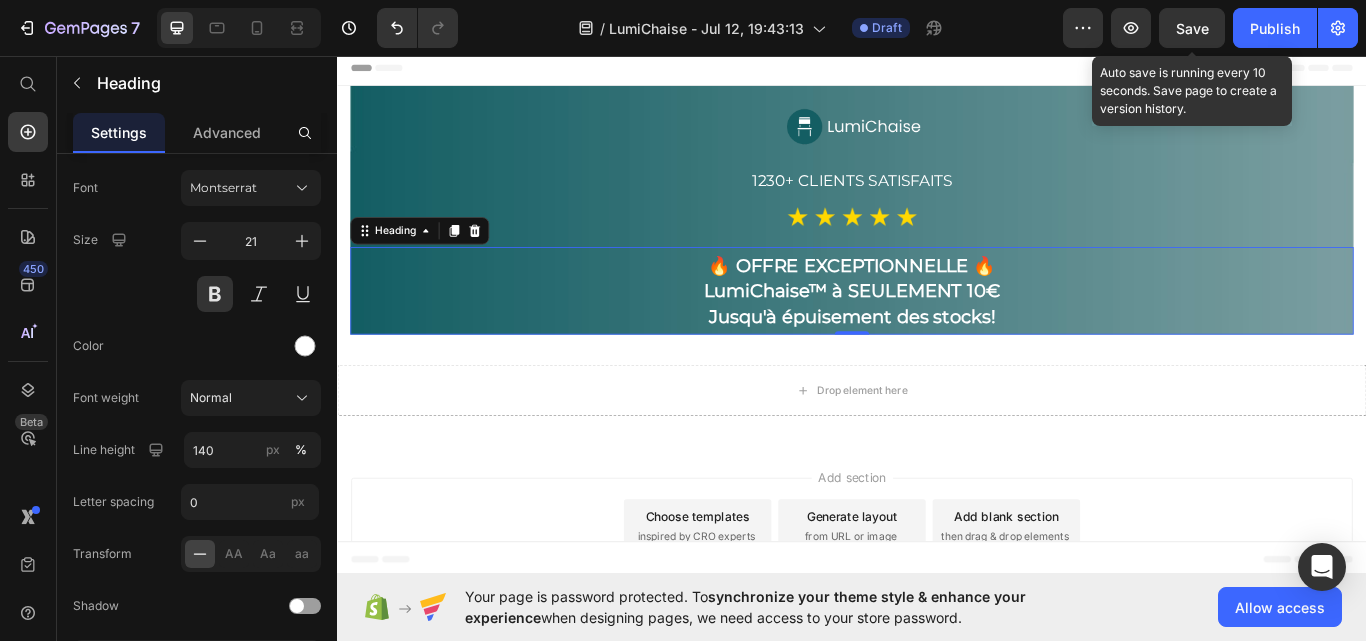 click on "Save" at bounding box center [1192, 28] 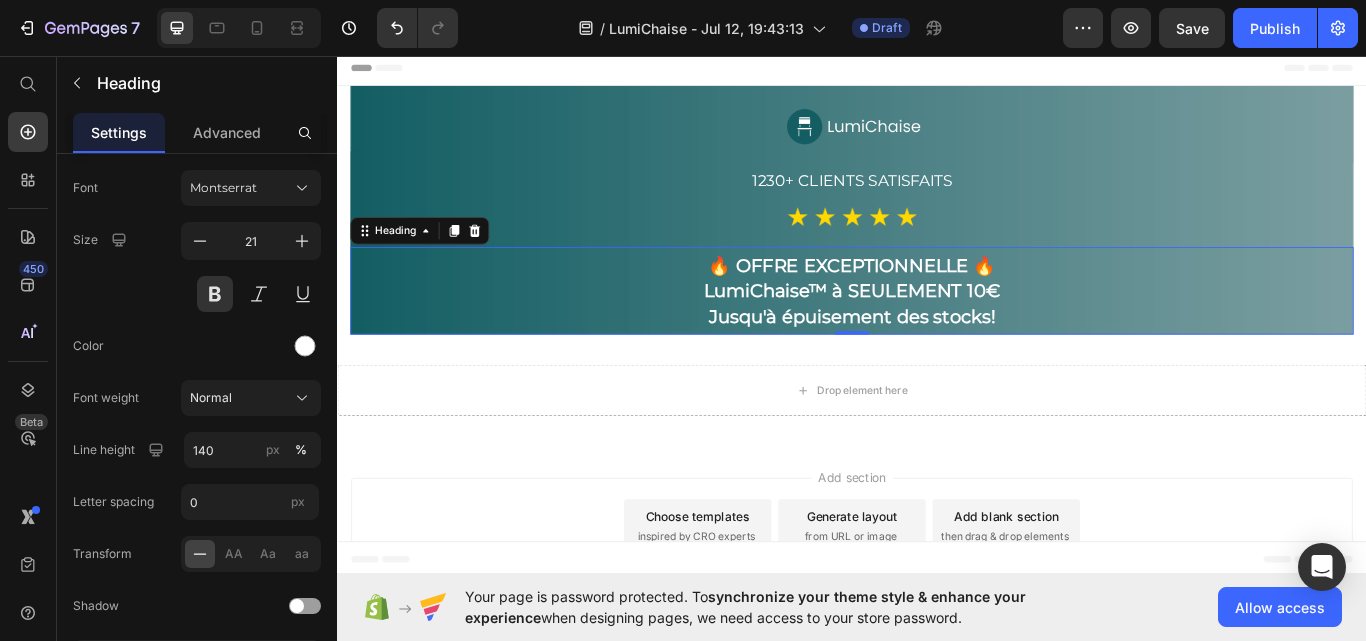 click on "LumiChaise™ à SEULEMENT 10€" at bounding box center [937, 330] 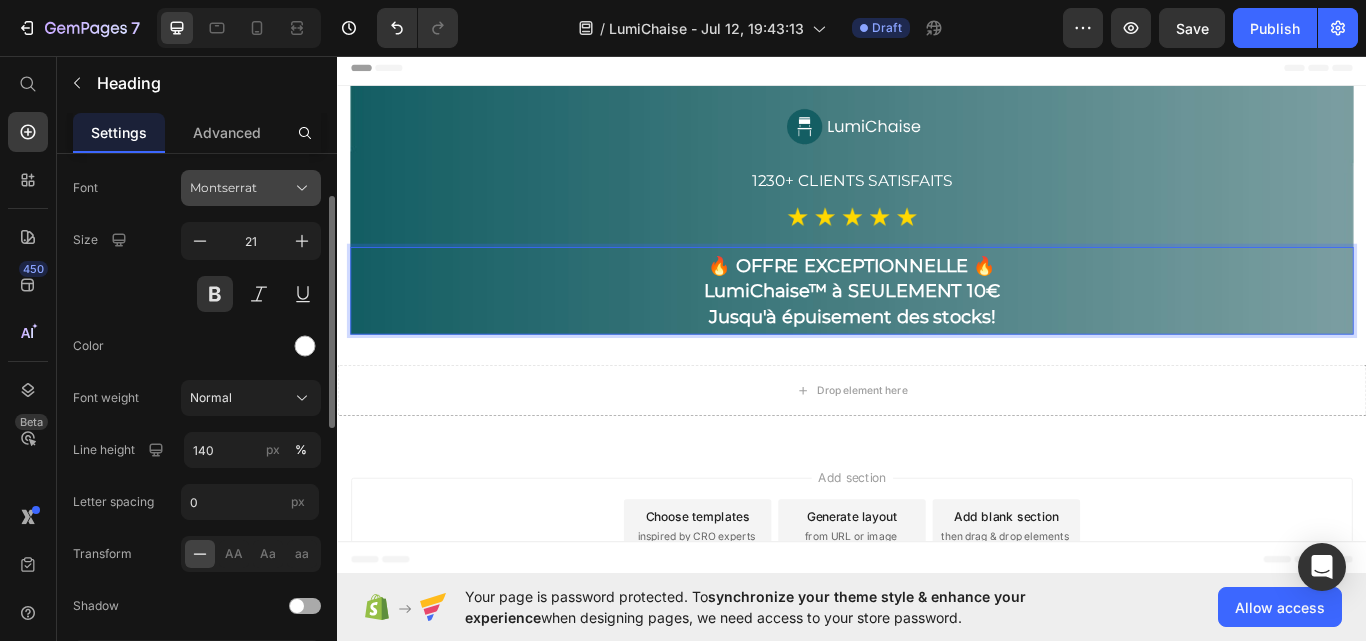 click on "Montserrat" at bounding box center (241, 188) 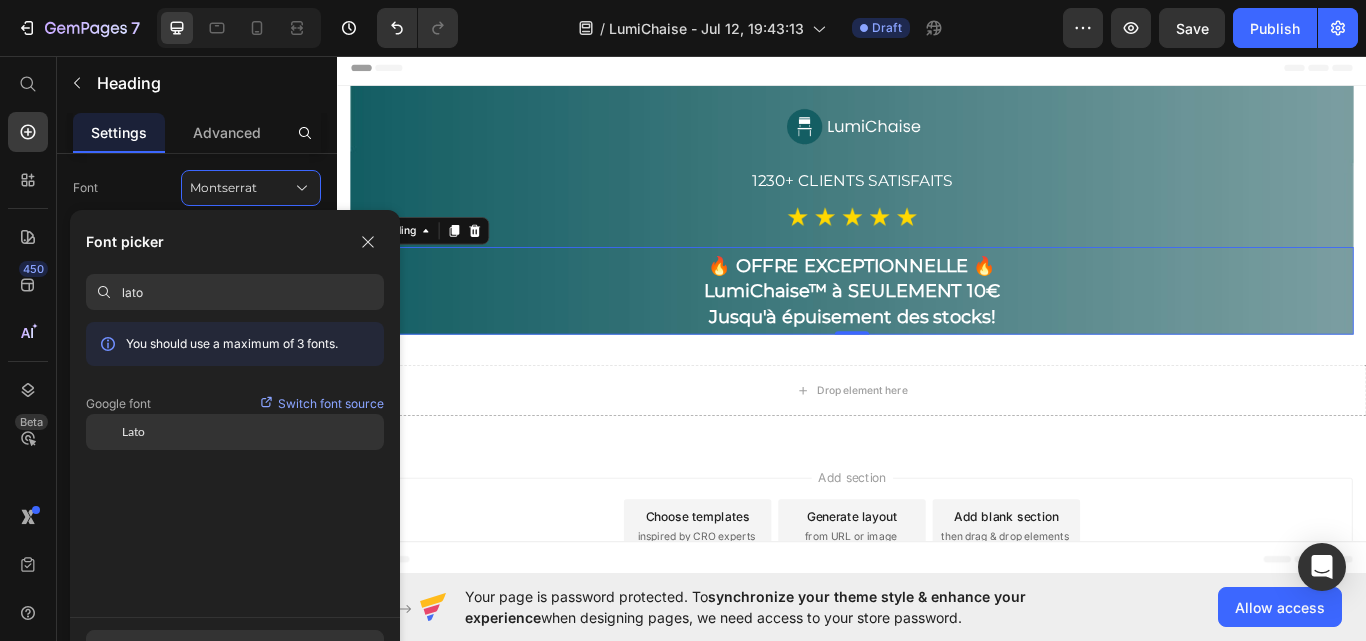 type on "lato" 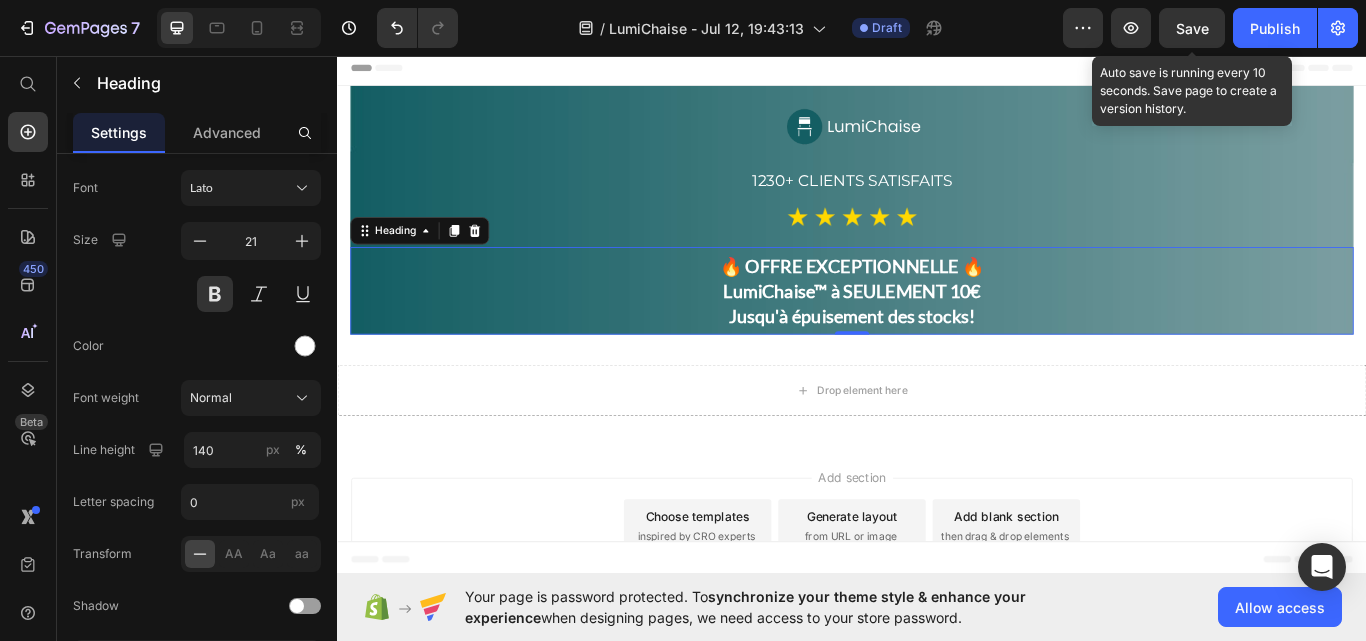 click on "Save" at bounding box center (1192, 28) 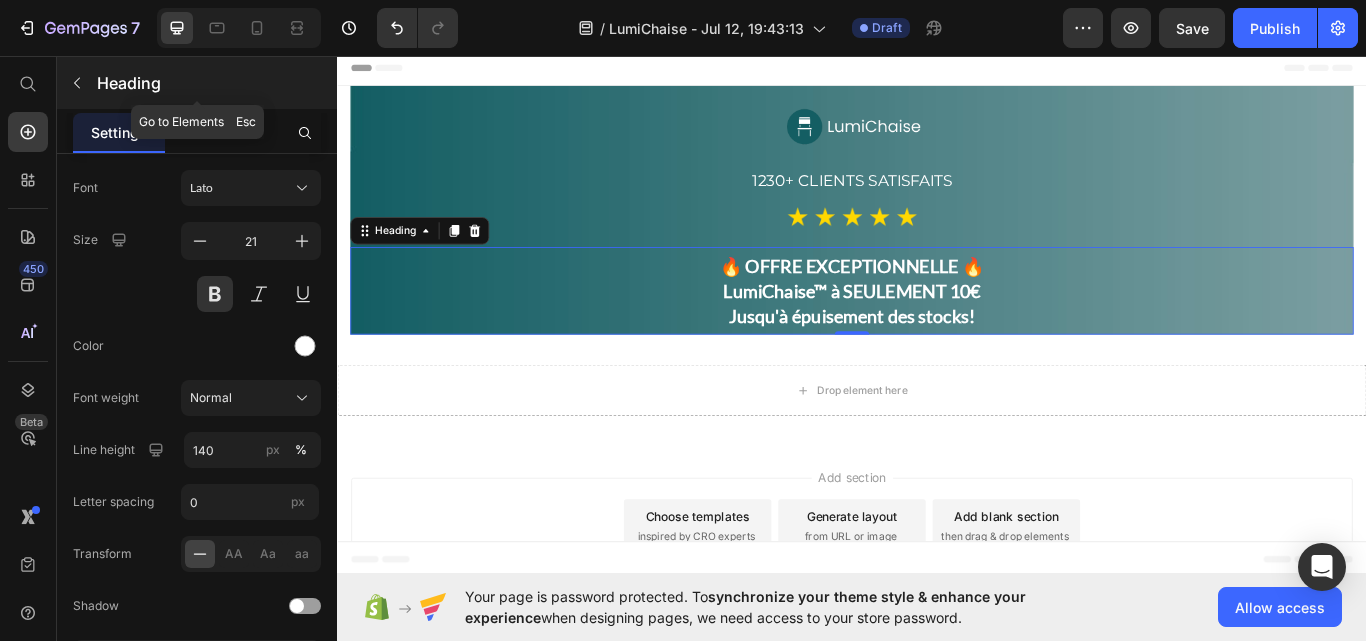 click on "Heading" at bounding box center (197, 83) 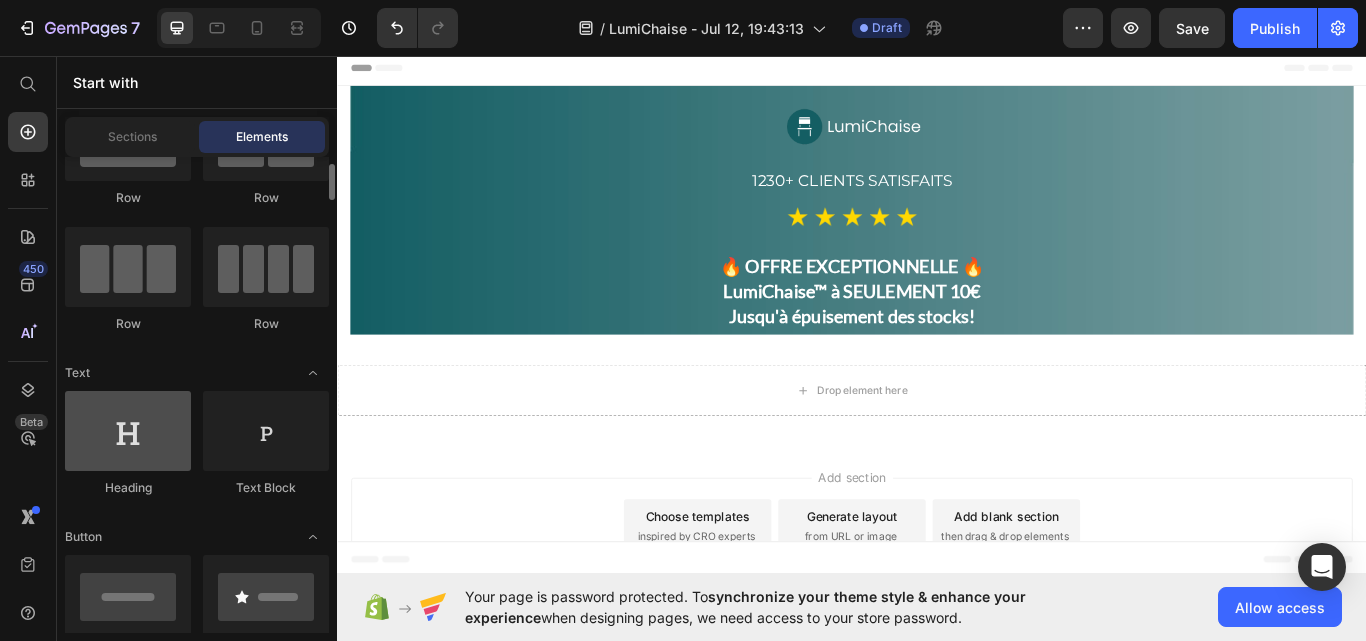 scroll, scrollTop: 300, scrollLeft: 0, axis: vertical 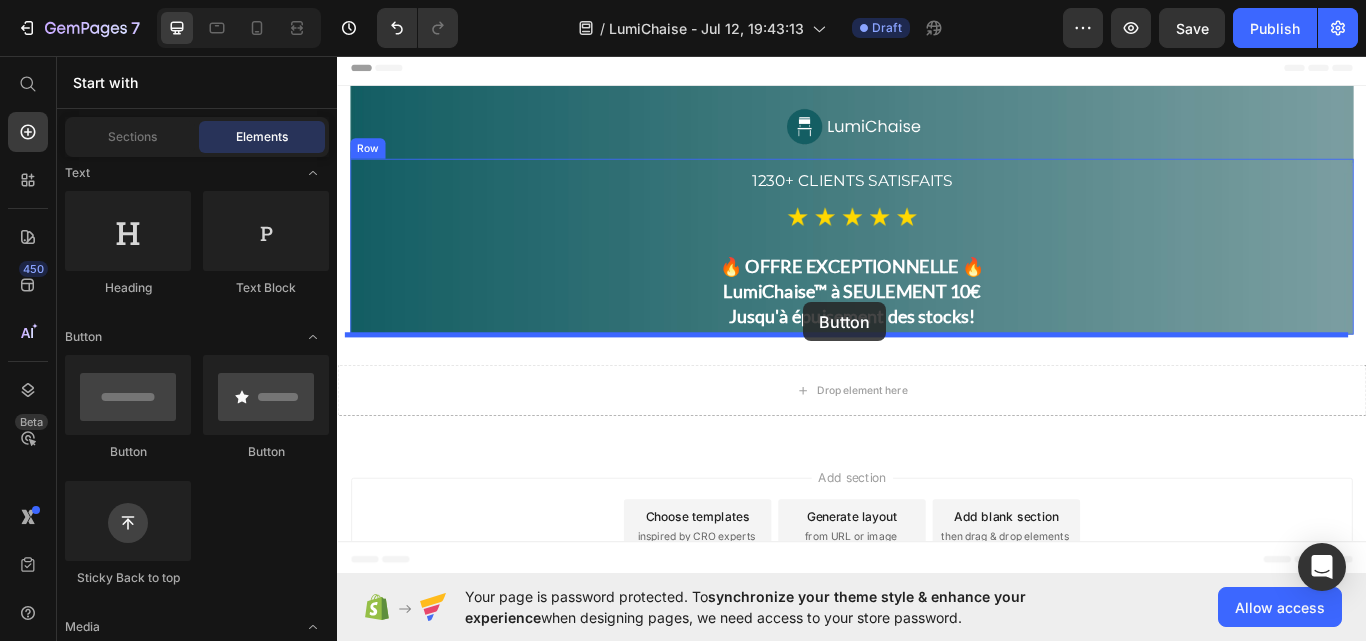 drag, startPoint x: 425, startPoint y: 470, endPoint x: 880, endPoint y: 344, distance: 472.12393 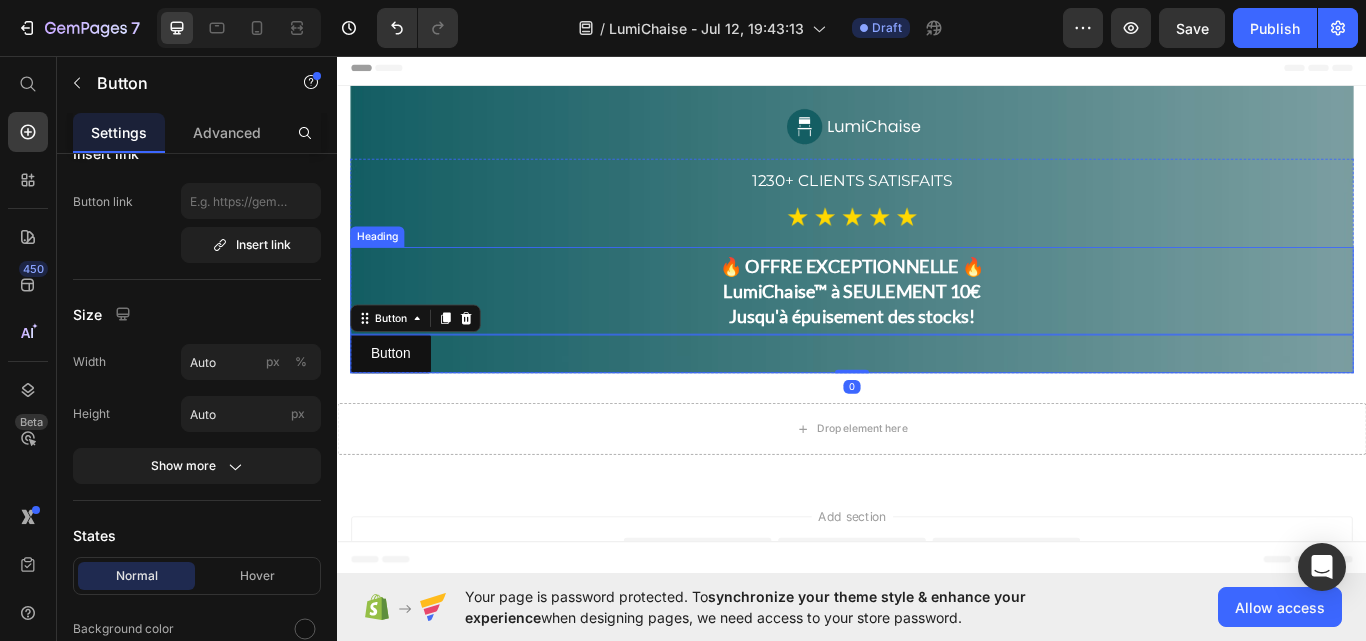 scroll, scrollTop: 0, scrollLeft: 0, axis: both 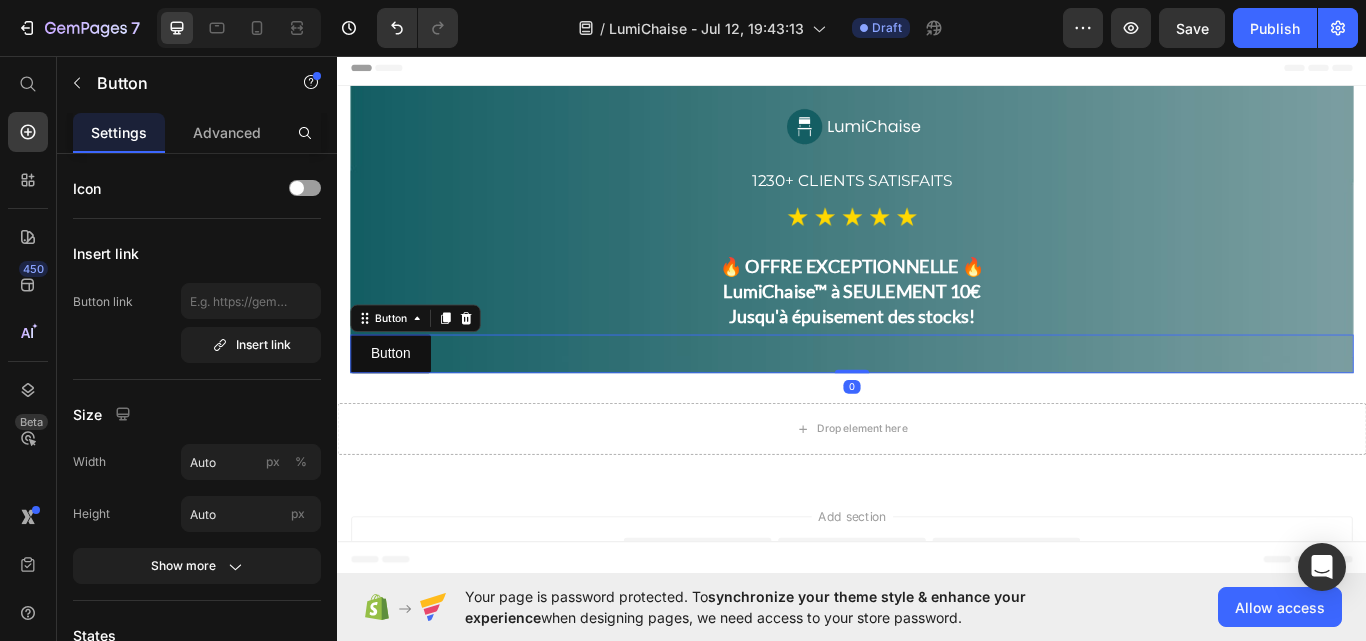 click on "Button Button   0" at bounding box center [937, 404] 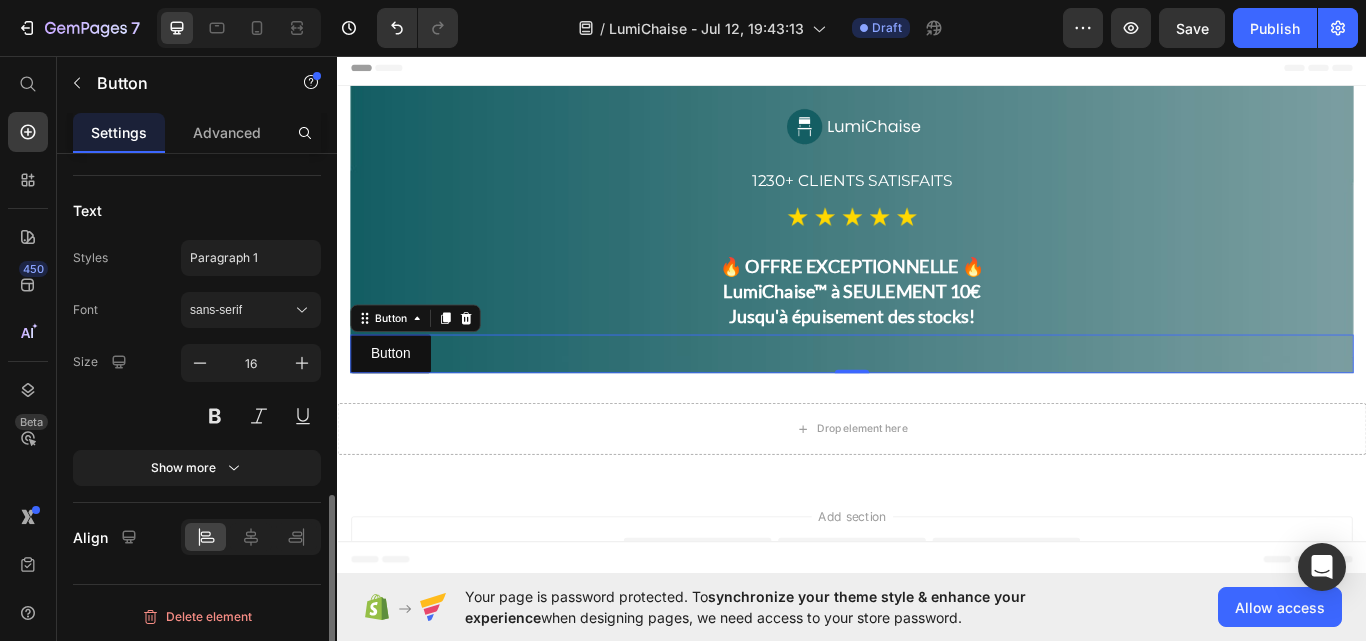 scroll, scrollTop: 901, scrollLeft: 0, axis: vertical 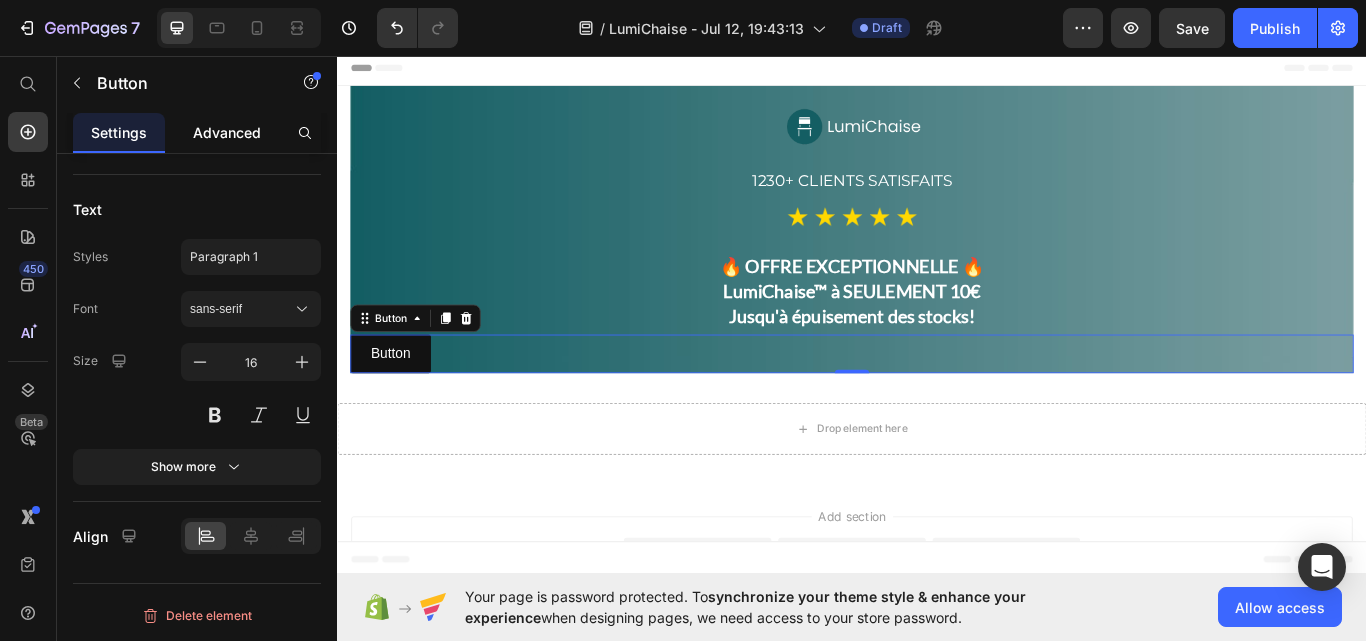 click on "Advanced" at bounding box center [227, 132] 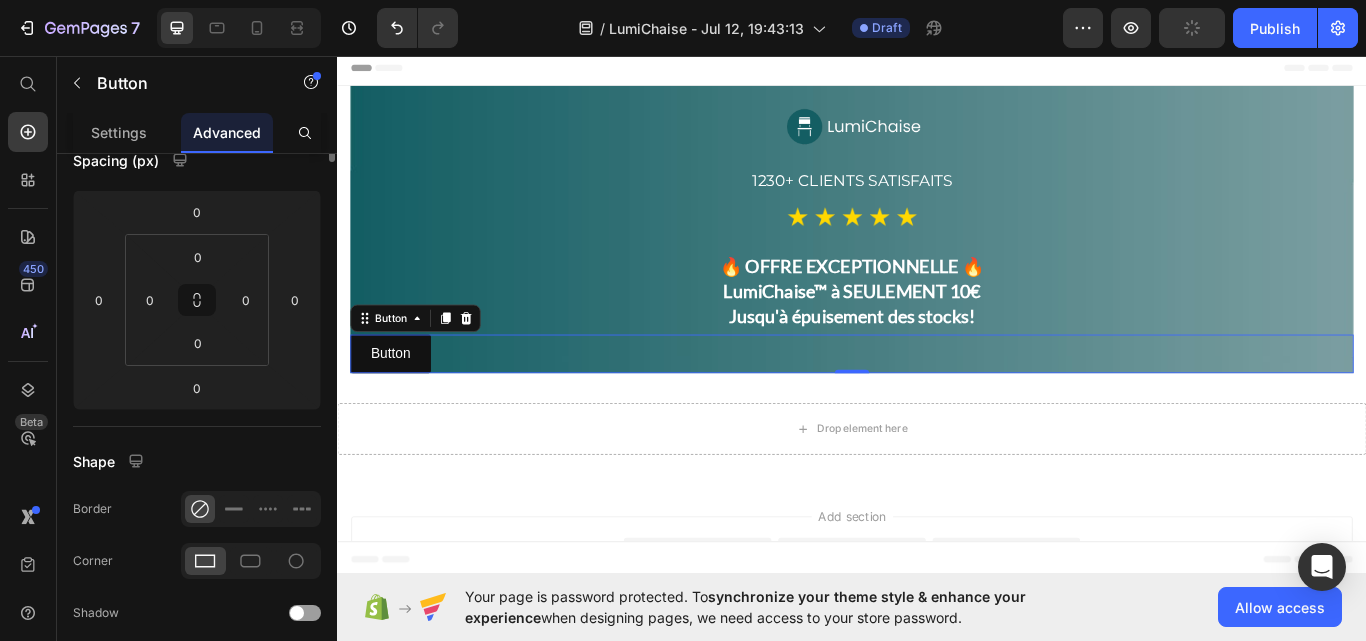 scroll, scrollTop: 0, scrollLeft: 0, axis: both 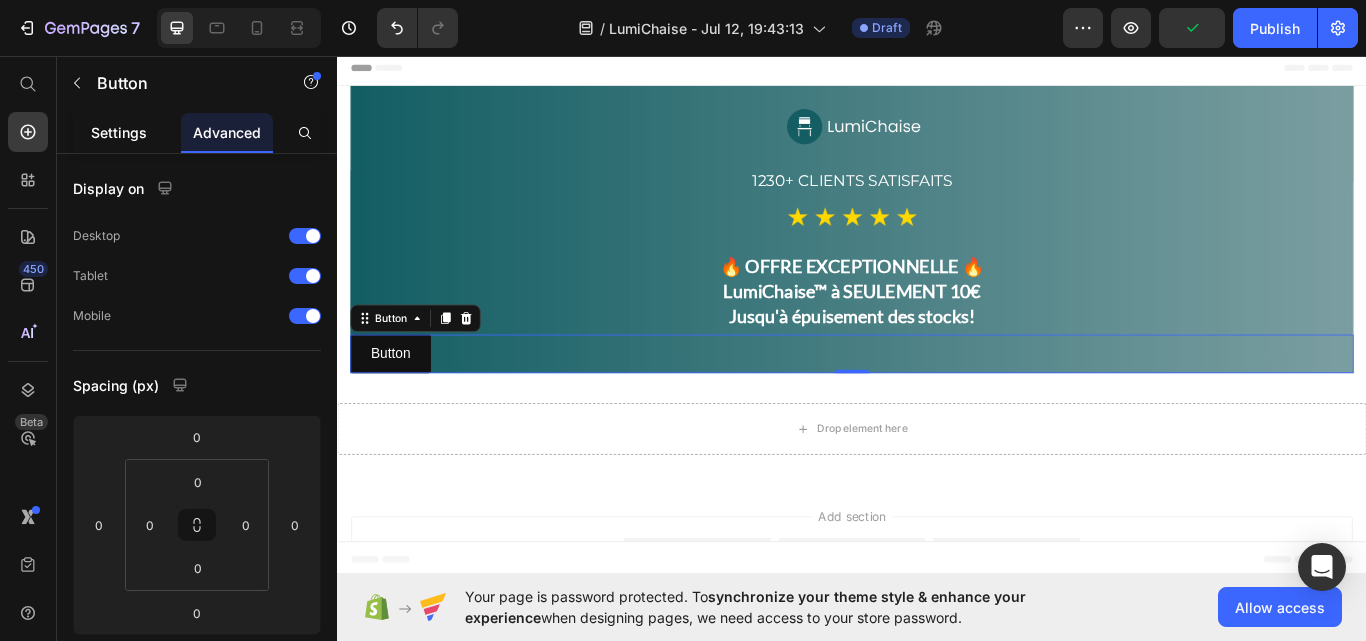 click on "Settings" at bounding box center [119, 132] 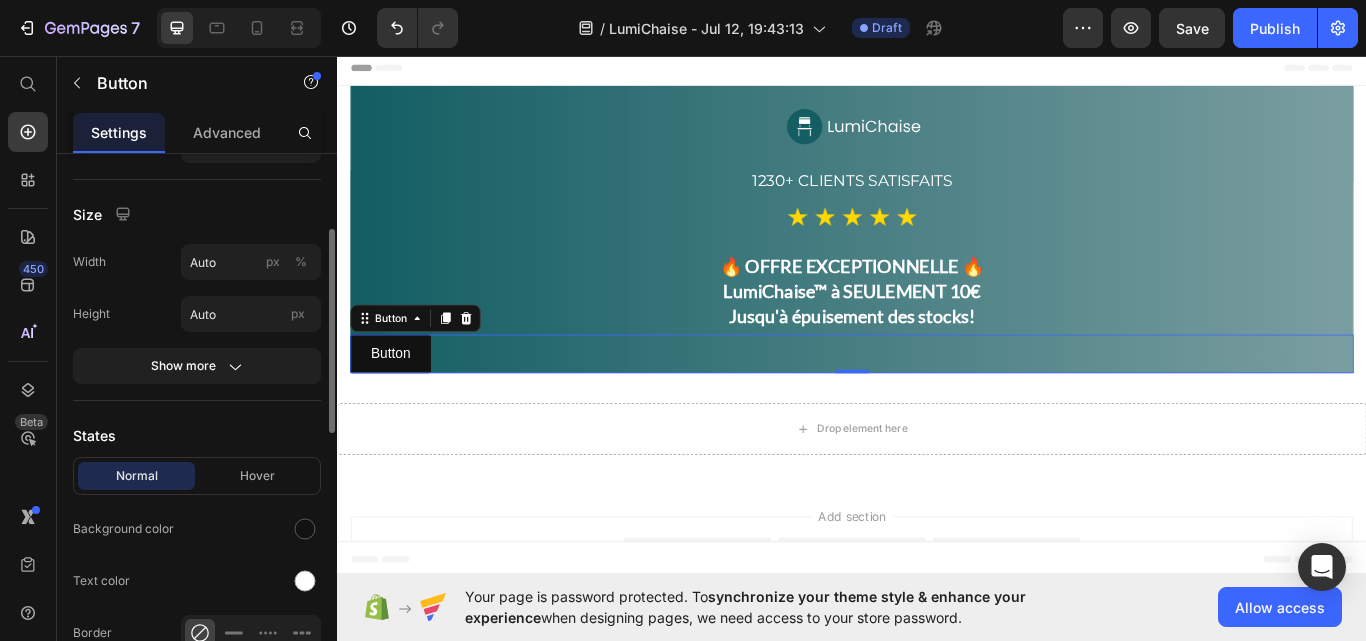 scroll, scrollTop: 400, scrollLeft: 0, axis: vertical 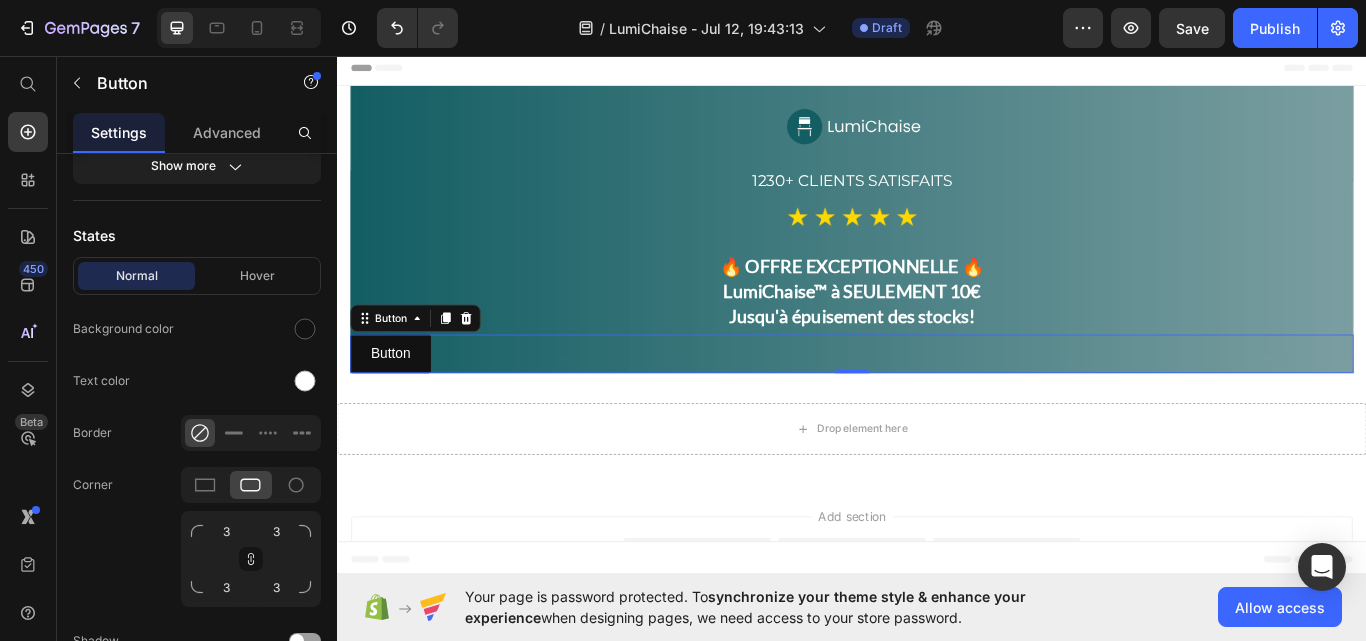 click on "Button Button   0" at bounding box center [937, 404] 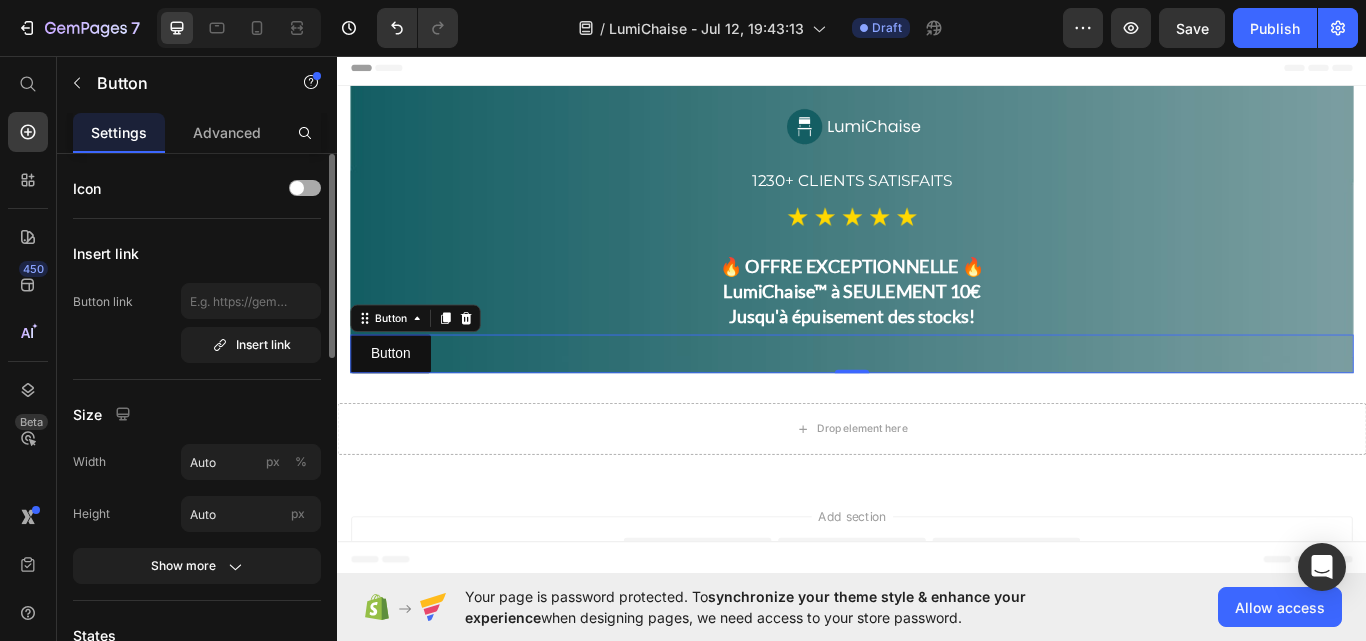 click at bounding box center [297, 188] 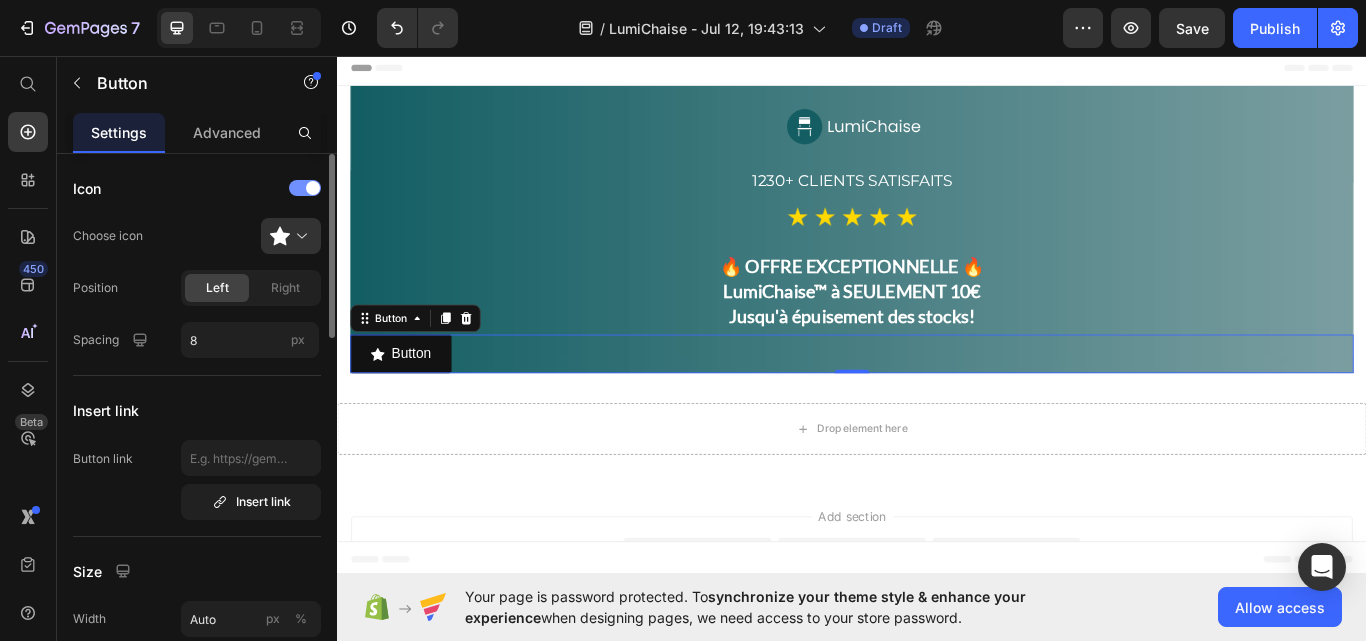click at bounding box center (305, 188) 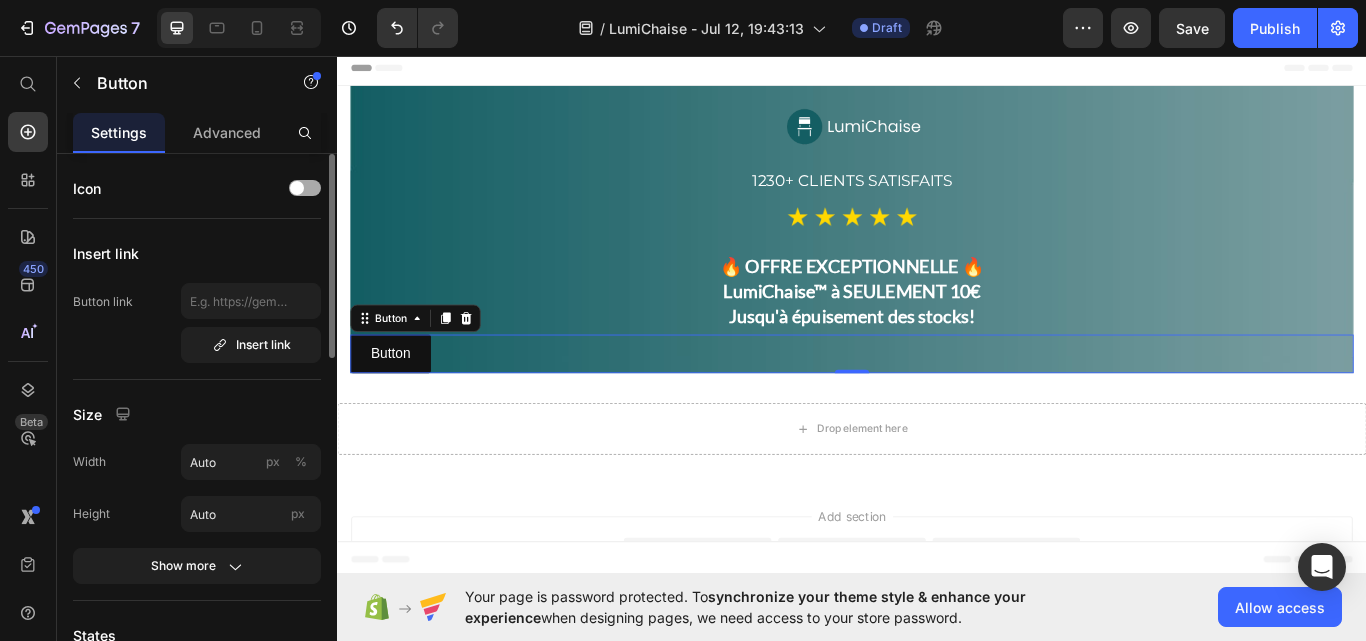 click at bounding box center [297, 188] 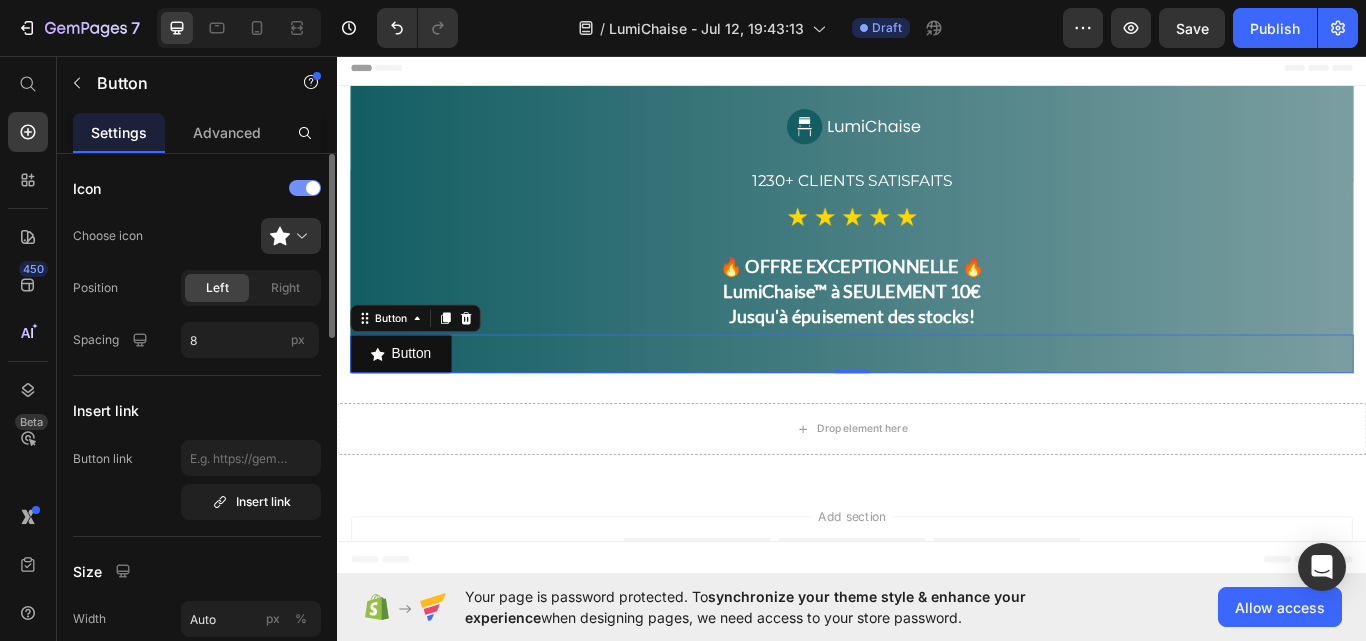 click at bounding box center (305, 188) 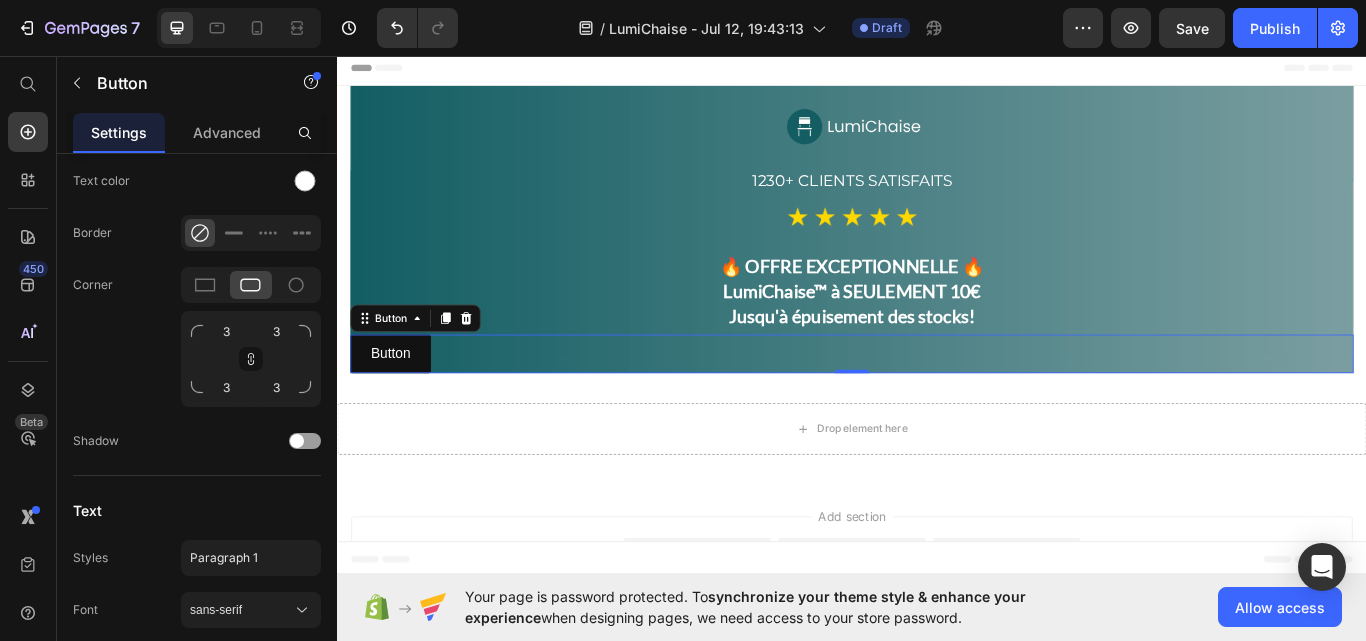 scroll, scrollTop: 901, scrollLeft: 0, axis: vertical 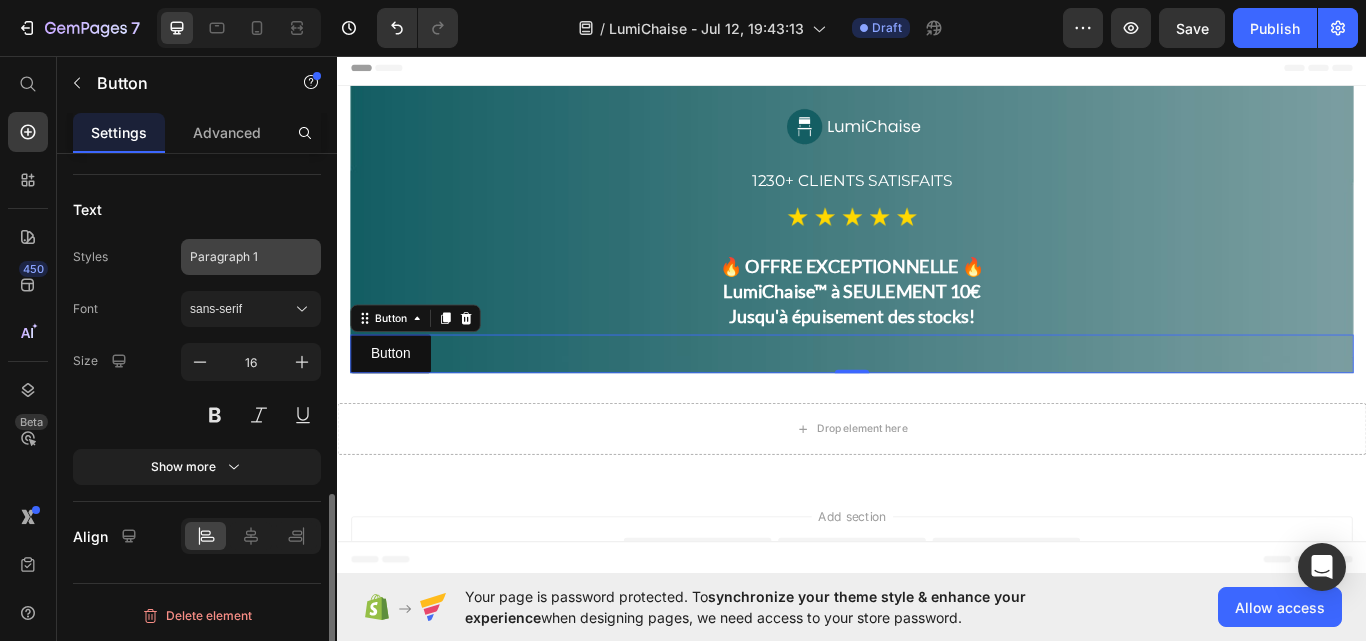 click on "Paragraph 1" 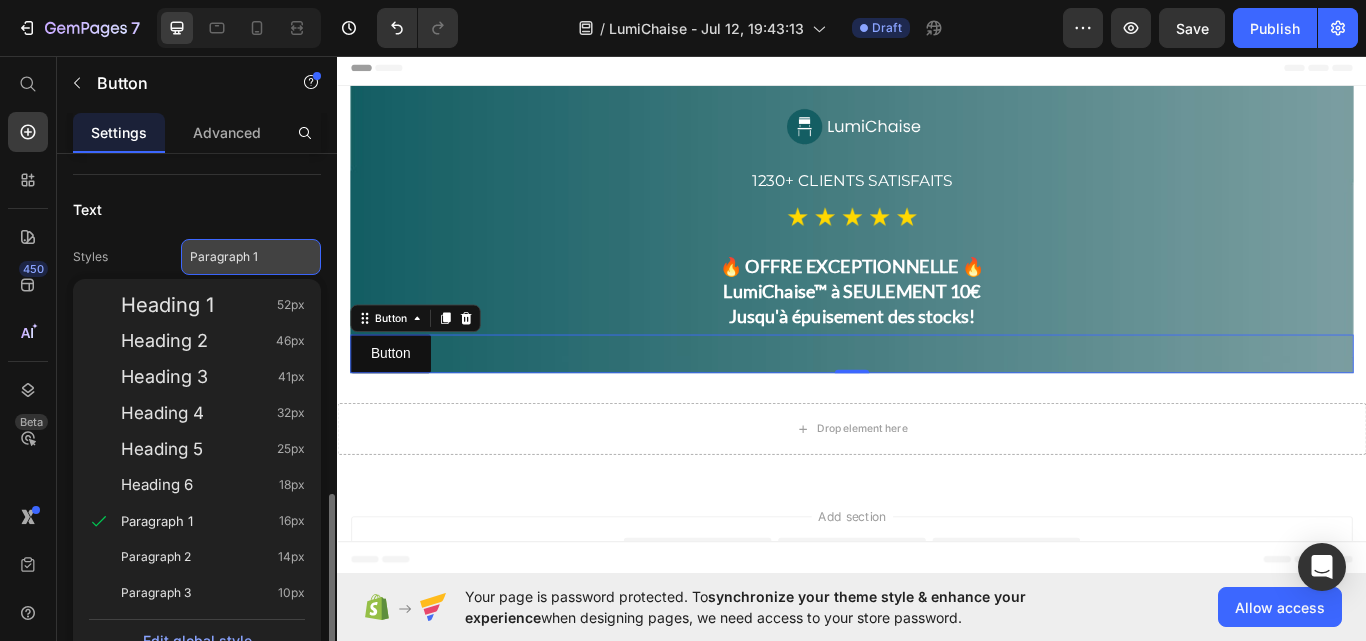 click on "Paragraph 1" 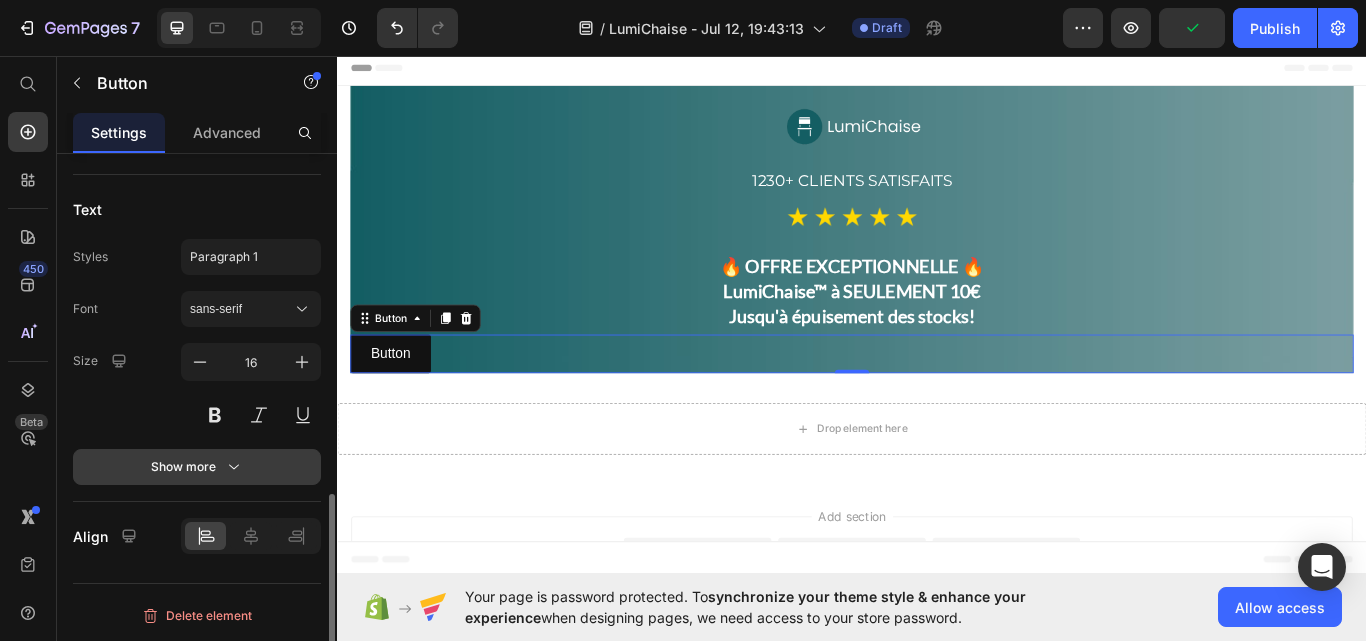 click on "Show more" at bounding box center (197, 467) 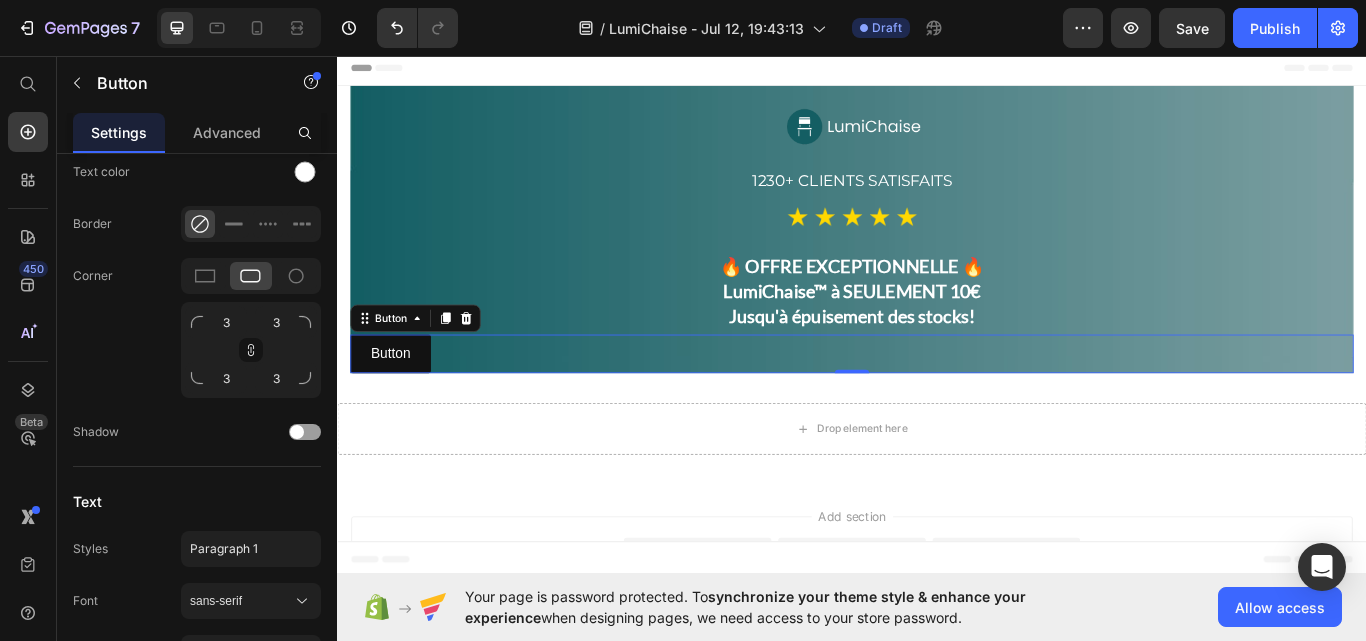 scroll, scrollTop: 9, scrollLeft: 0, axis: vertical 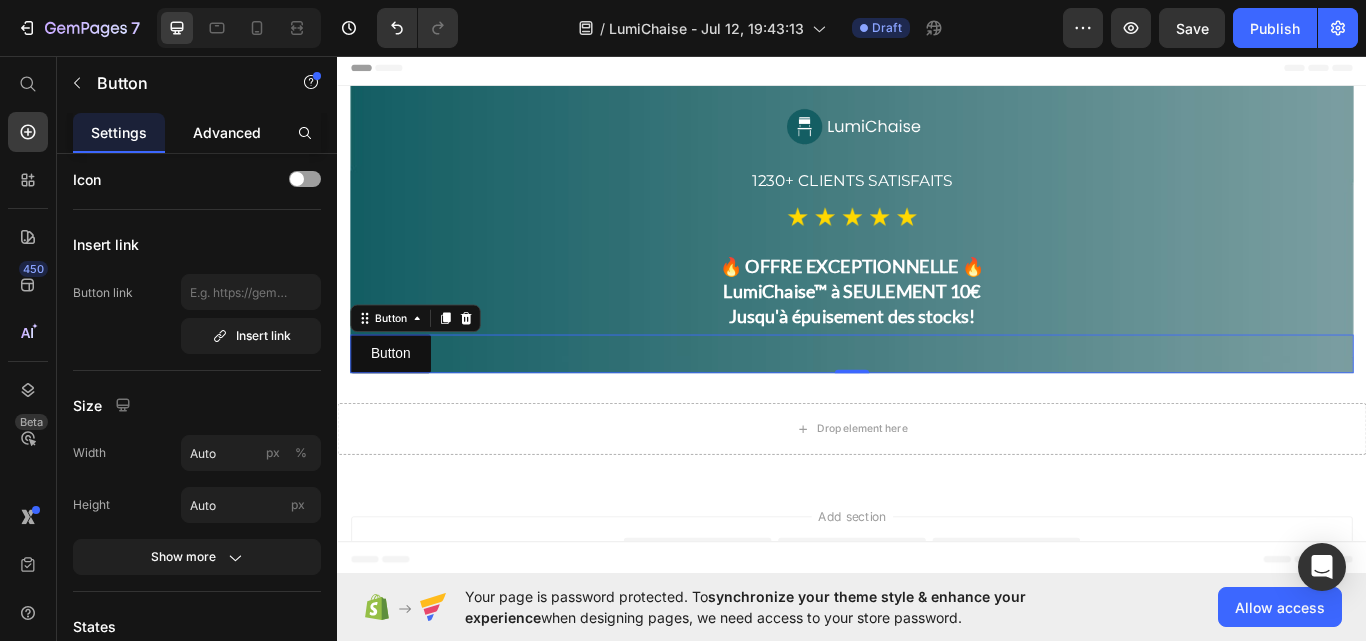 click on "Advanced" at bounding box center [227, 132] 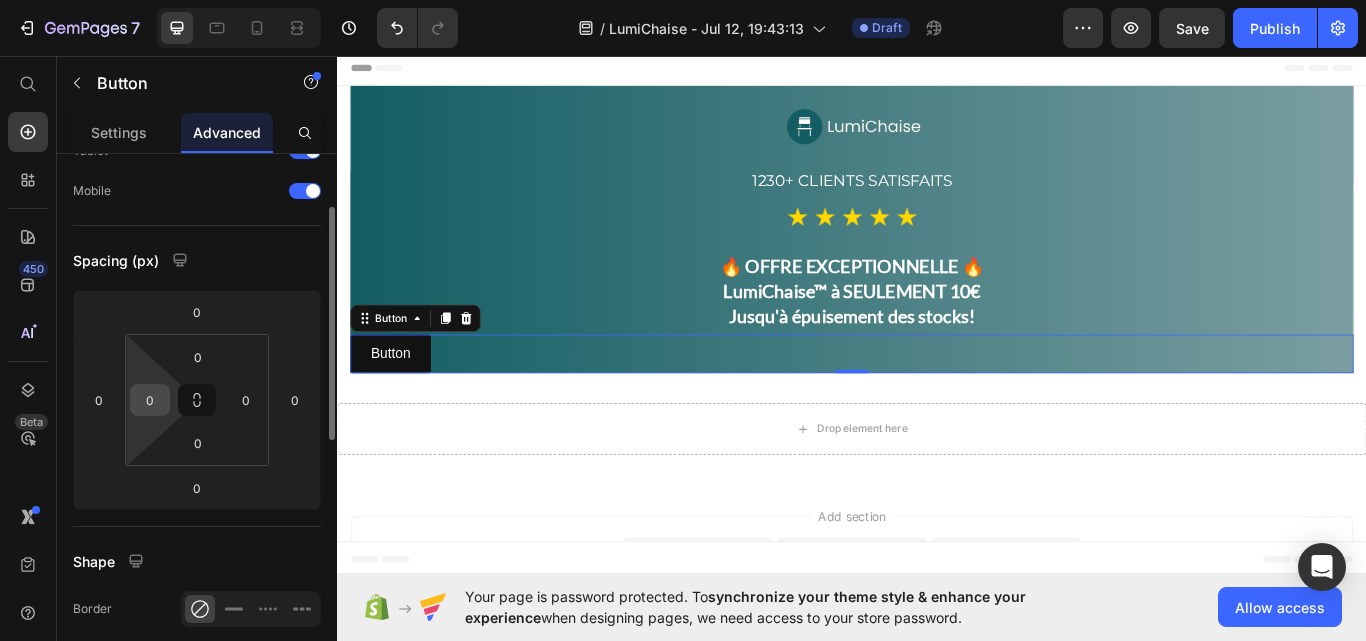 scroll, scrollTop: 0, scrollLeft: 0, axis: both 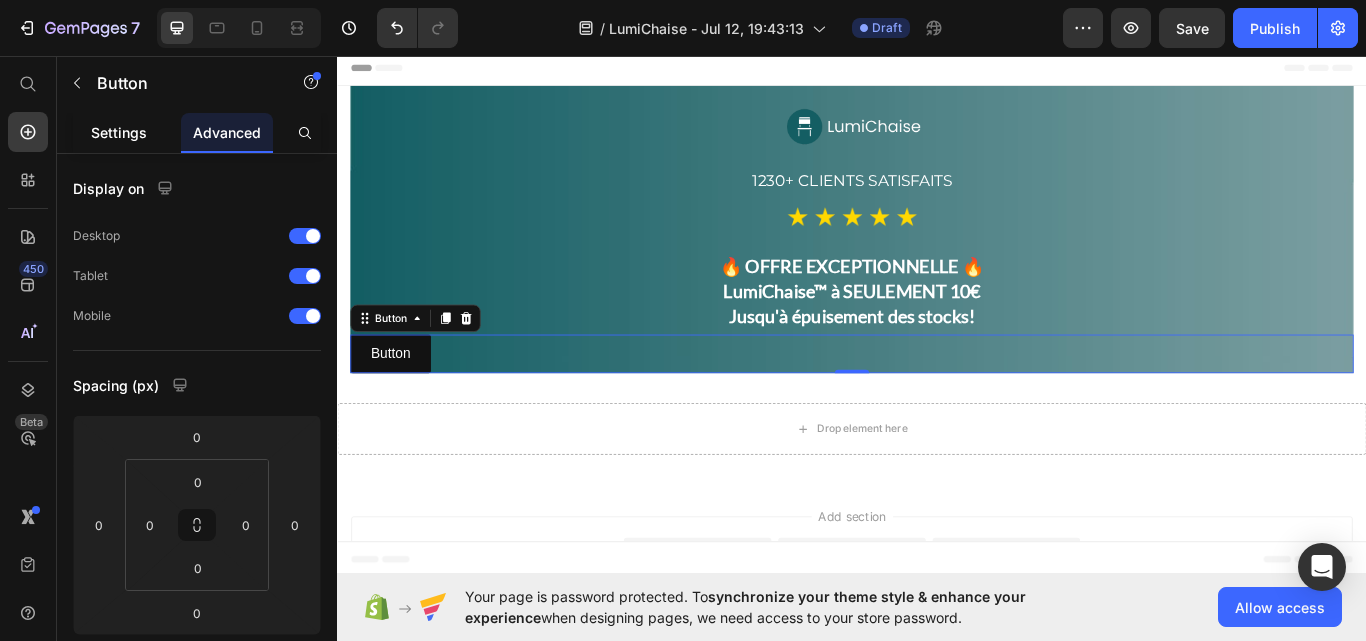click on "Settings" at bounding box center (119, 132) 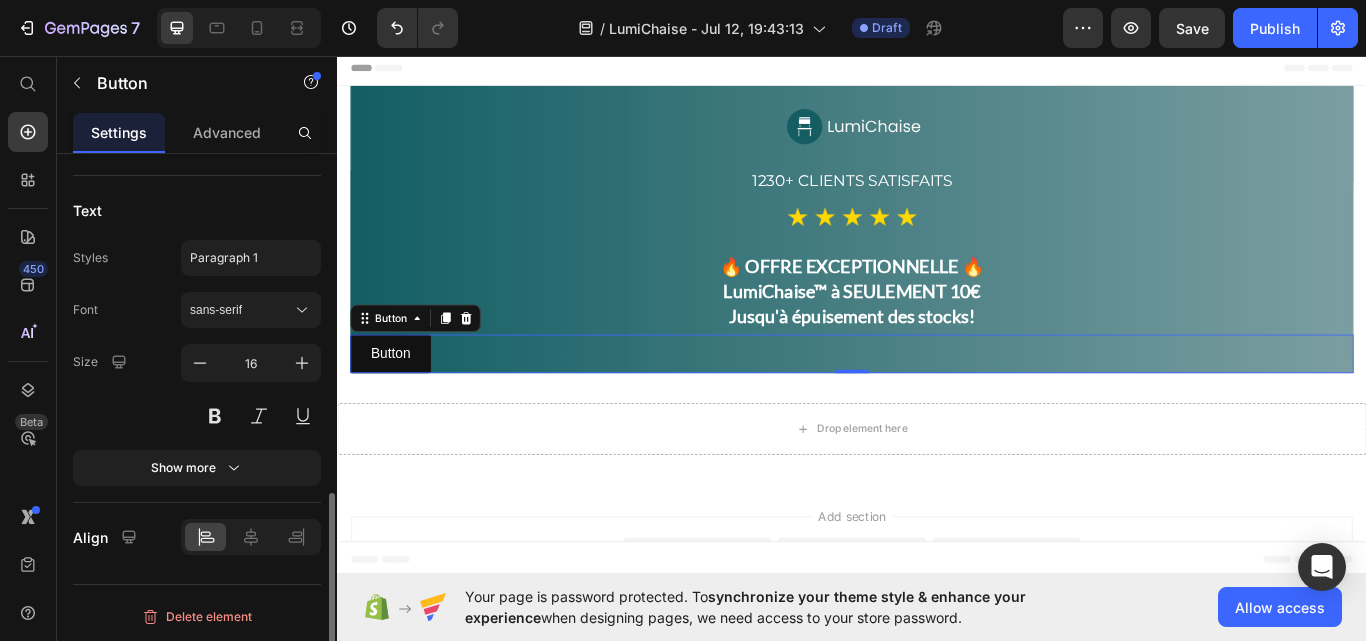 scroll, scrollTop: 901, scrollLeft: 0, axis: vertical 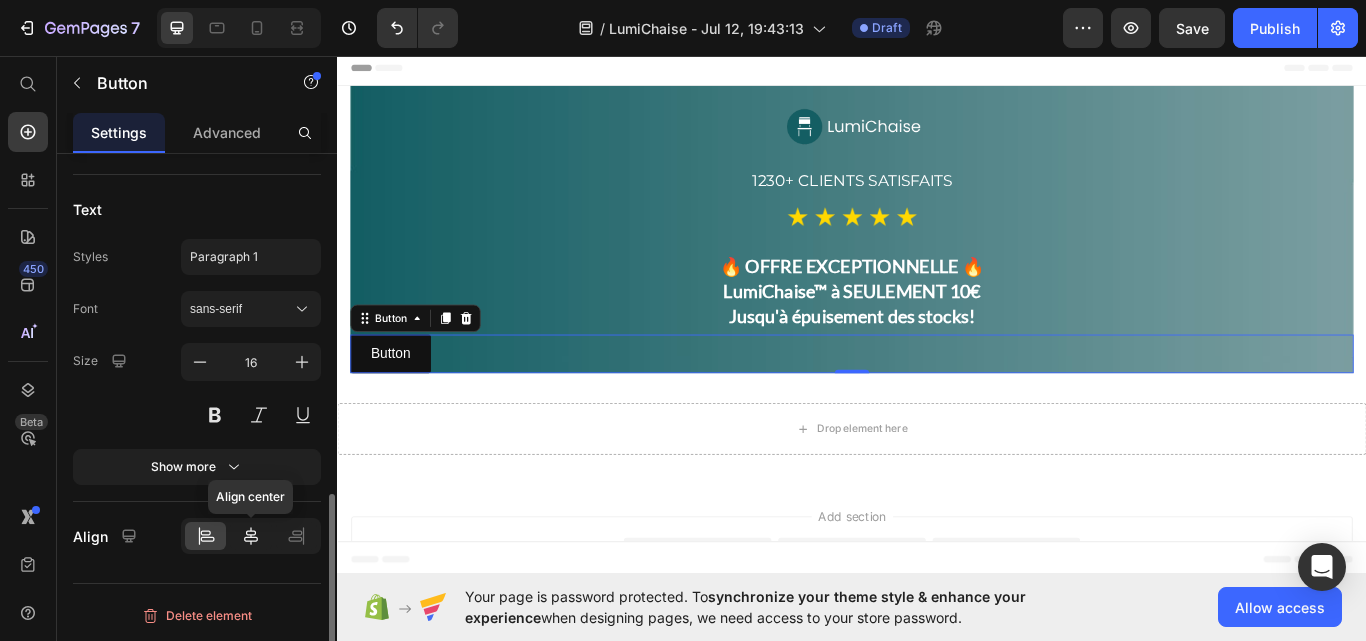 click 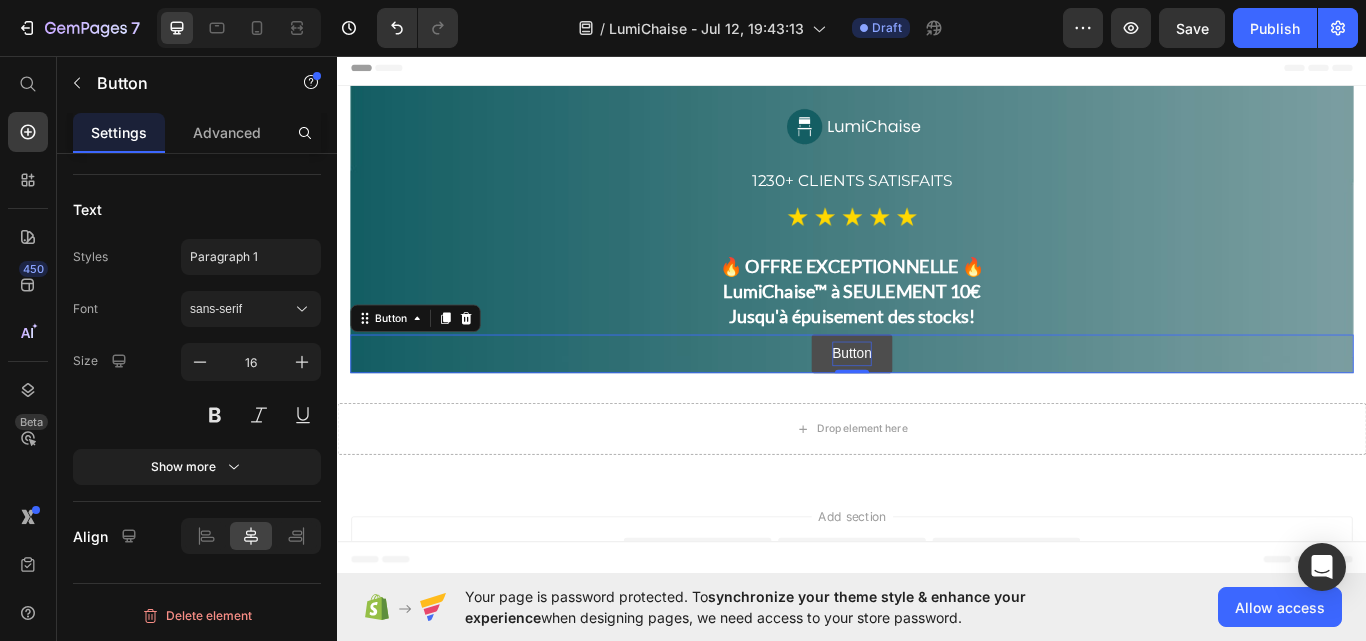 click on "Button" at bounding box center (937, 404) 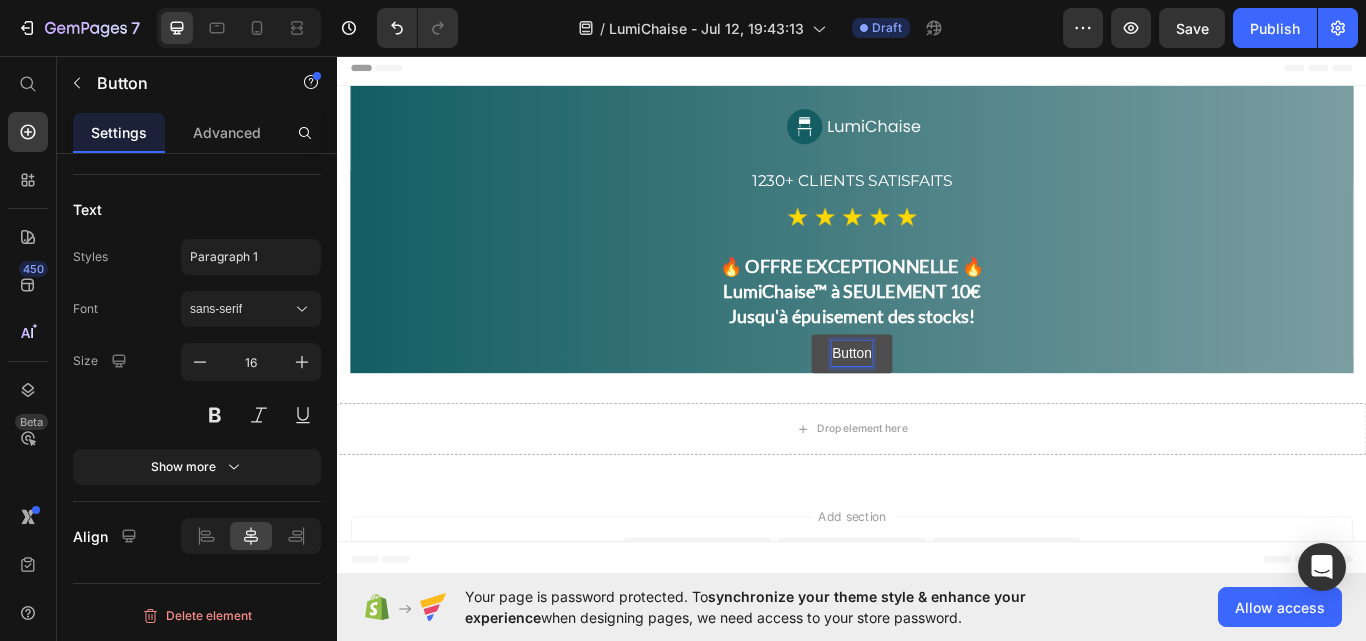 click on "Button" at bounding box center (937, 404) 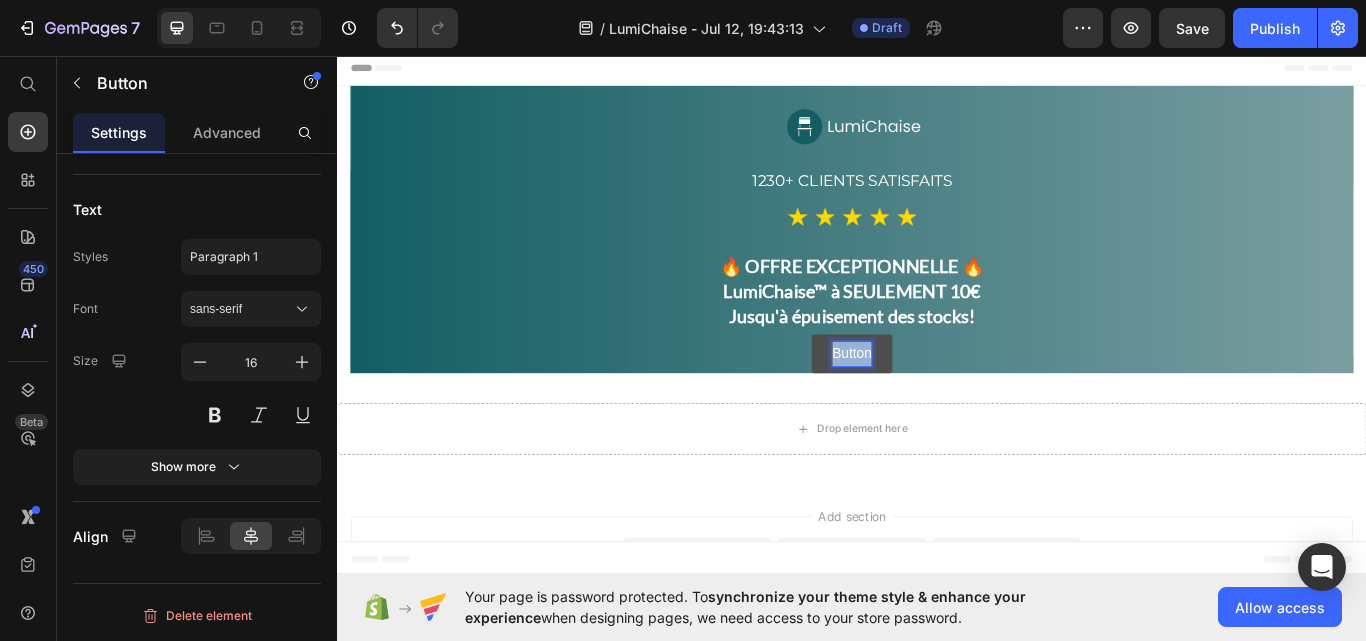 click on "Button" at bounding box center (937, 404) 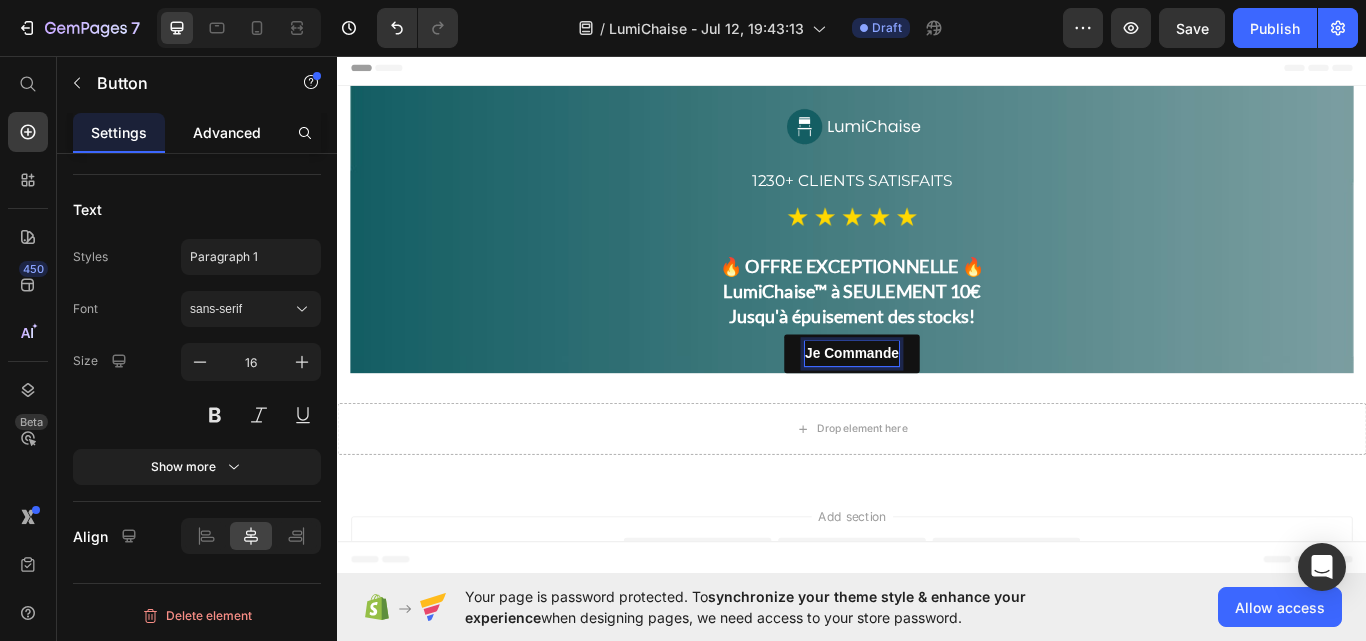 click on "Advanced" at bounding box center (227, 132) 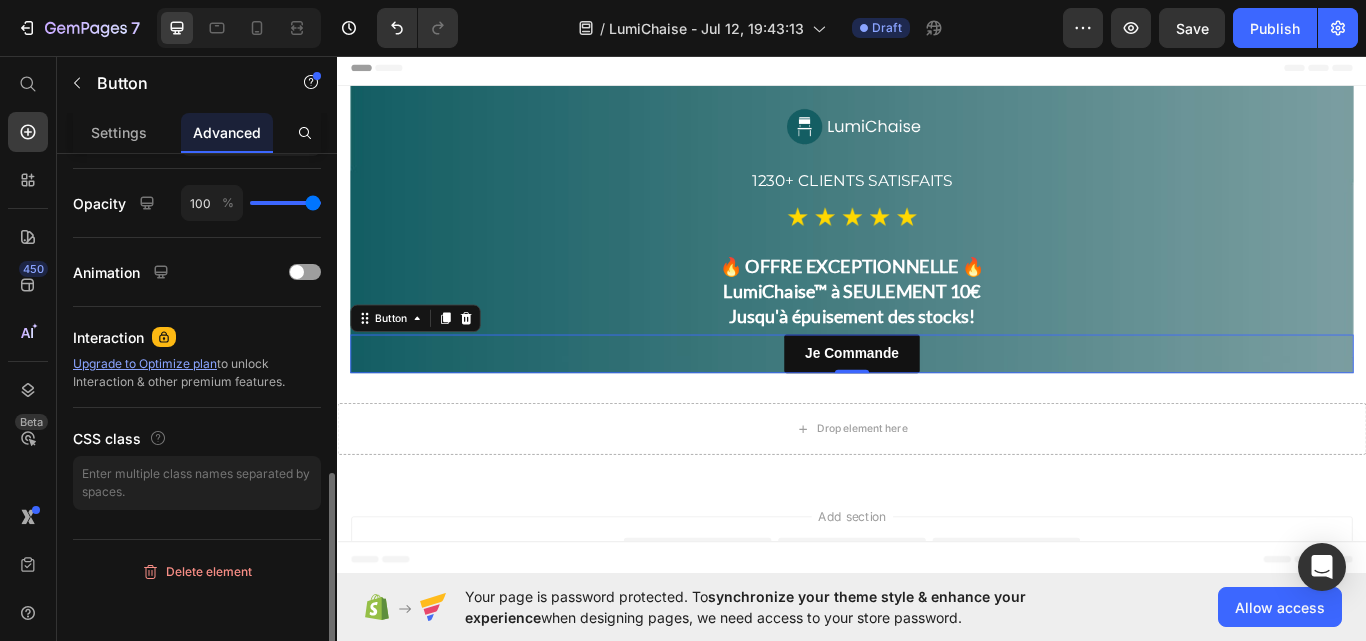 scroll, scrollTop: 0, scrollLeft: 0, axis: both 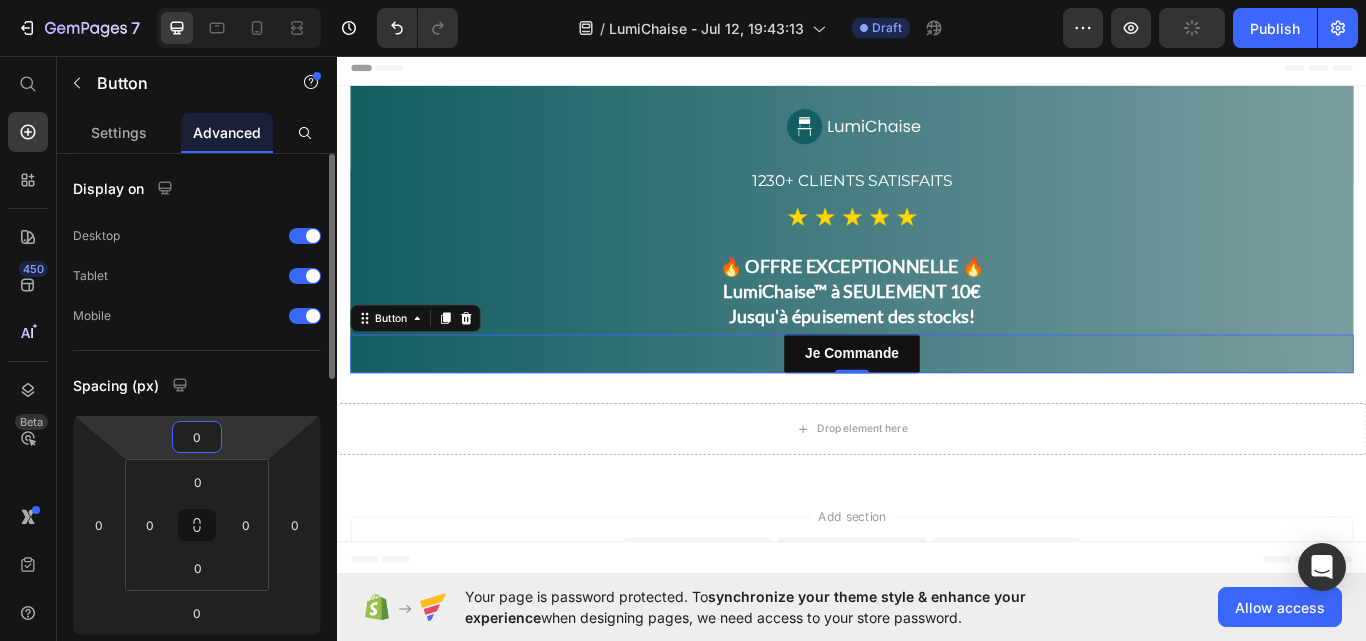 click on "0" at bounding box center [197, 437] 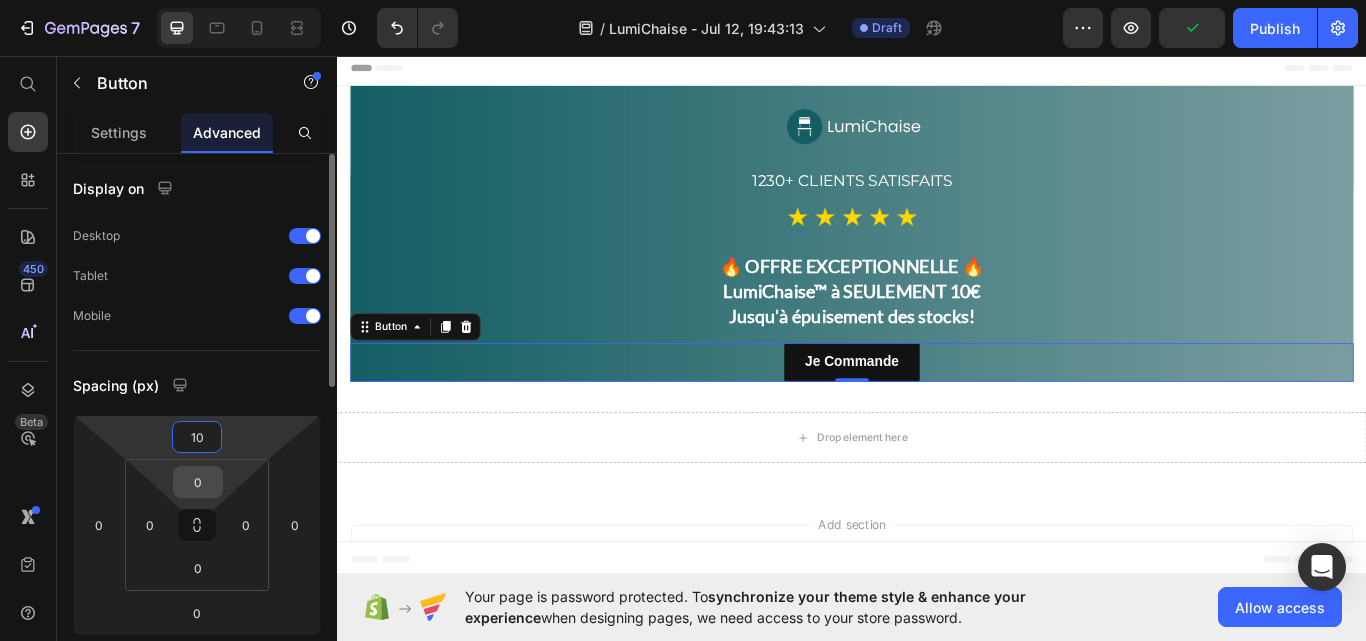 type on "10" 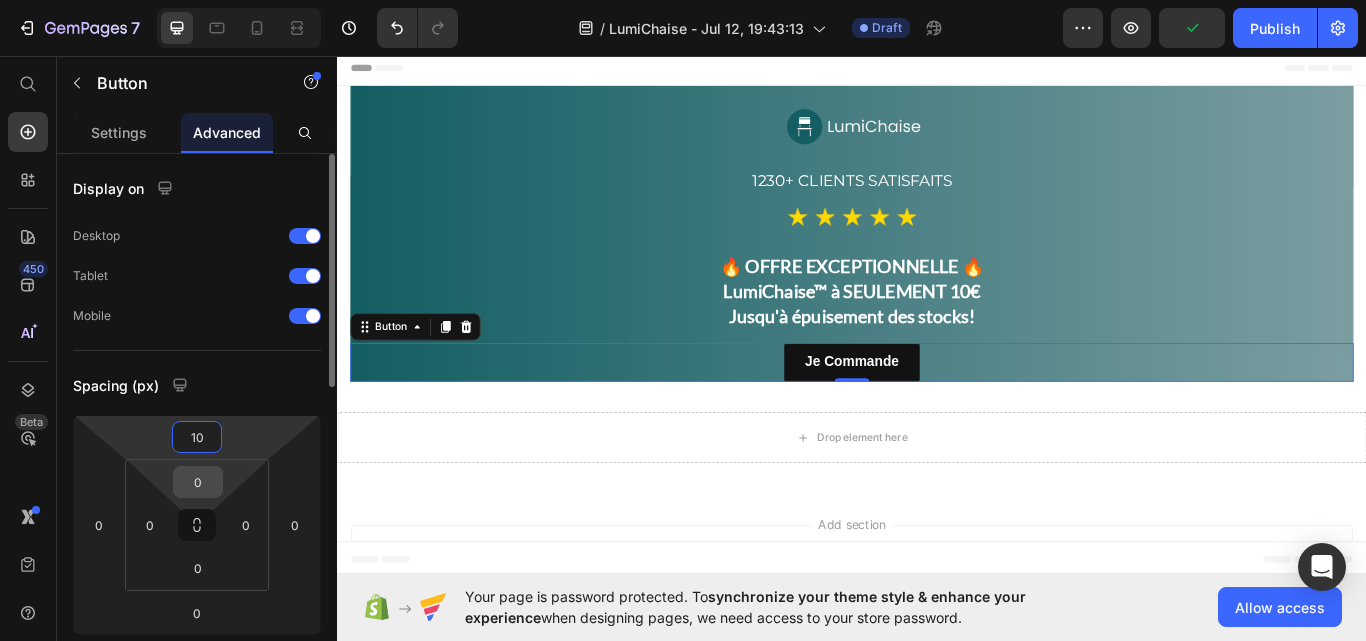click on "0" at bounding box center [198, 482] 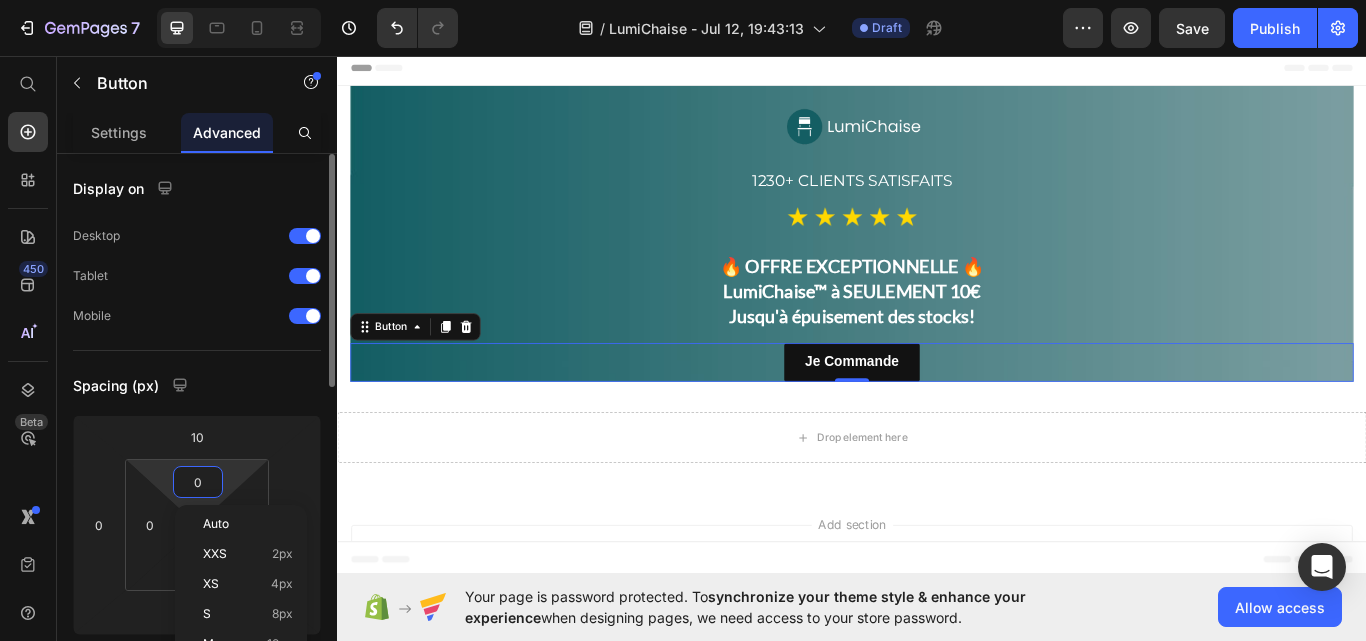 click on "0" at bounding box center [198, 482] 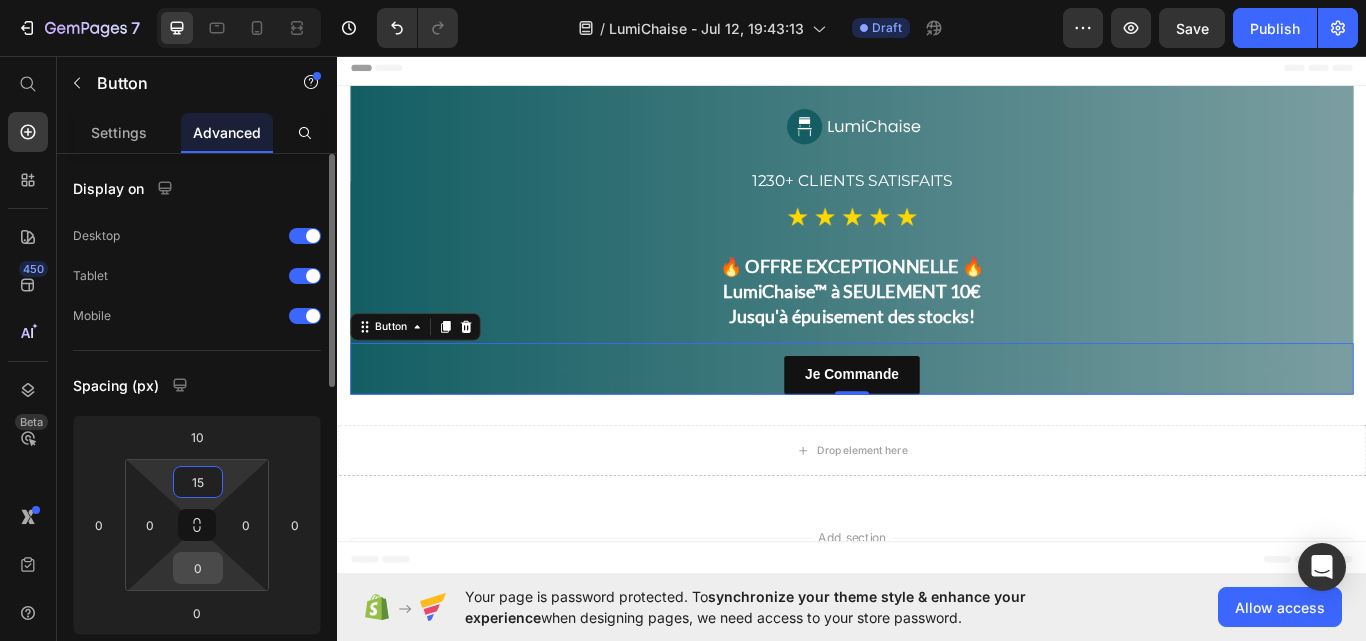 type on "15" 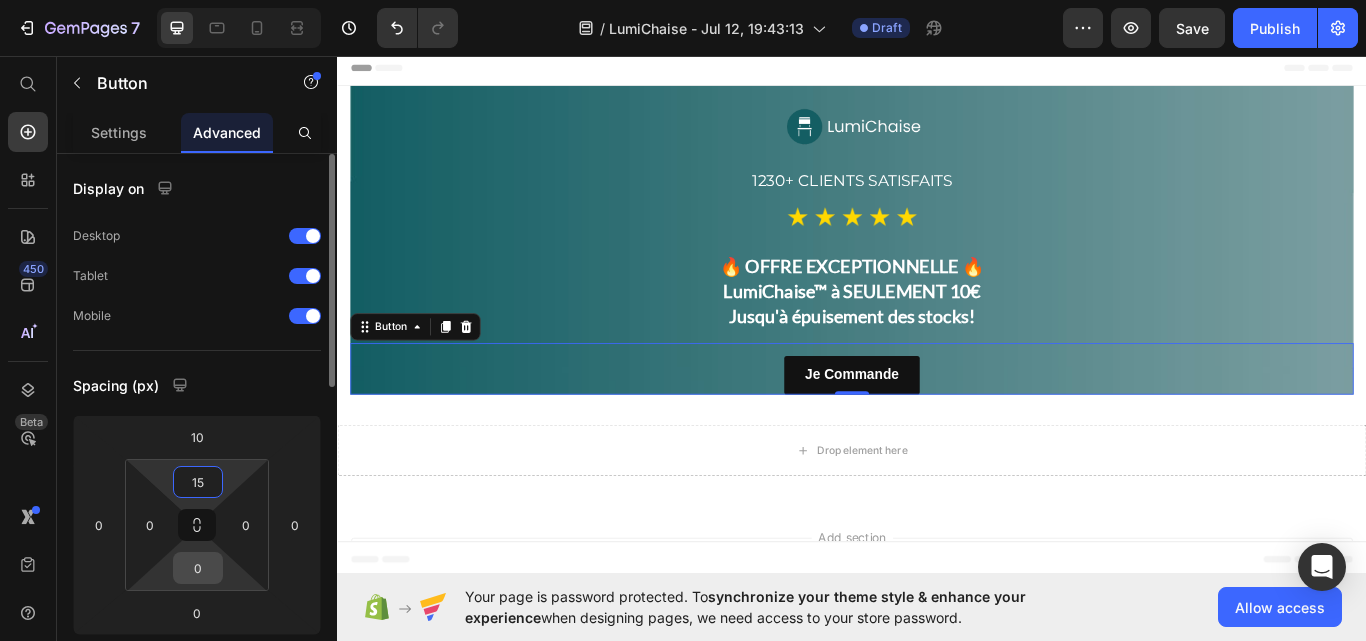 click on "0" at bounding box center (198, 568) 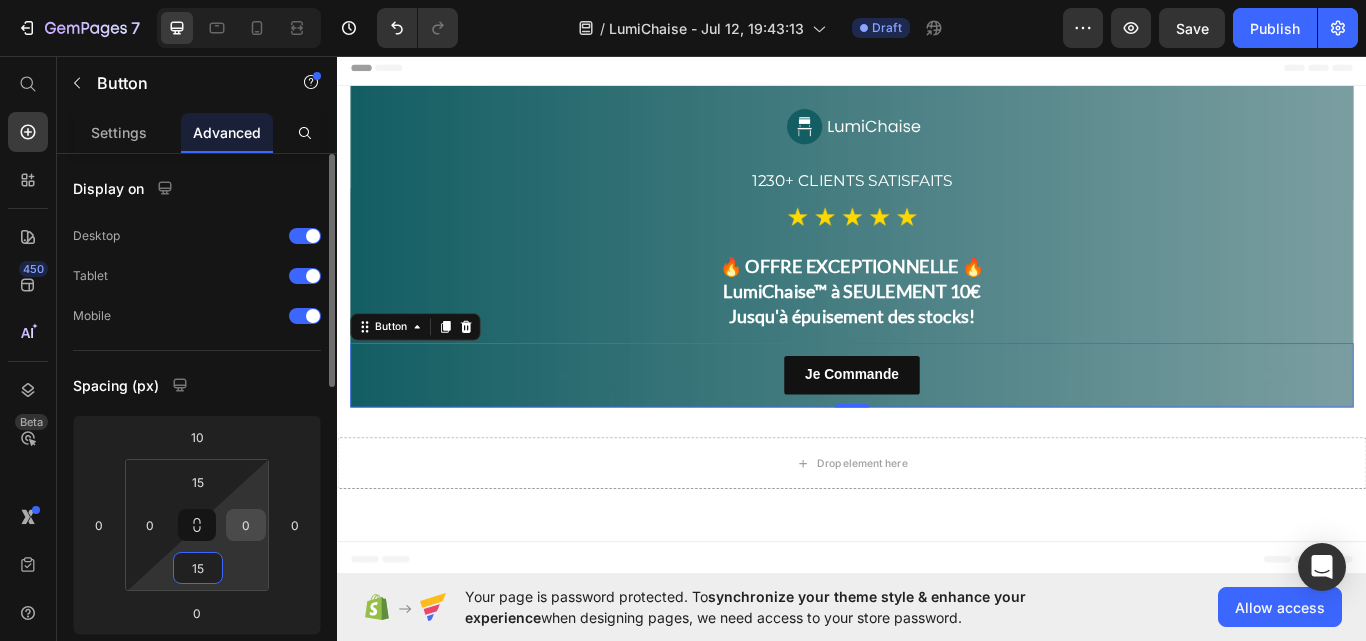 type on "15" 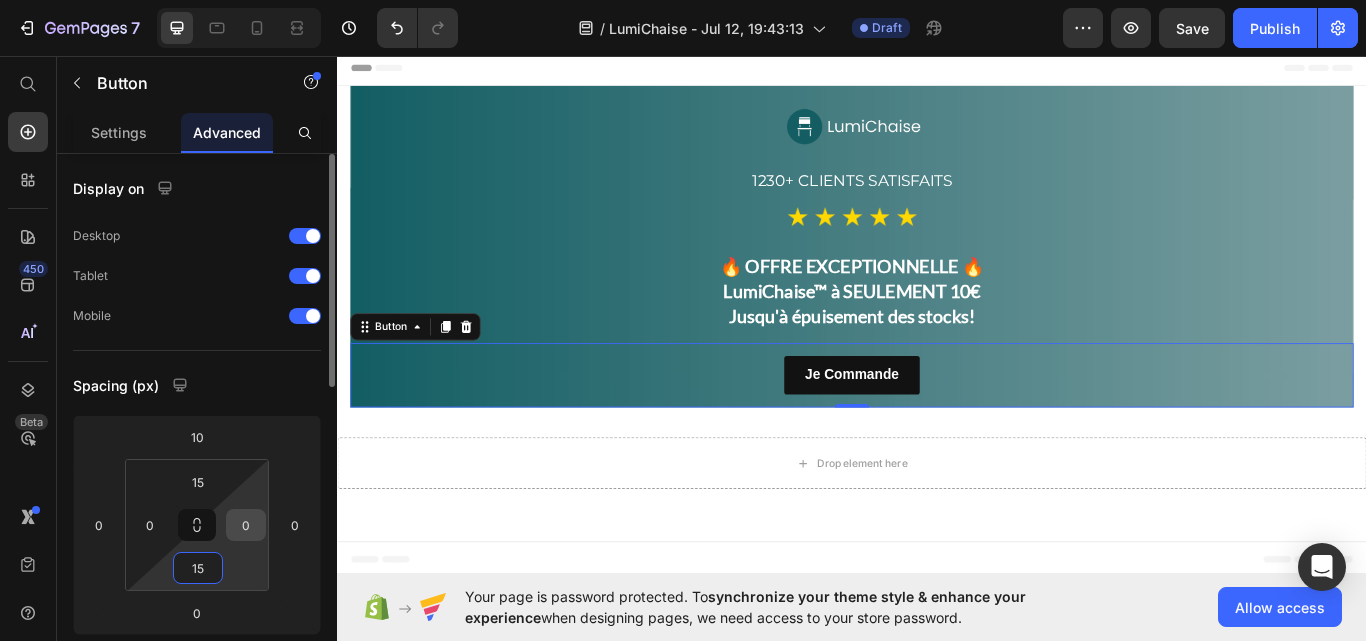 click on "0" at bounding box center [246, 525] 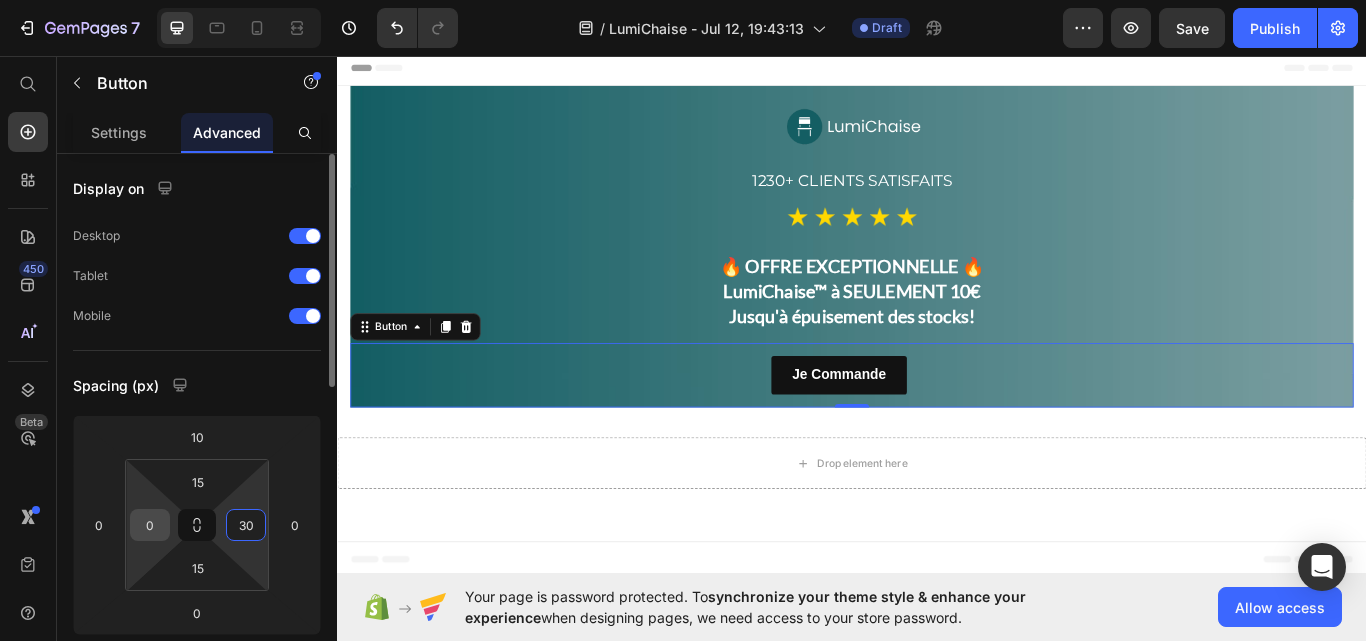 type on "30" 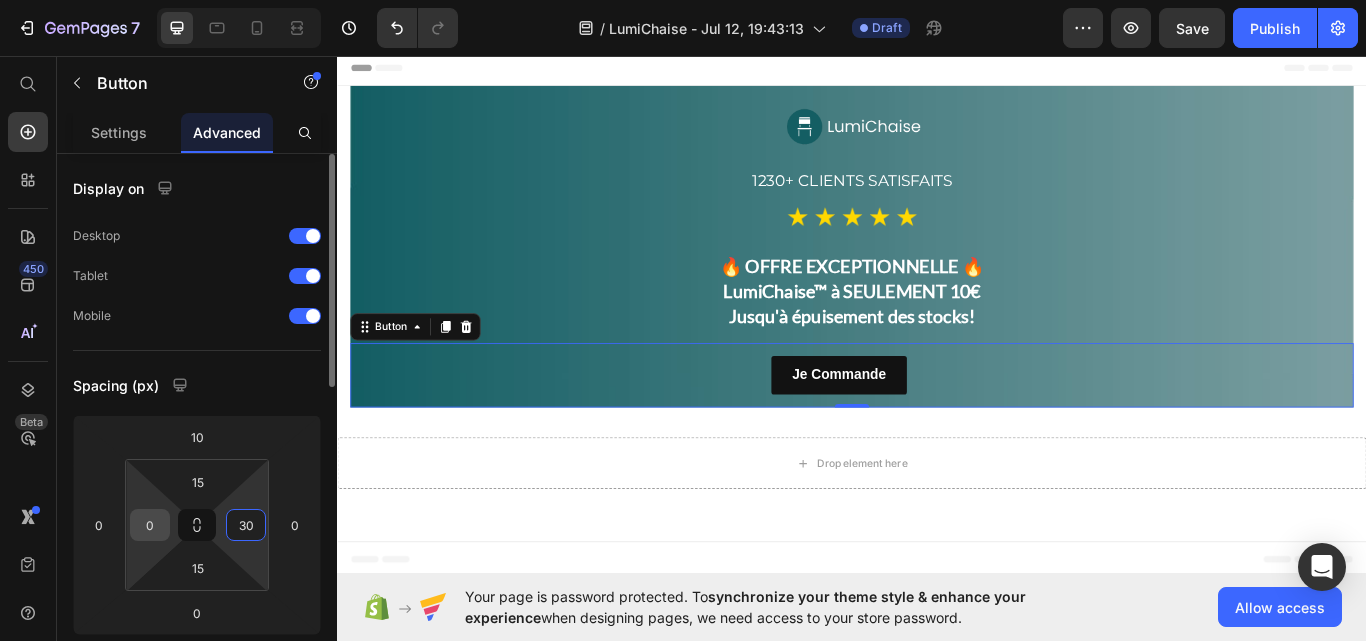 click on "0" at bounding box center (150, 525) 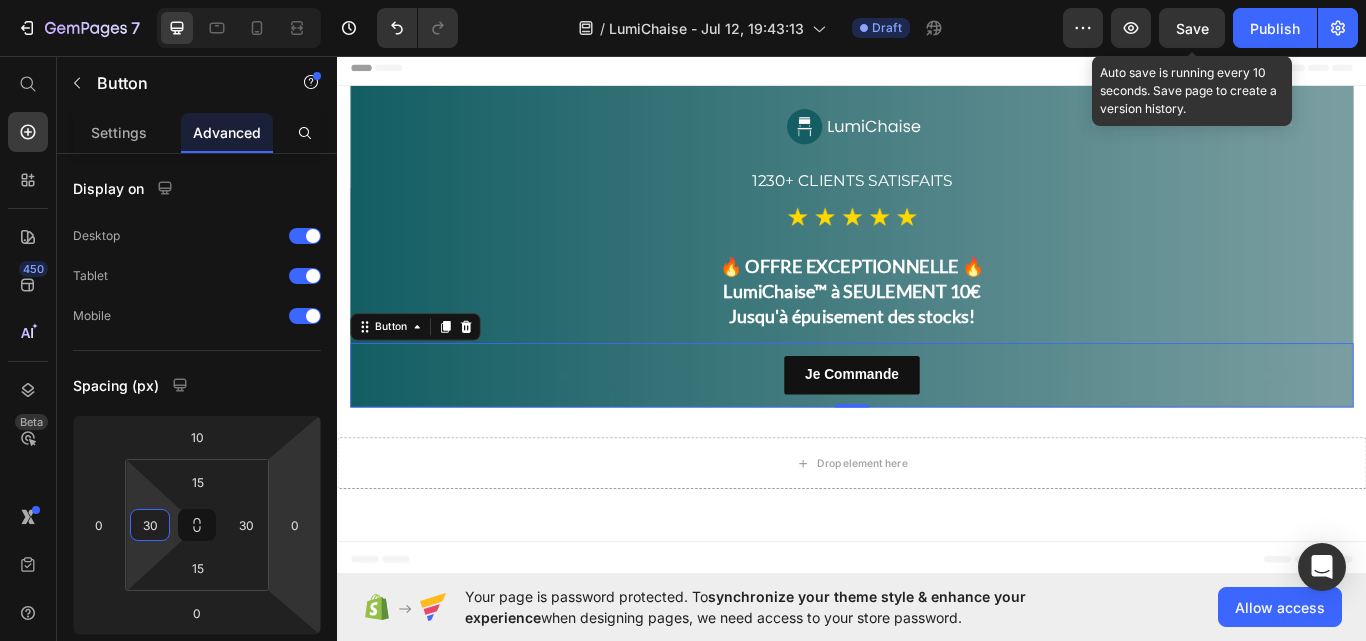 type on "30" 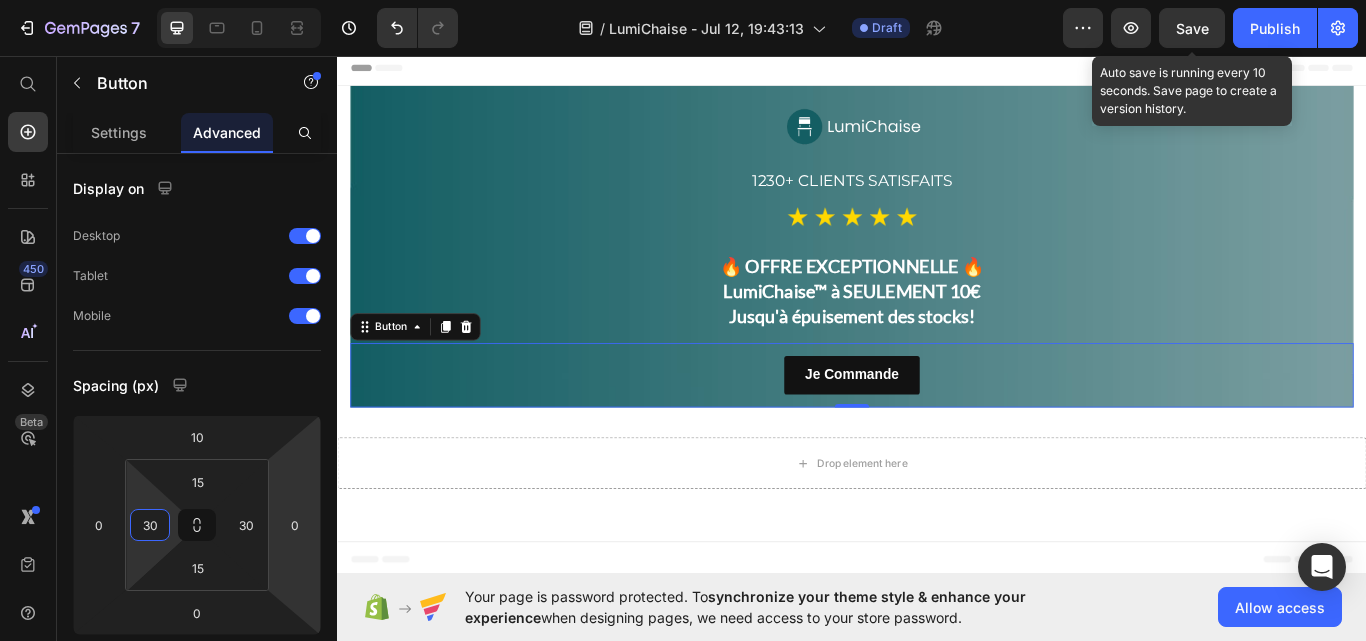 click on "Save" at bounding box center (1192, 28) 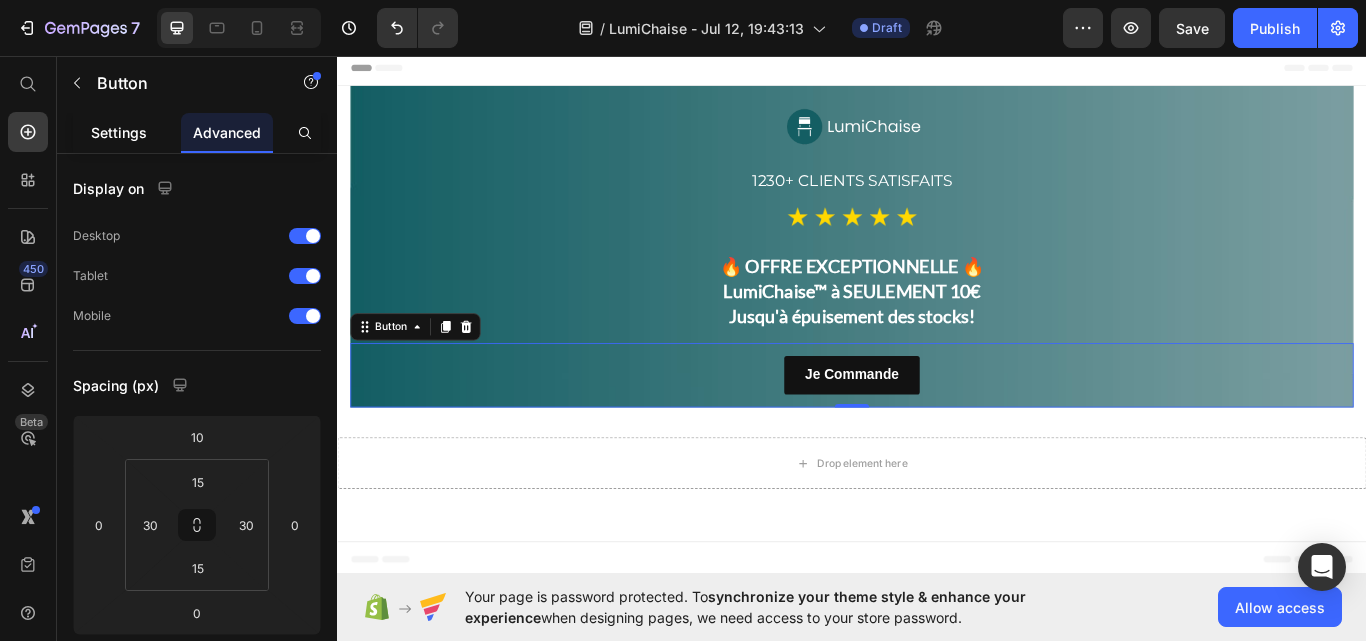 click on "Settings" at bounding box center [119, 132] 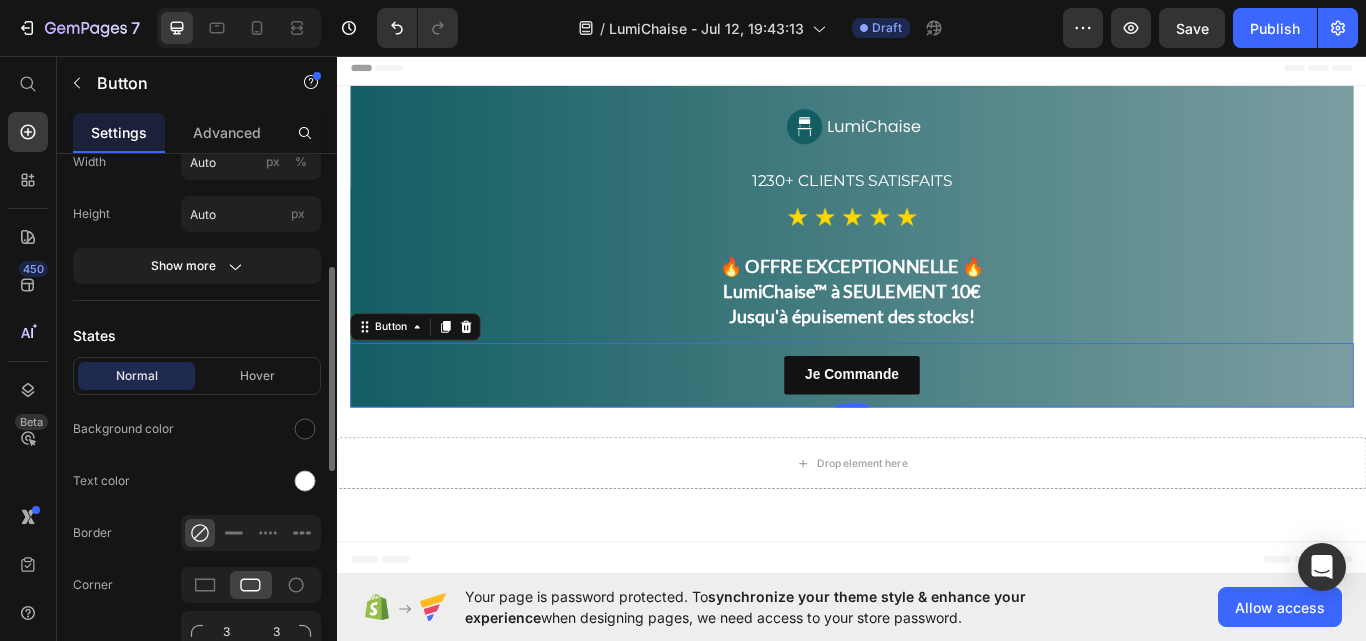 scroll, scrollTop: 400, scrollLeft: 0, axis: vertical 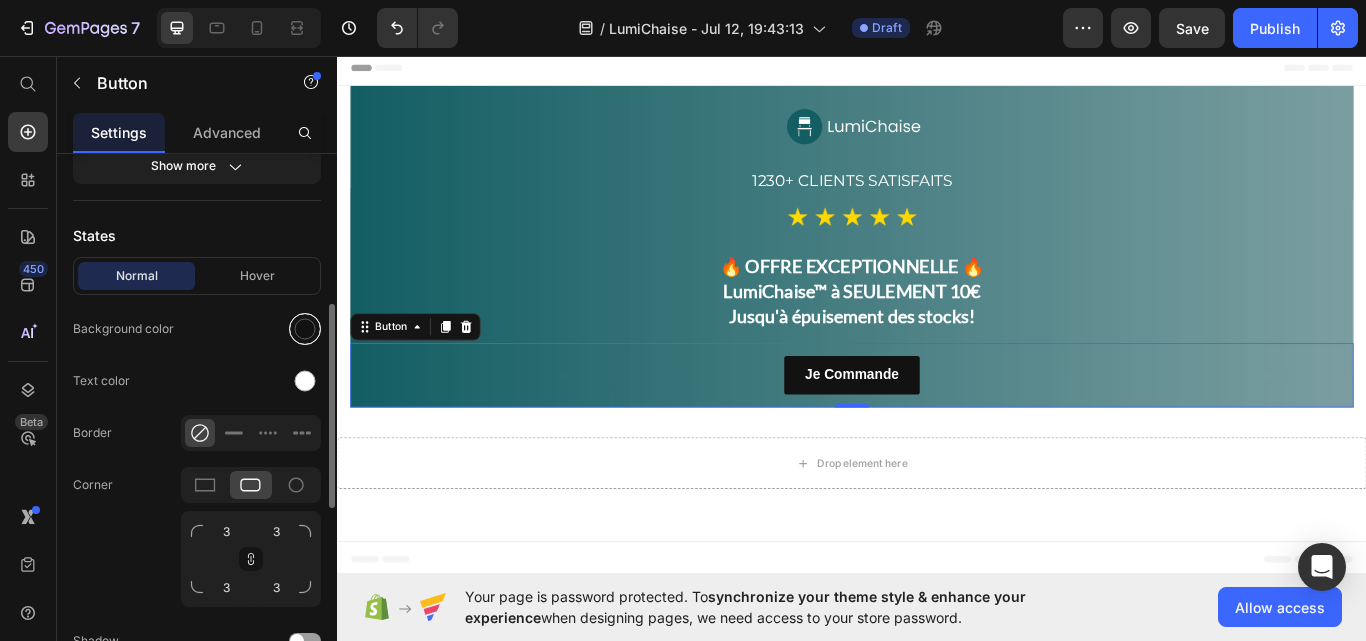 click at bounding box center (305, 329) 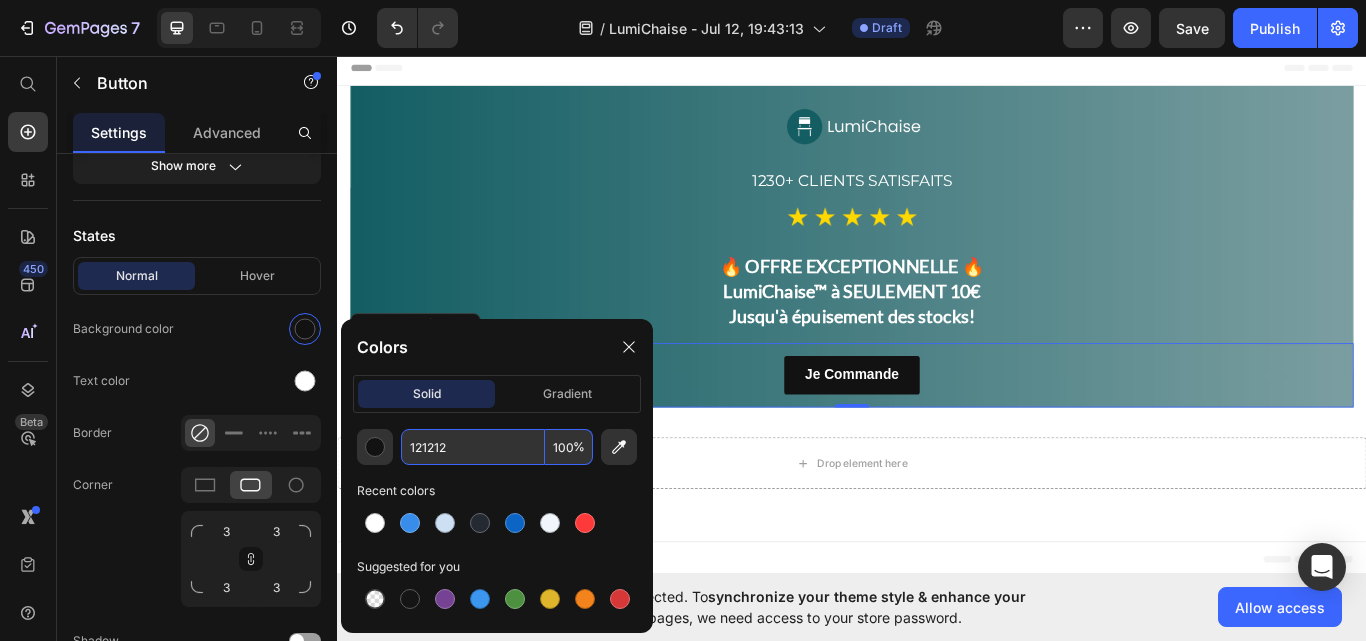 click on "121212" at bounding box center [473, 447] 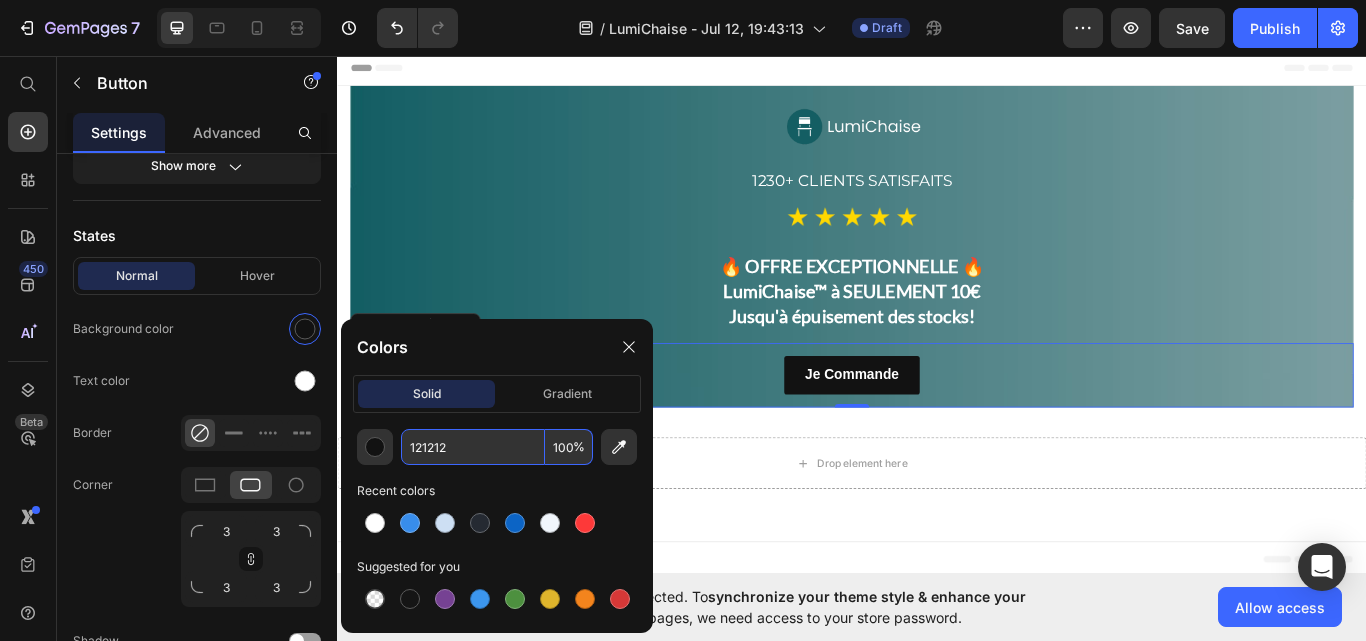 paste on "#[NUMBER]" 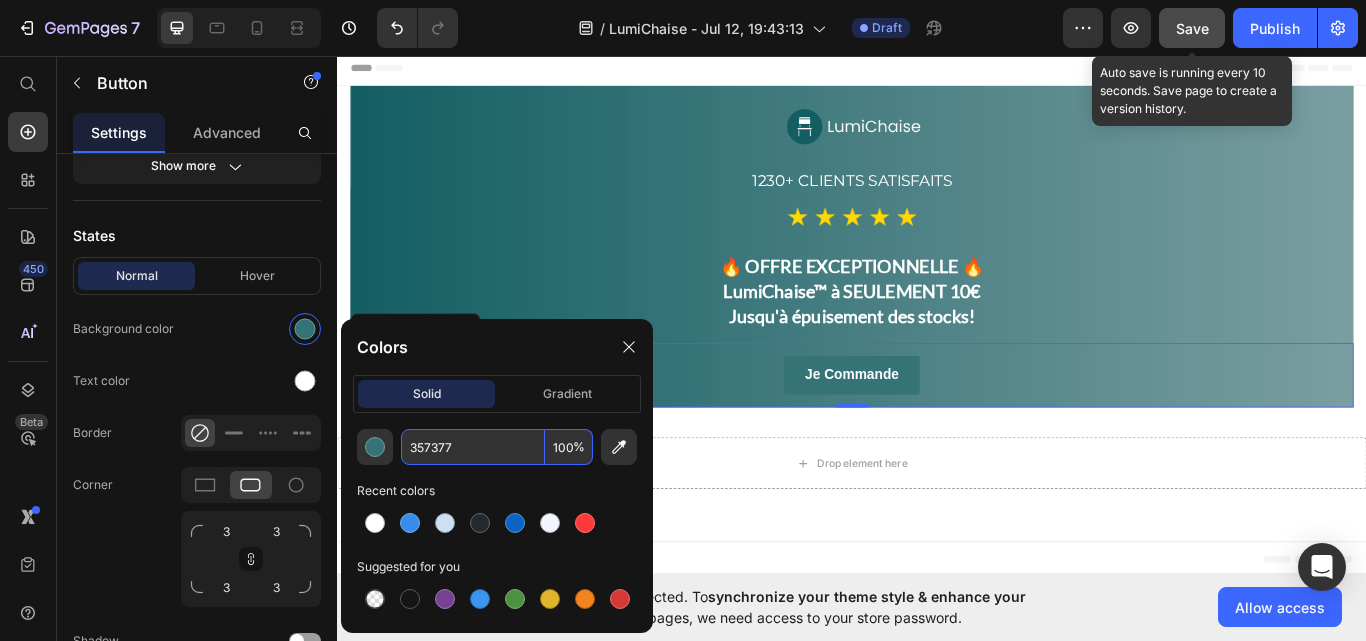 type on "357377" 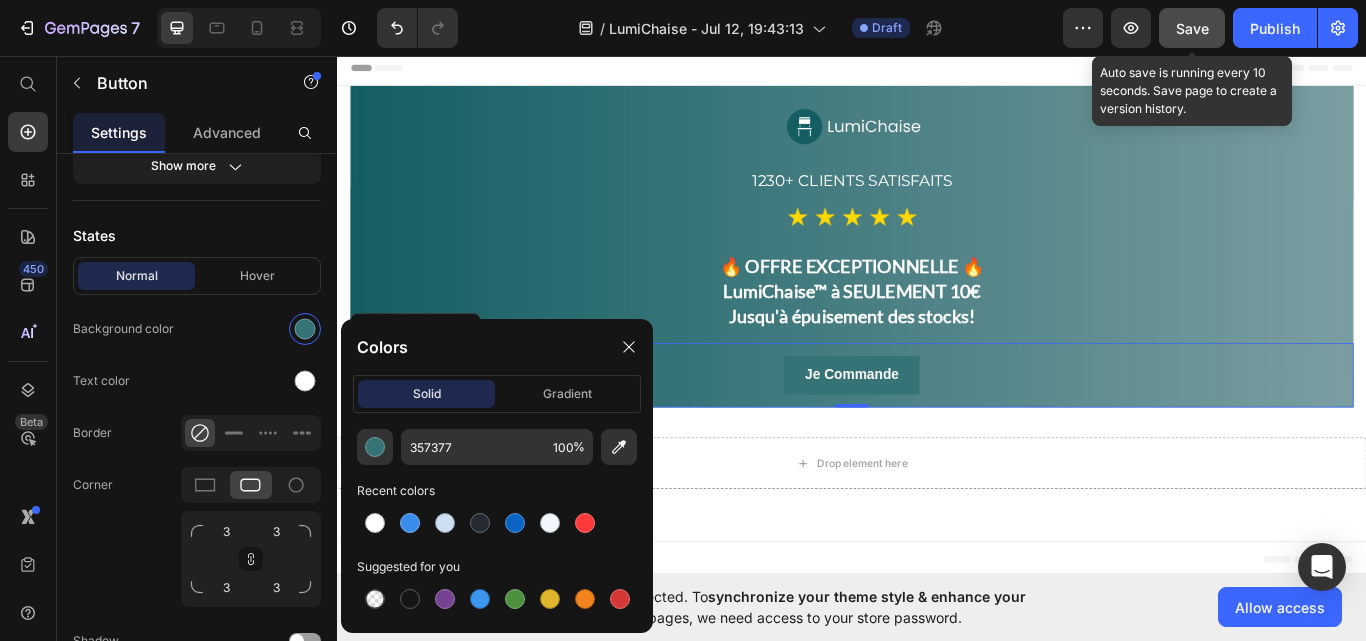 drag, startPoint x: 1196, startPoint y: 28, endPoint x: 931, endPoint y: 95, distance: 273.33862 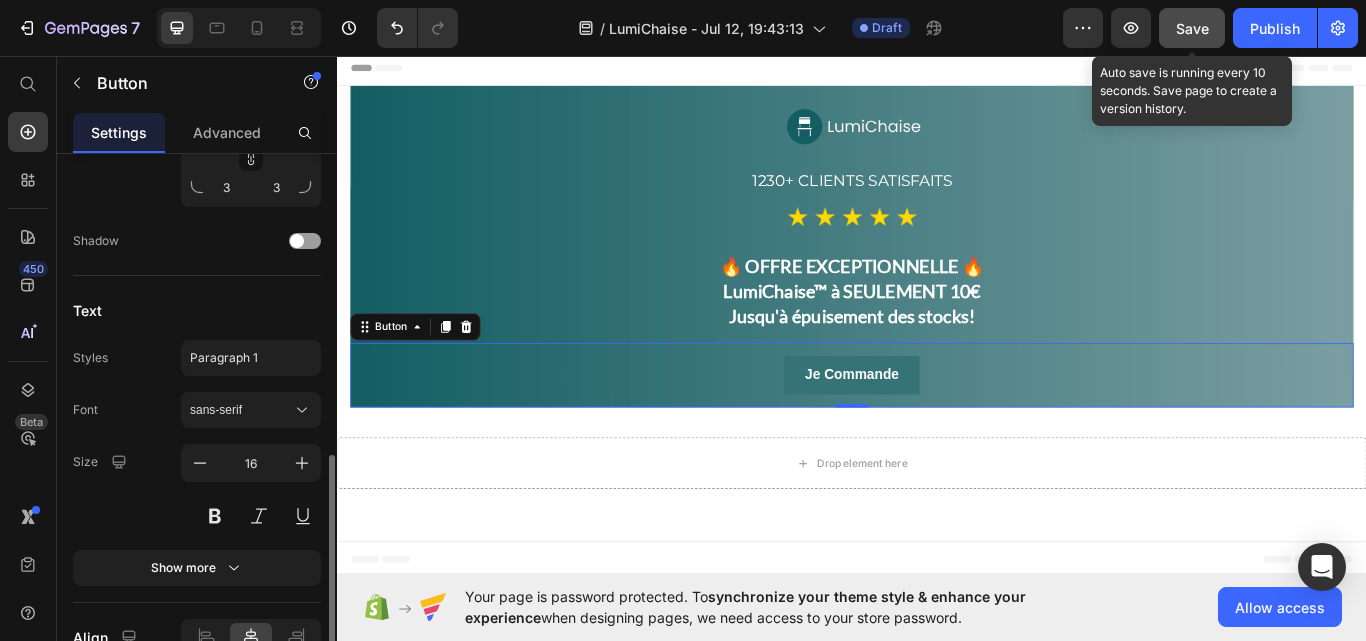 scroll, scrollTop: 901, scrollLeft: 0, axis: vertical 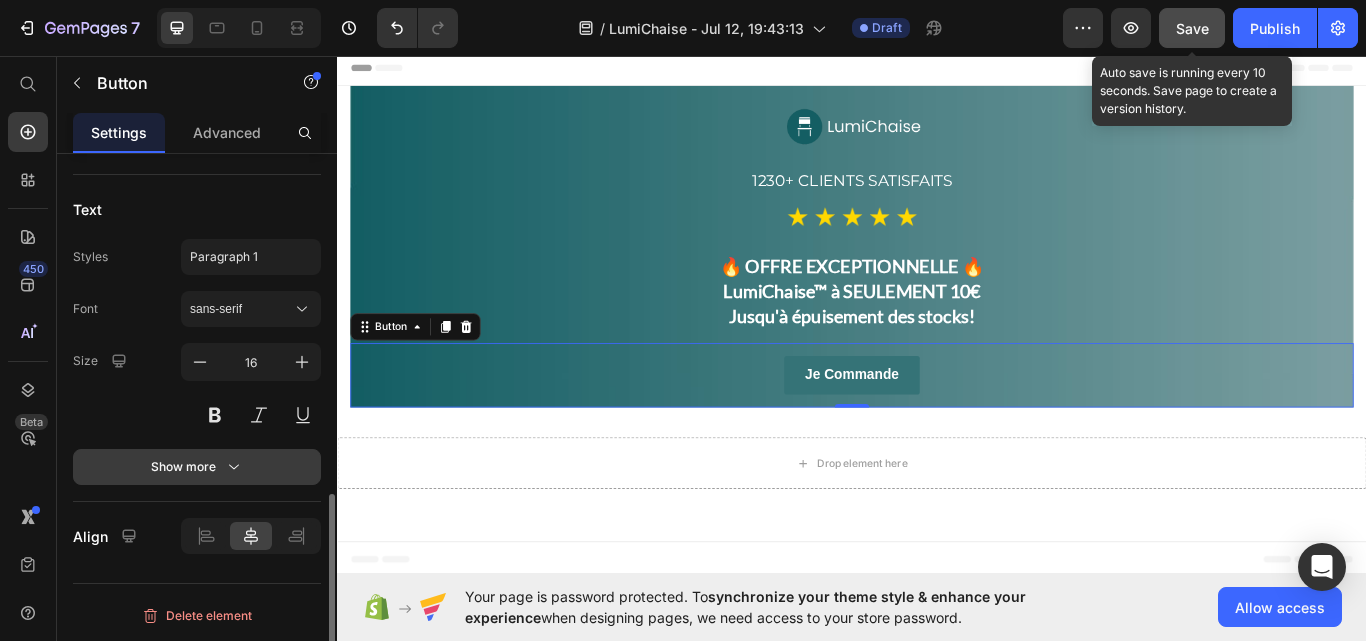 click on "Show more" at bounding box center (197, 467) 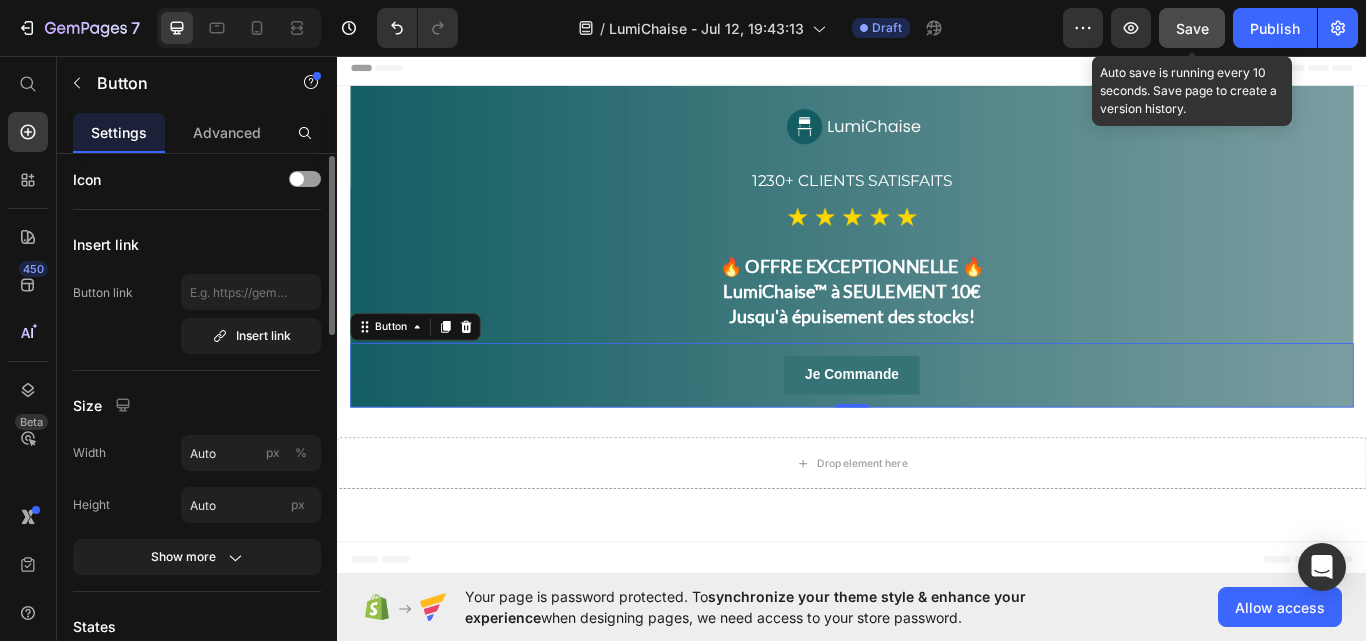 scroll, scrollTop: 0, scrollLeft: 0, axis: both 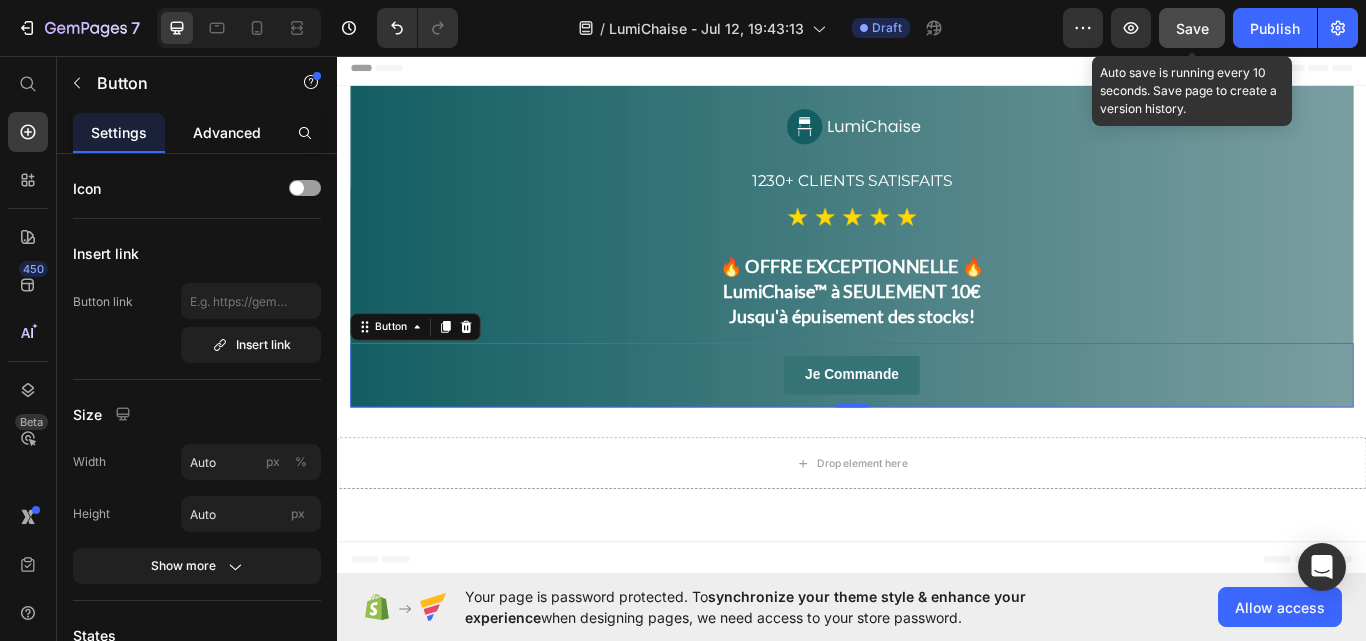 click on "Advanced" at bounding box center (227, 132) 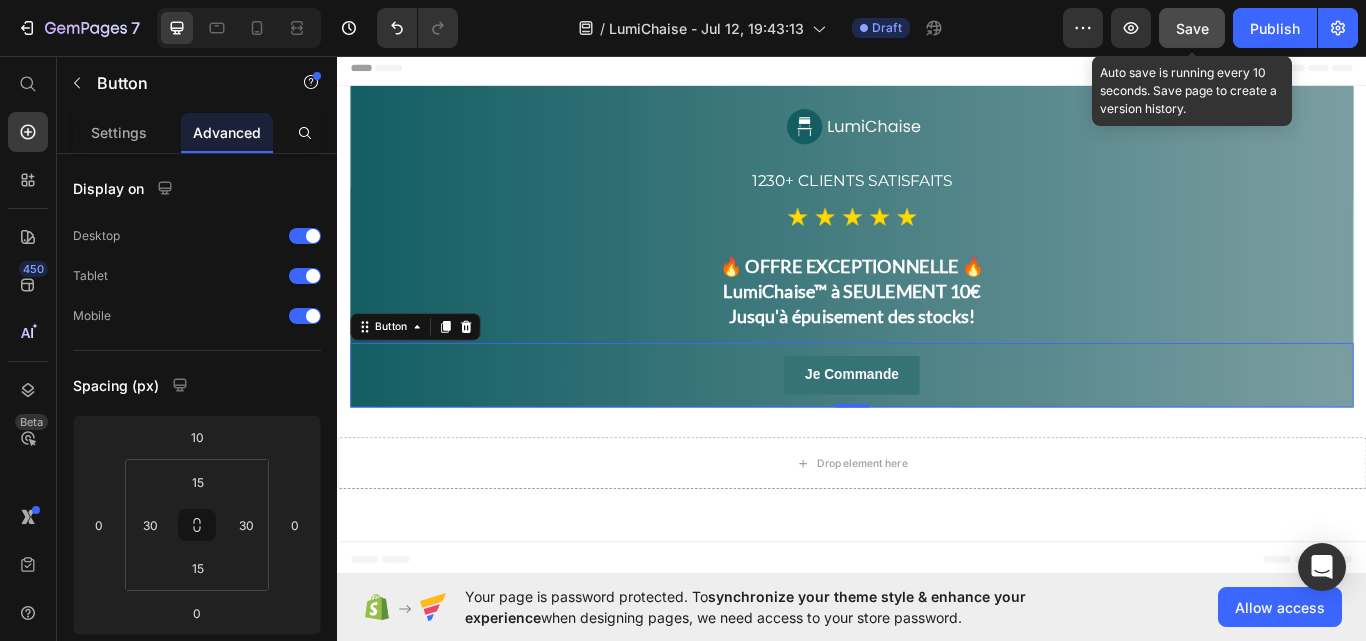 scroll, scrollTop: 400, scrollLeft: 0, axis: vertical 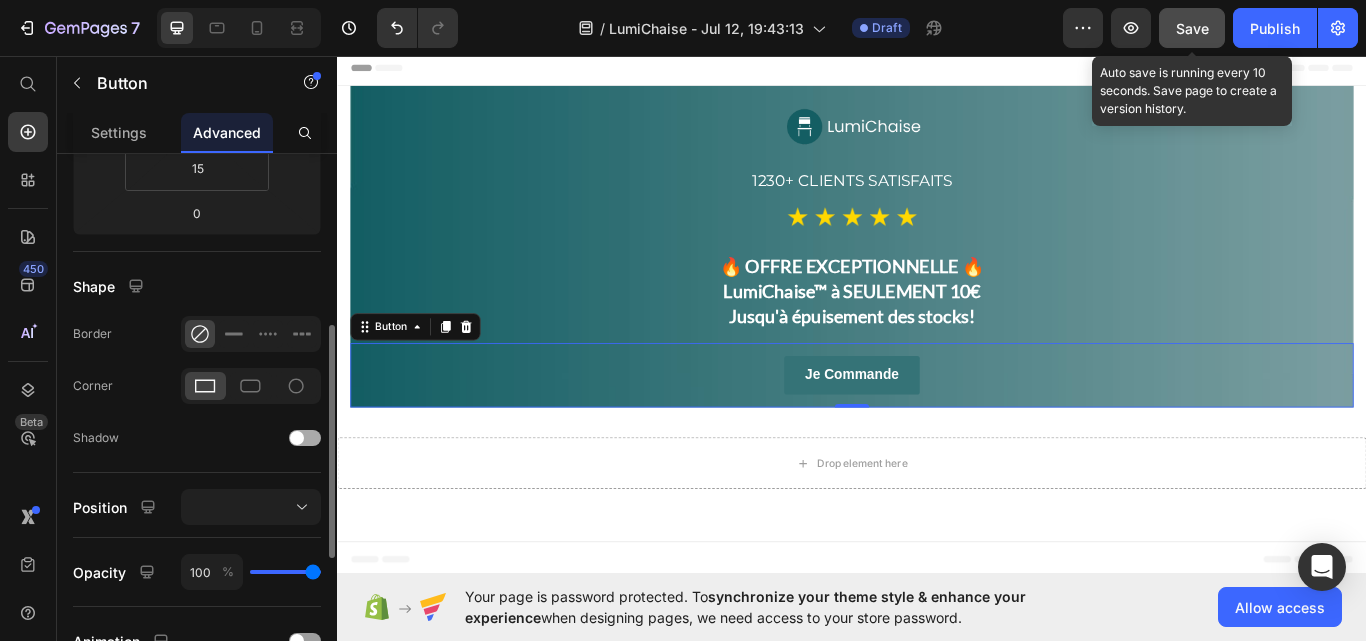 click at bounding box center (297, 438) 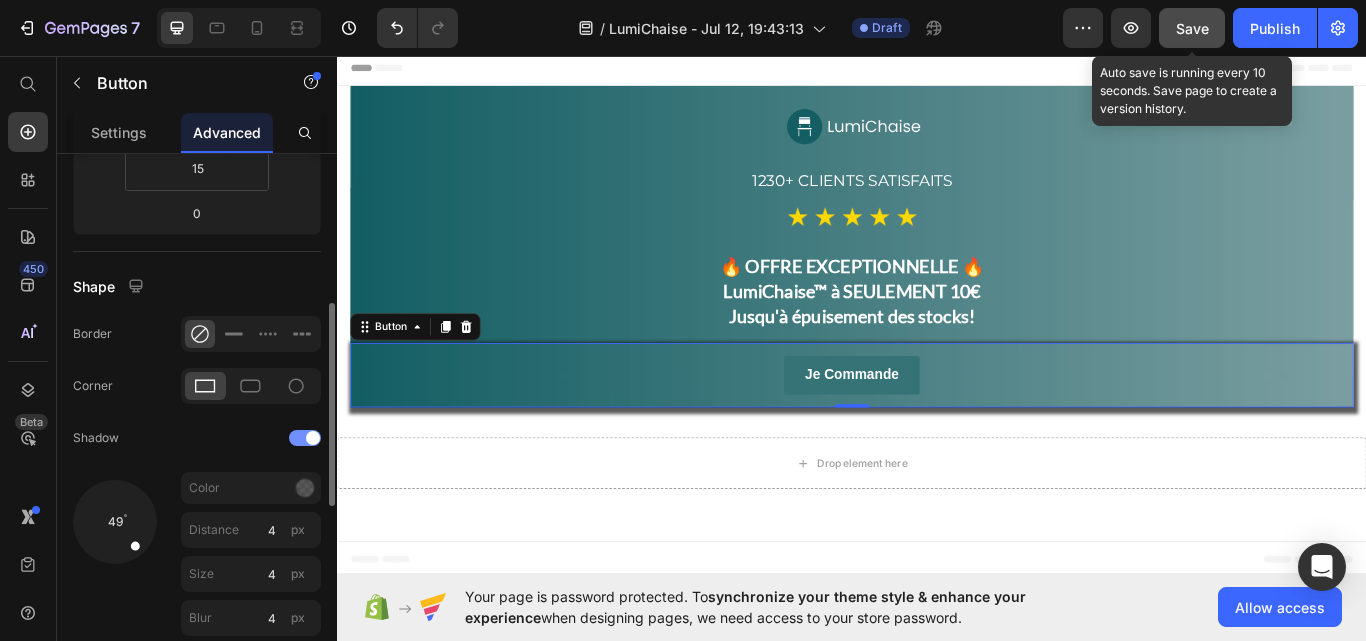 click at bounding box center (305, 438) 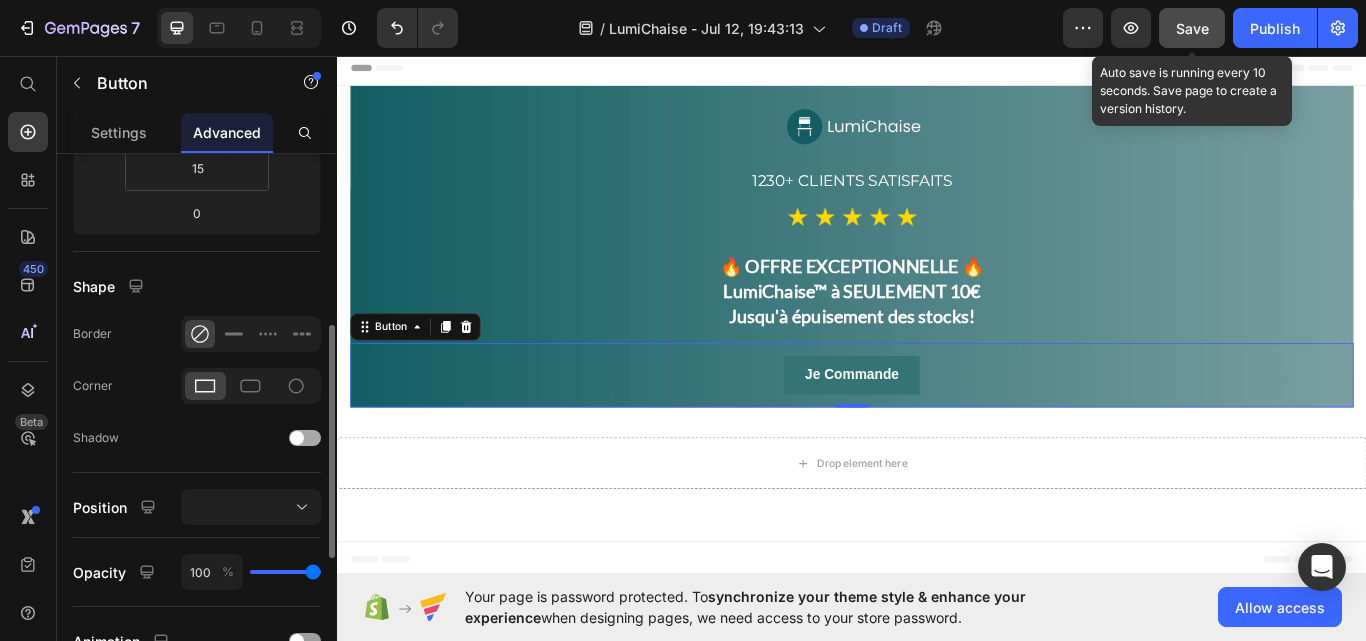 click at bounding box center [297, 438] 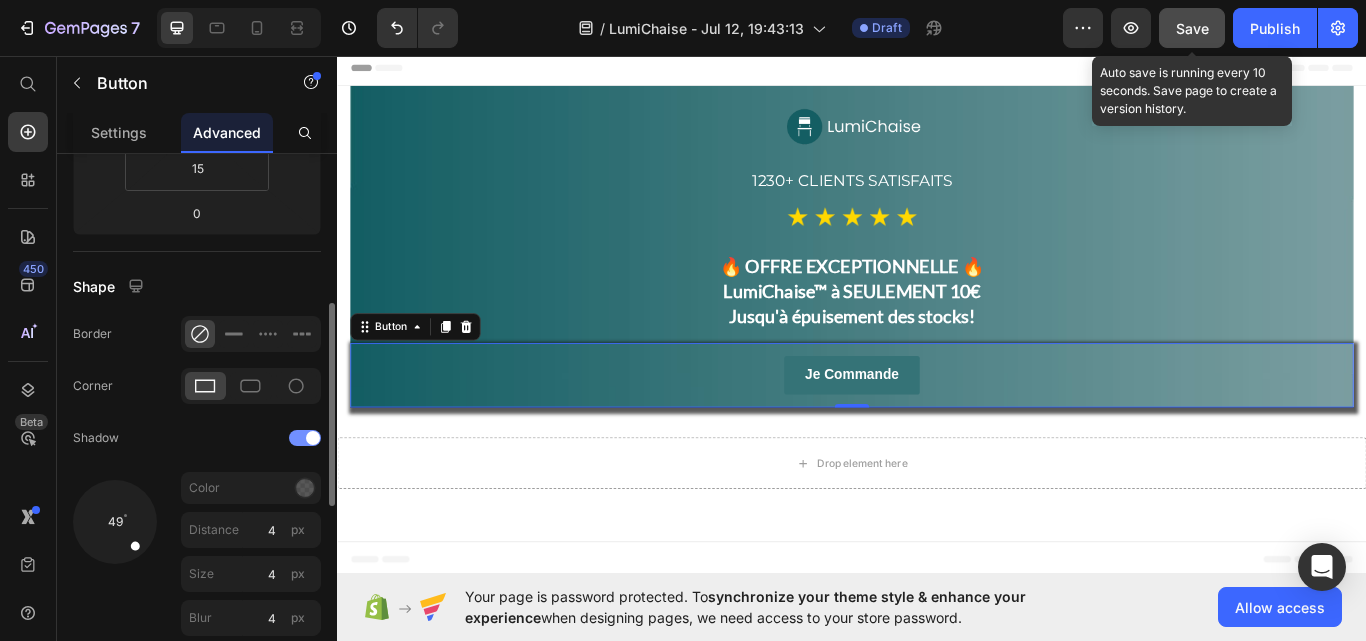 click at bounding box center (305, 438) 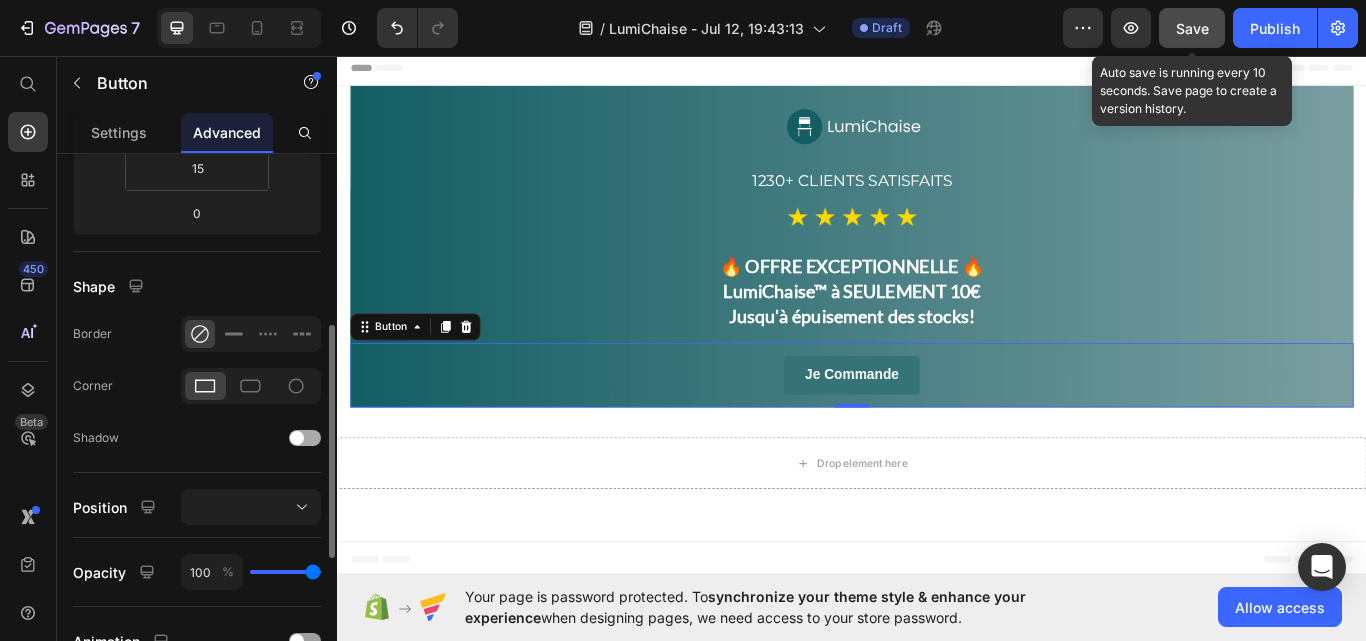 click at bounding box center [297, 438] 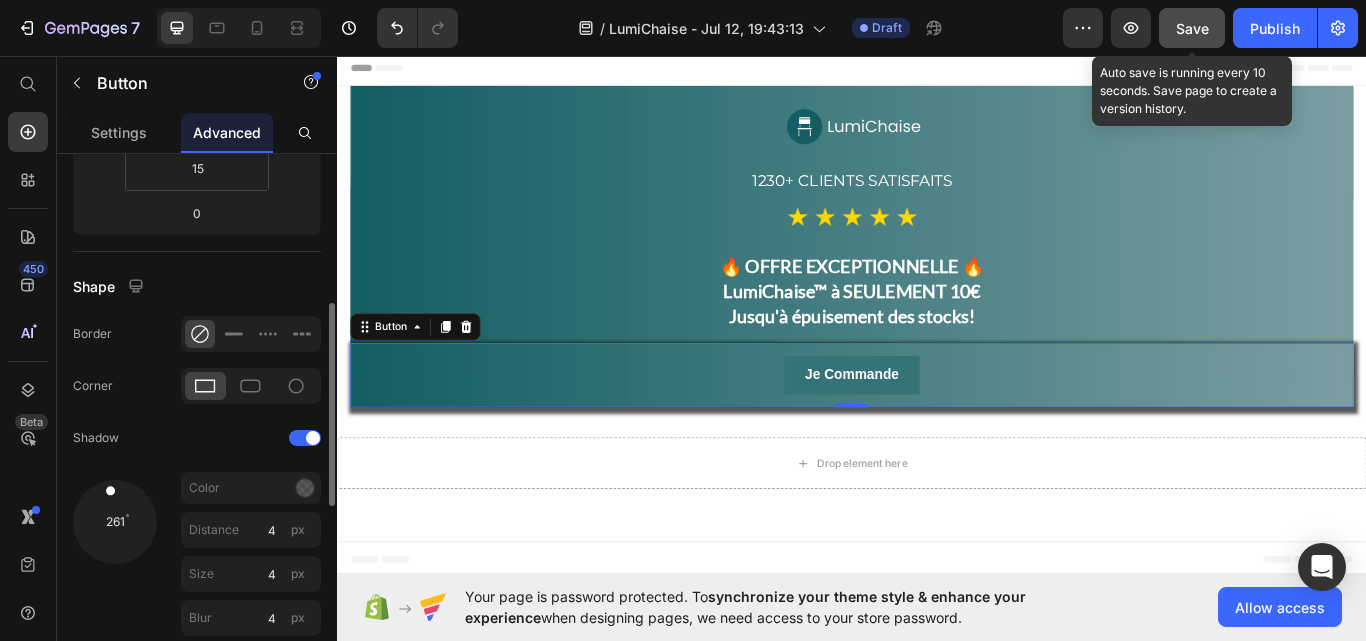 drag, startPoint x: 130, startPoint y: 546, endPoint x: 106, endPoint y: 484, distance: 66.48308 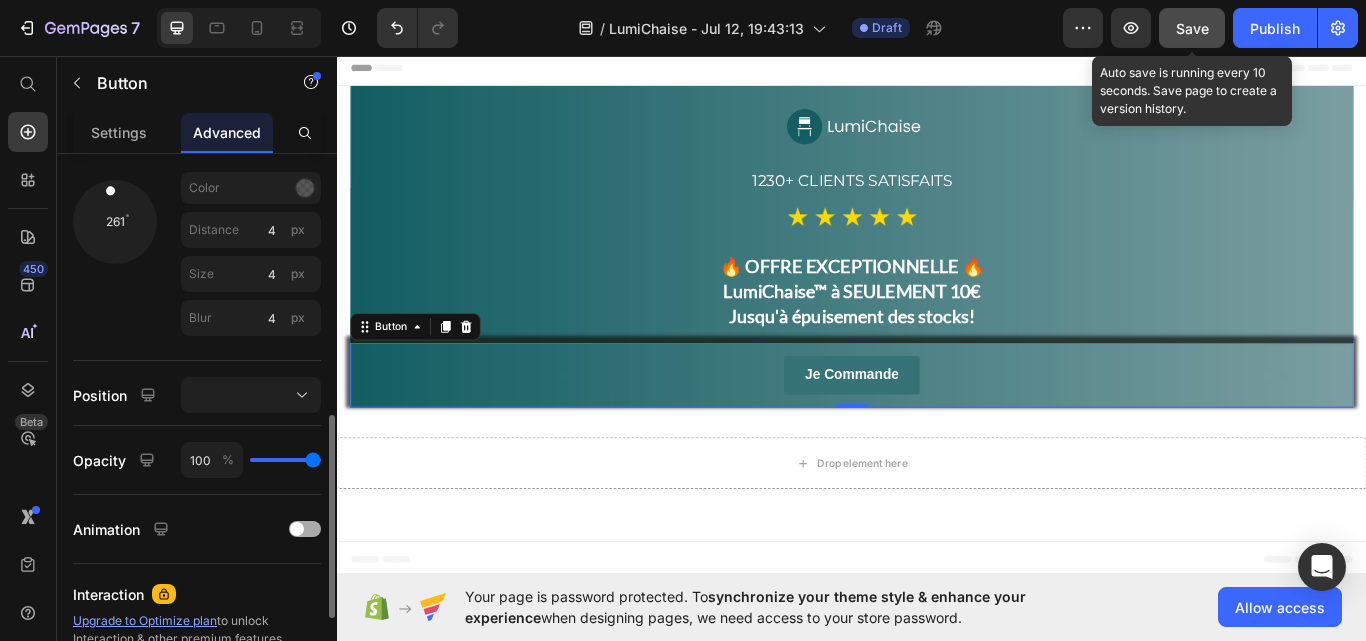 scroll, scrollTop: 400, scrollLeft: 0, axis: vertical 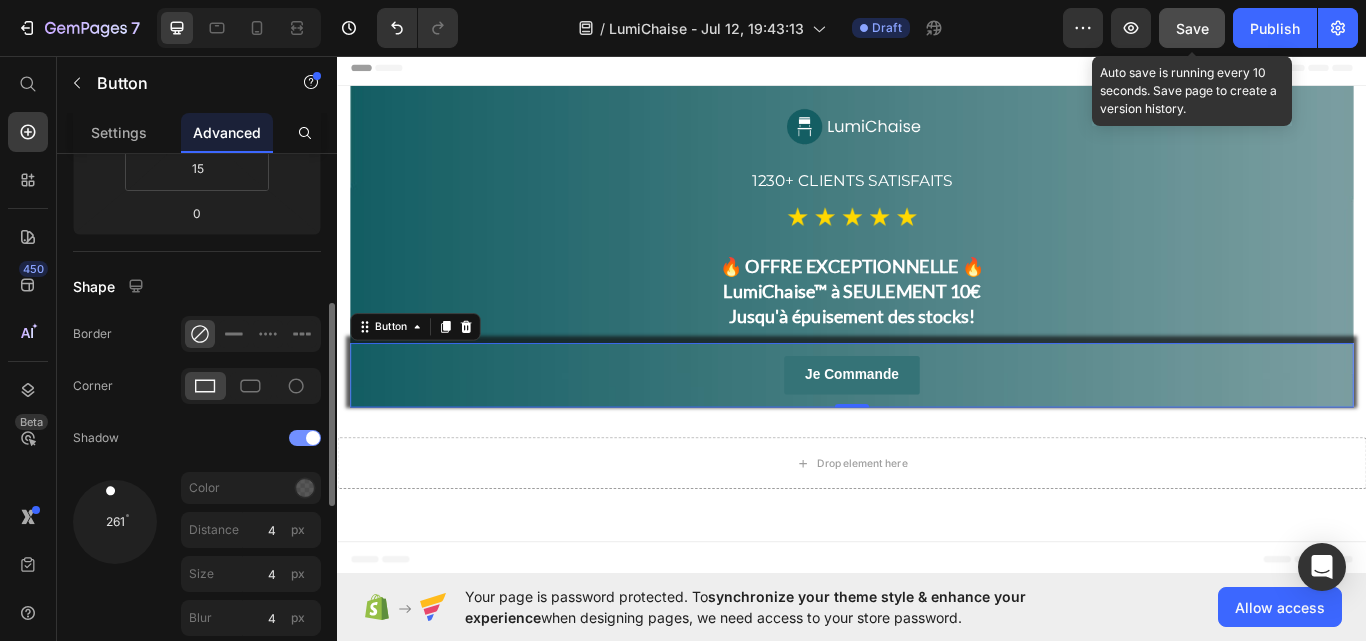 click at bounding box center (305, 438) 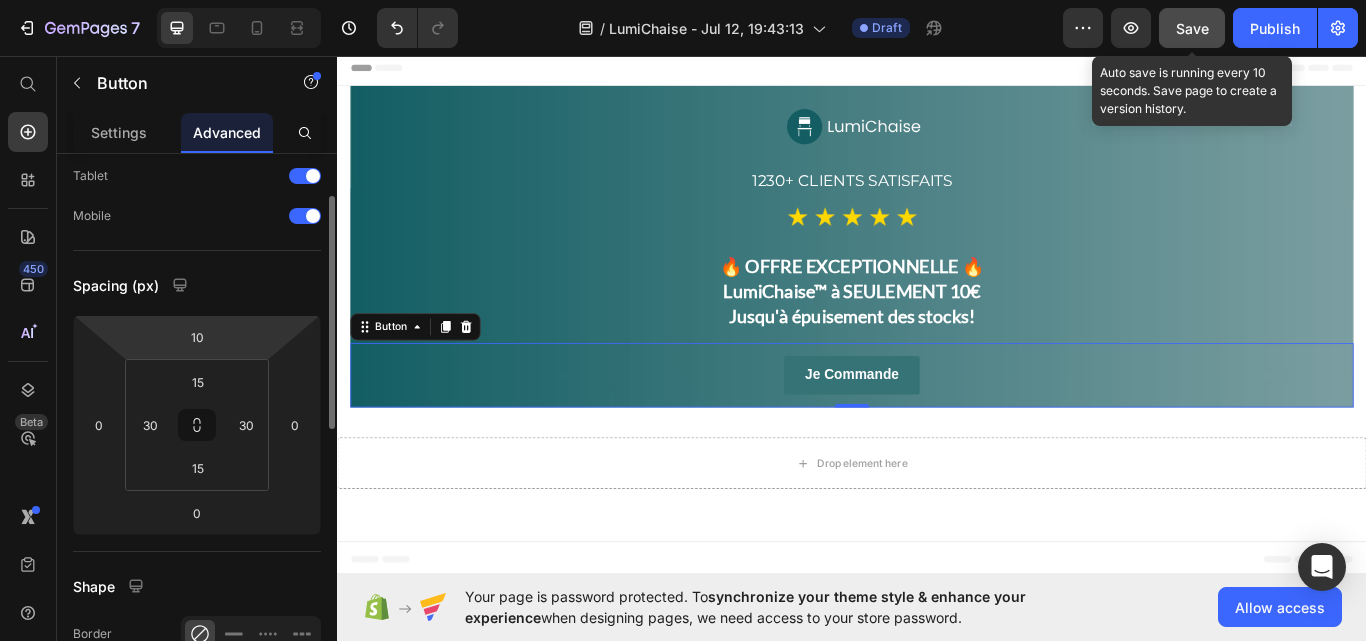 scroll, scrollTop: 0, scrollLeft: 0, axis: both 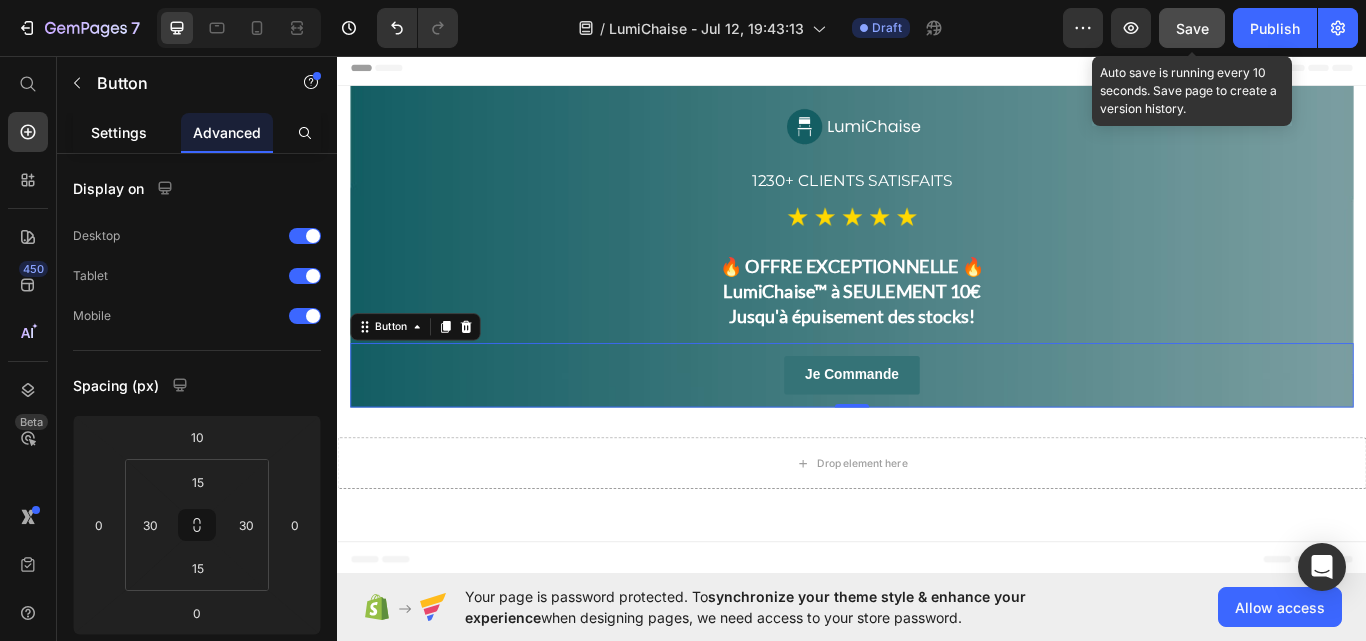click on "Settings" at bounding box center (119, 132) 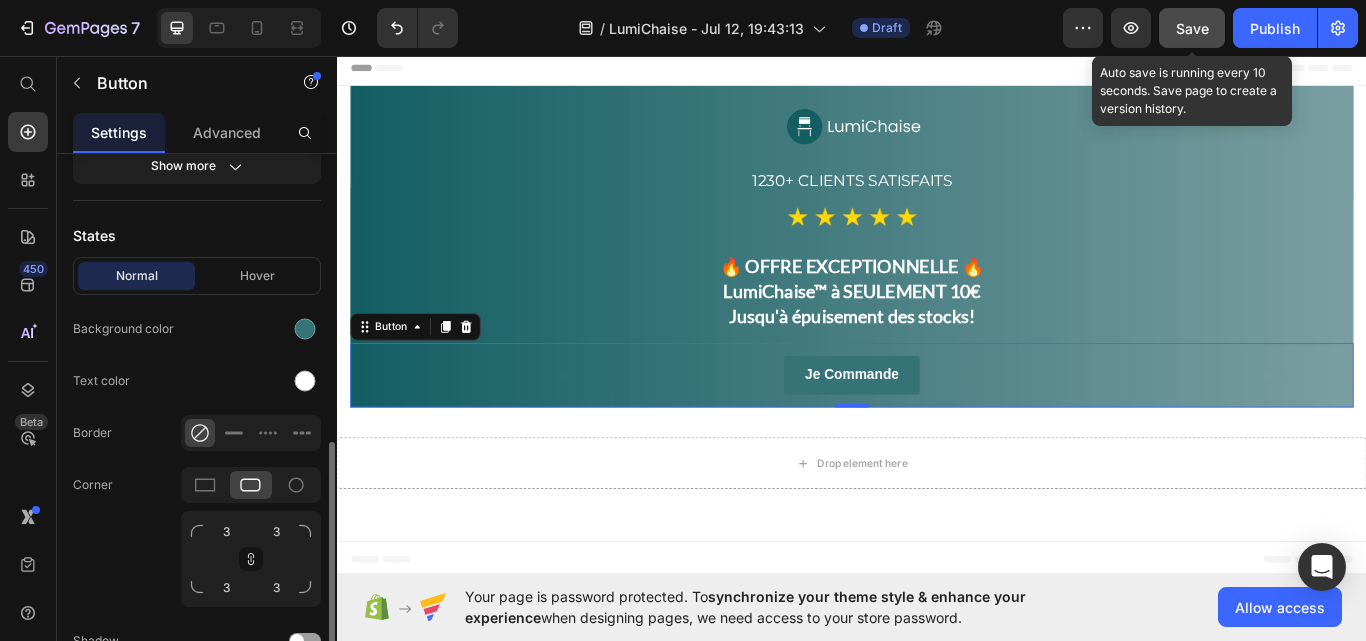 scroll, scrollTop: 500, scrollLeft: 0, axis: vertical 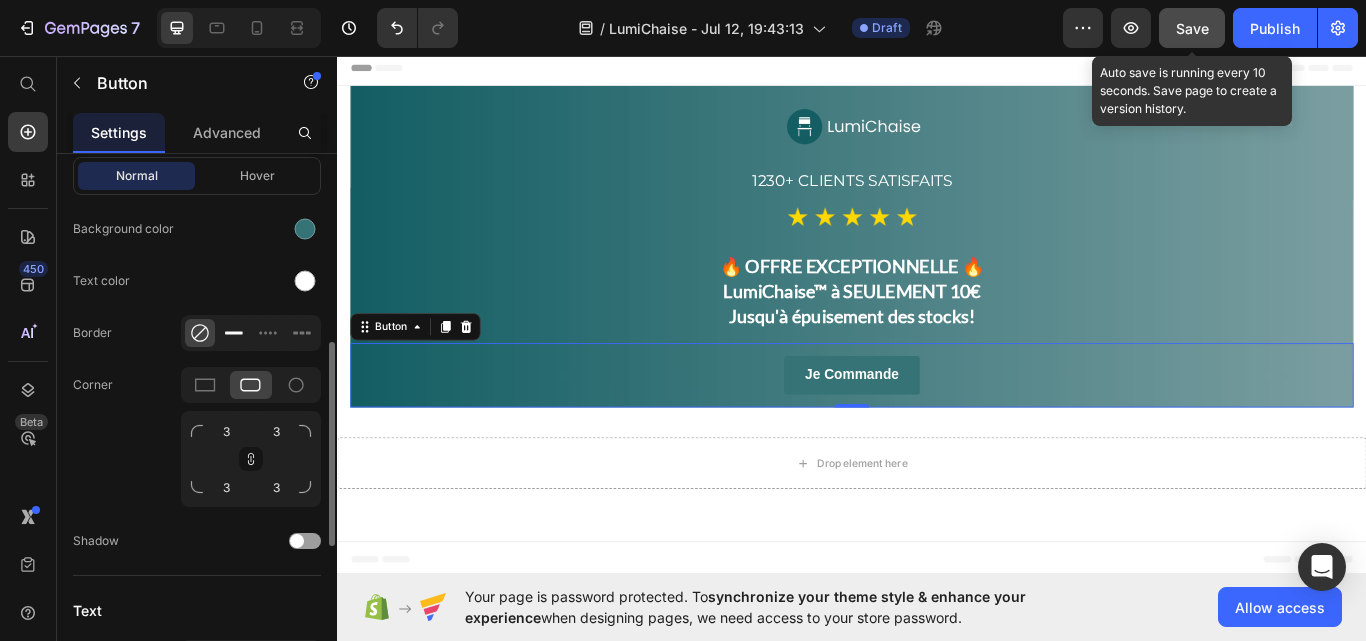 click 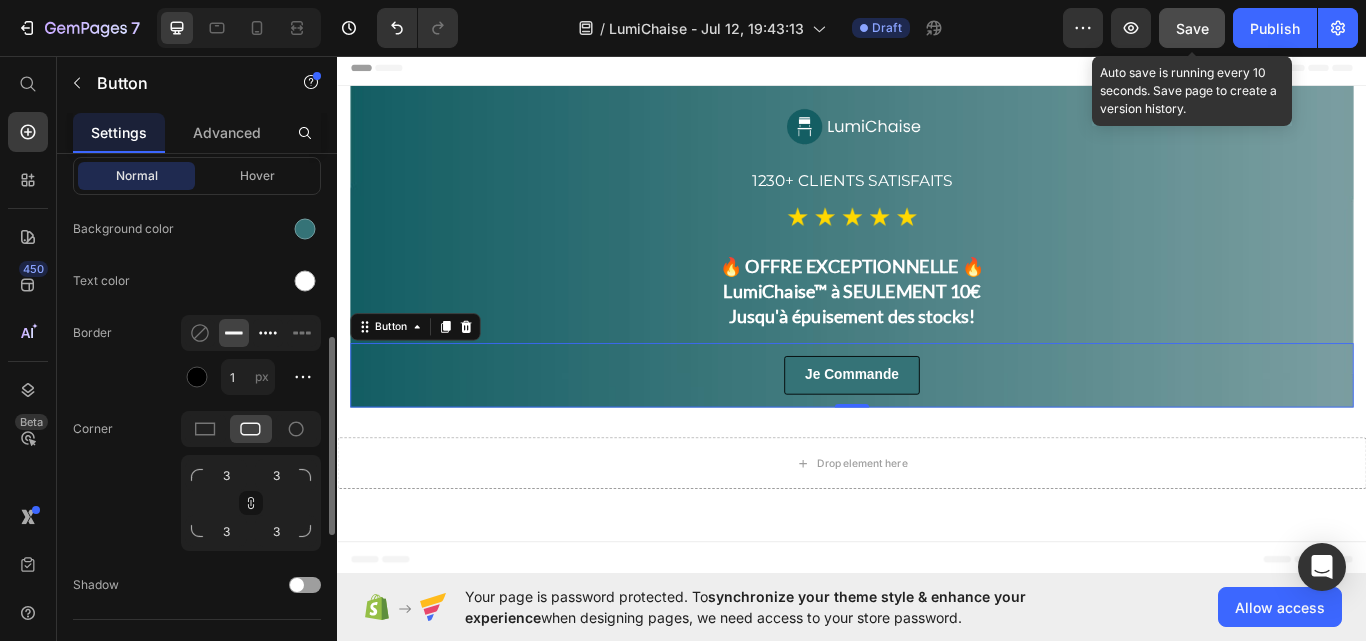 click 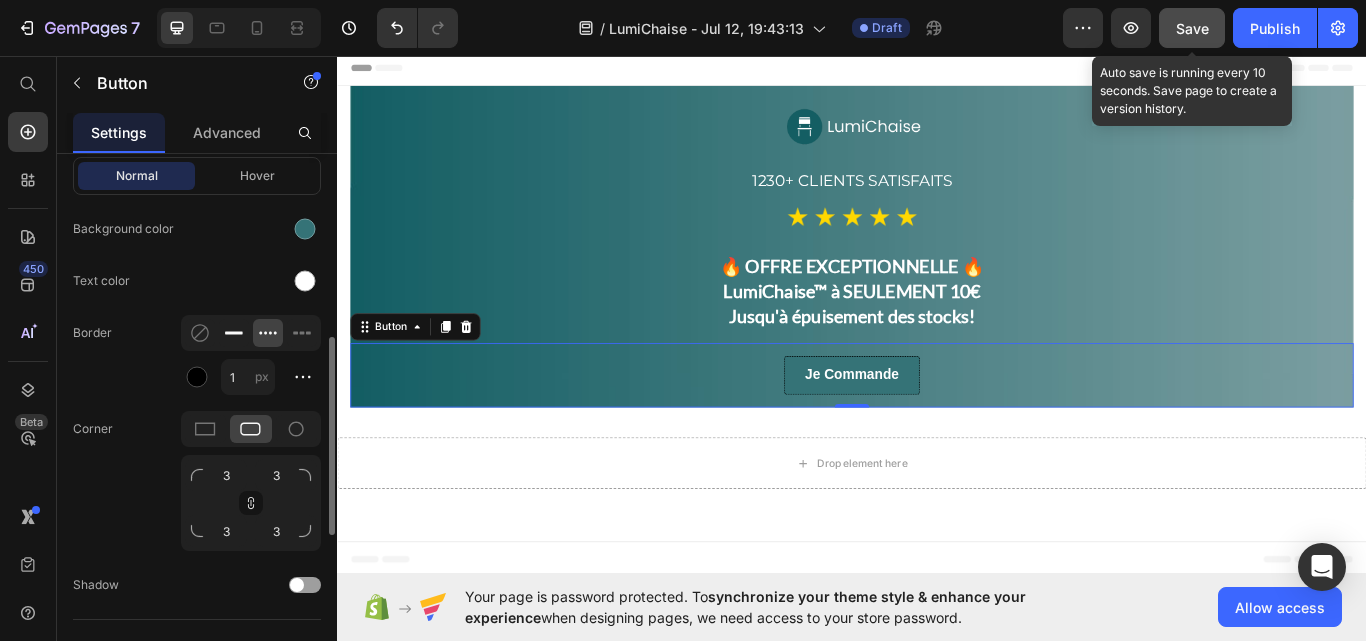 click 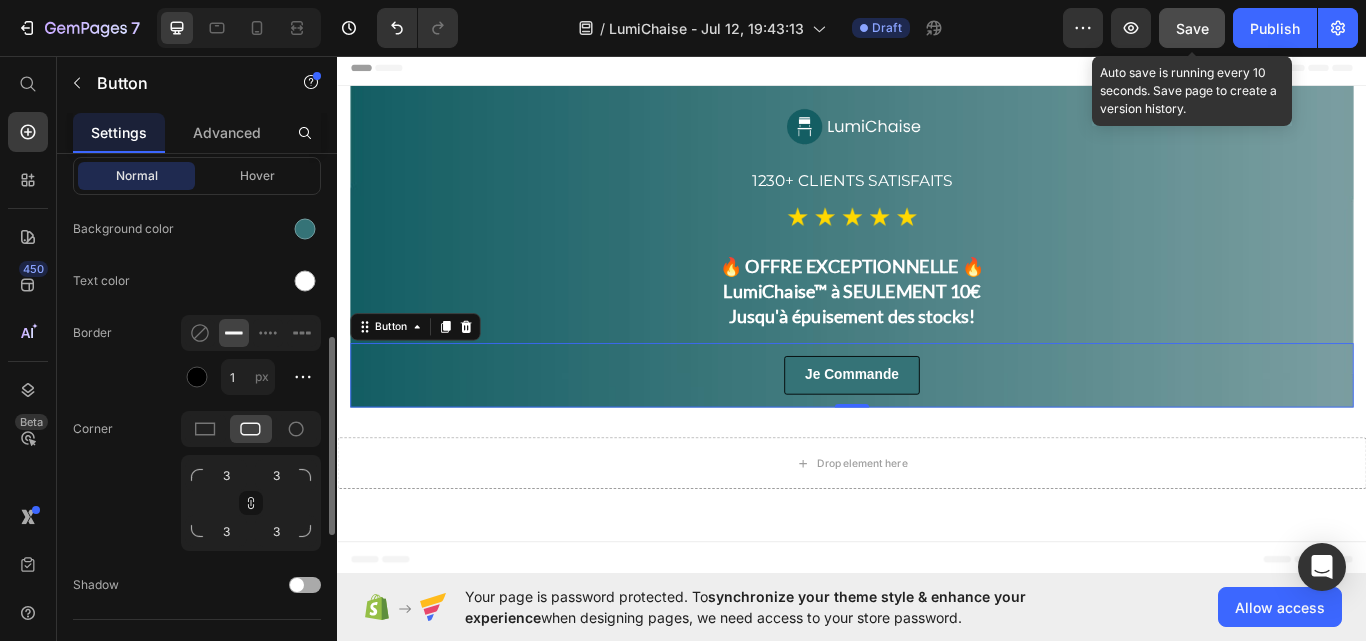 click at bounding box center (305, 585) 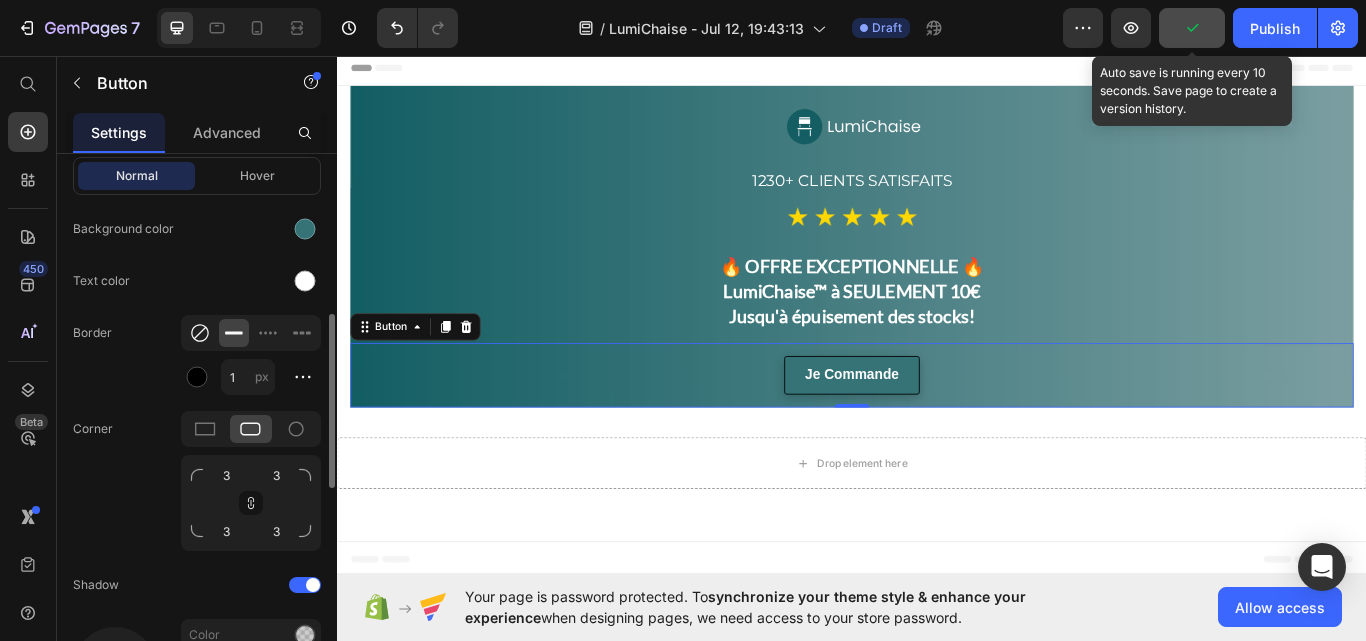 click 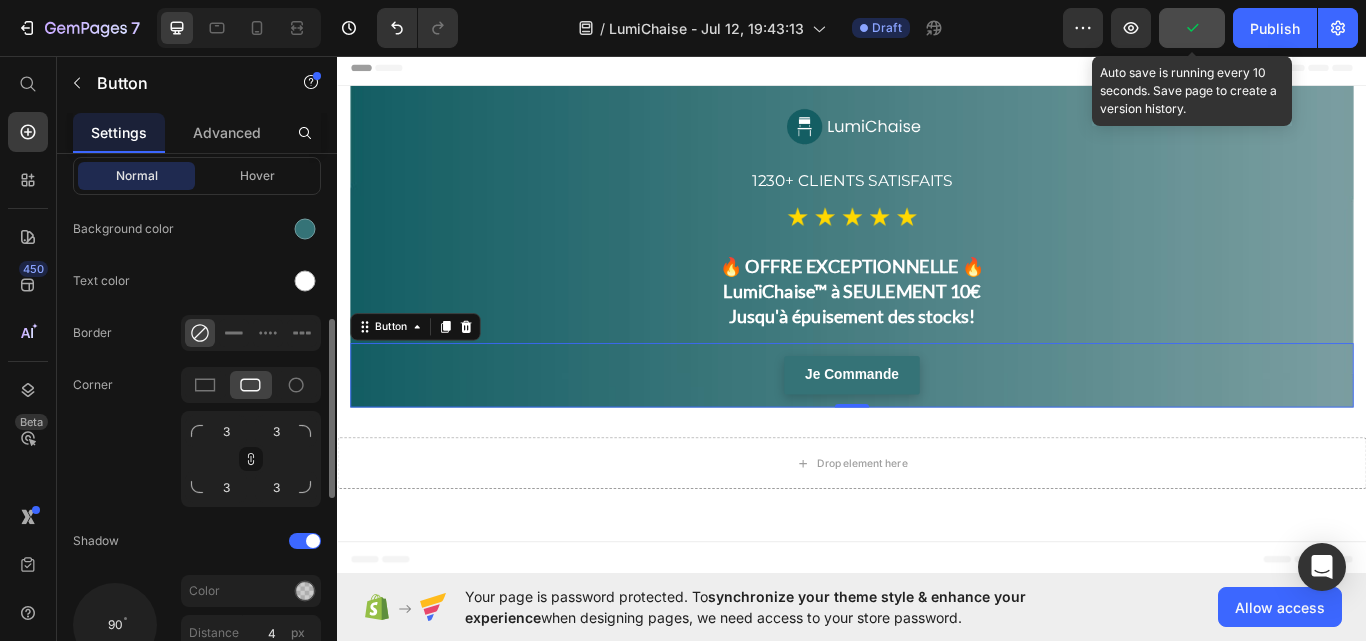 scroll, scrollTop: 700, scrollLeft: 0, axis: vertical 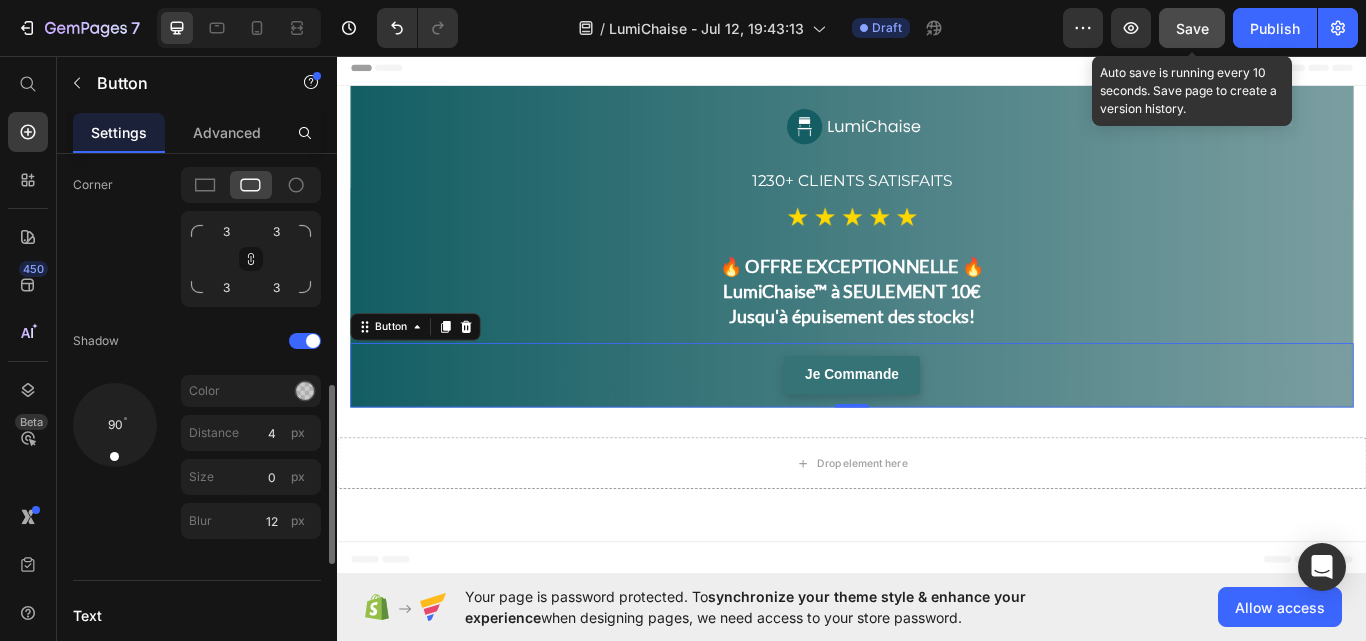 click on "Color" at bounding box center [251, 391] 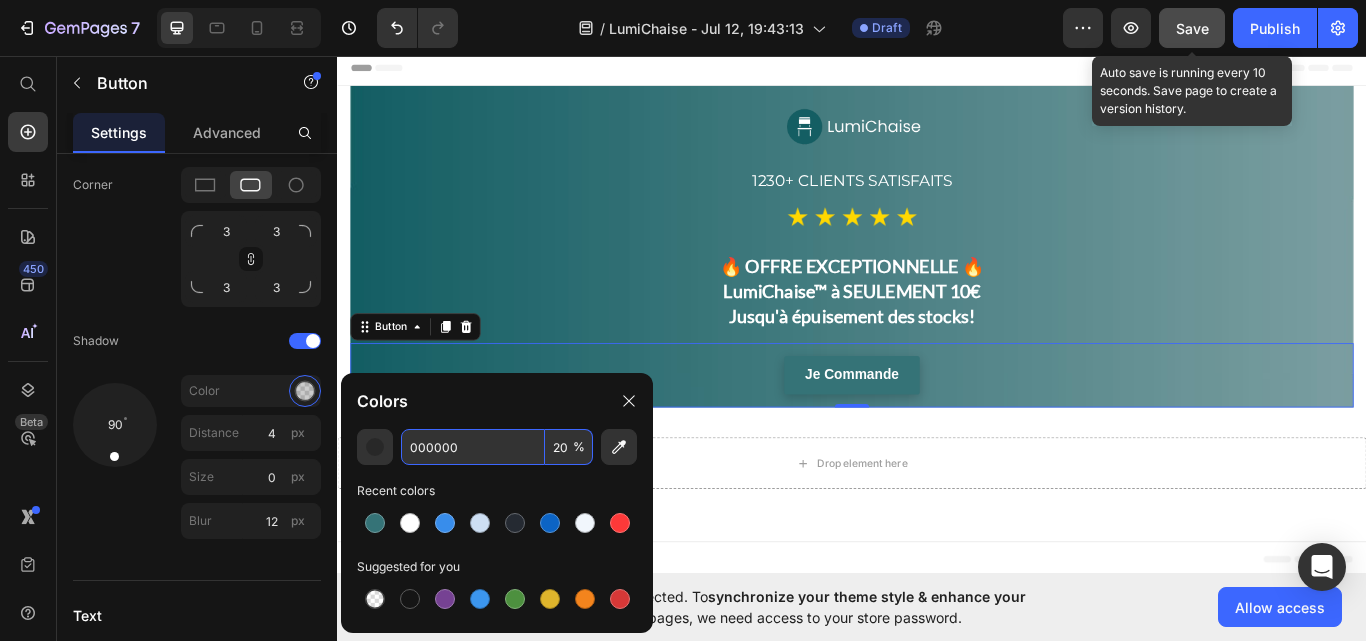 click on "000000" at bounding box center (473, 447) 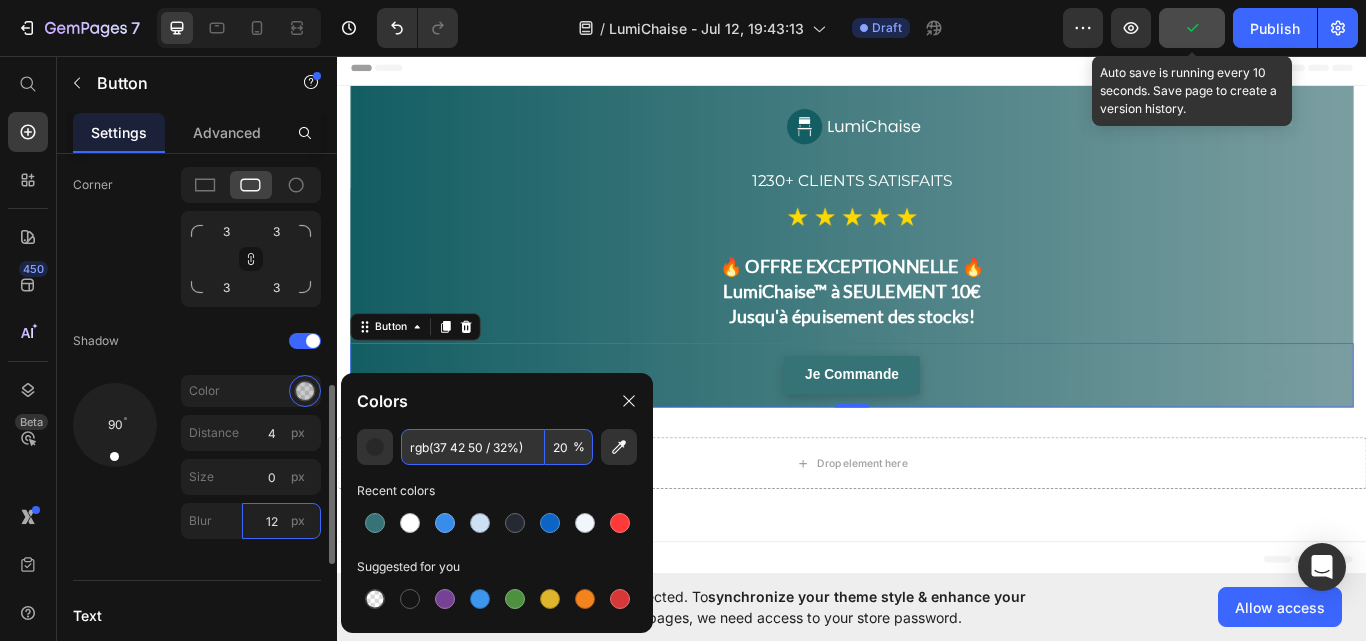 click on "12" at bounding box center (281, 521) 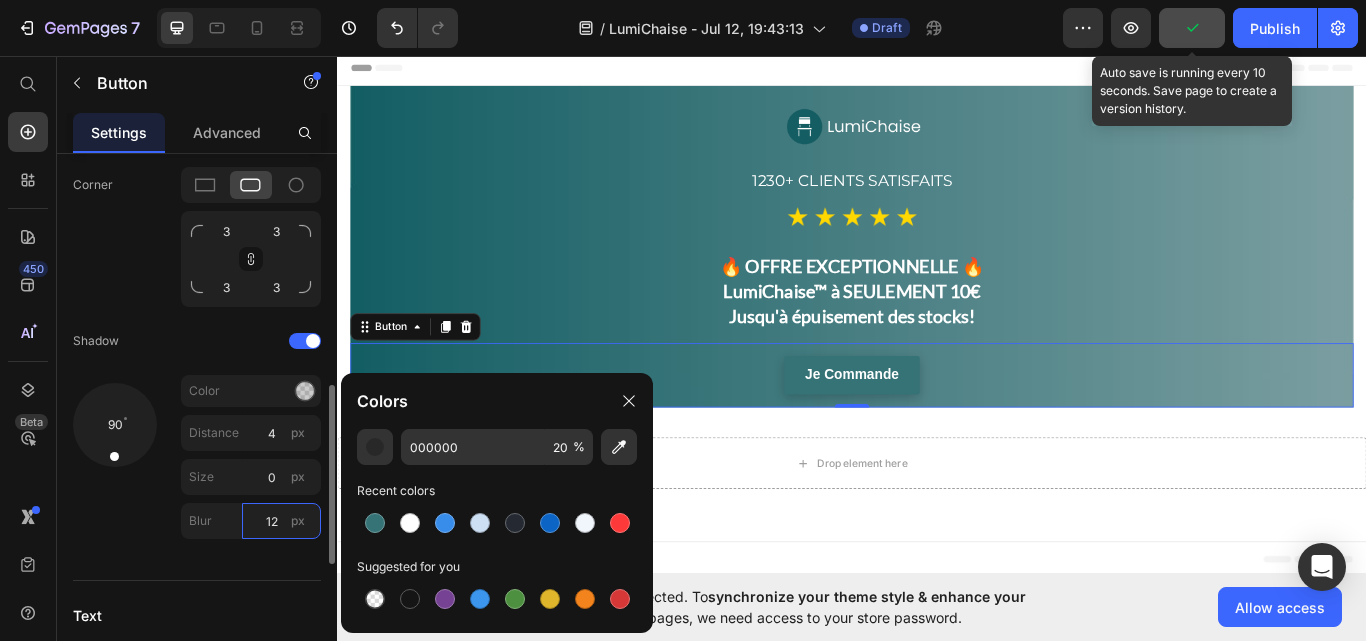 click on "12" at bounding box center [281, 521] 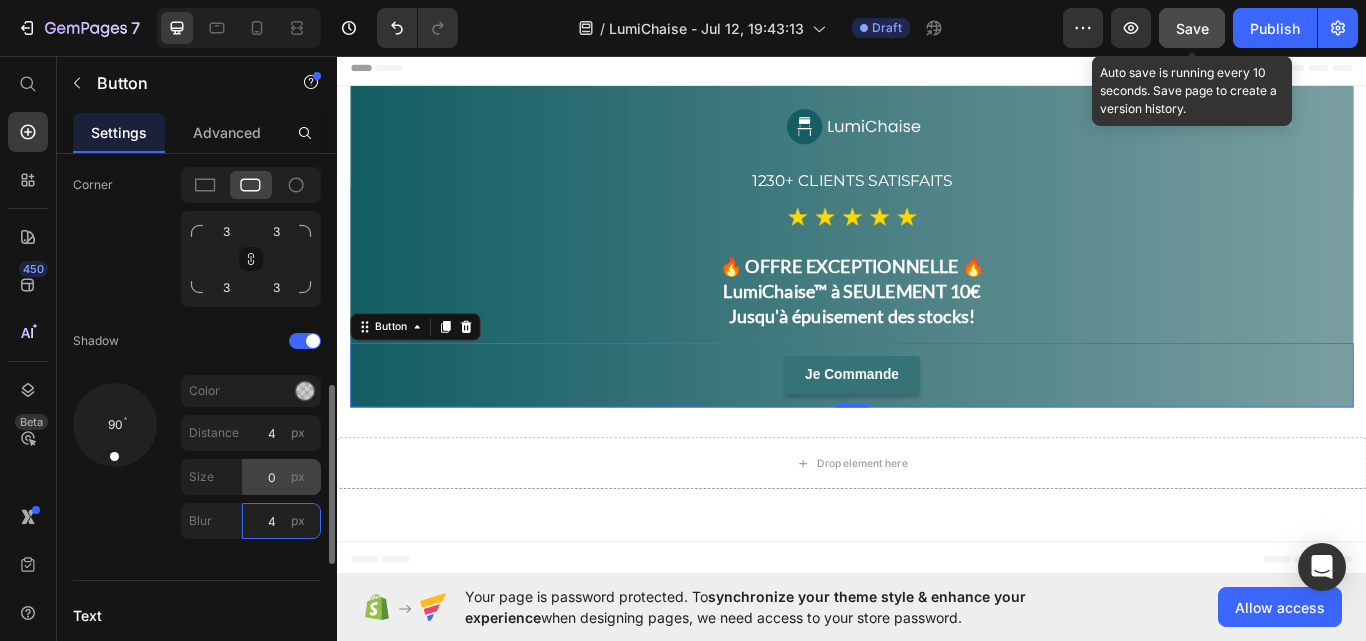 type on "4" 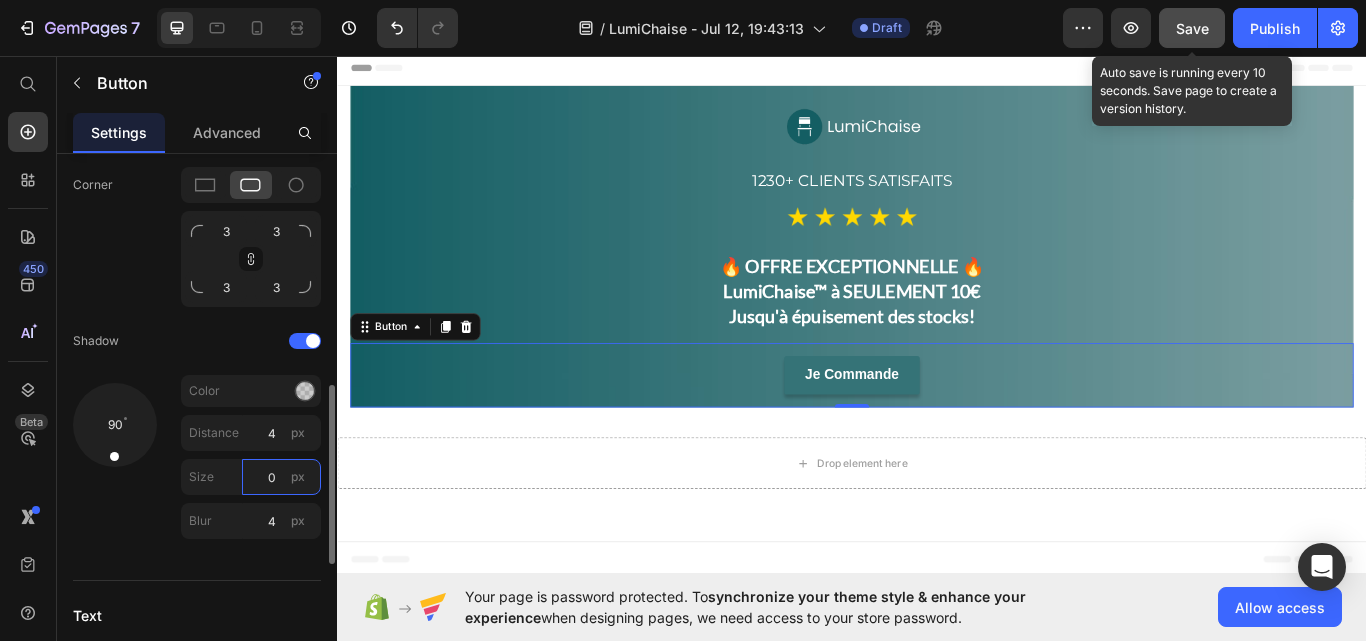 click on "0" at bounding box center (281, 477) 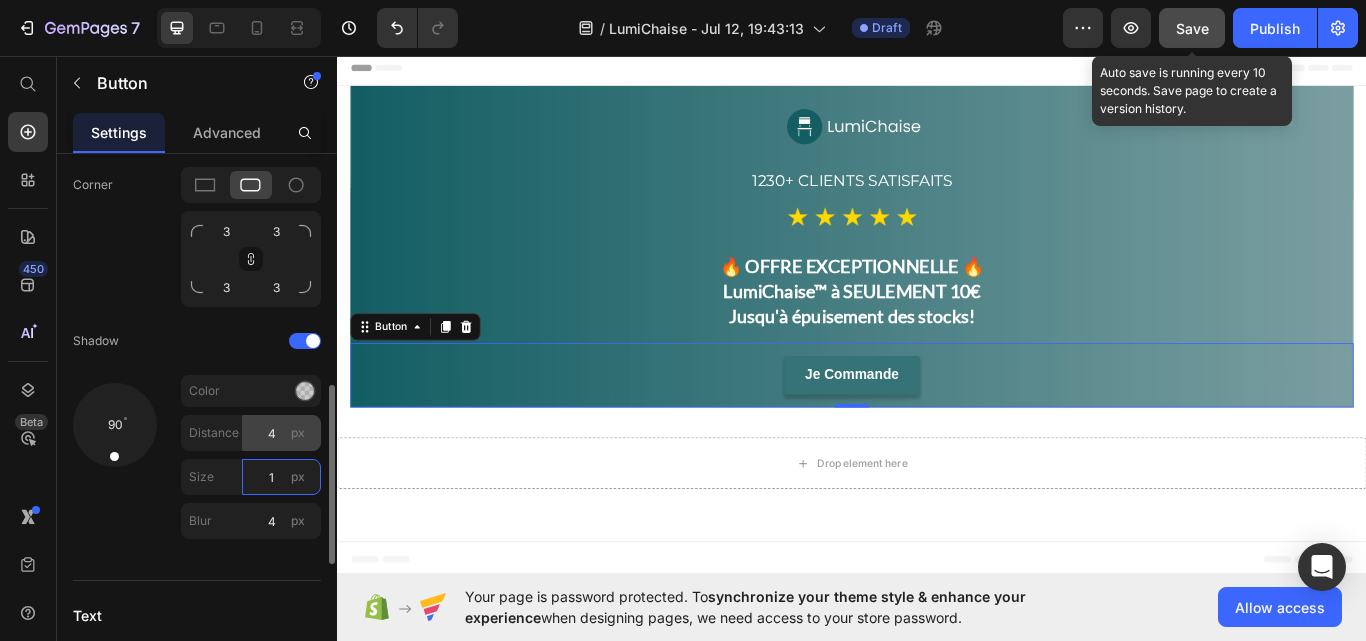type on "1" 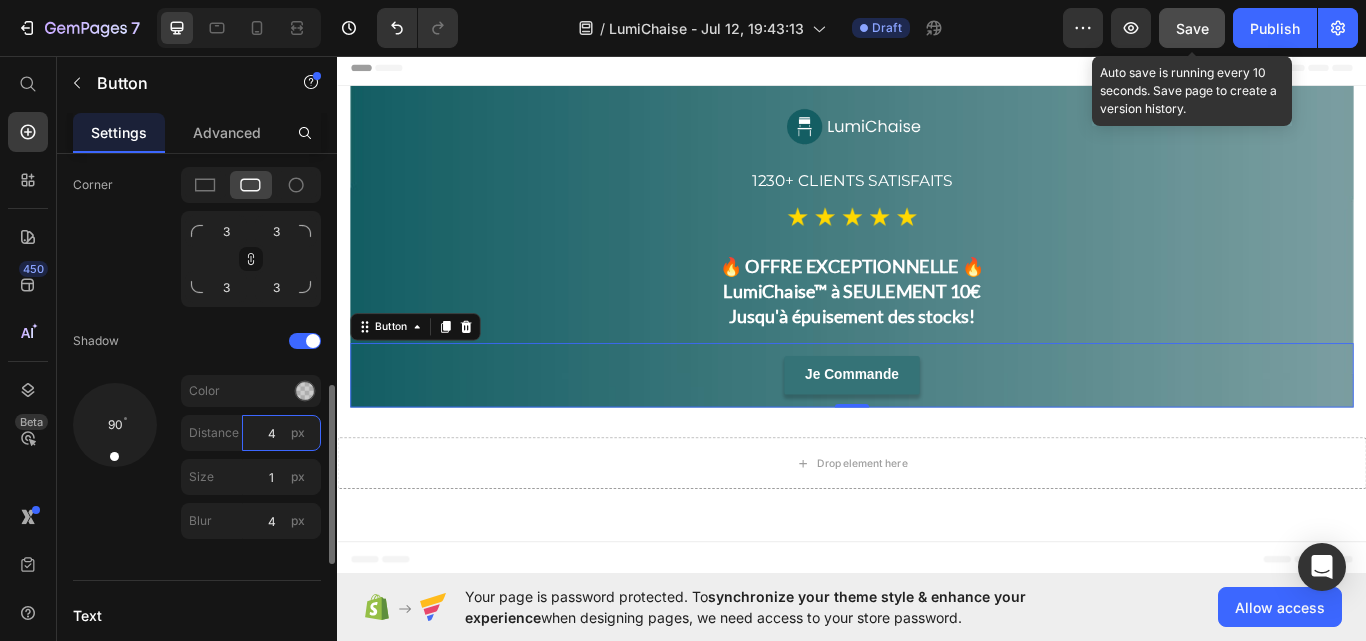 click on "4" at bounding box center (281, 433) 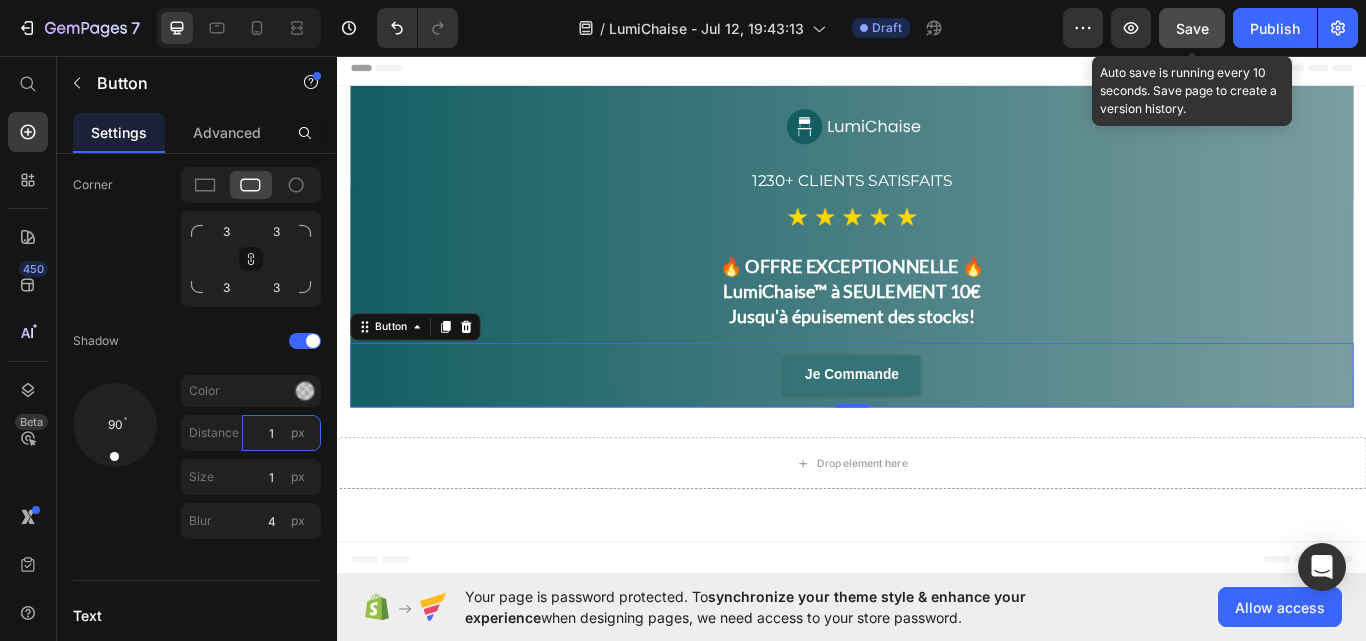 type on "1" 